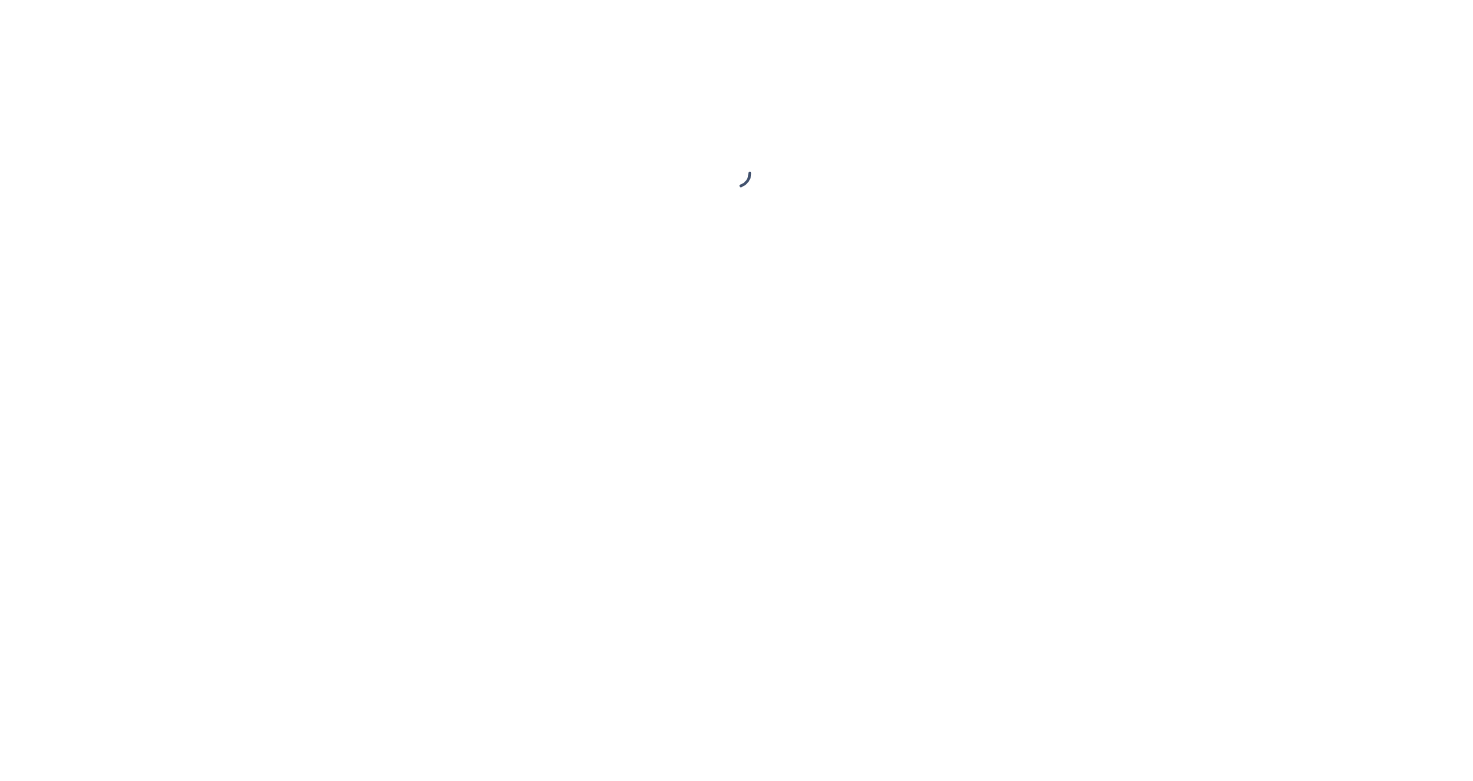 scroll, scrollTop: 0, scrollLeft: 0, axis: both 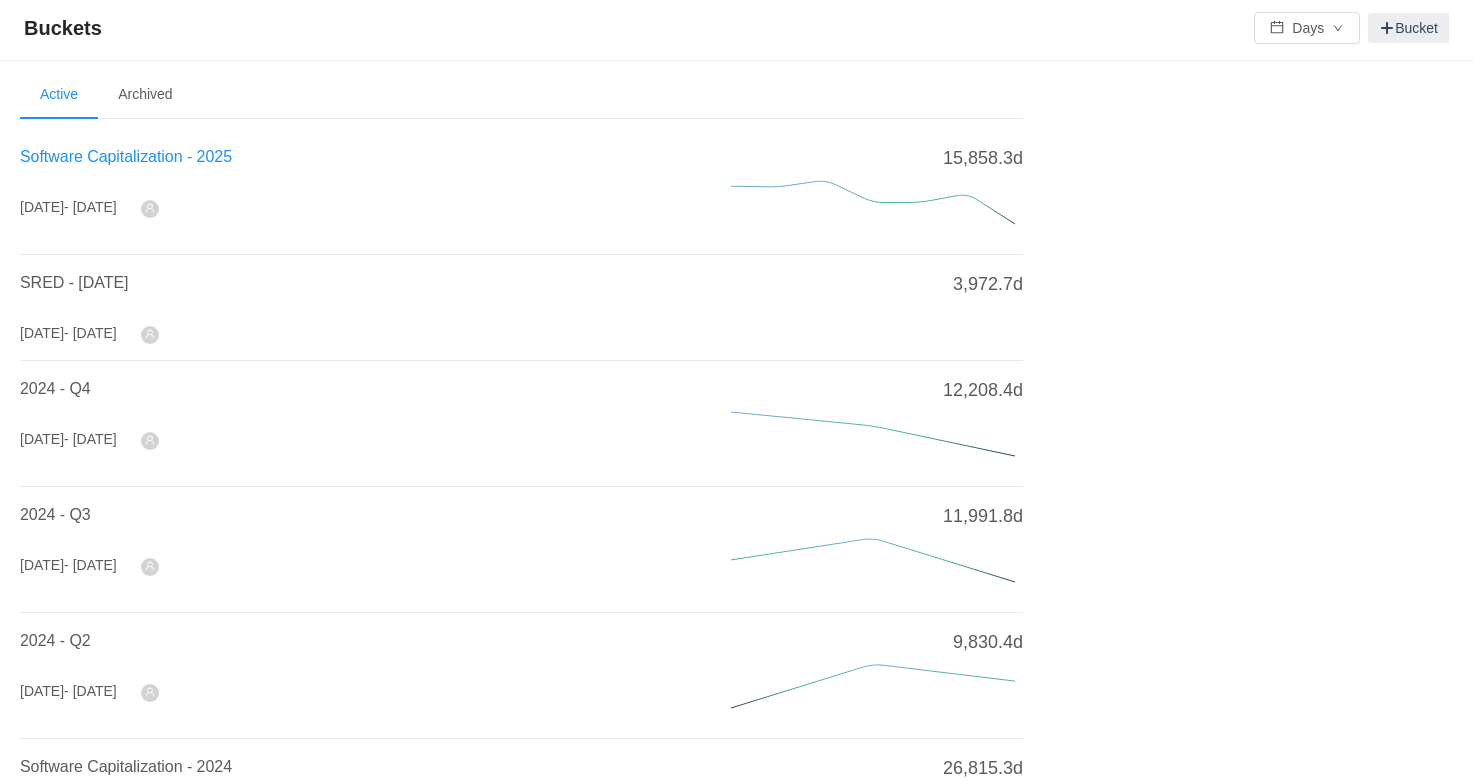 click on "Software Capitalization - 2025" at bounding box center [126, 156] 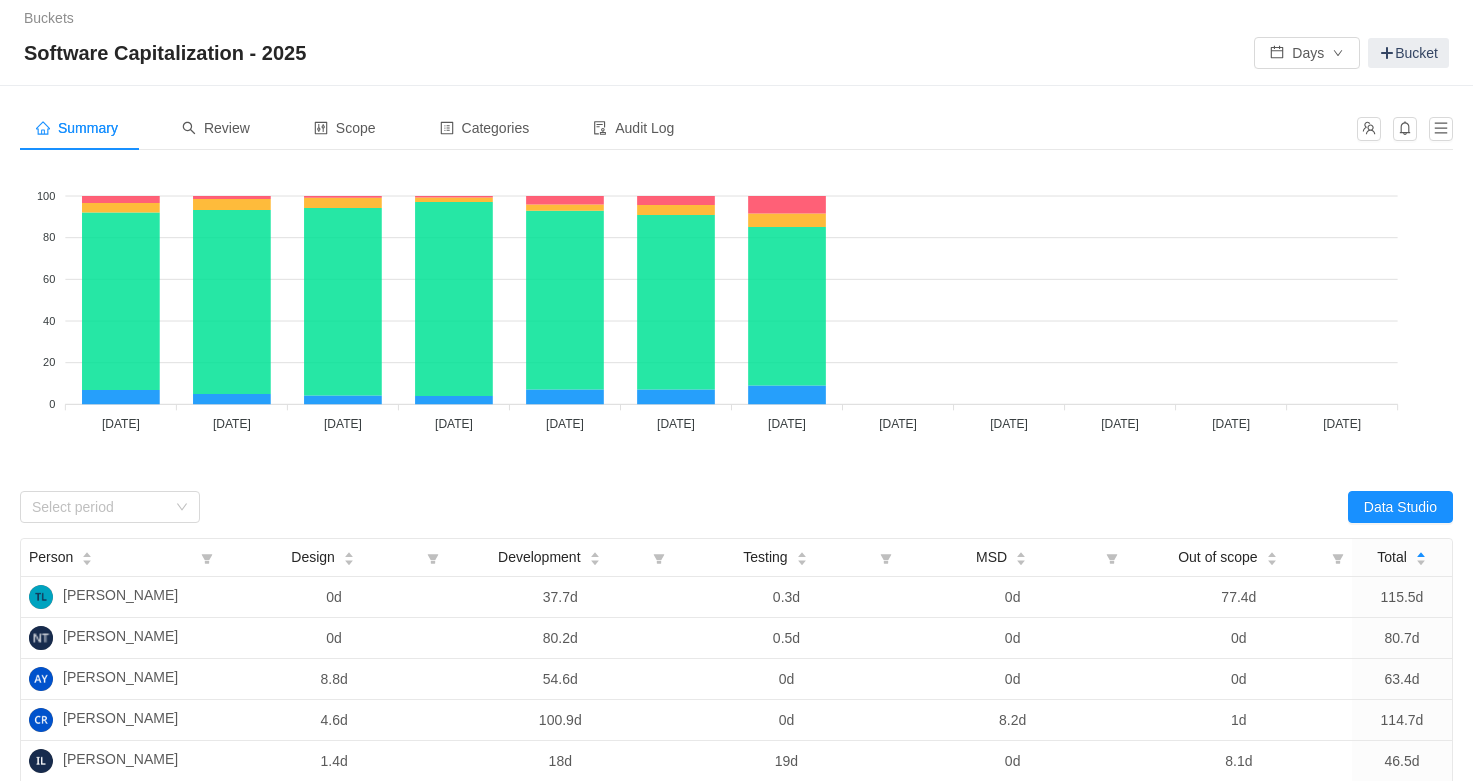 scroll, scrollTop: 0, scrollLeft: 0, axis: both 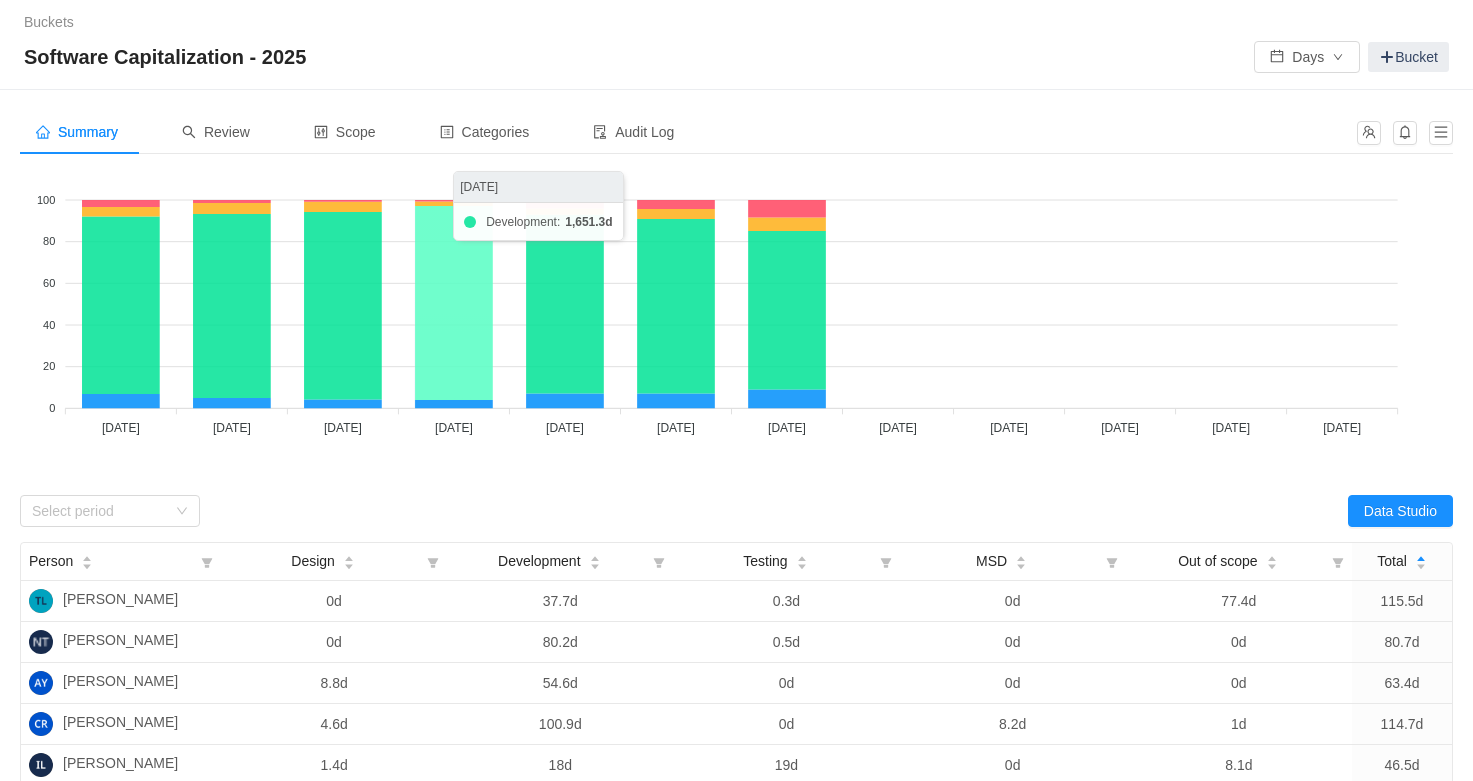 click 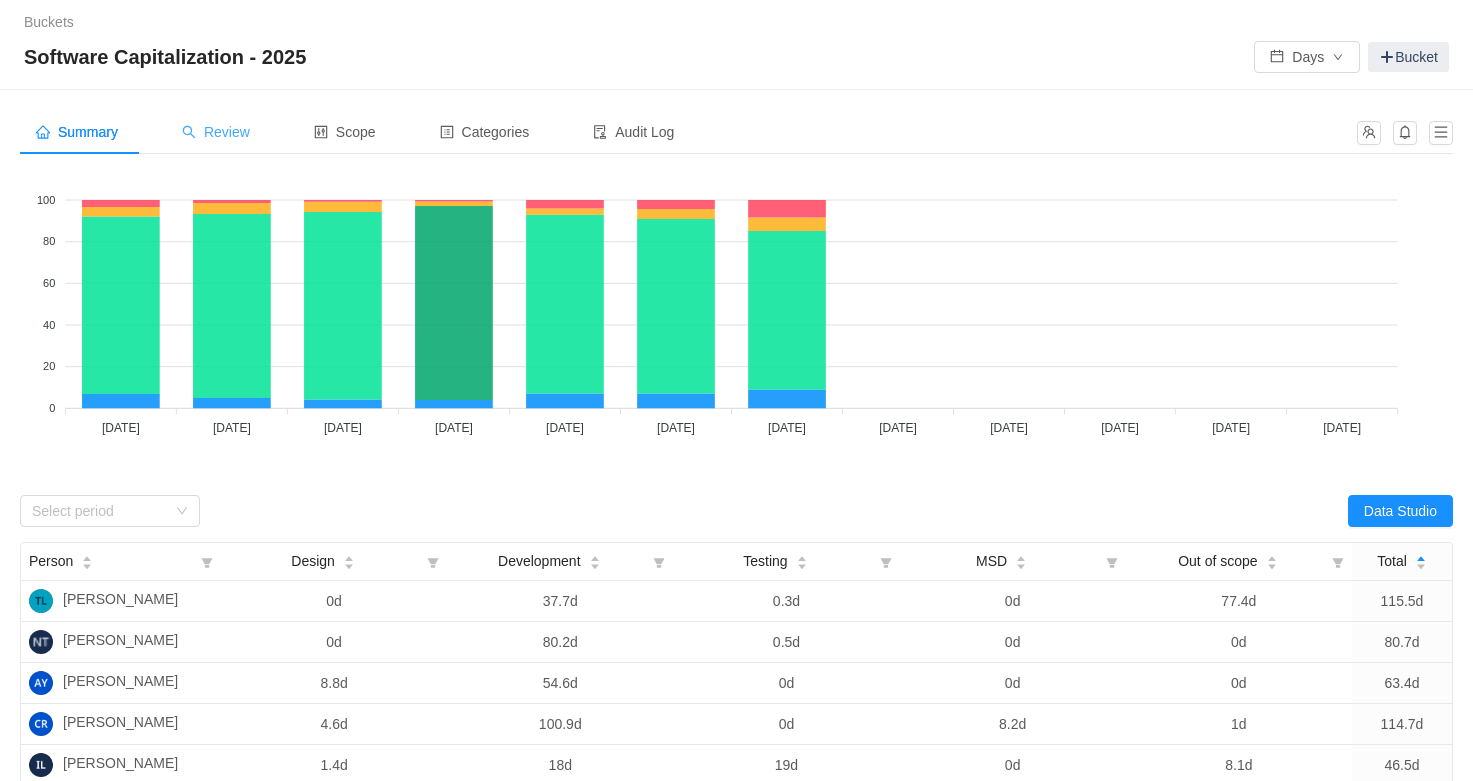 click on "Review" at bounding box center [216, 132] 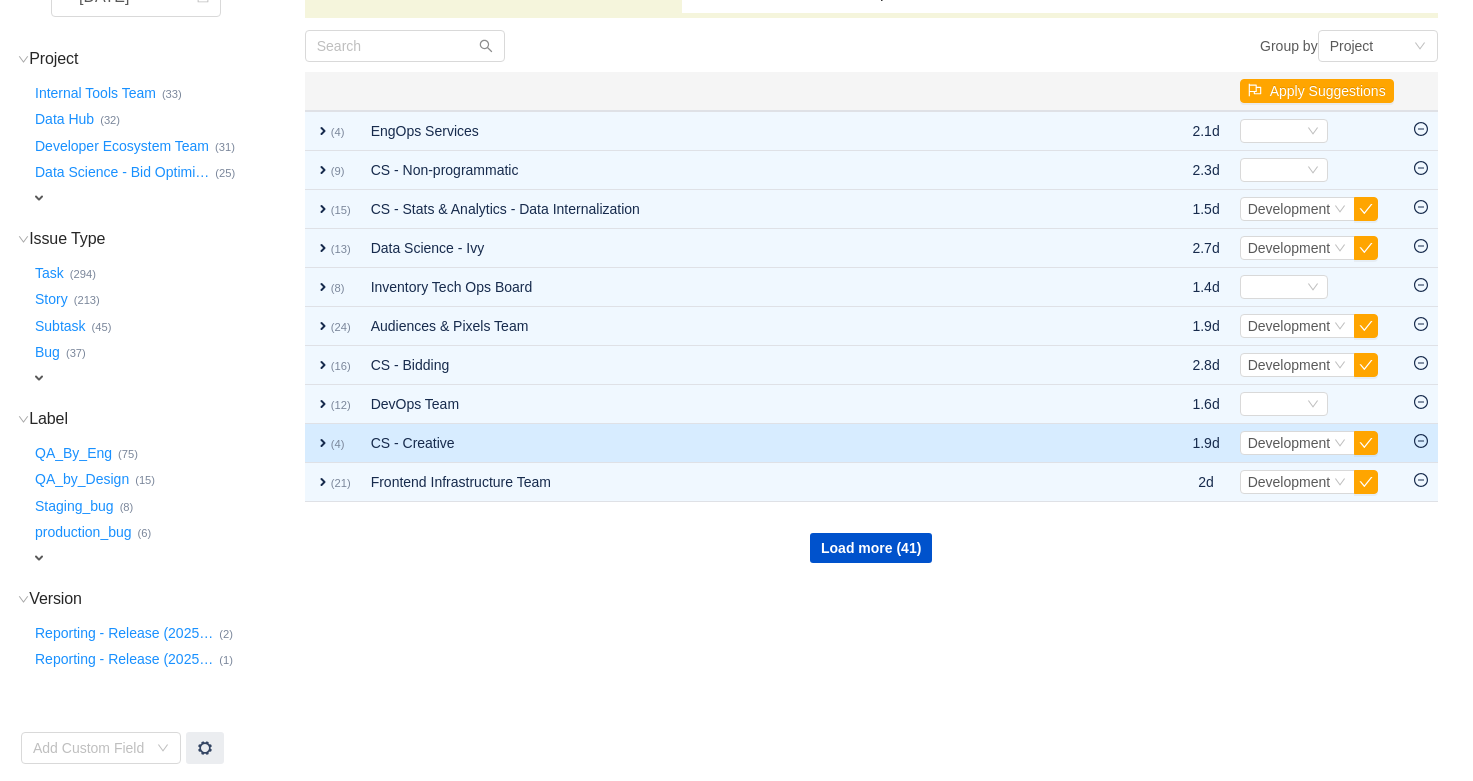 scroll, scrollTop: 0, scrollLeft: 0, axis: both 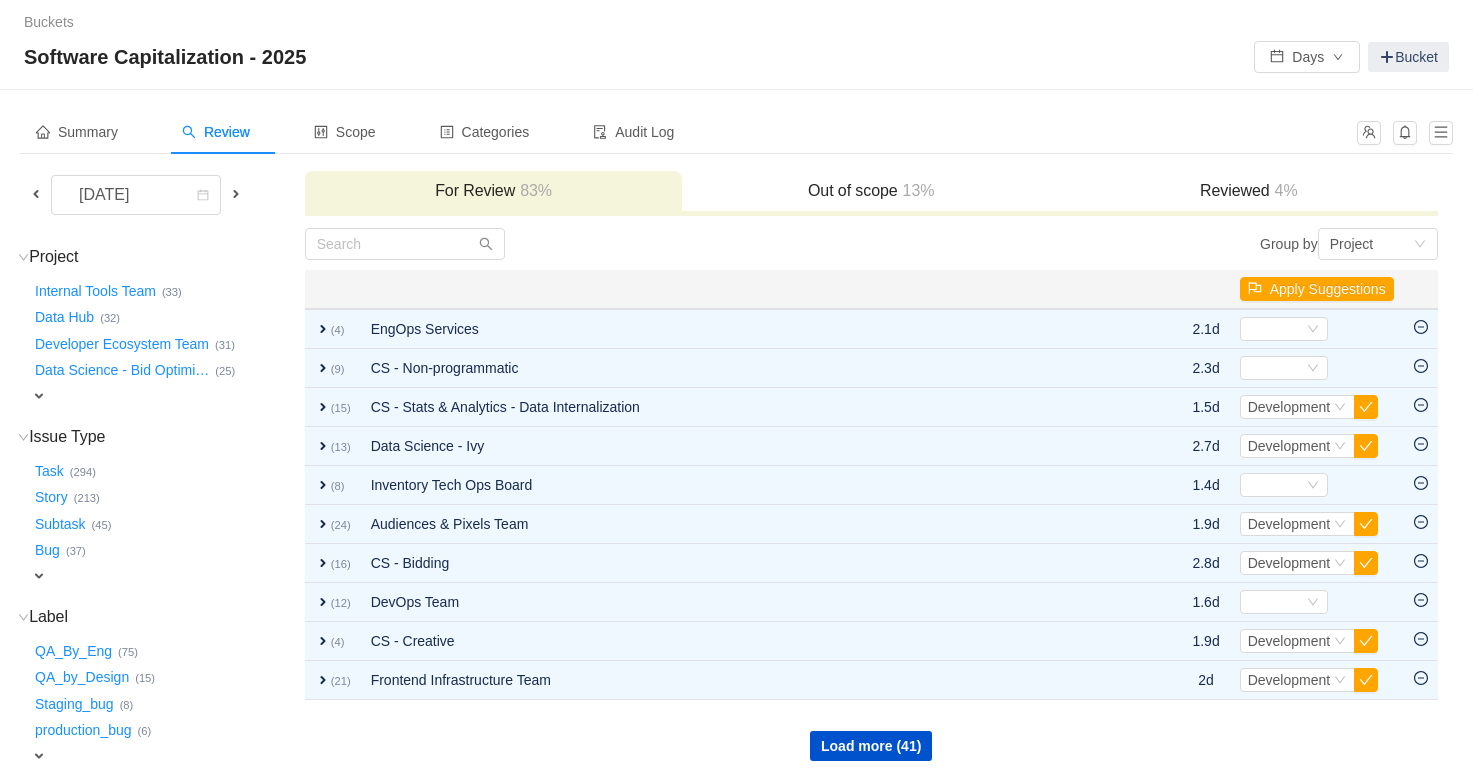 click at bounding box center (36, 194) 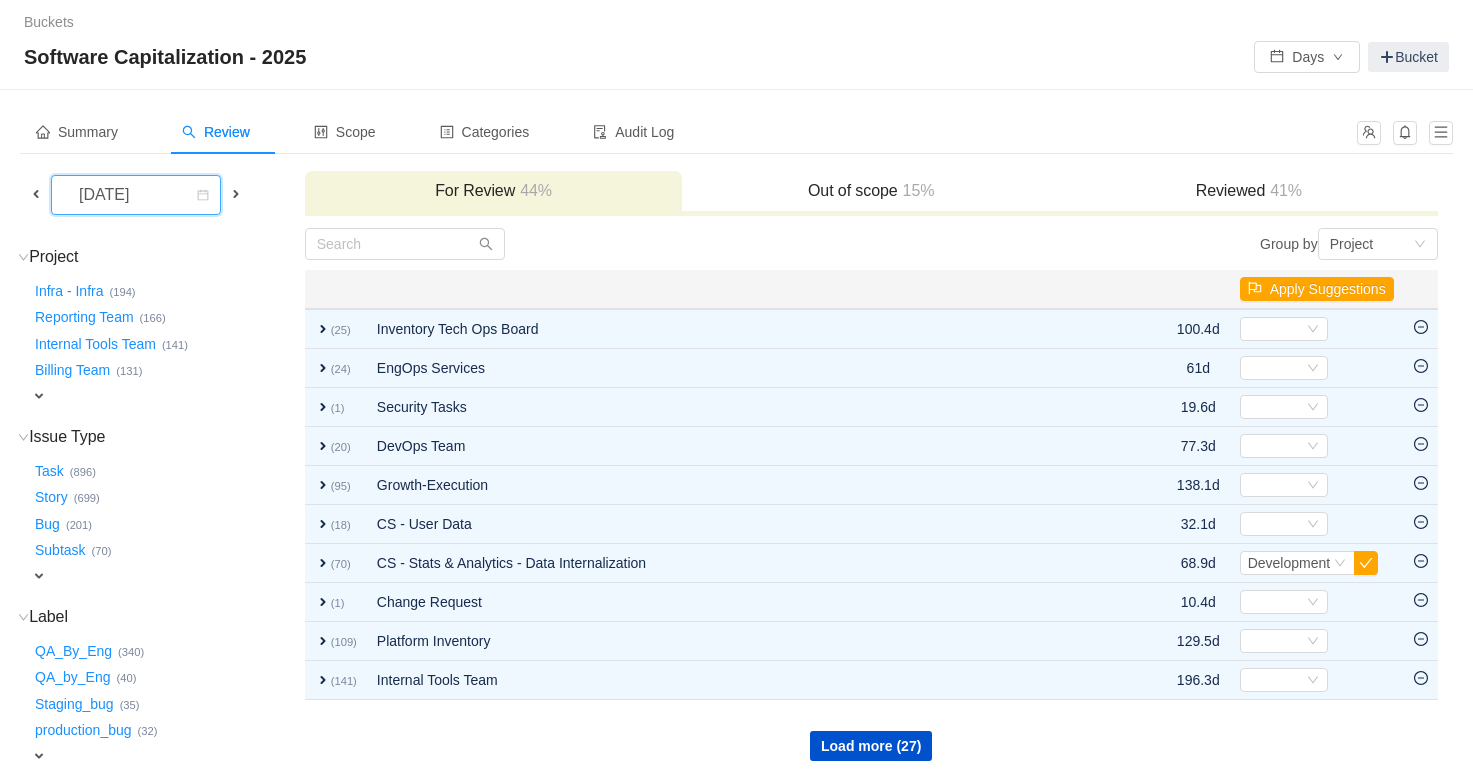 click 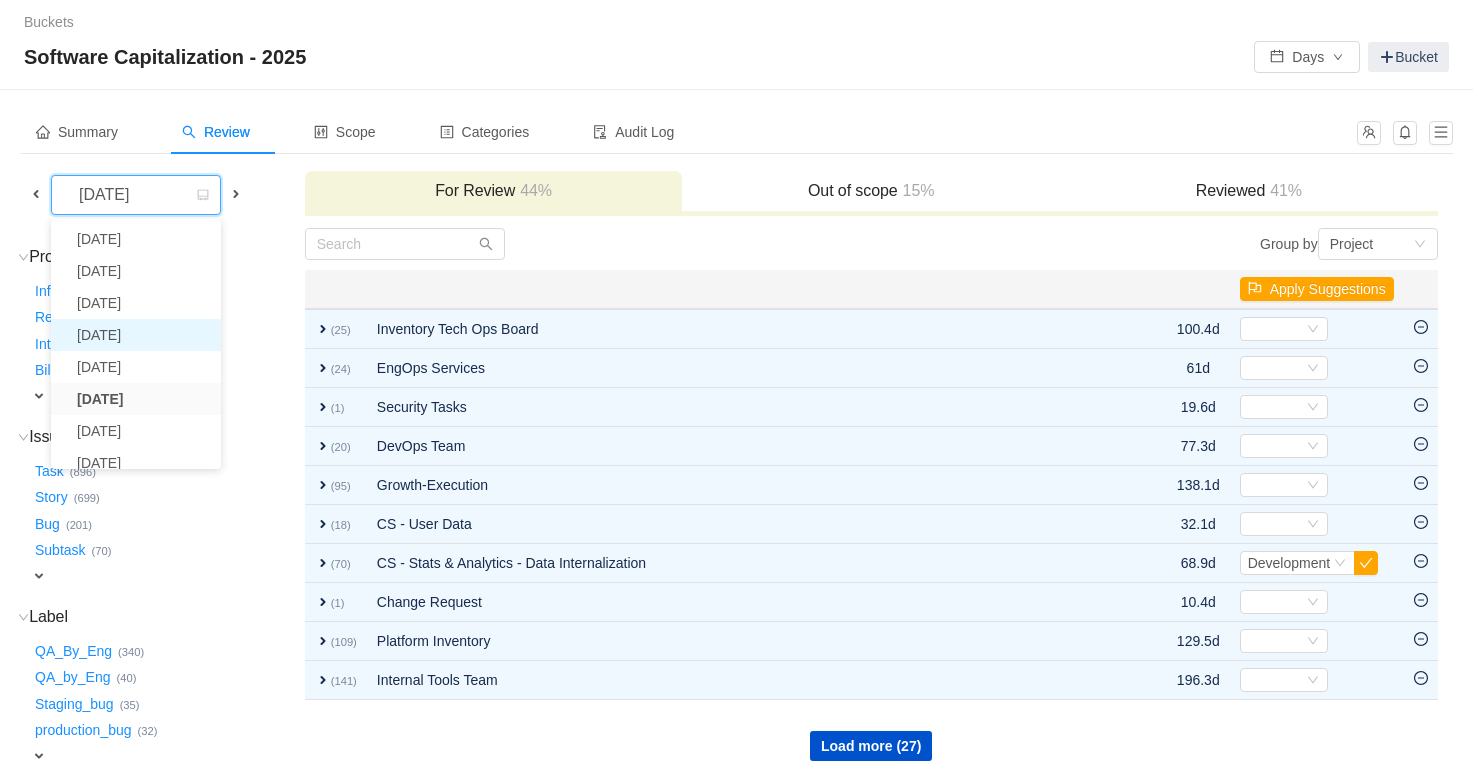 click on "[DATE]" at bounding box center [136, 335] 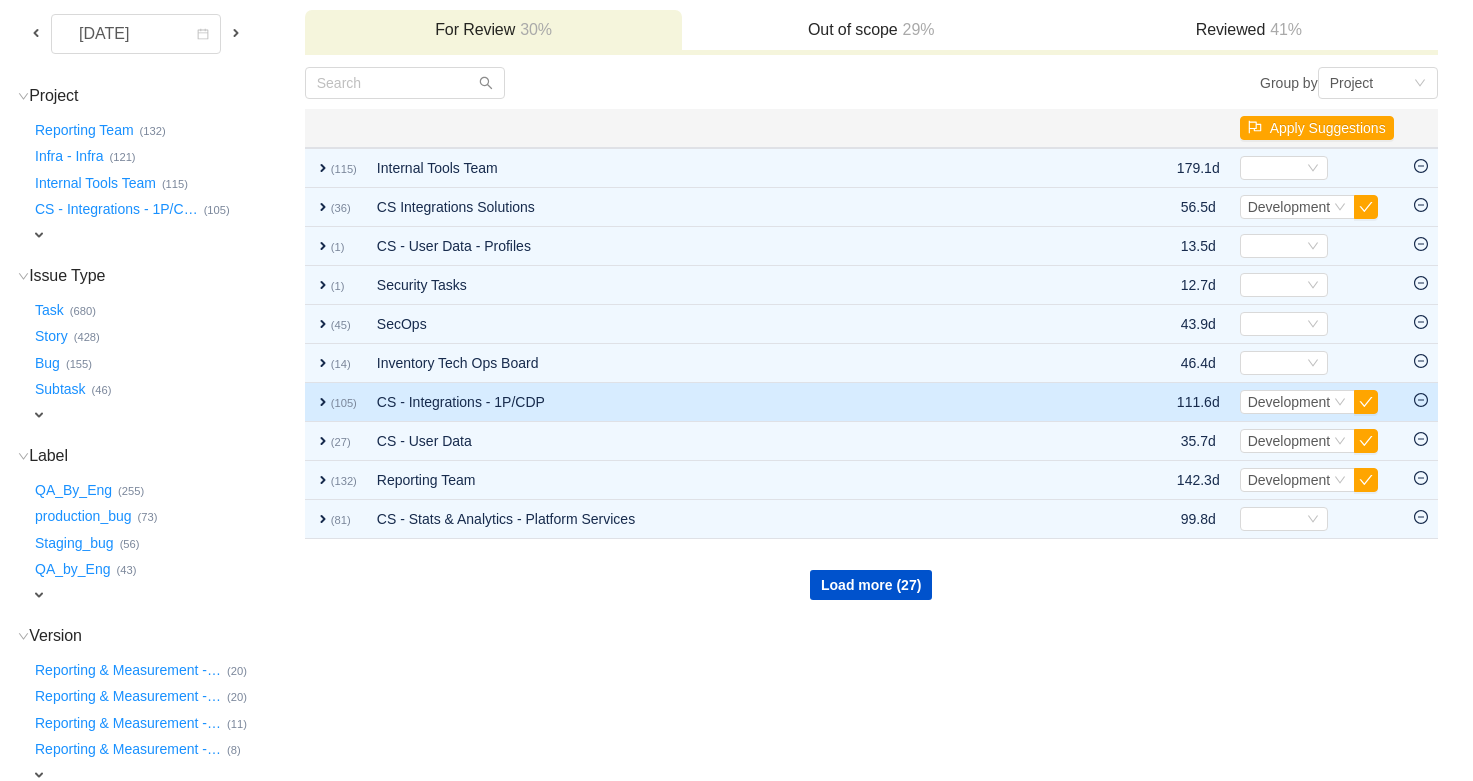 scroll, scrollTop: 165, scrollLeft: 0, axis: vertical 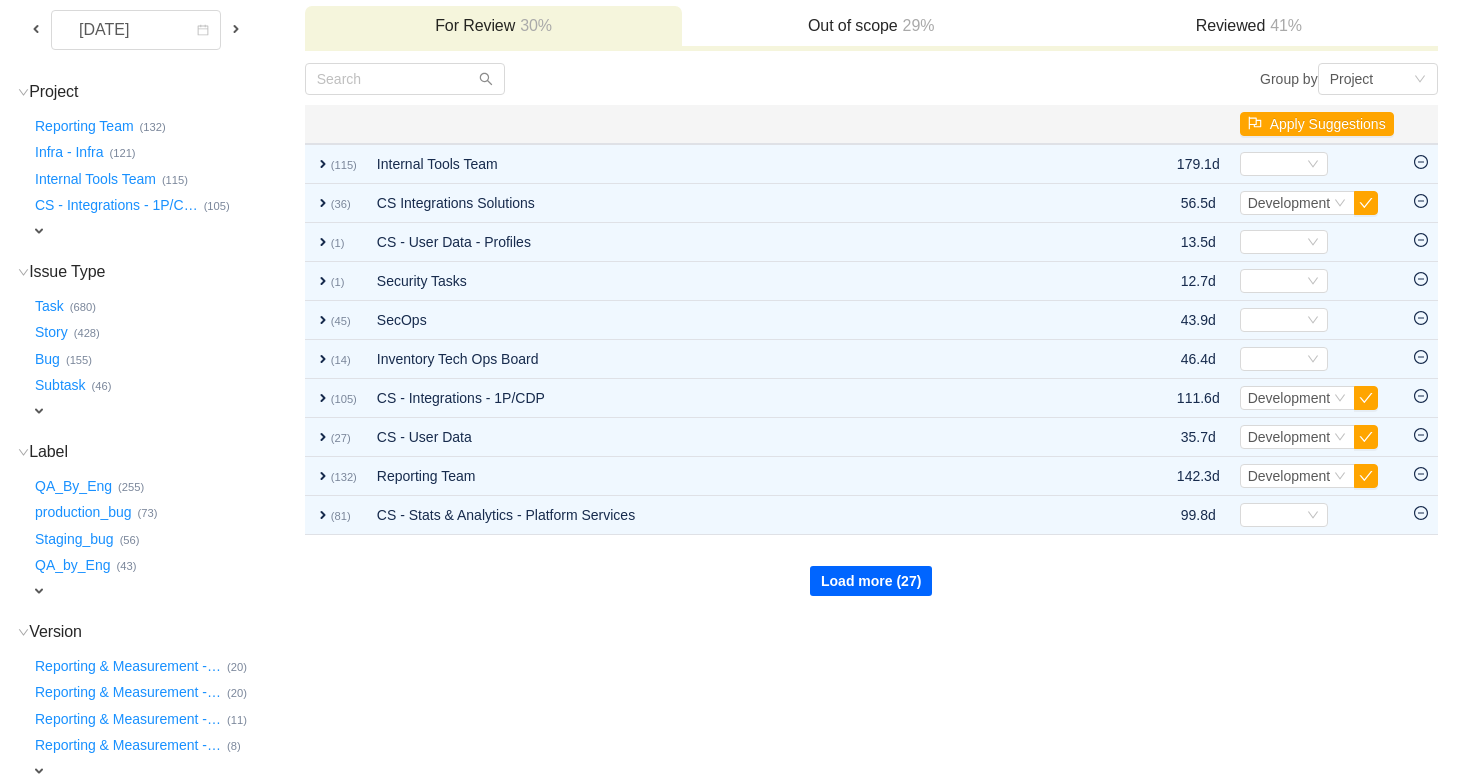 click on "Load more (27)" at bounding box center (871, 581) 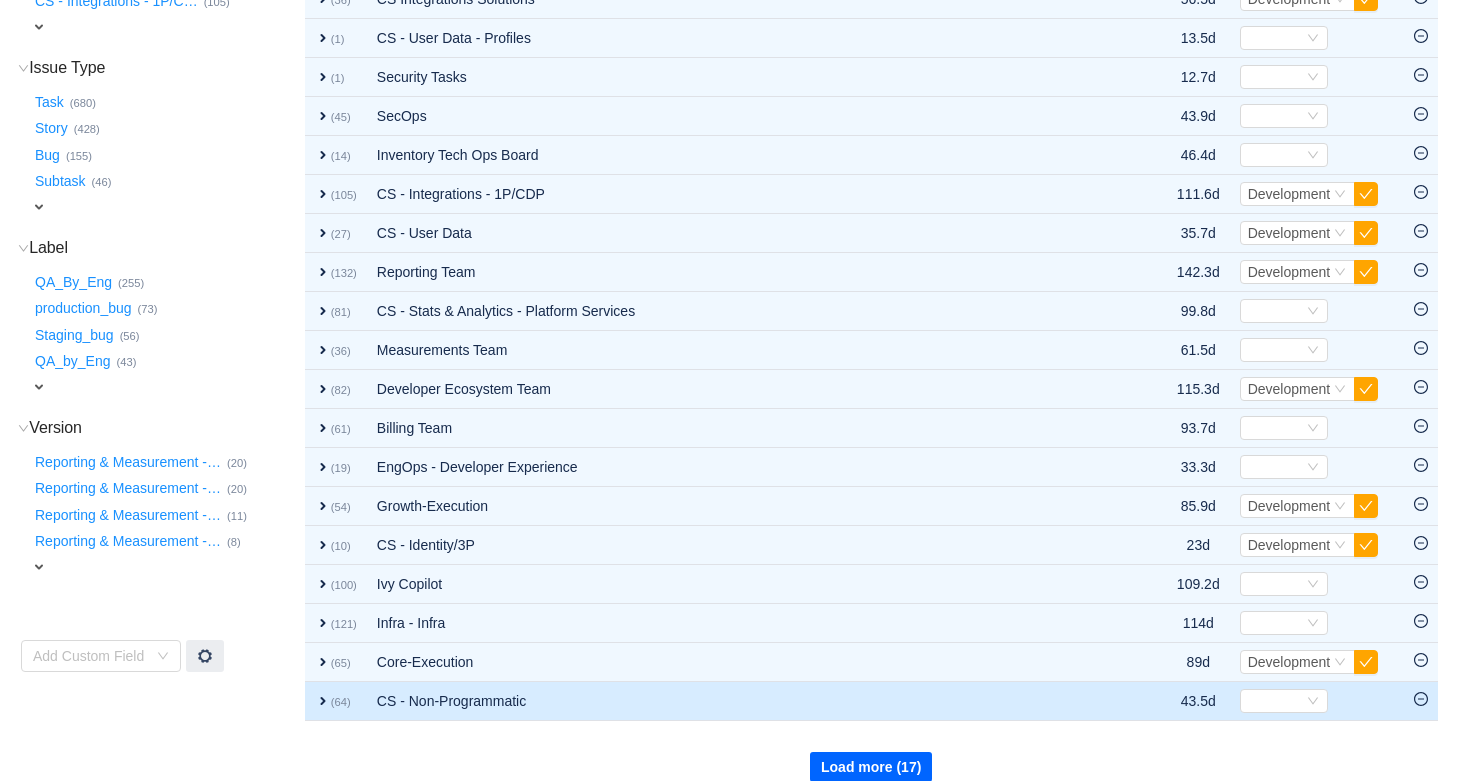 scroll, scrollTop: 392, scrollLeft: 0, axis: vertical 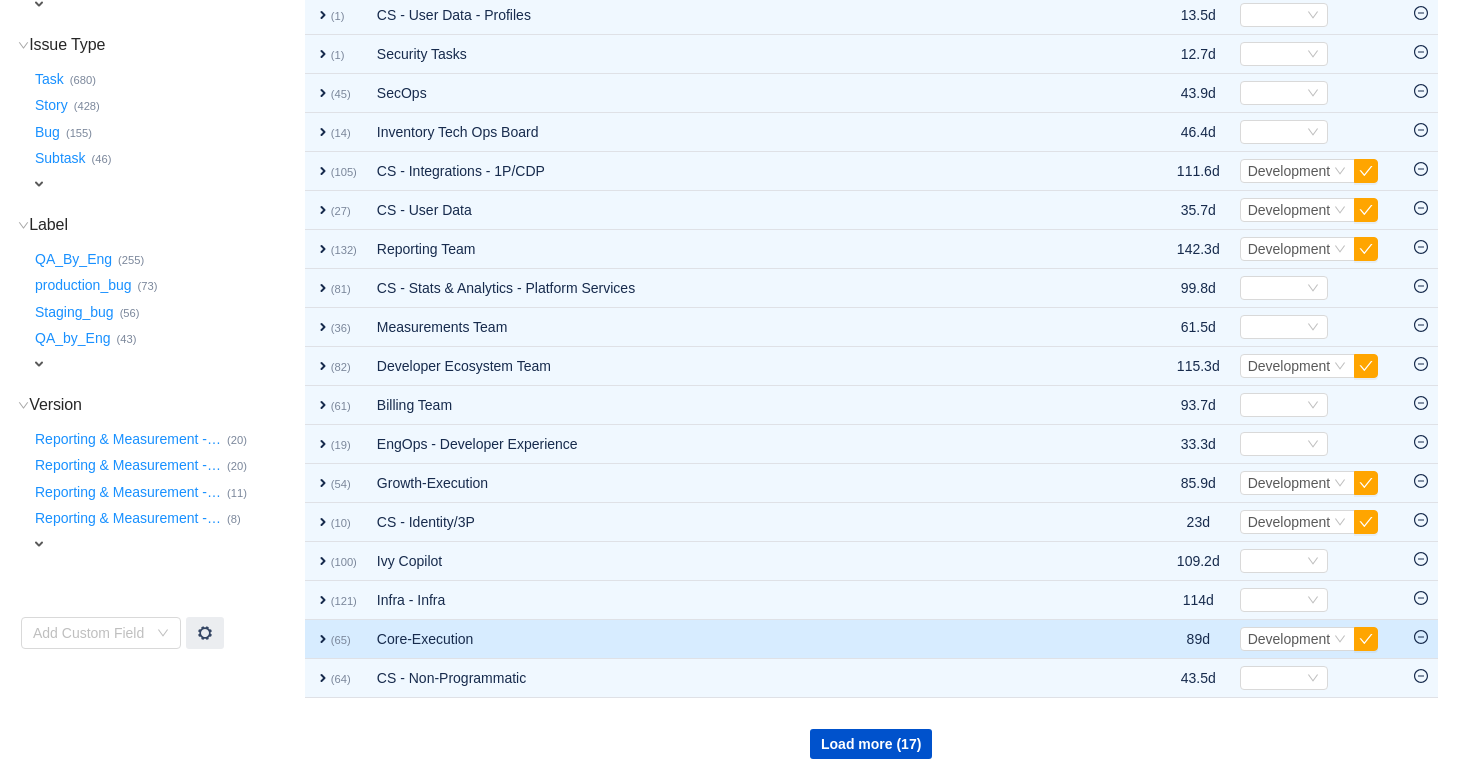 click on "expand" at bounding box center (323, 639) 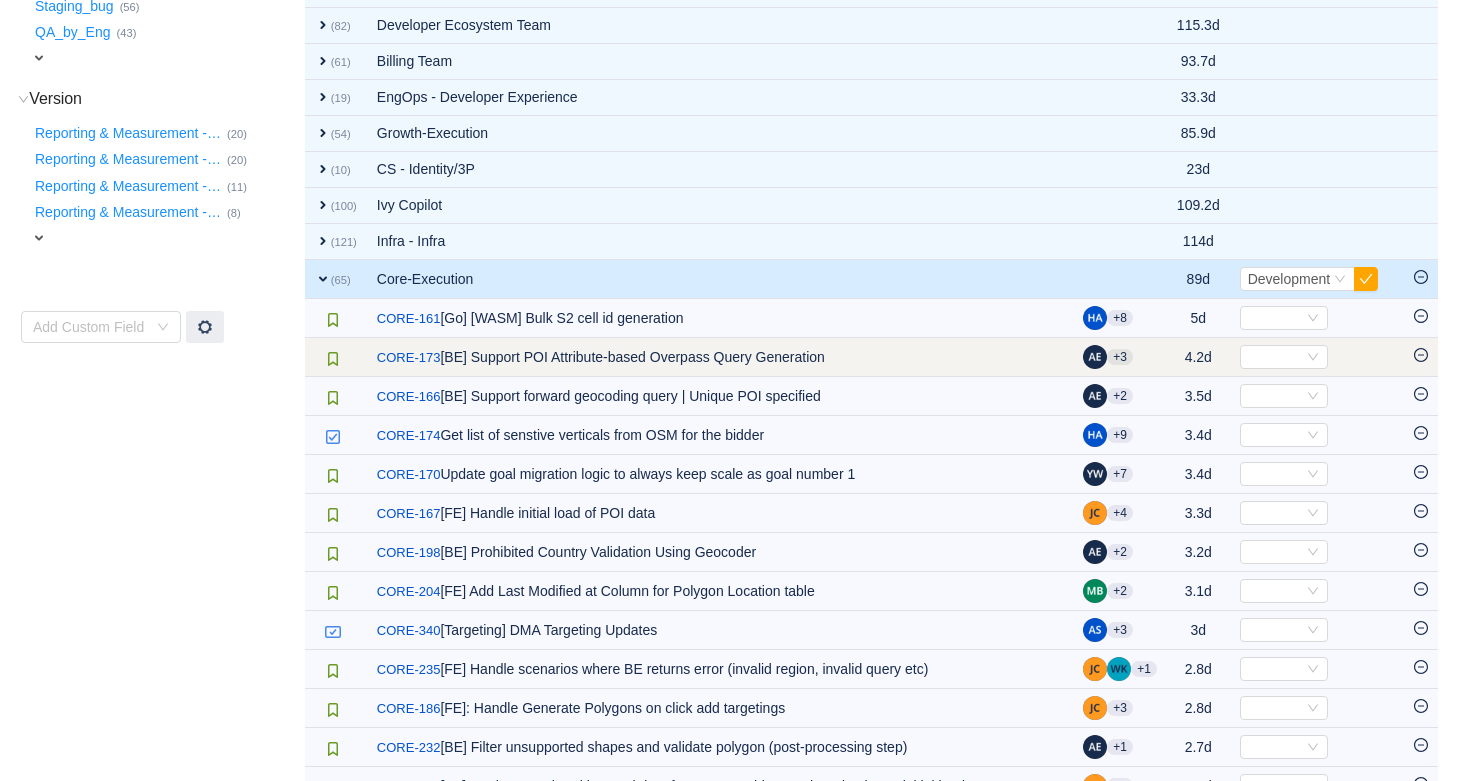 scroll, scrollTop: 714, scrollLeft: 0, axis: vertical 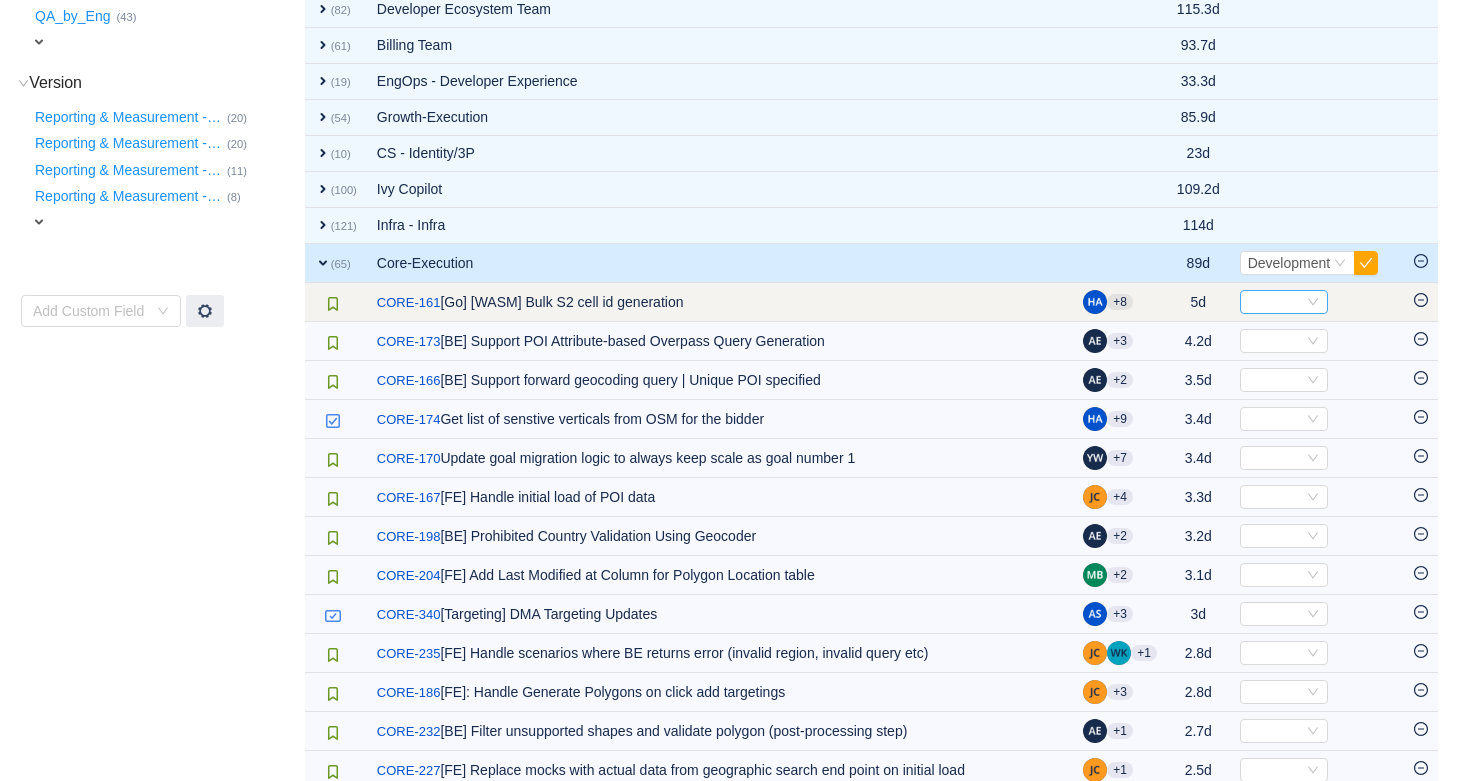 click on "Select" at bounding box center [1275, 302] 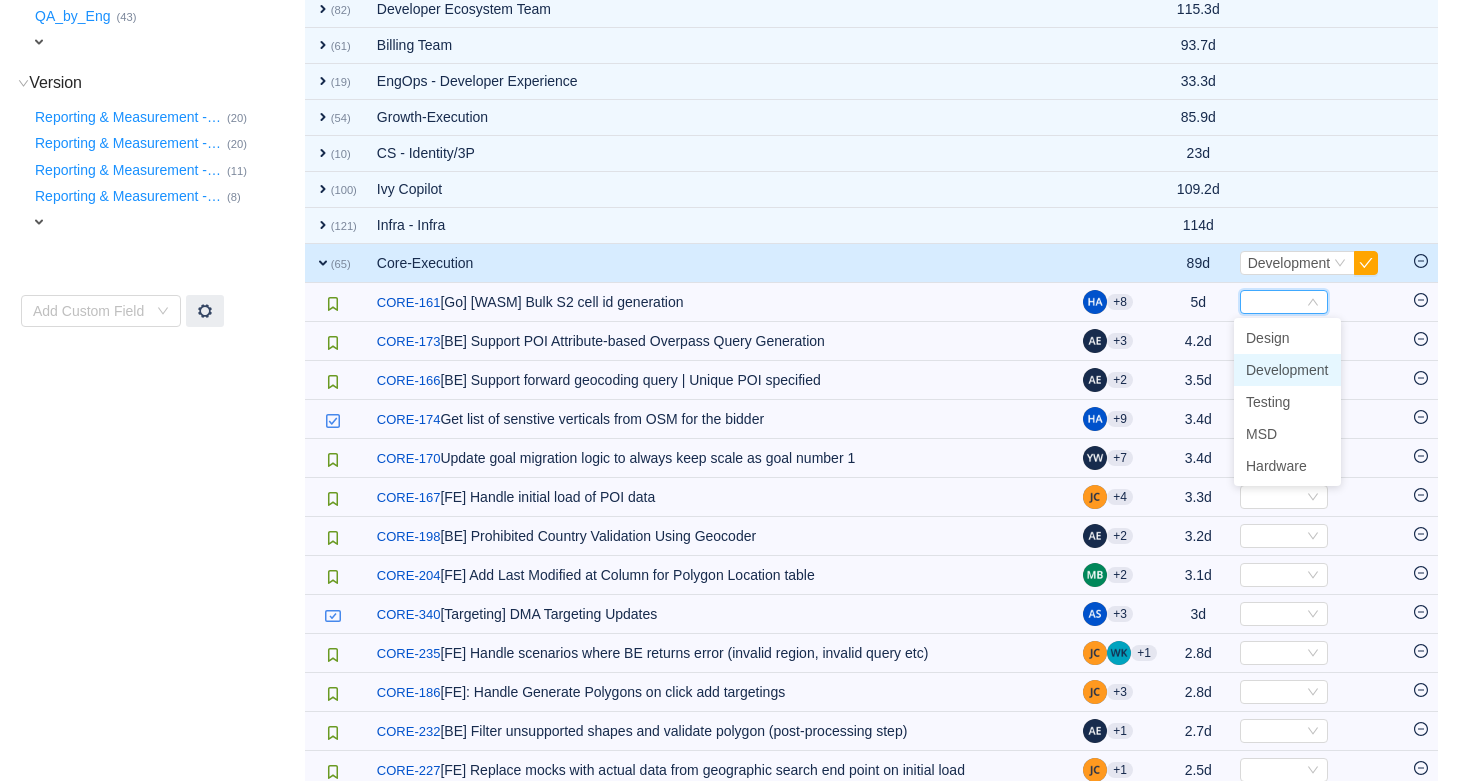 click on "Development" at bounding box center (1287, 370) 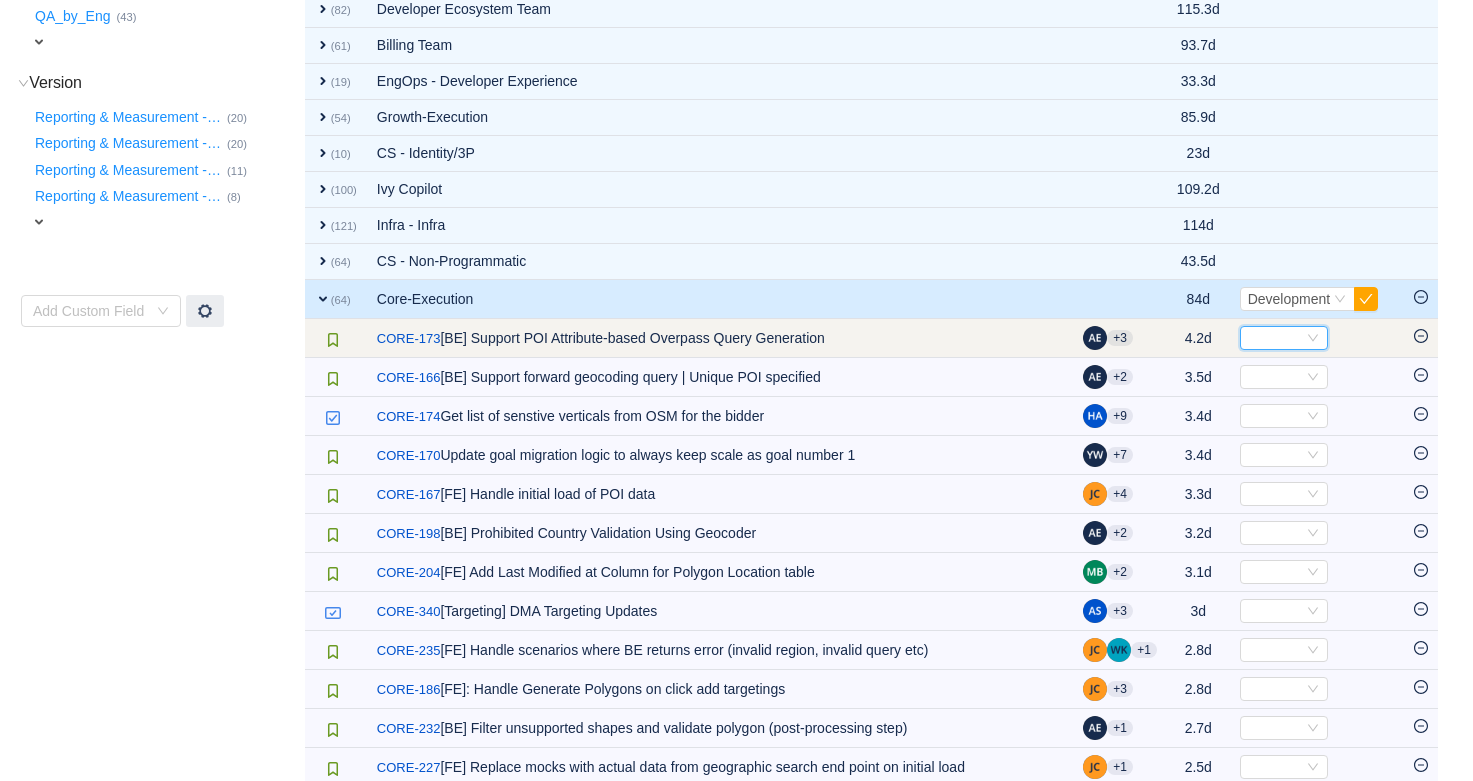 click on "Select" at bounding box center [1284, 338] 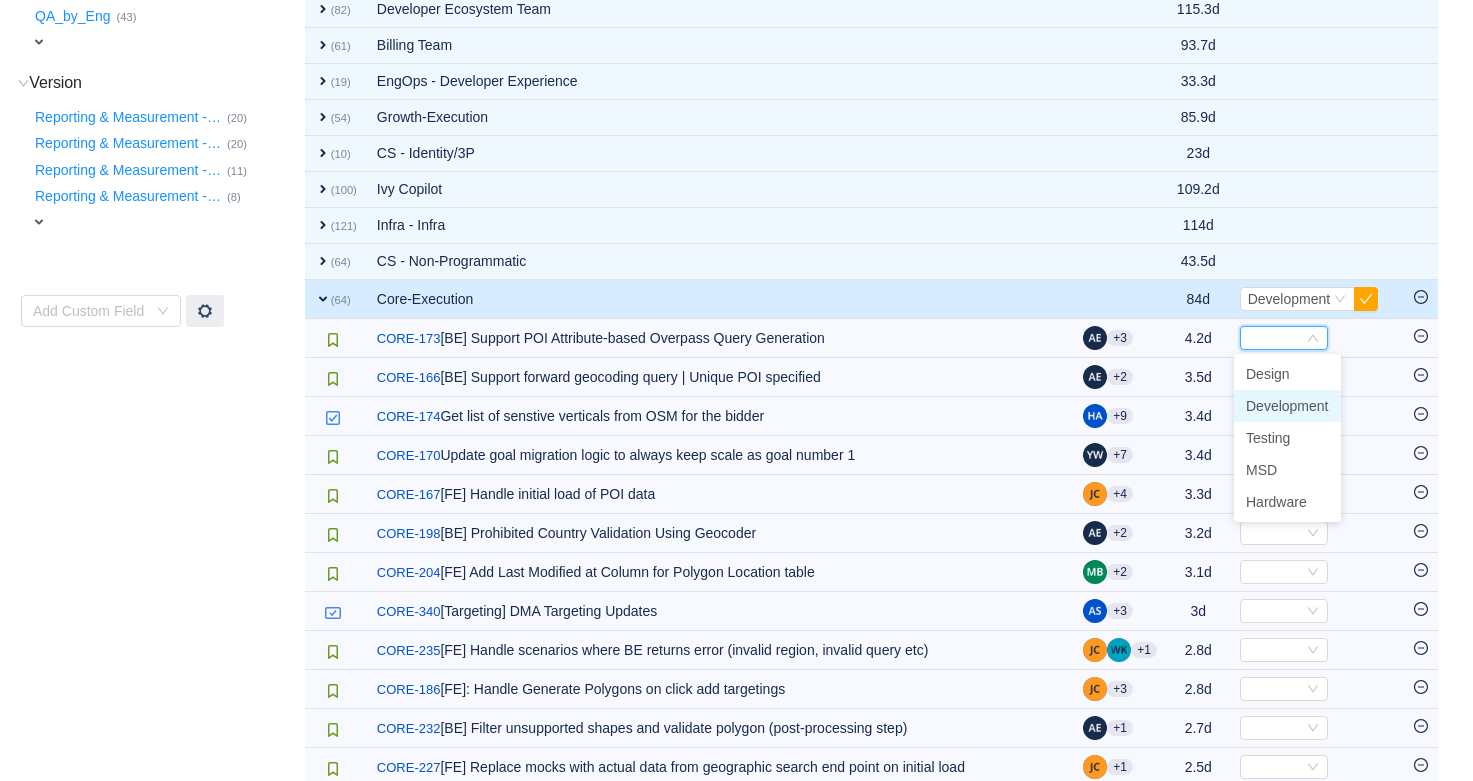 click on "Development" at bounding box center [1287, 406] 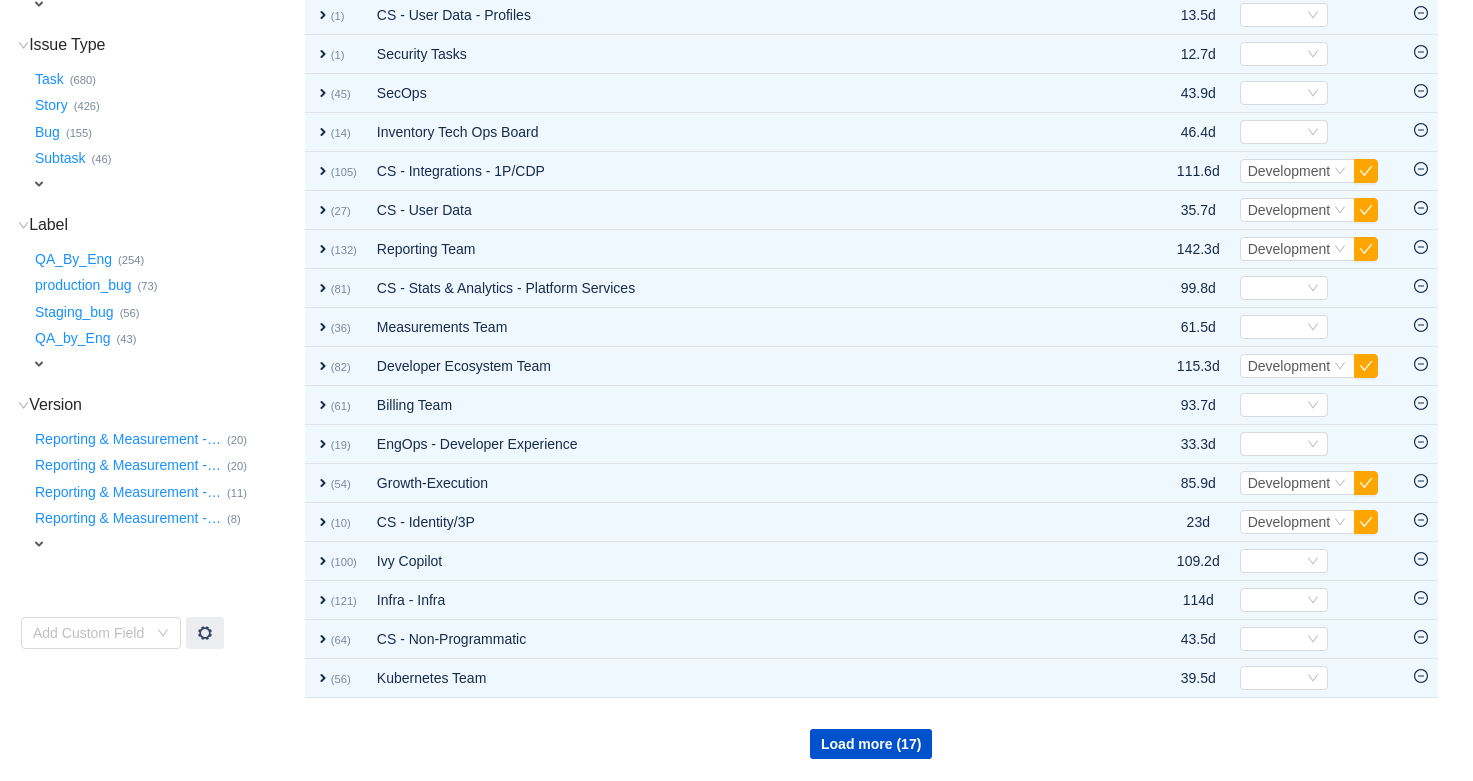 scroll, scrollTop: 0, scrollLeft: 0, axis: both 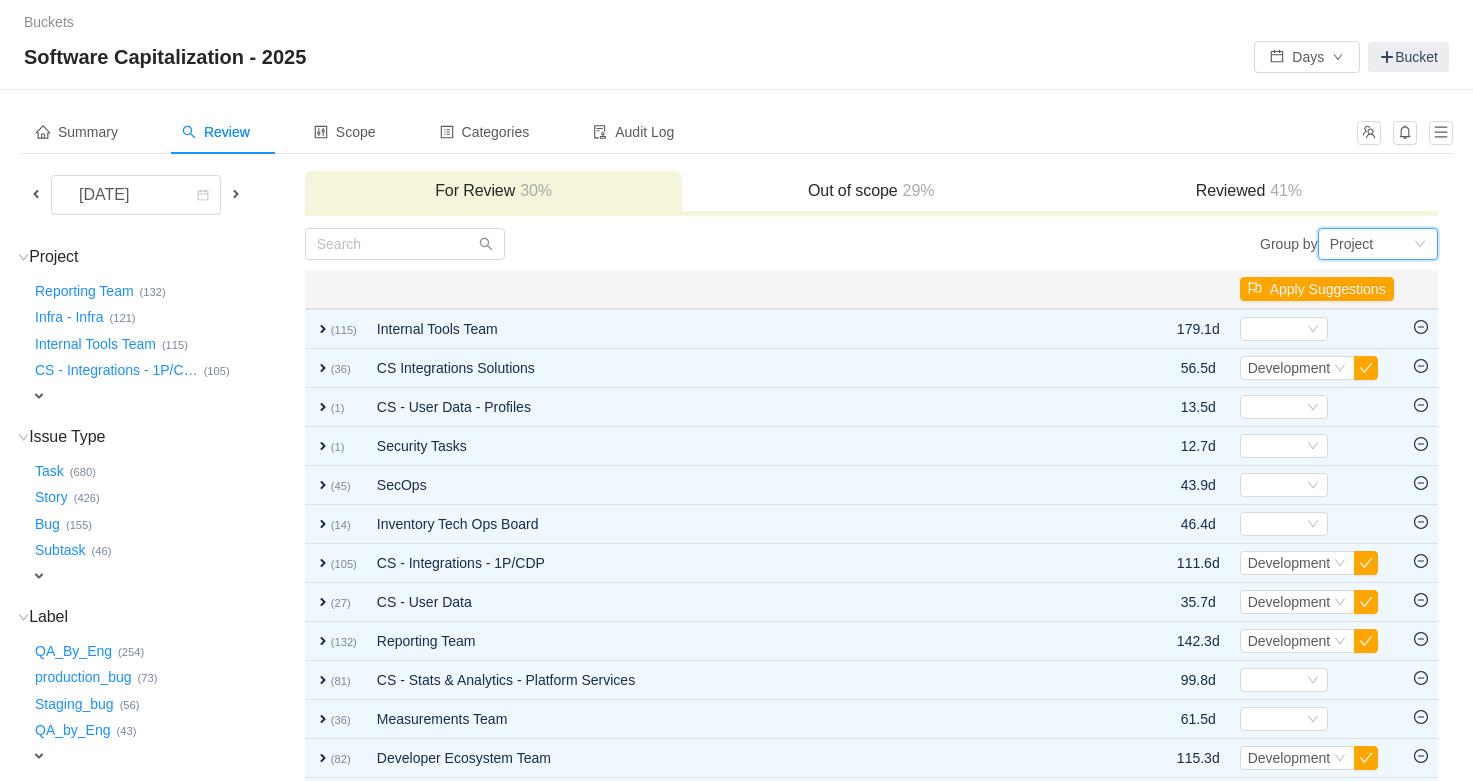 click on "Project" at bounding box center [1352, 244] 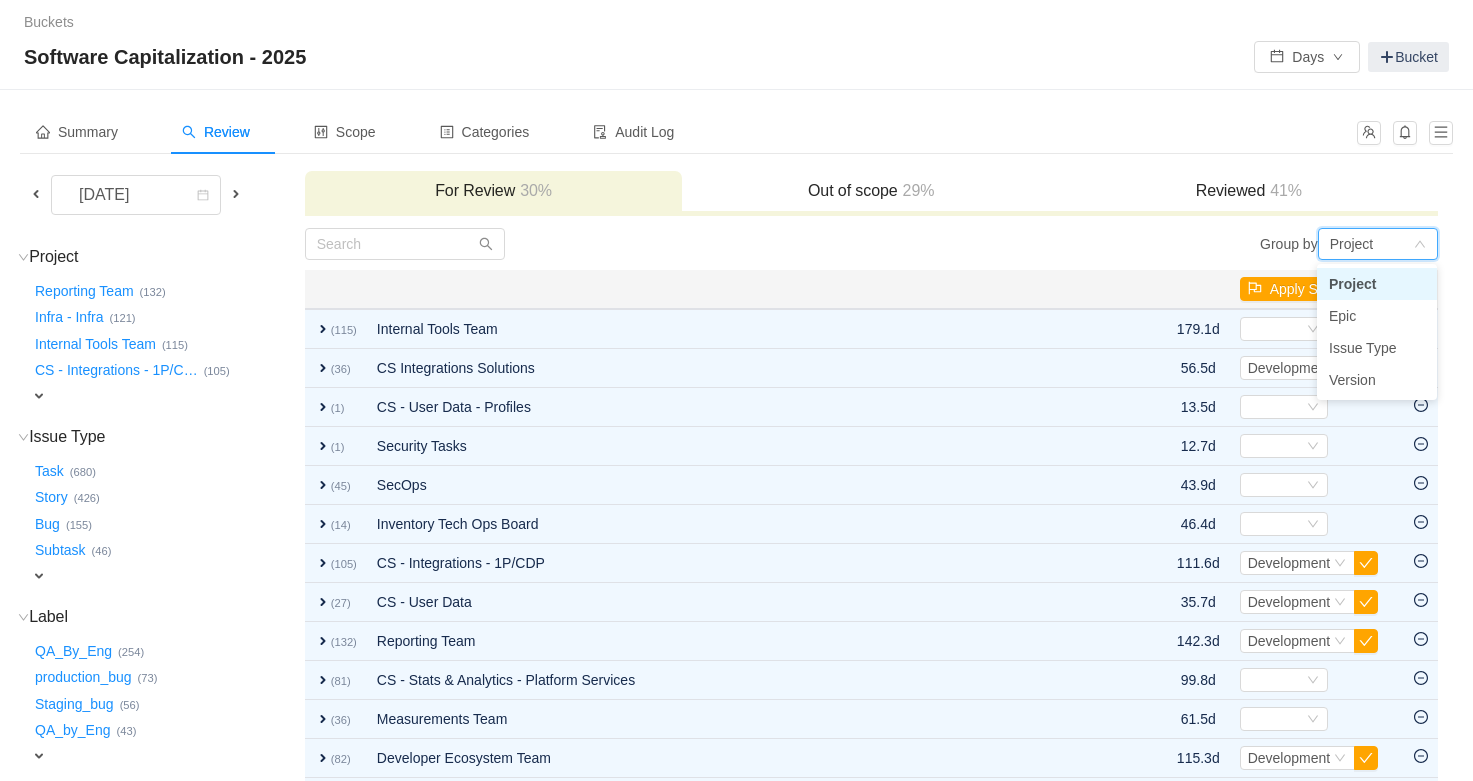 click on "Project" at bounding box center (1377, 284) 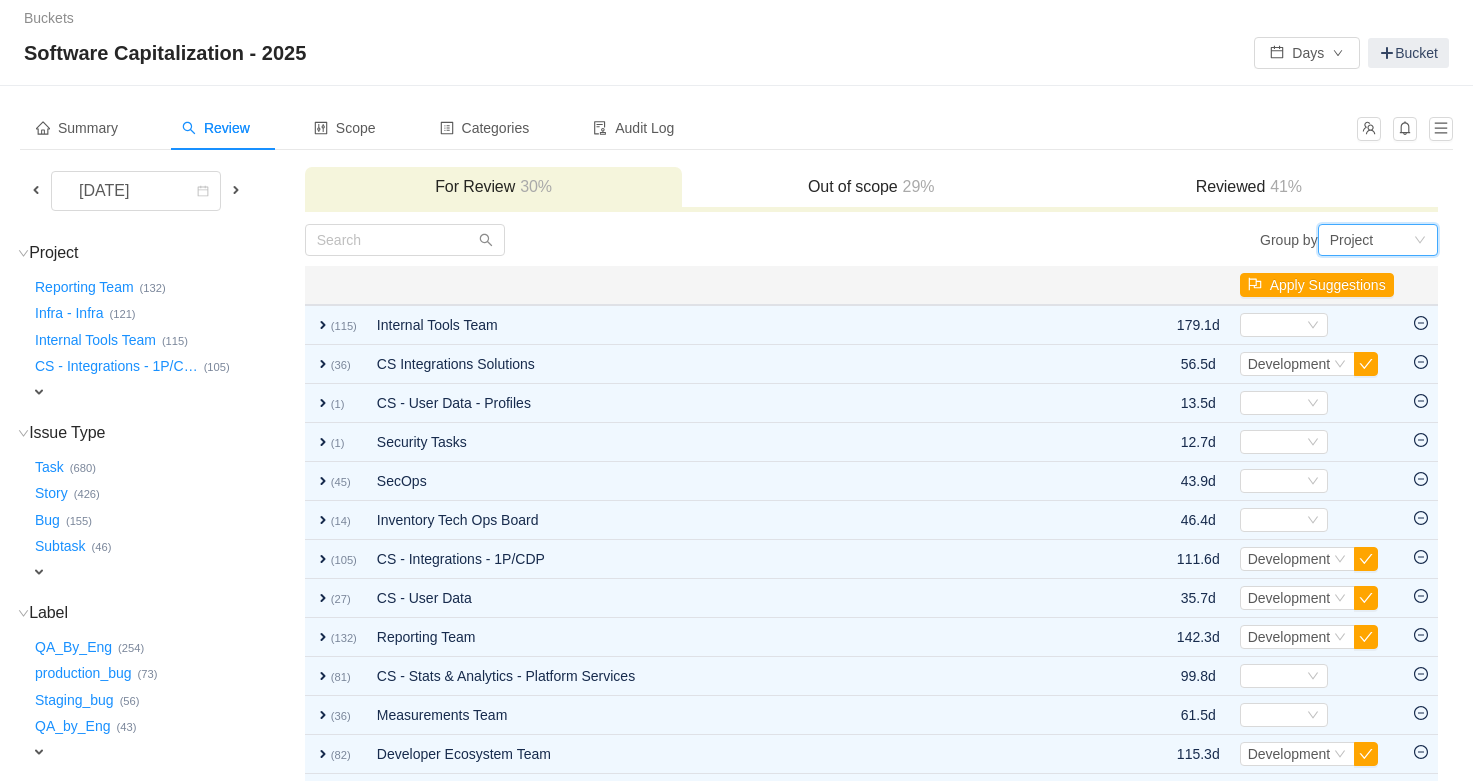 scroll, scrollTop: 8, scrollLeft: 0, axis: vertical 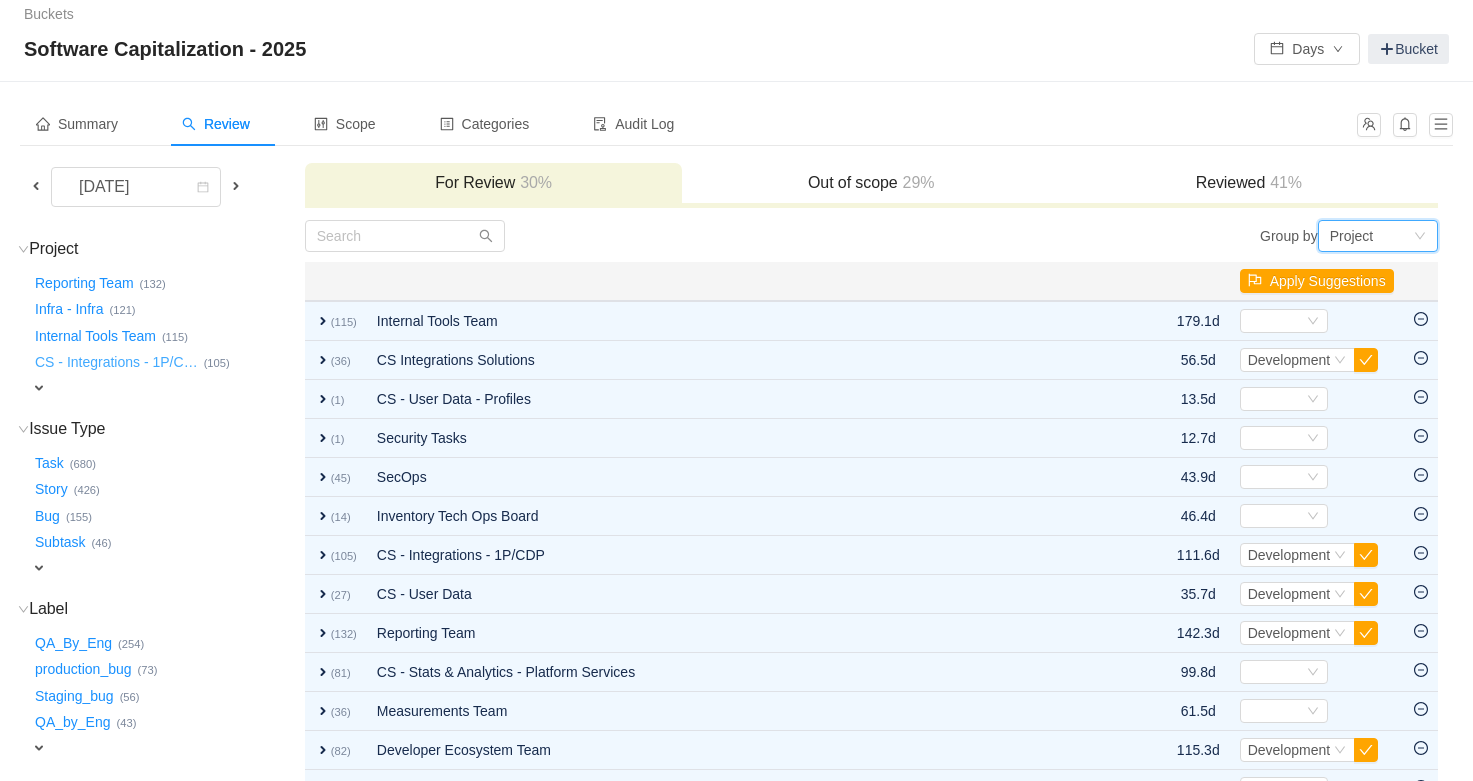 click on "expand" at bounding box center [39, 388] 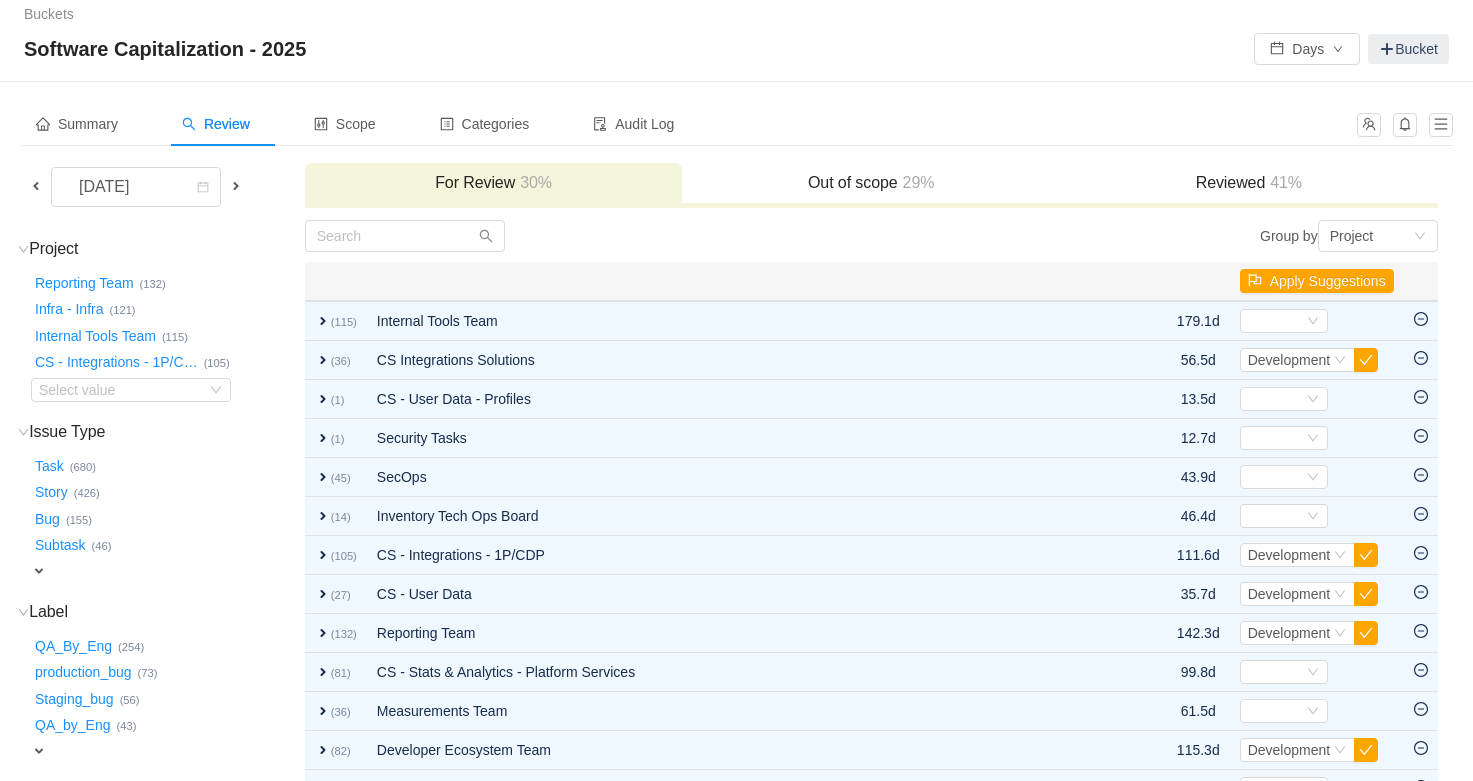 click on "Project   (37)  hide Reporting Team … (132) Infra - Infra … (121) Internal Tools Team … (115) CS  - Integrations - 1P/C … (105) expand Select value    Issue Type   (13)  hide Task … (680) Story … (426) Bug … (155) Subtask … (46) expand Select value    Label   (32)  hide QA_By_Eng … (254) production_bug … (73) Staging_bug … (56) QA_by_Eng … (43) expand Select value    Version   (12)  hide Reporting & Measurement - … (20) Reporting & Measurement - … (20) Reporting & Measurement - … (11) Reporting & Measurement - … (8) expand Select value   Add Custom Field" at bounding box center [162, 682] 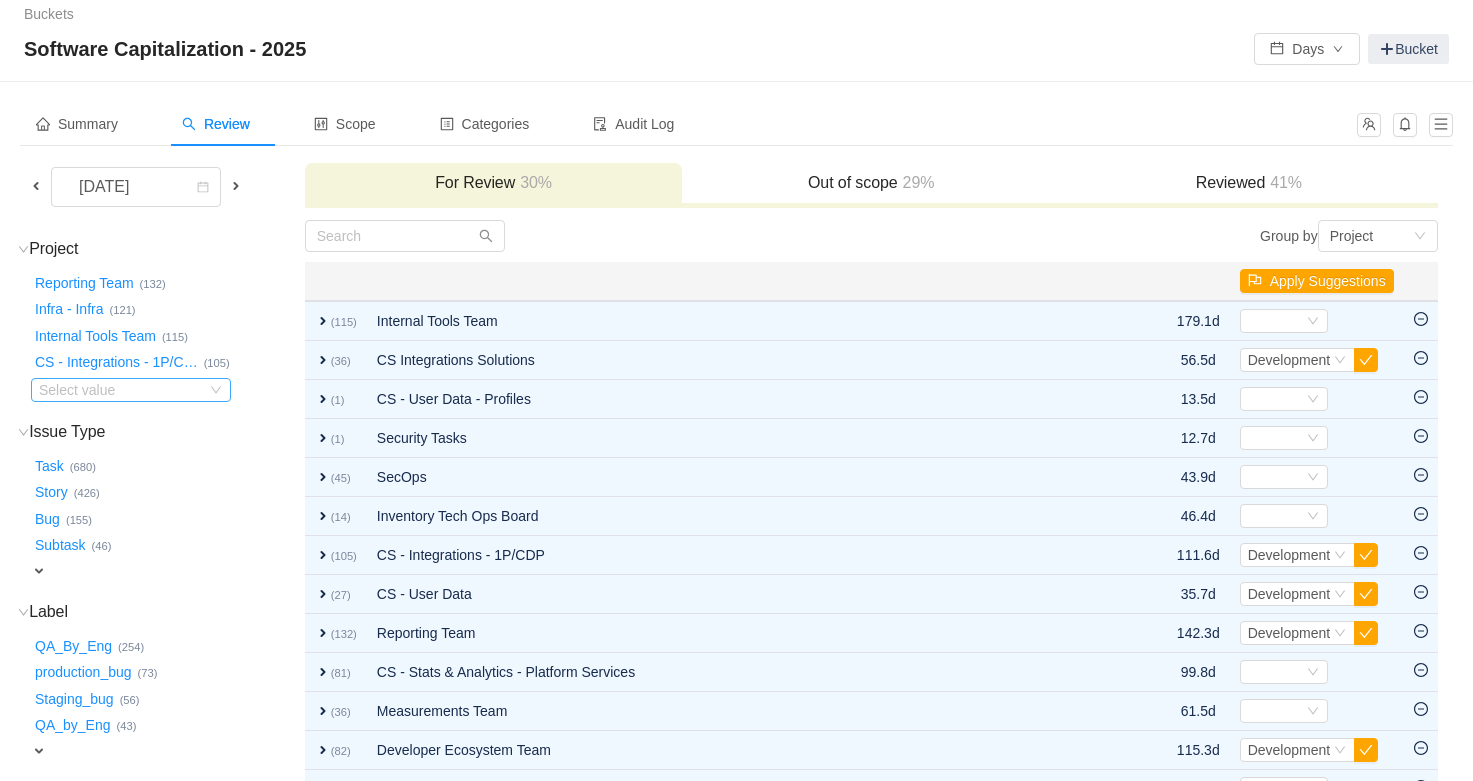 click on "Select value" at bounding box center (118, 390) 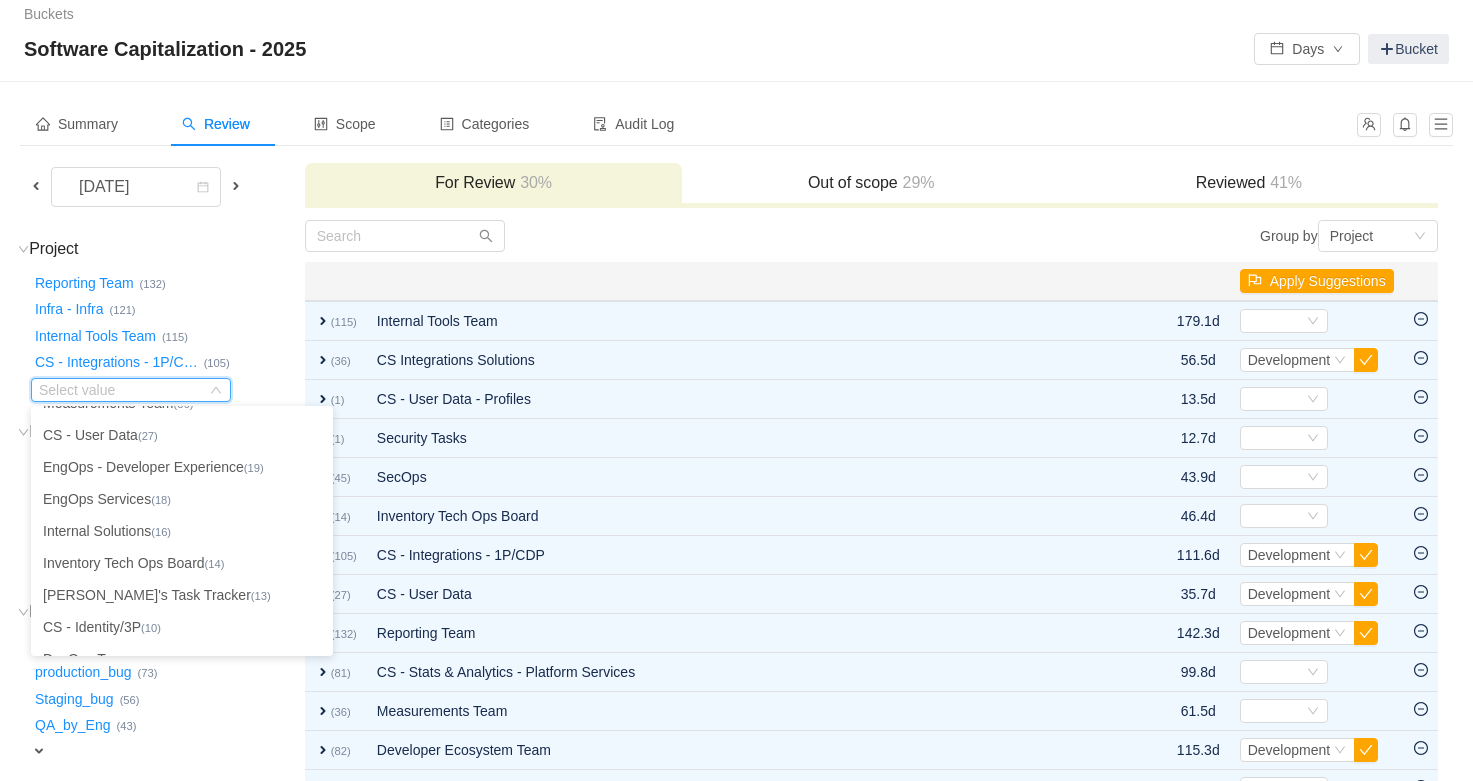 scroll, scrollTop: 0, scrollLeft: 0, axis: both 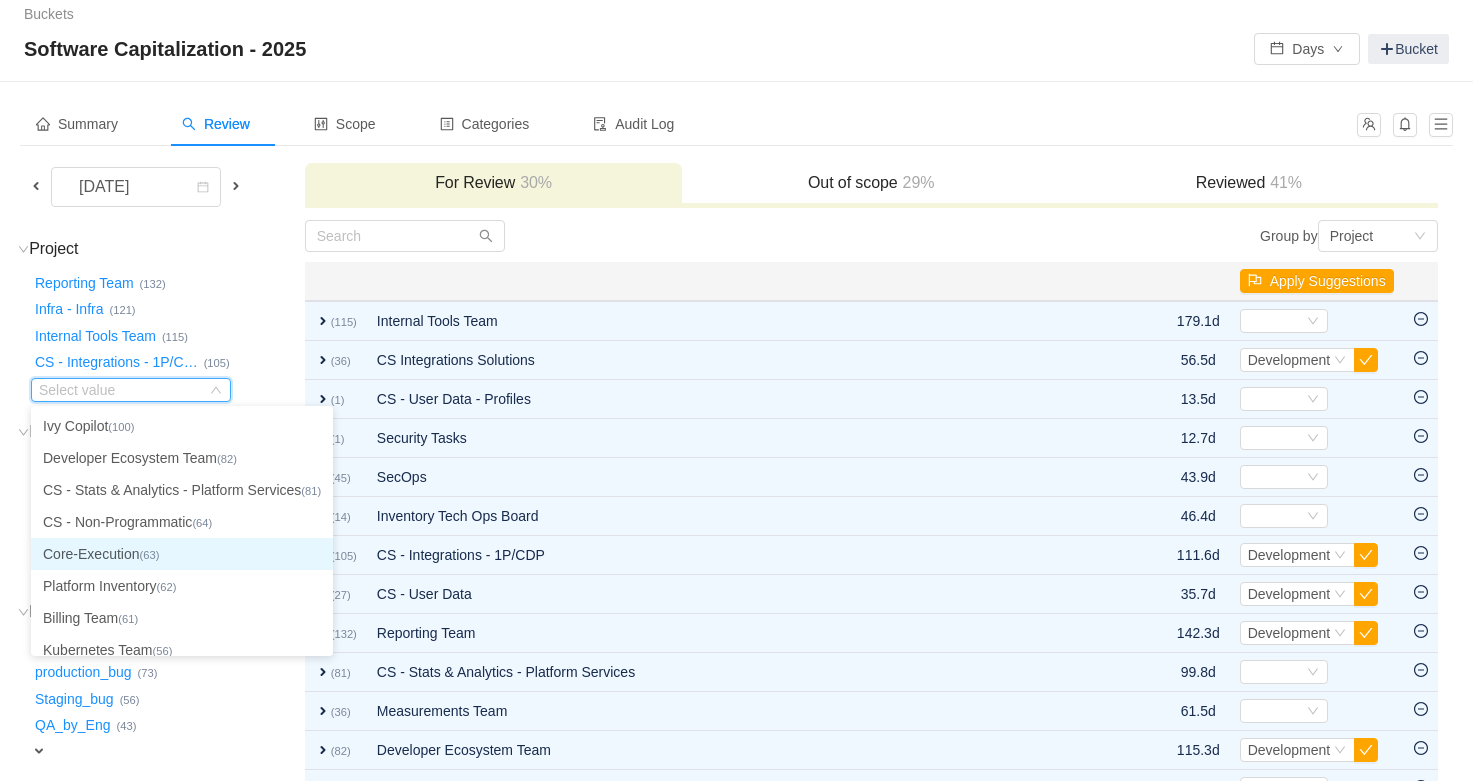 click on "Core-Execution  (63)" at bounding box center [182, 554] 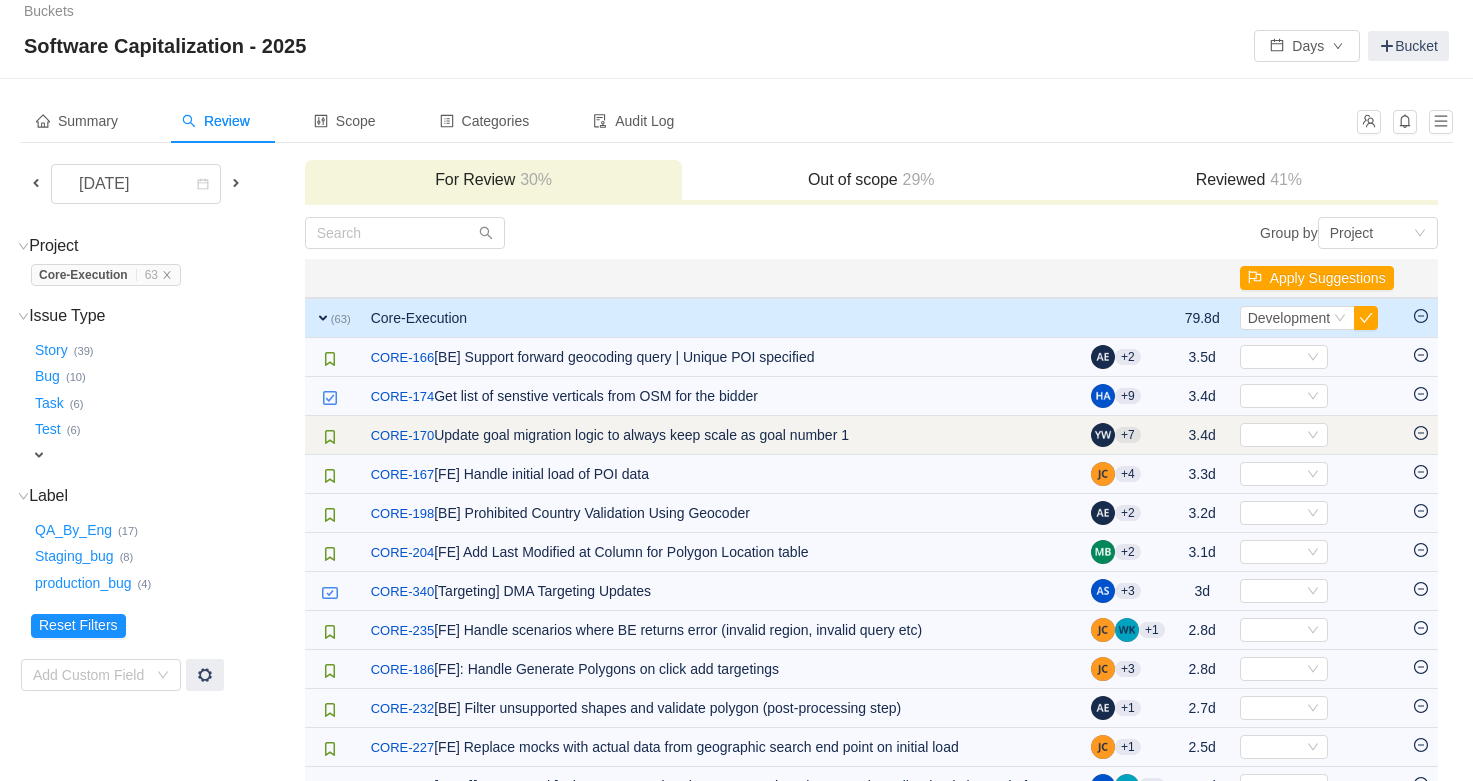scroll, scrollTop: 12, scrollLeft: 0, axis: vertical 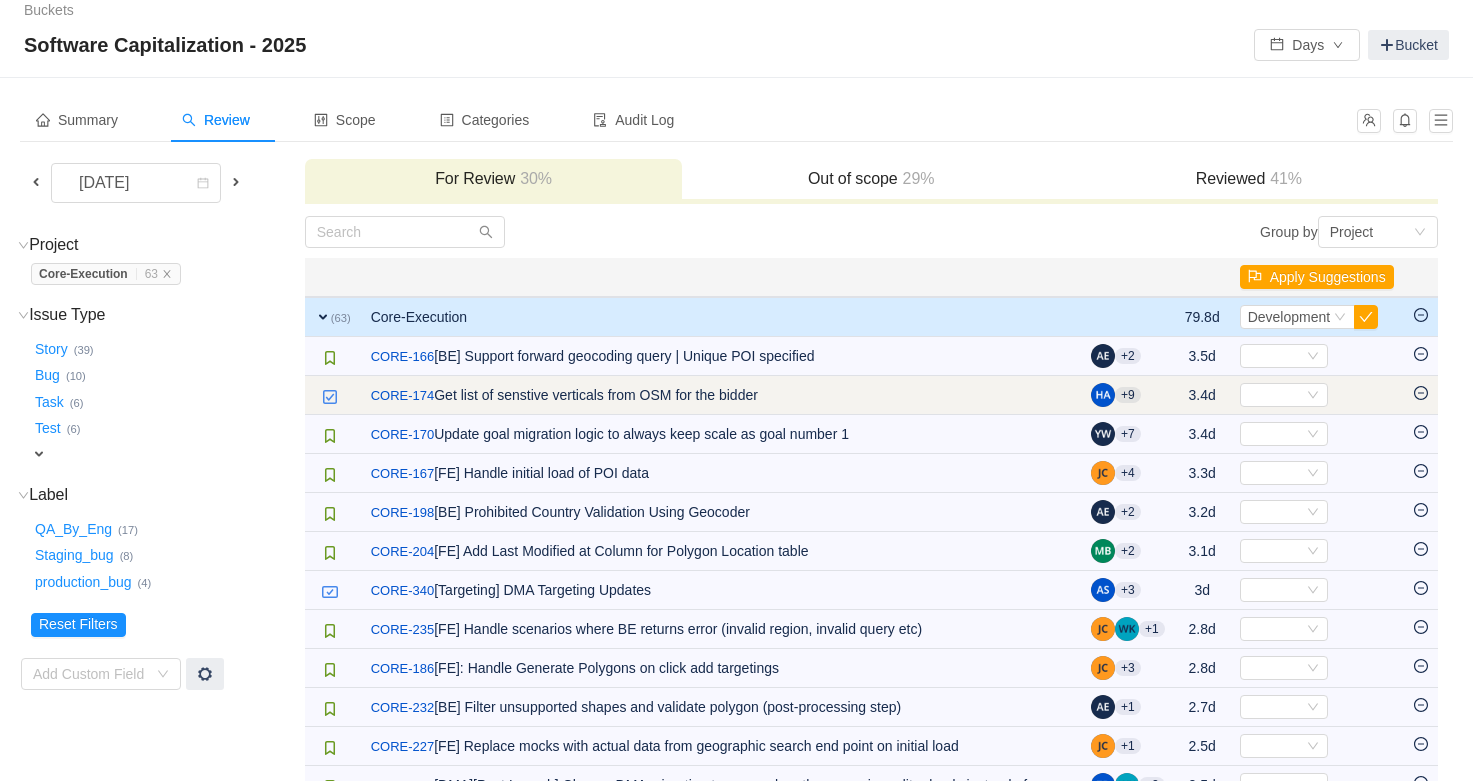 click 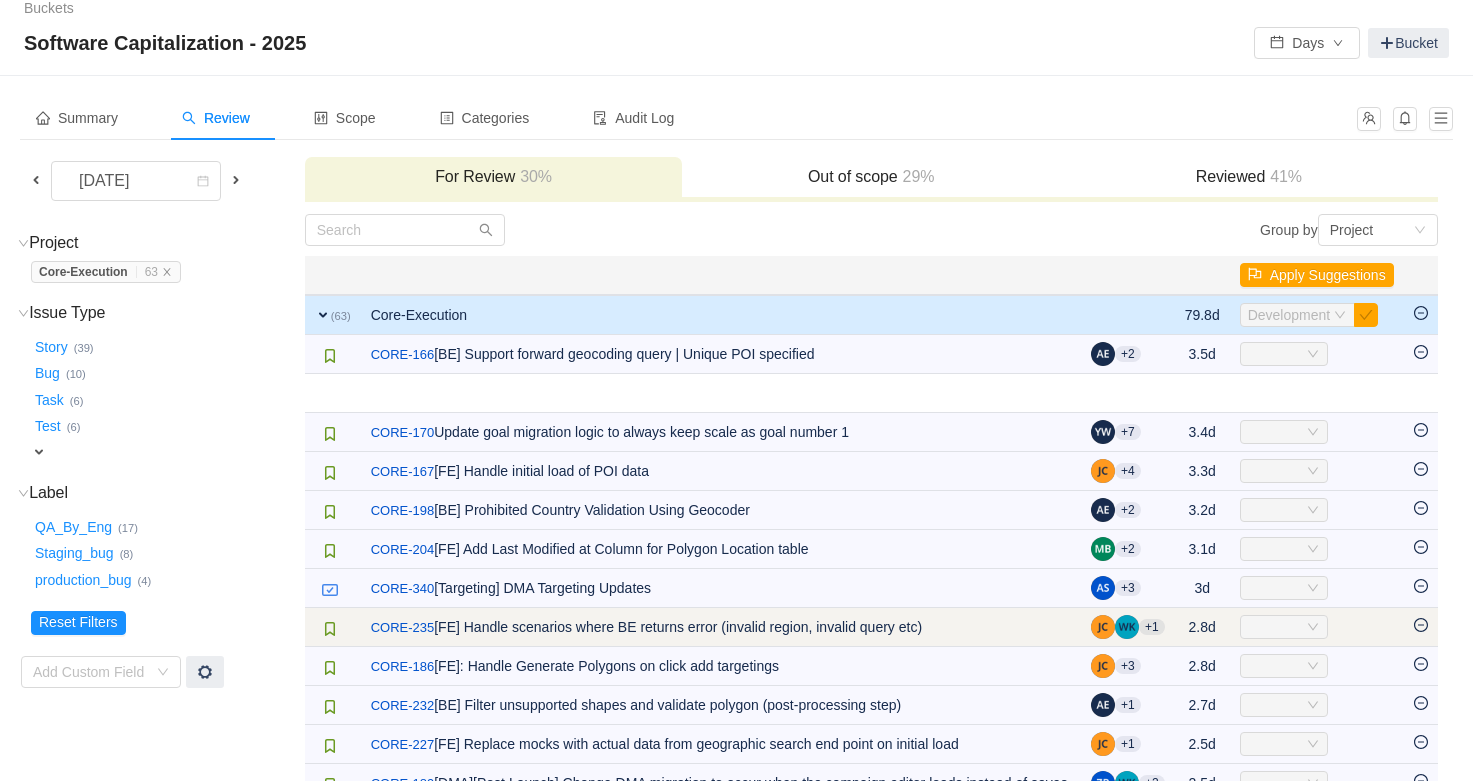 scroll, scrollTop: 16, scrollLeft: 0, axis: vertical 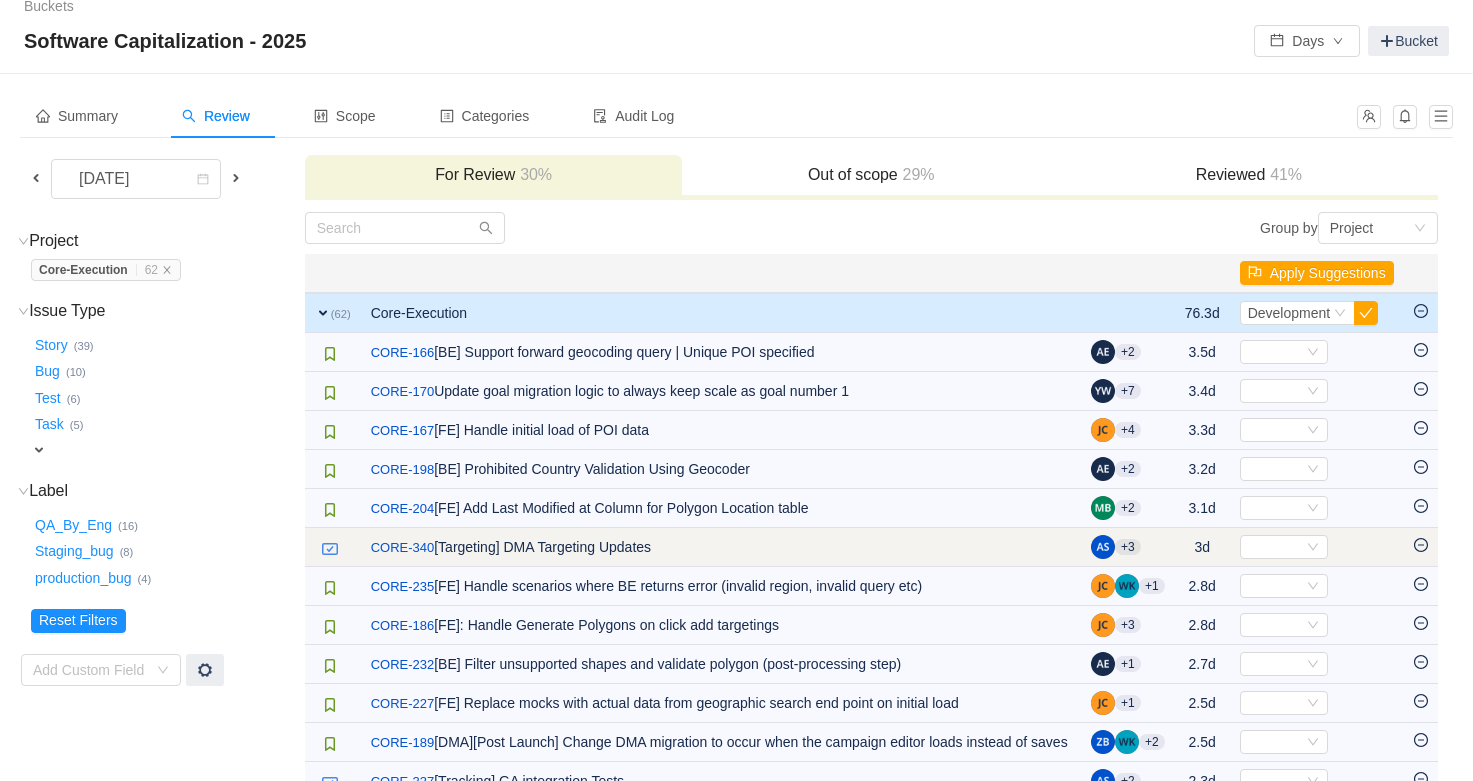 click 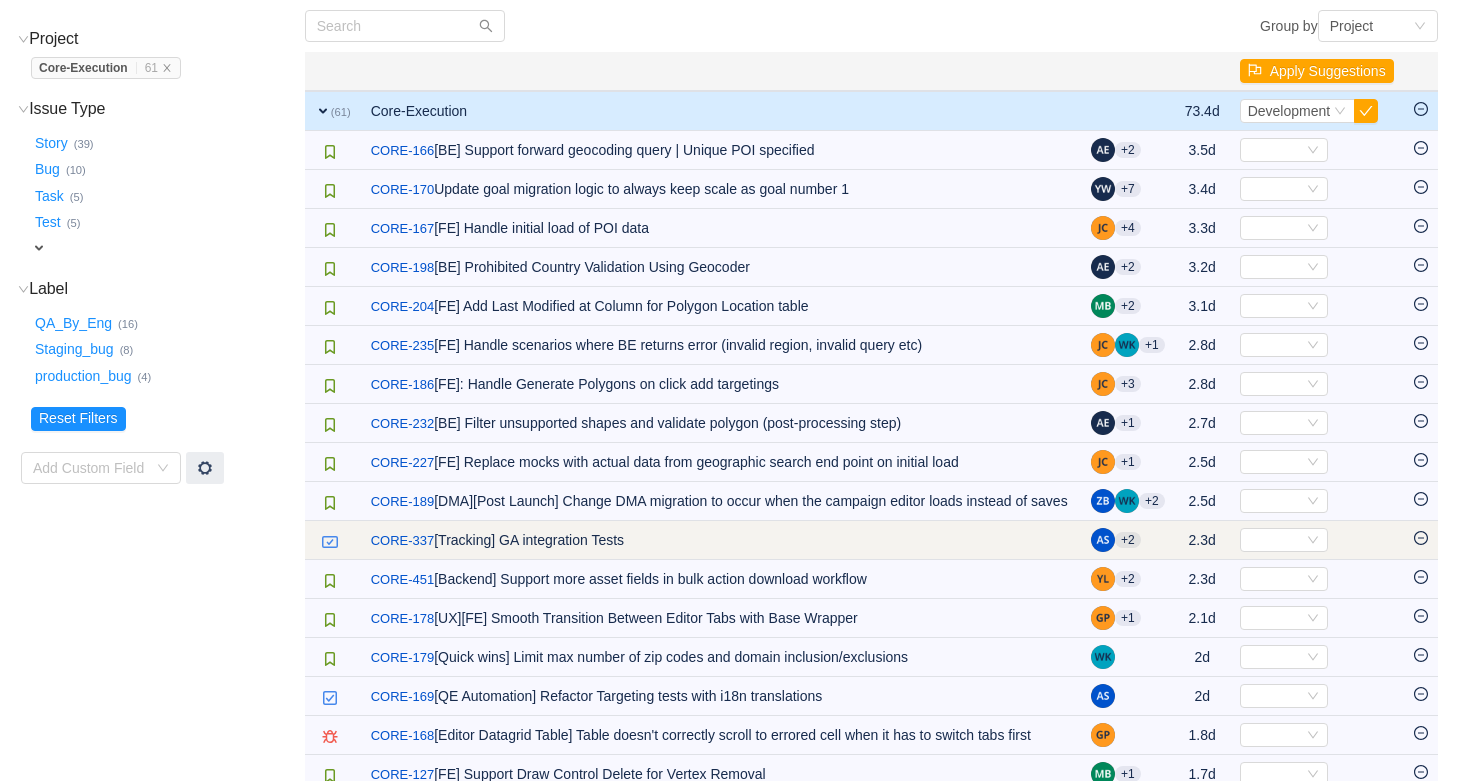 scroll, scrollTop: 279, scrollLeft: 0, axis: vertical 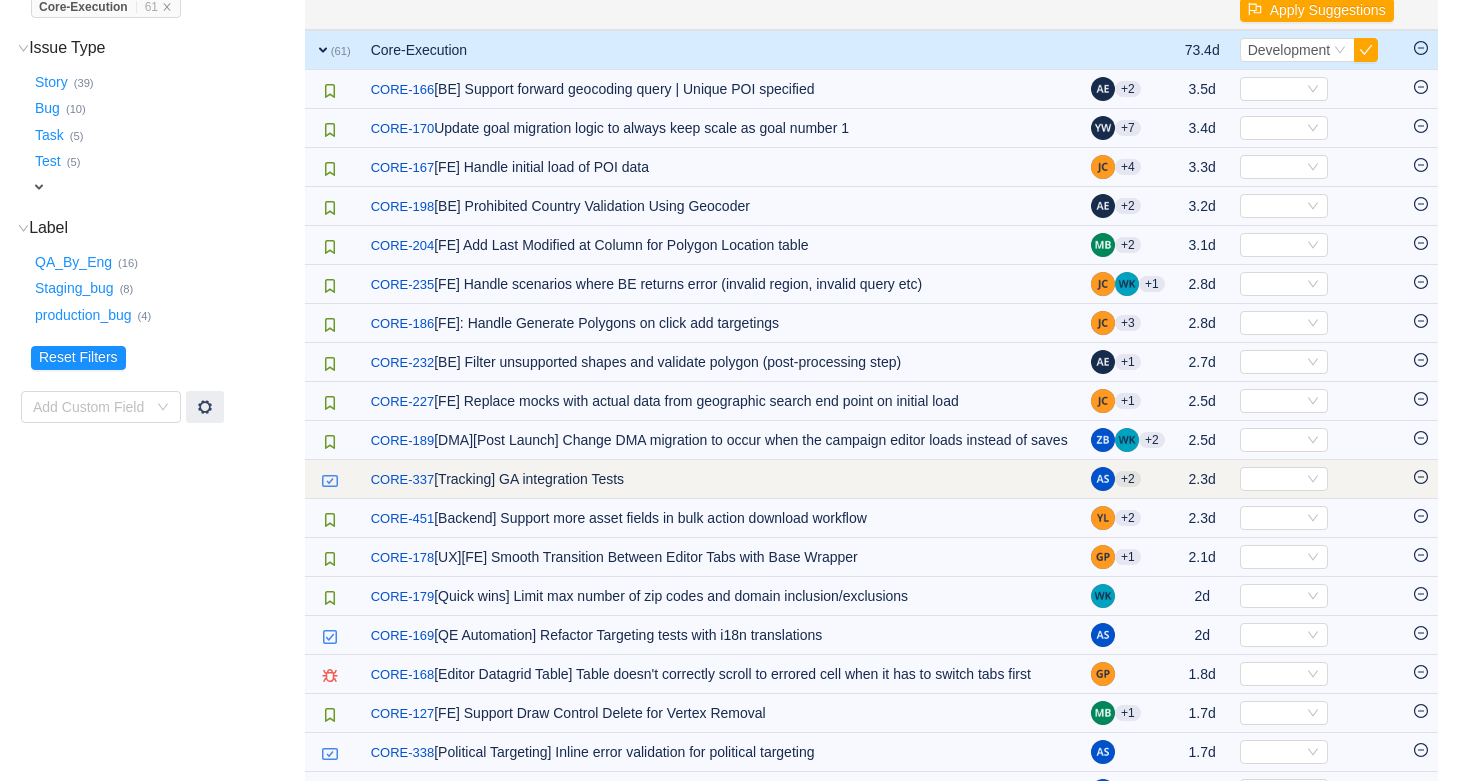 click 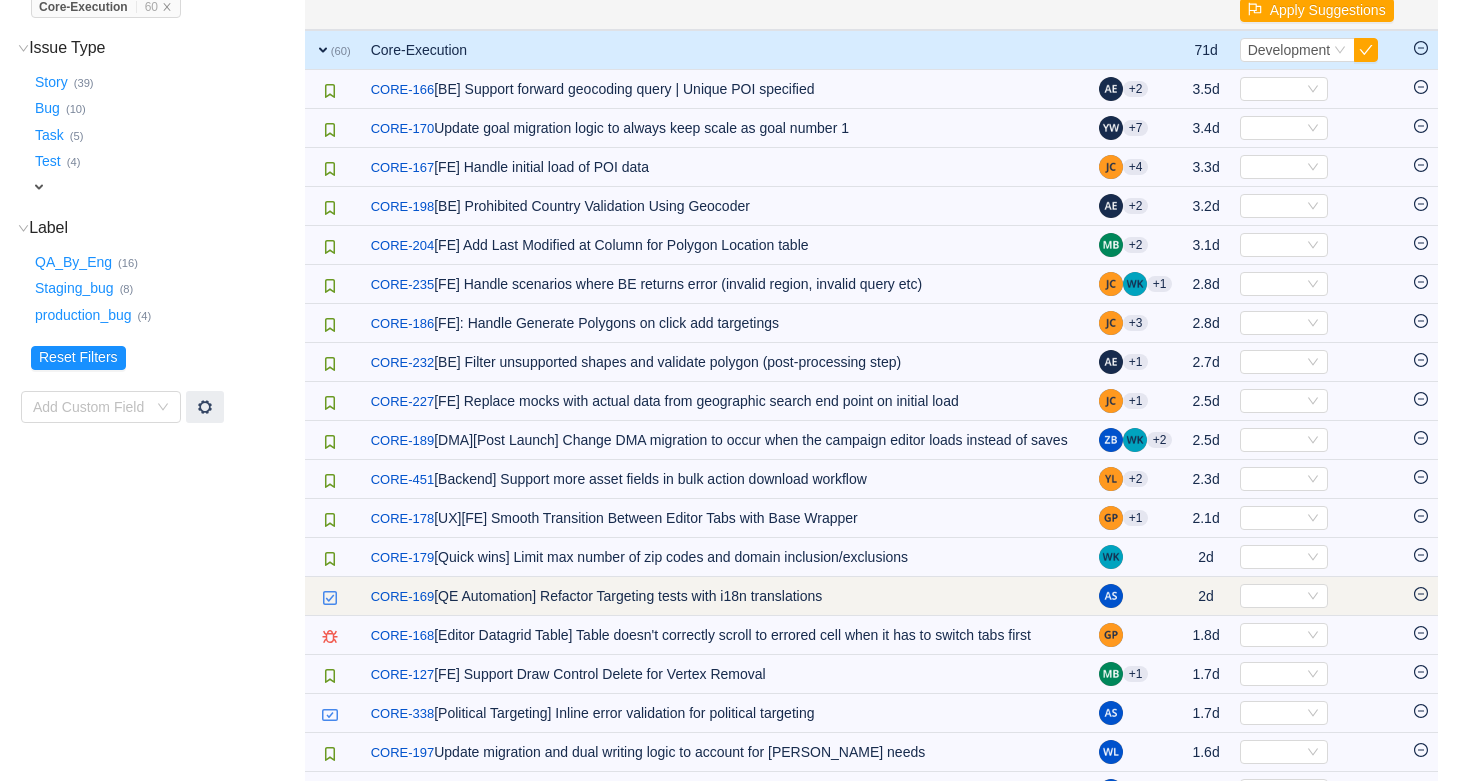 click 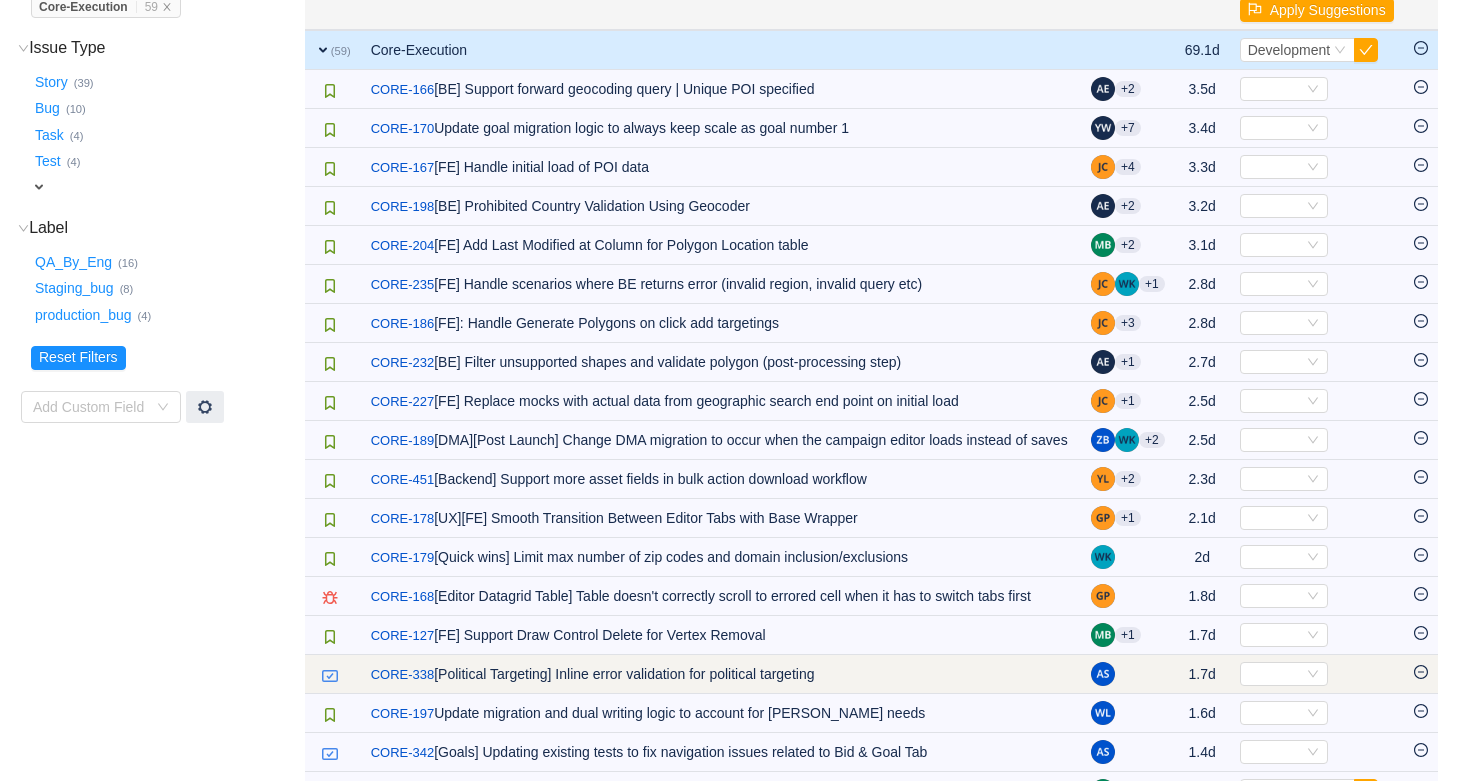 click 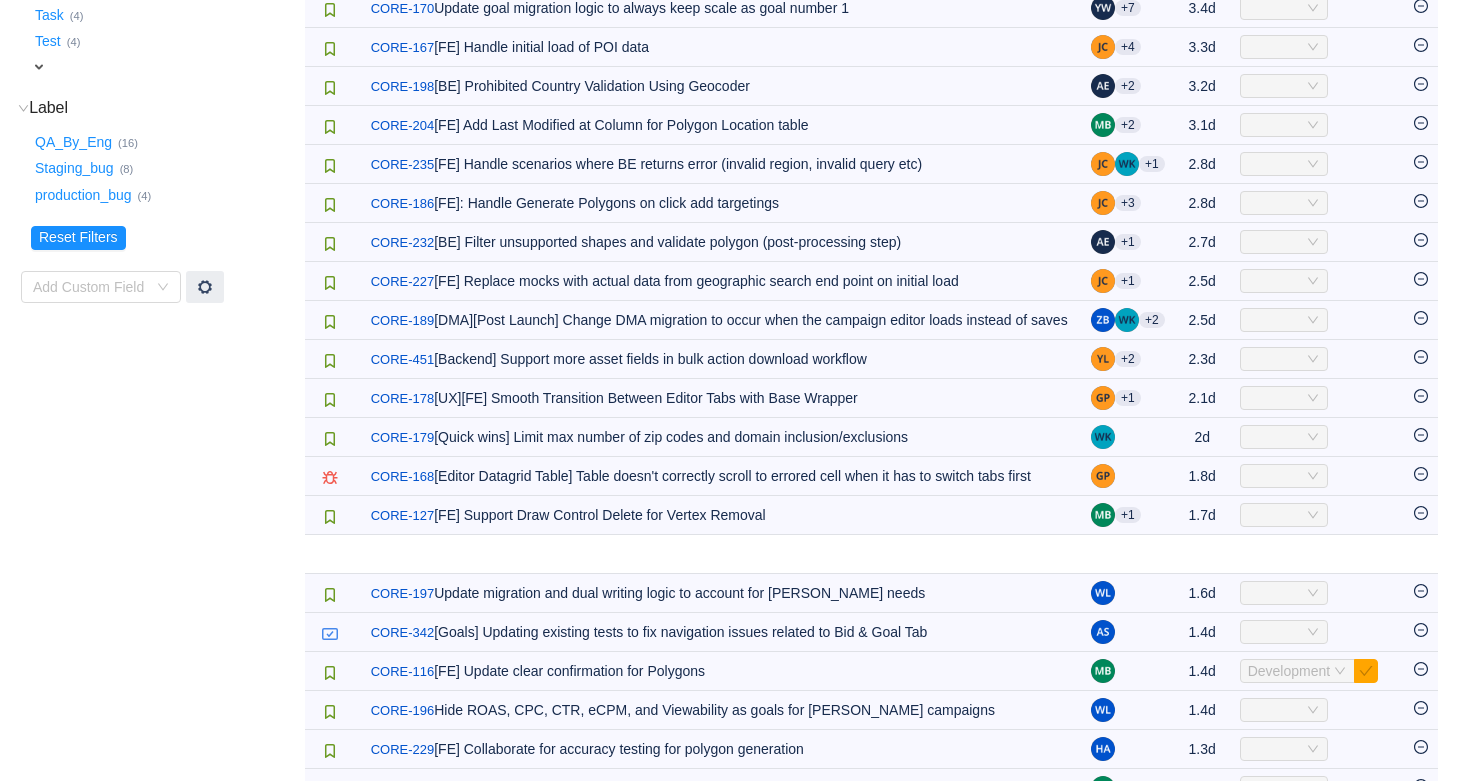 scroll, scrollTop: 401, scrollLeft: 0, axis: vertical 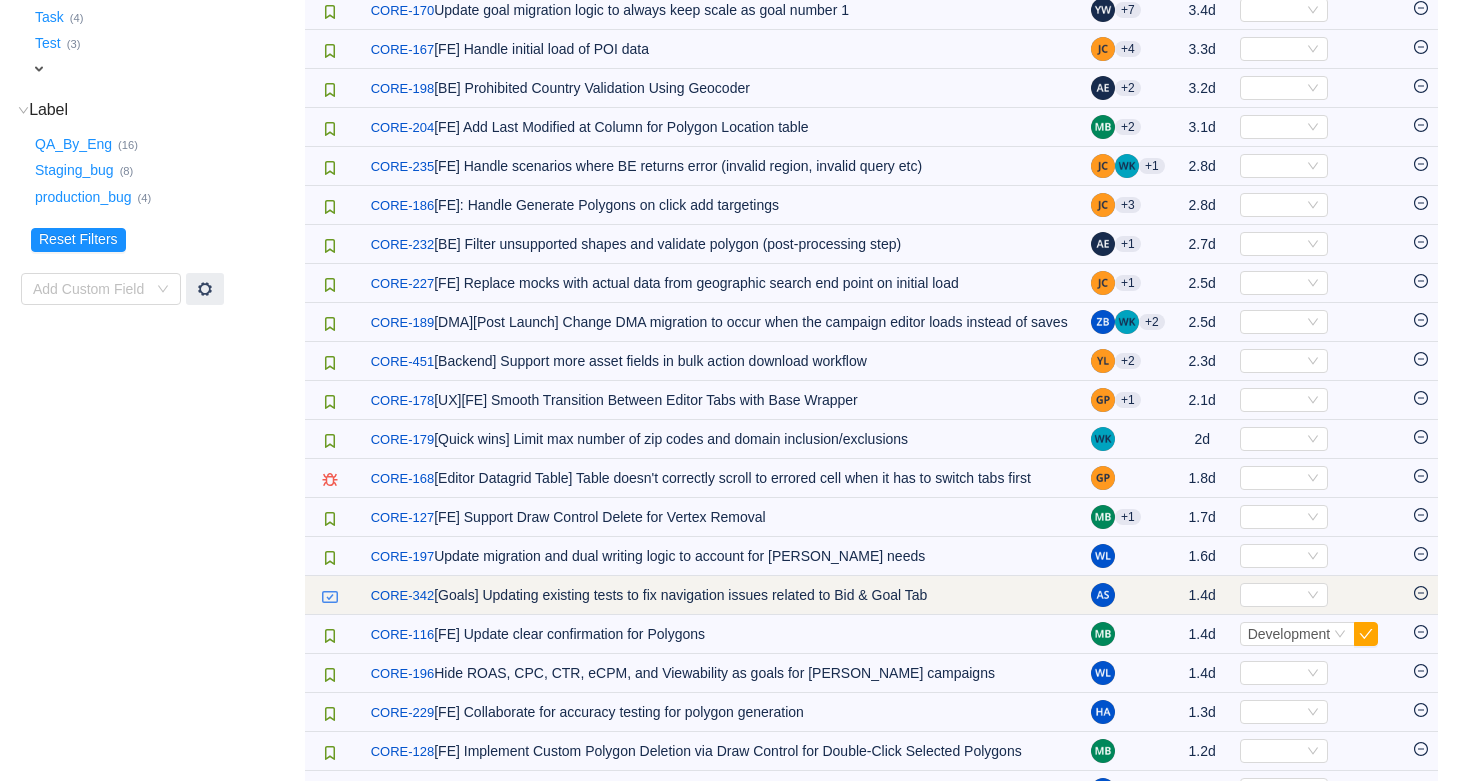 click 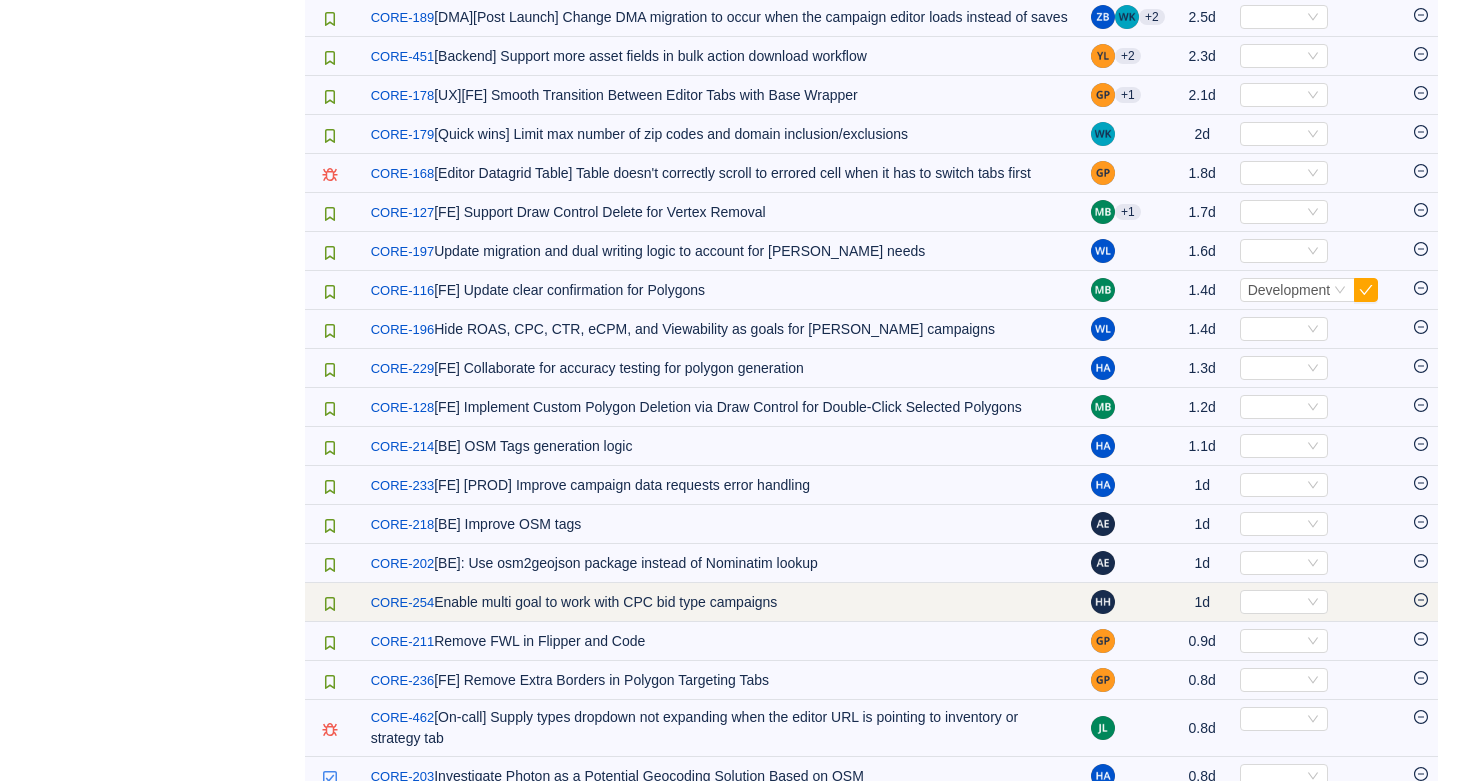 scroll, scrollTop: 723, scrollLeft: 0, axis: vertical 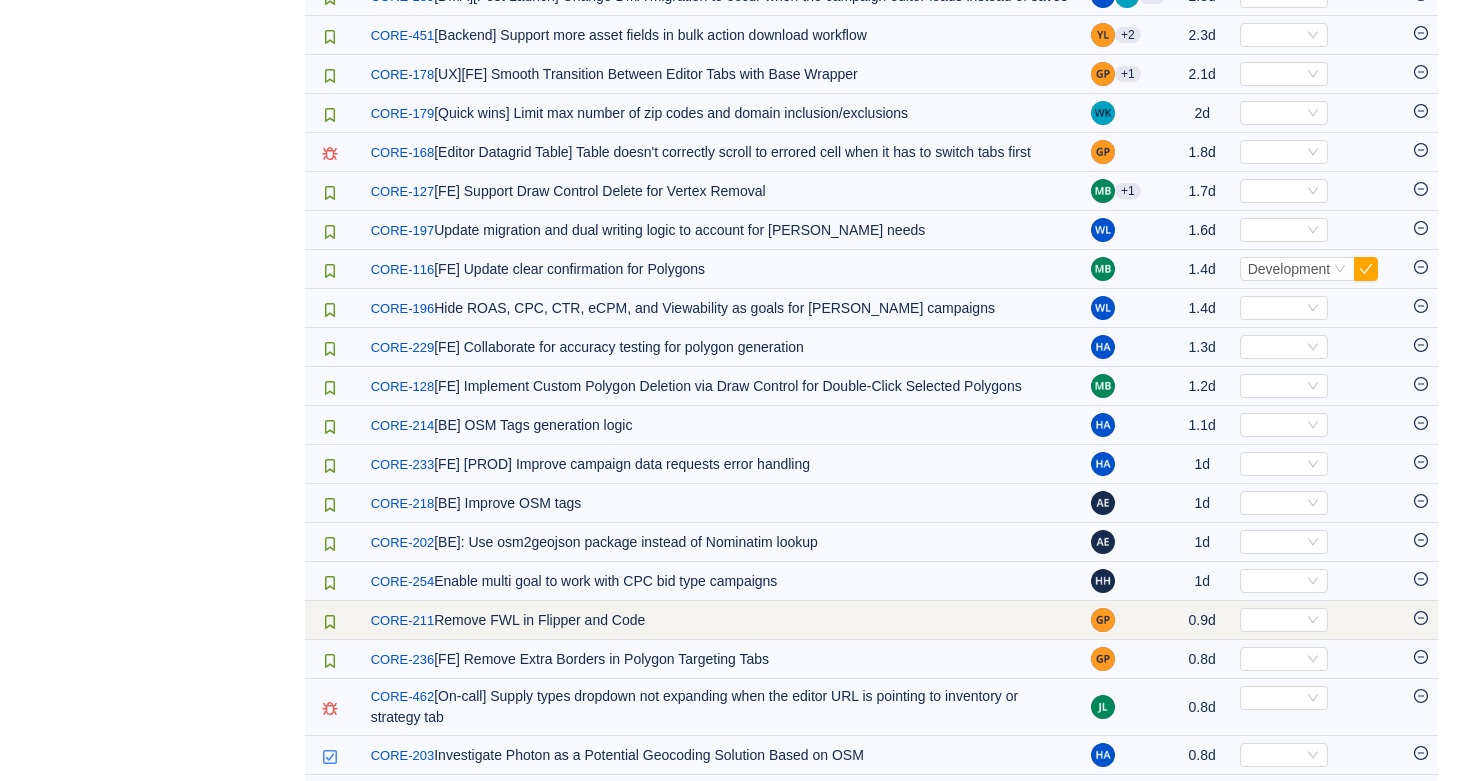 click 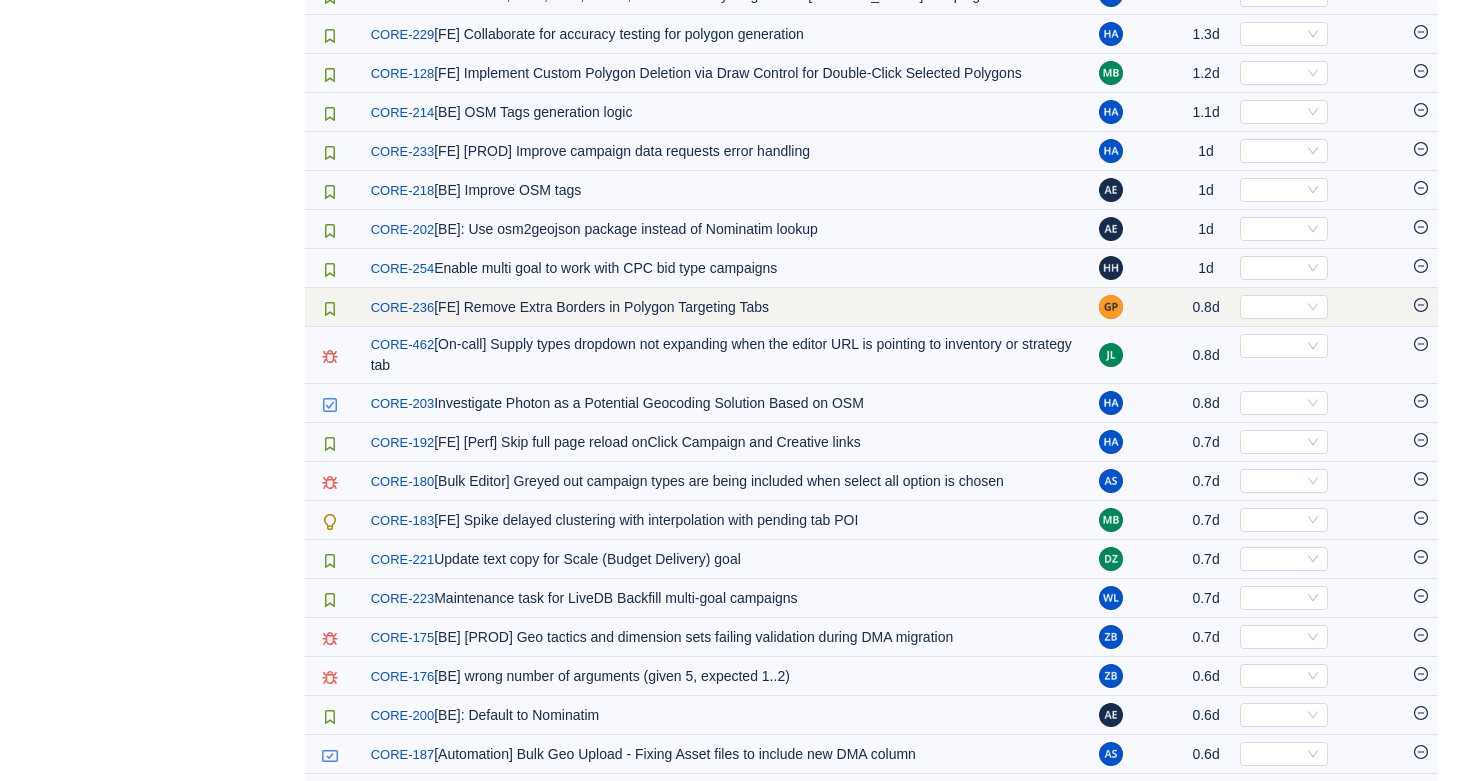 scroll, scrollTop: 1074, scrollLeft: 0, axis: vertical 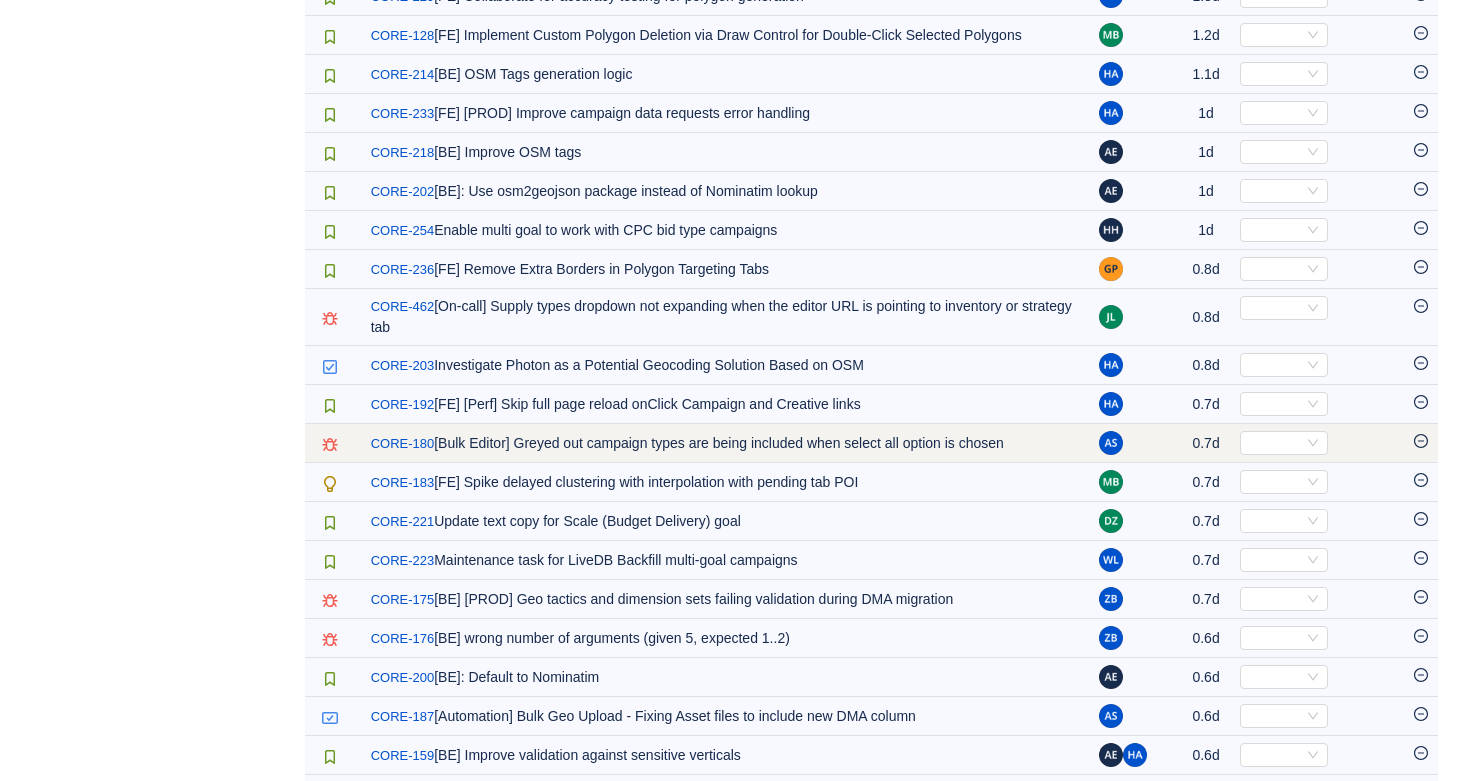click 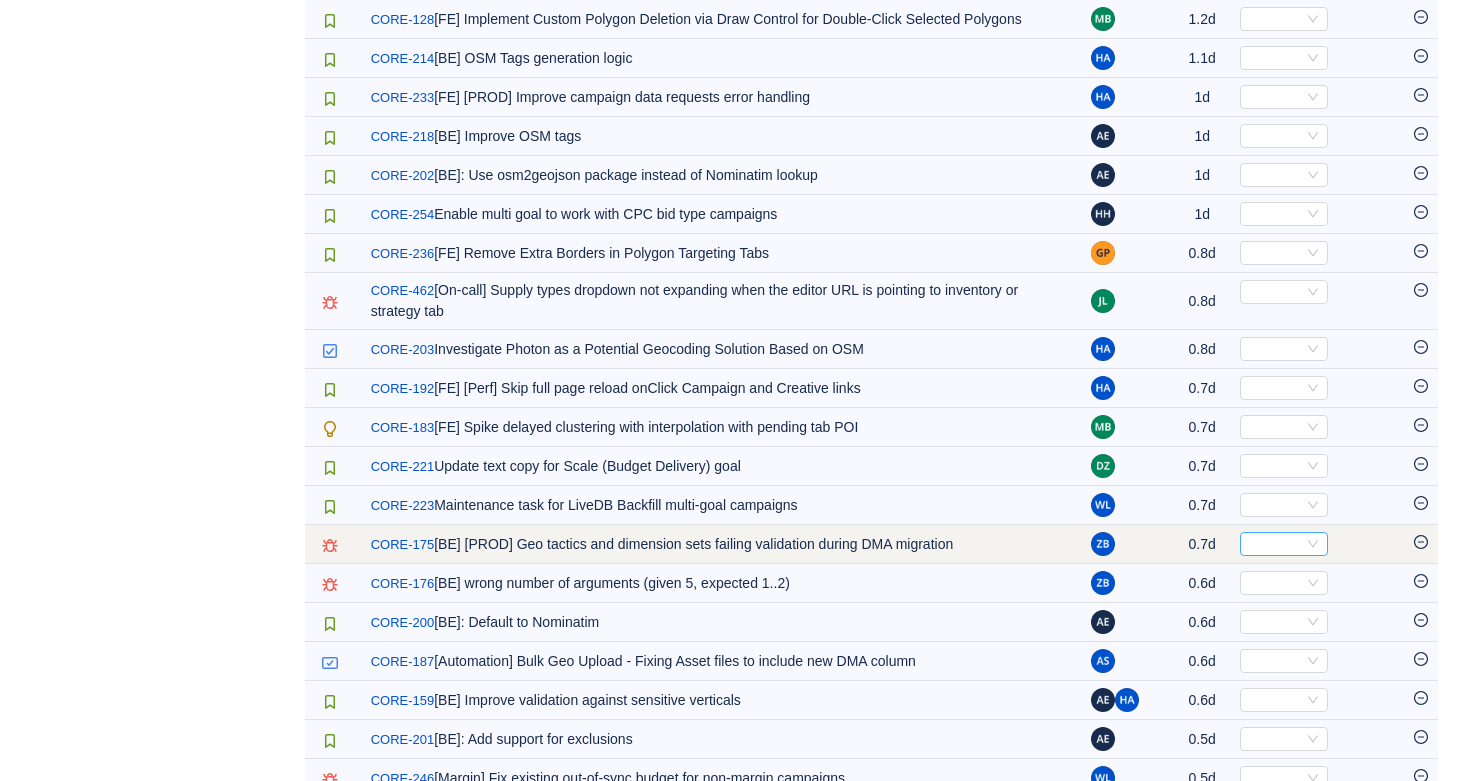 scroll, scrollTop: 1224, scrollLeft: 0, axis: vertical 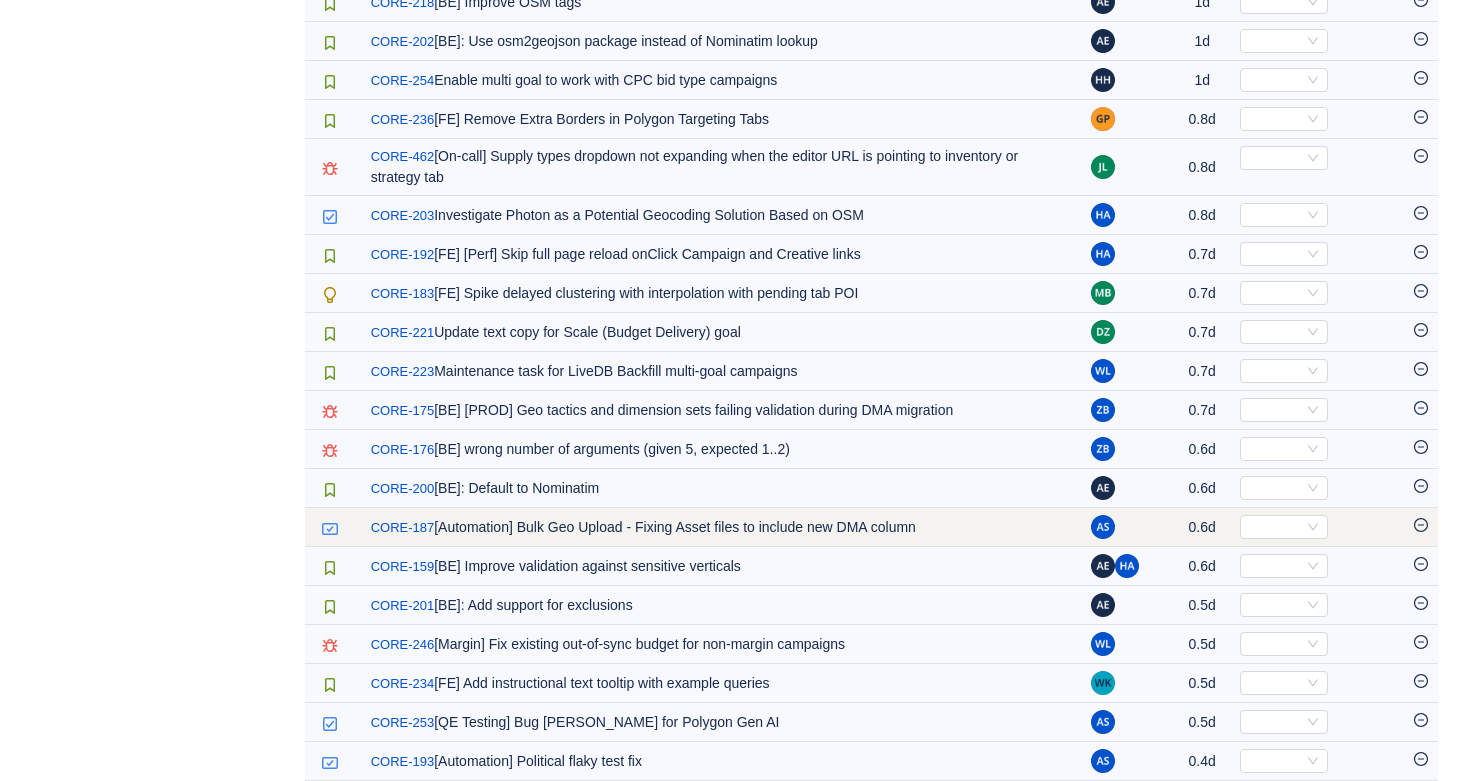 click 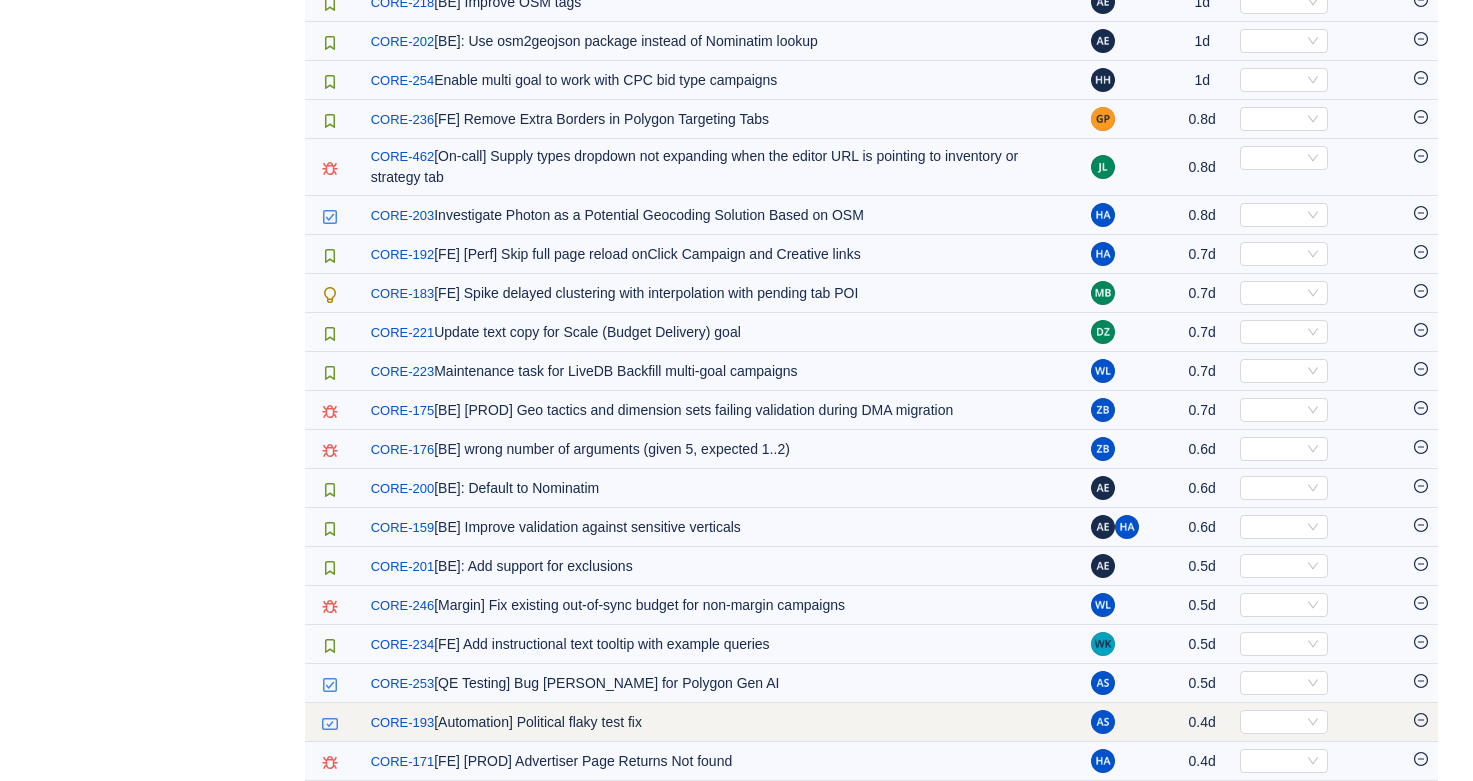 click 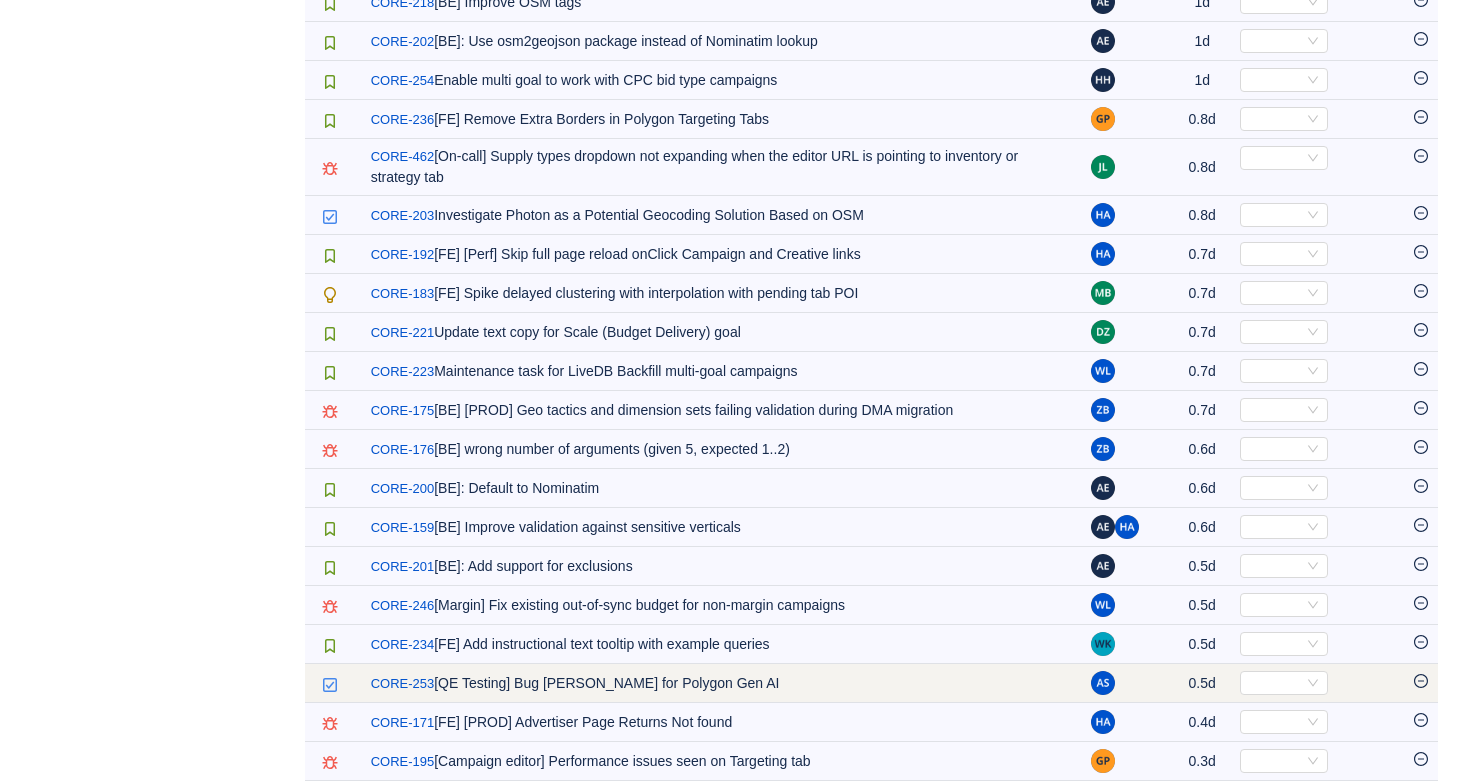 click 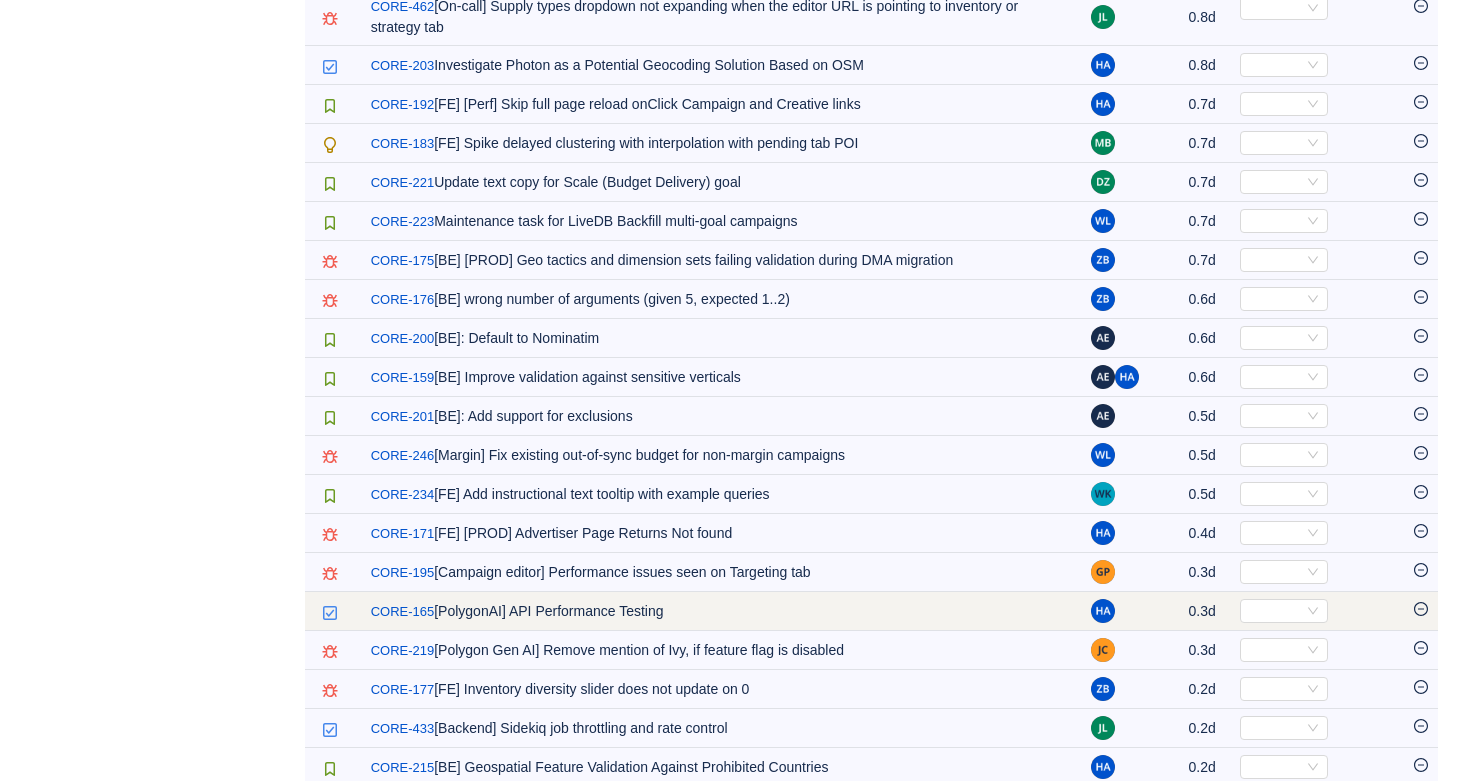 scroll, scrollTop: 1375, scrollLeft: 0, axis: vertical 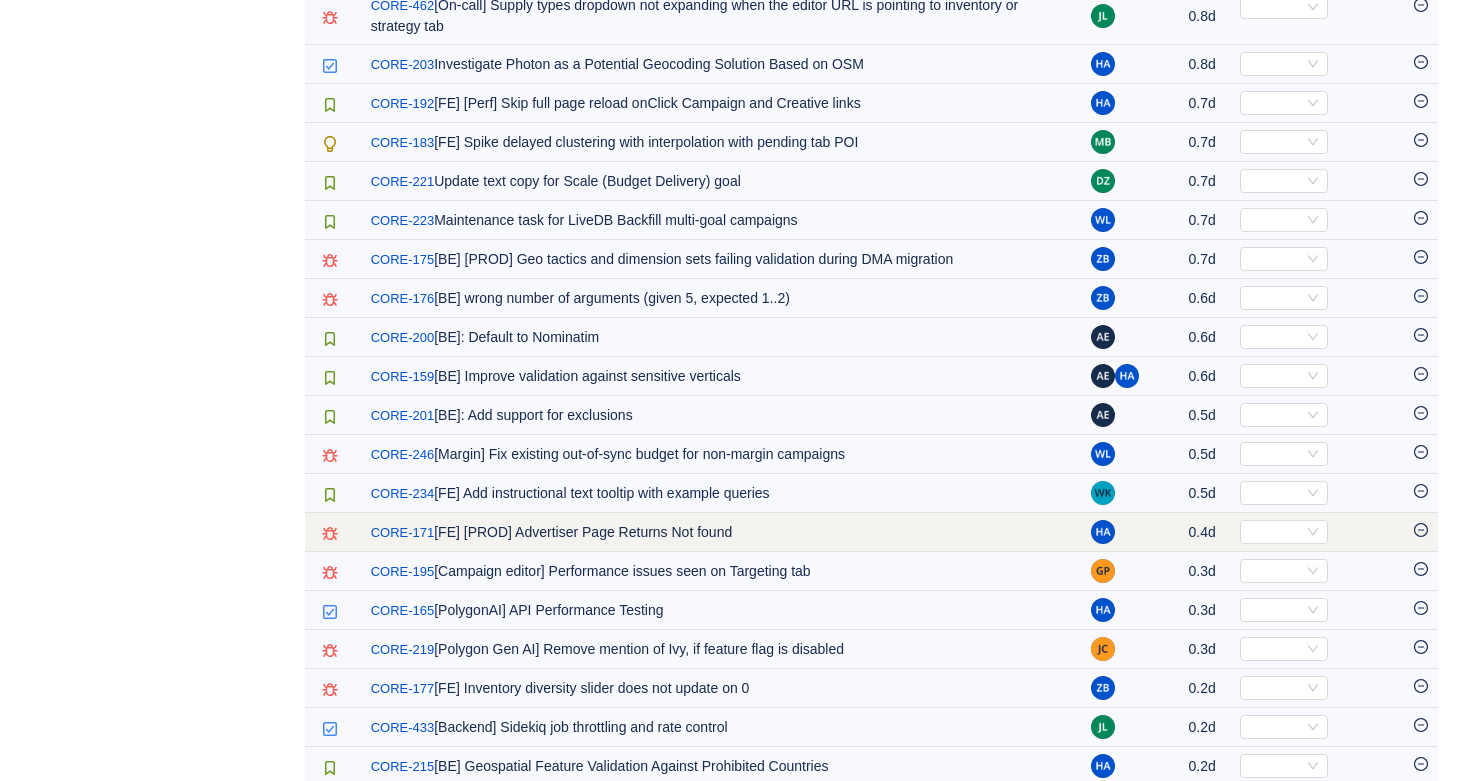 click 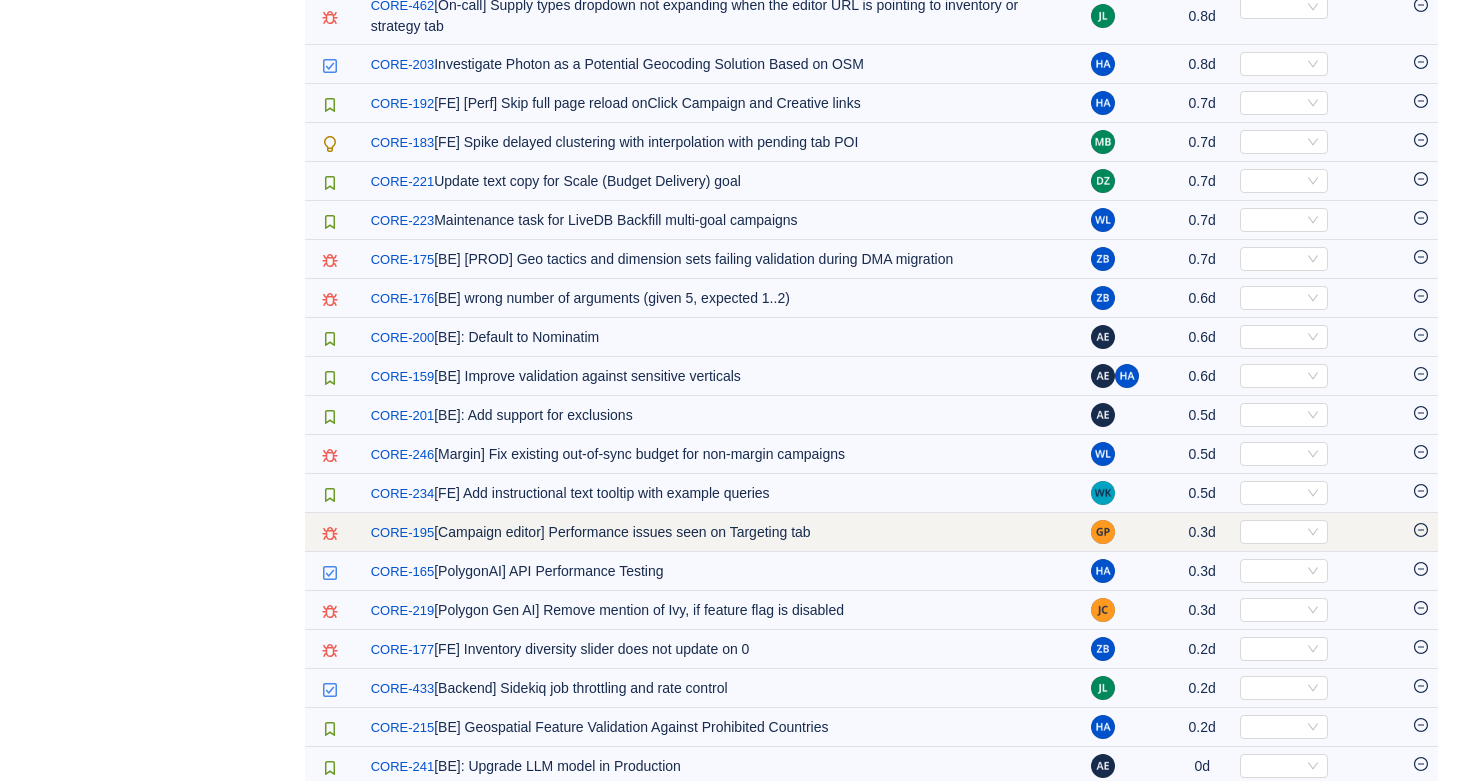 click 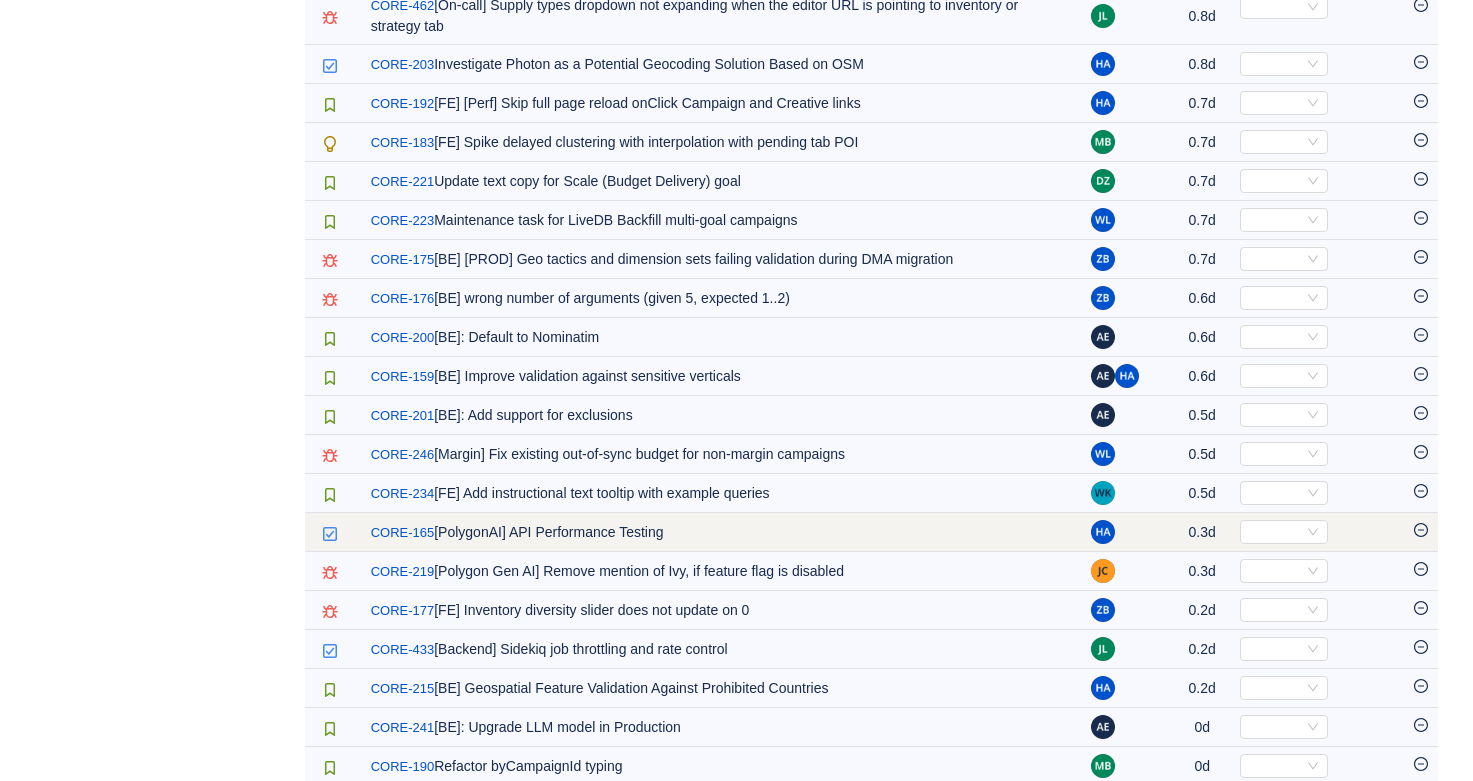 click 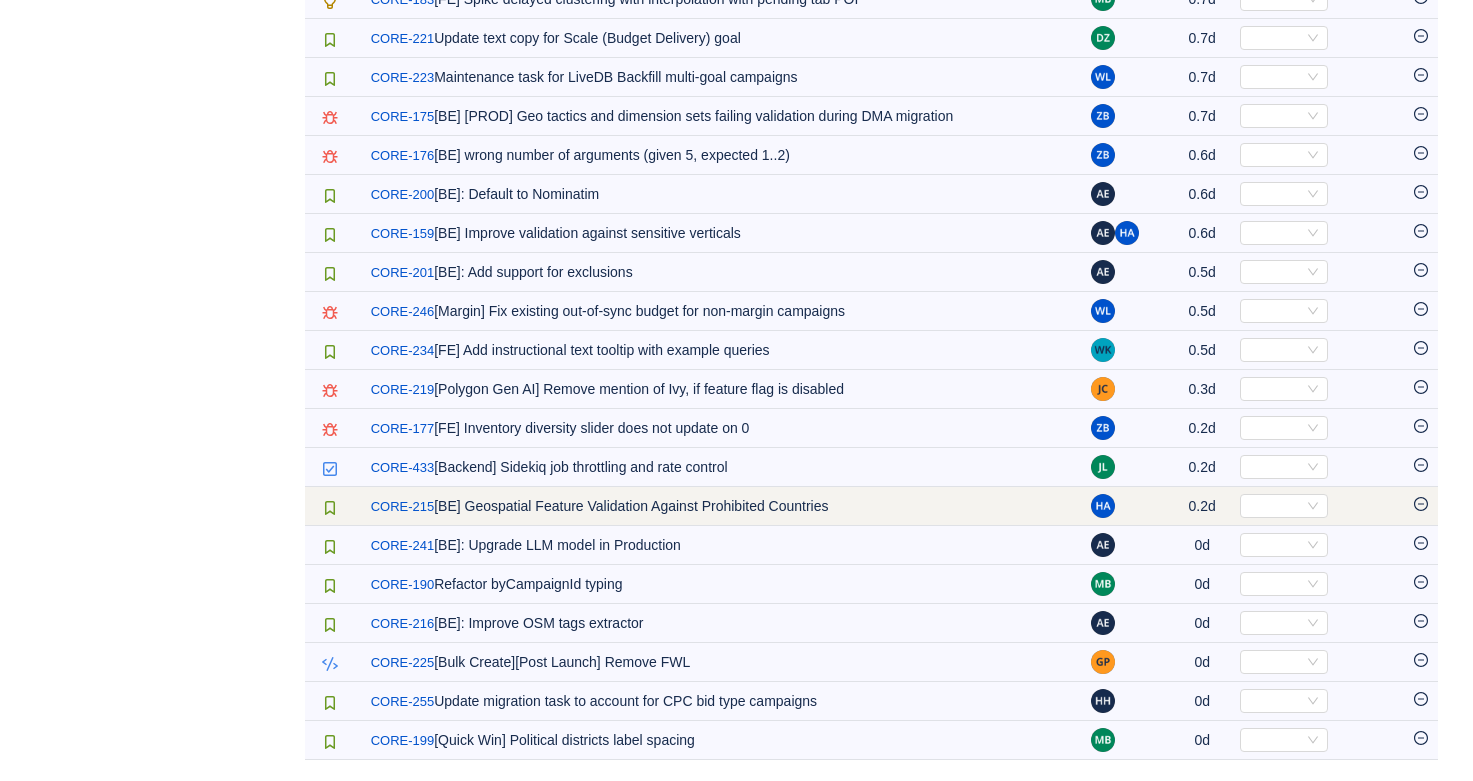 scroll, scrollTop: 1551, scrollLeft: 0, axis: vertical 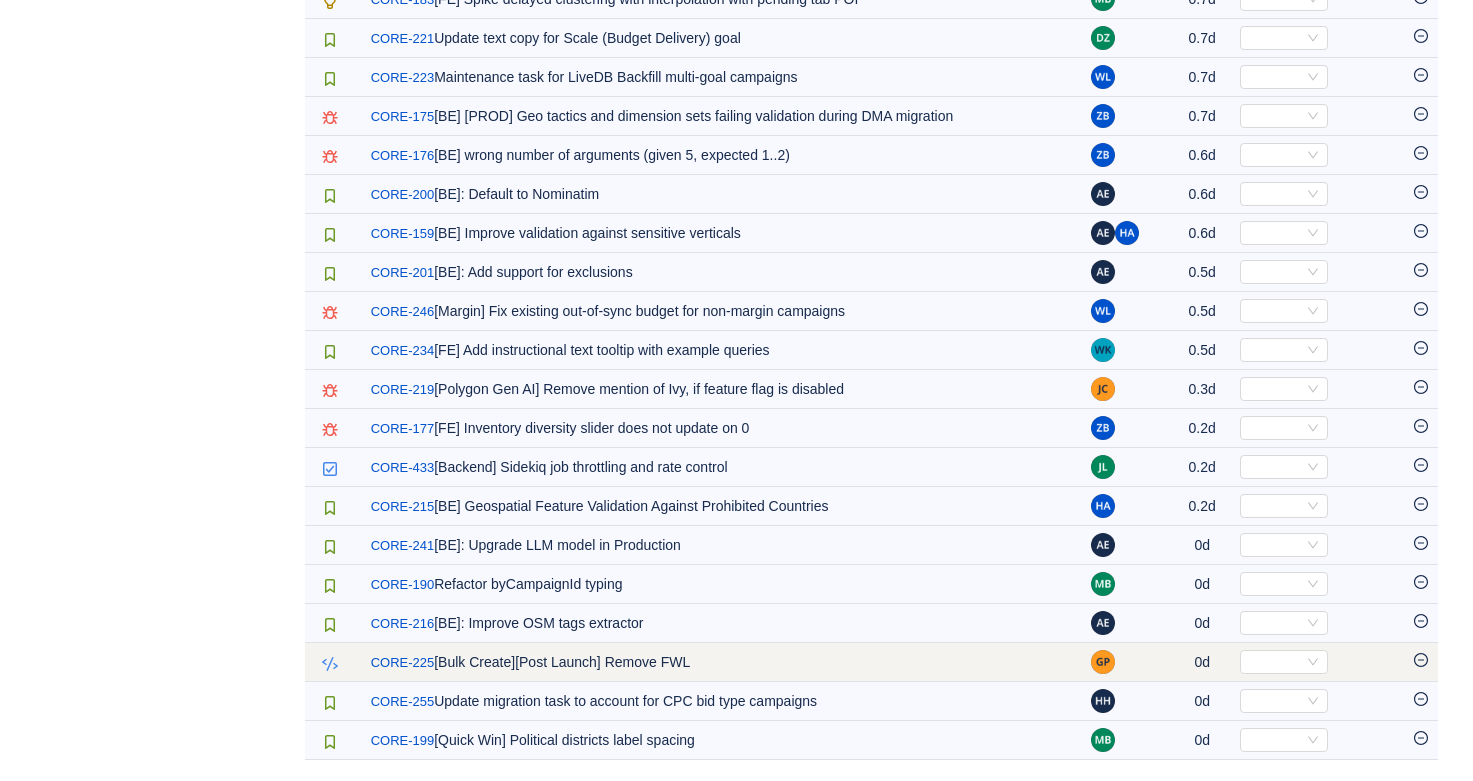 click 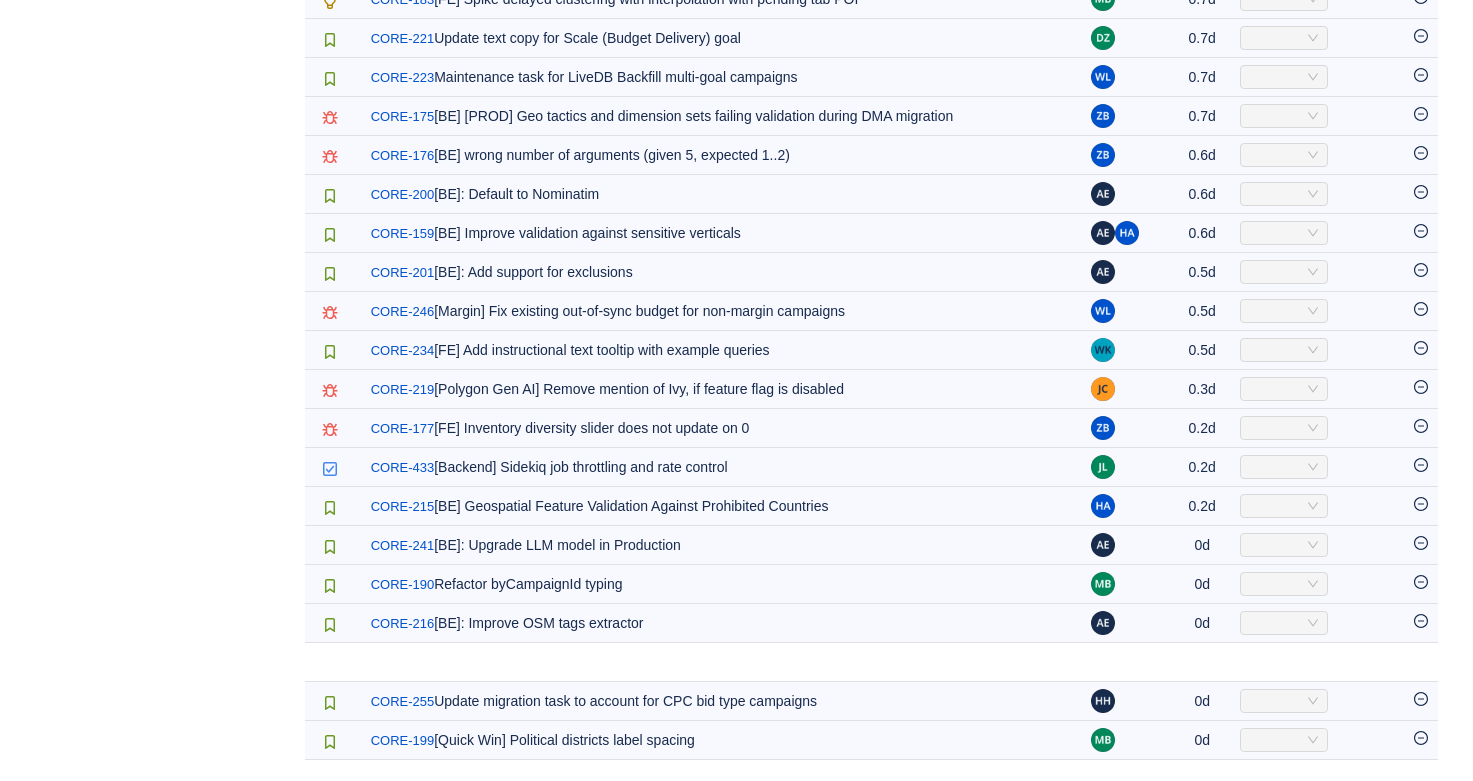 scroll, scrollTop: 1514, scrollLeft: 0, axis: vertical 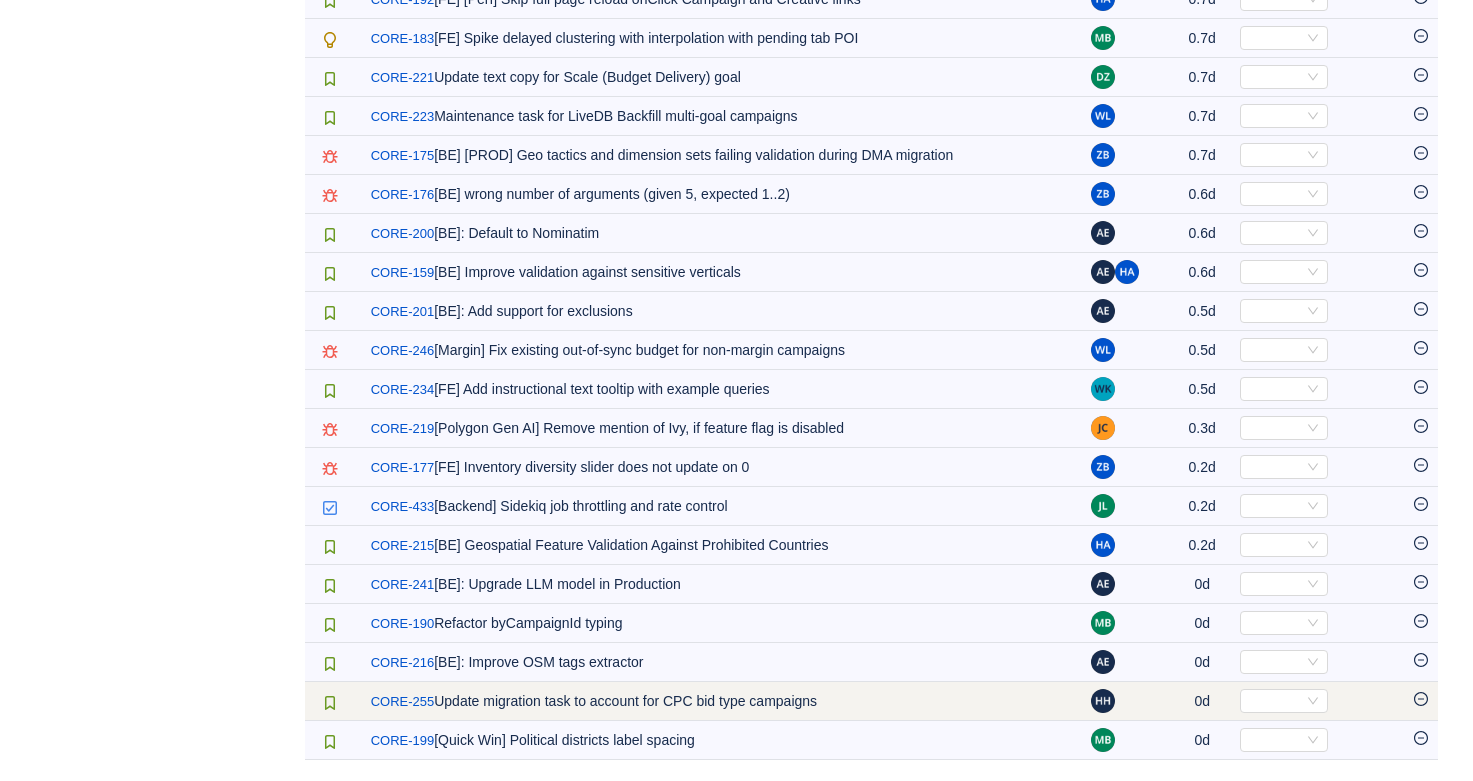 click 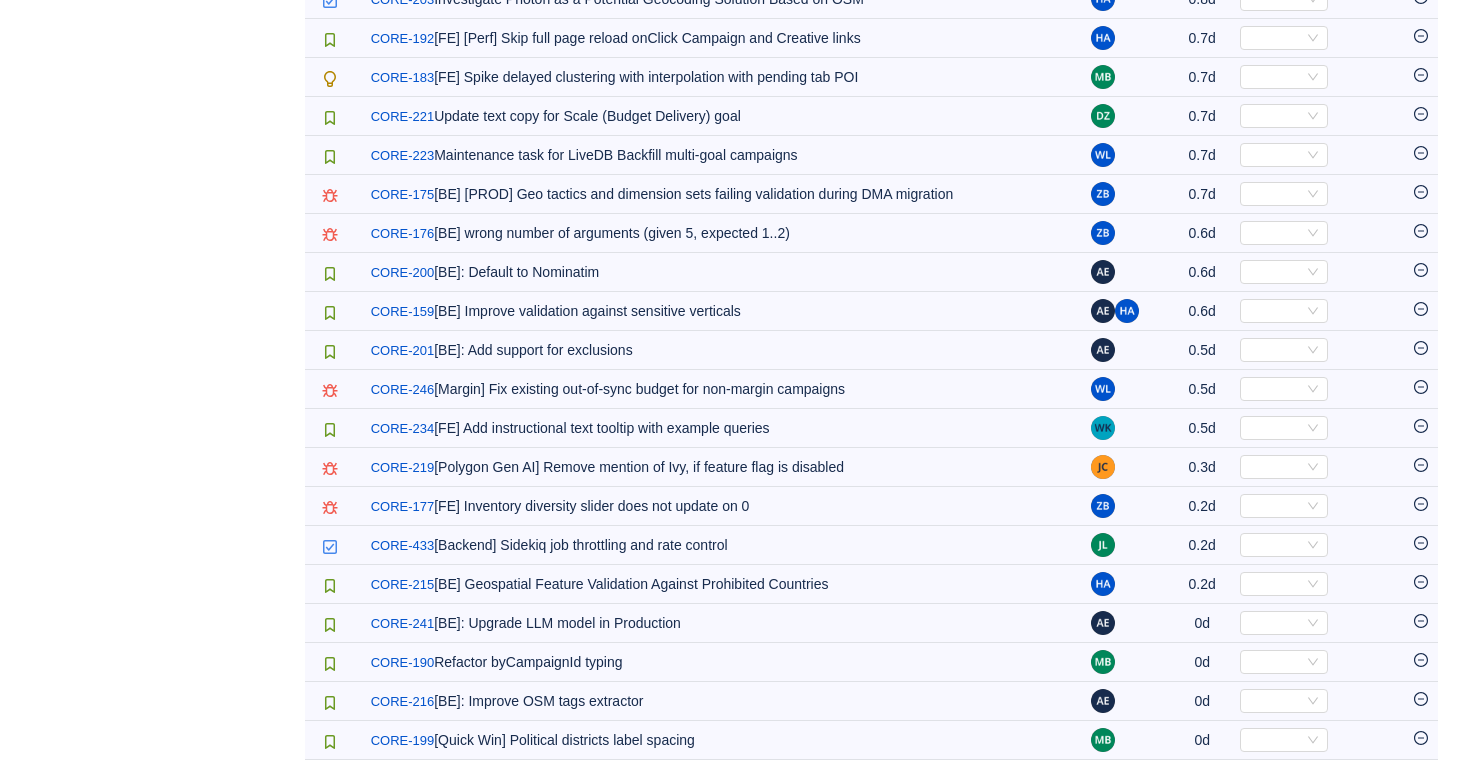 scroll, scrollTop: 1475, scrollLeft: 0, axis: vertical 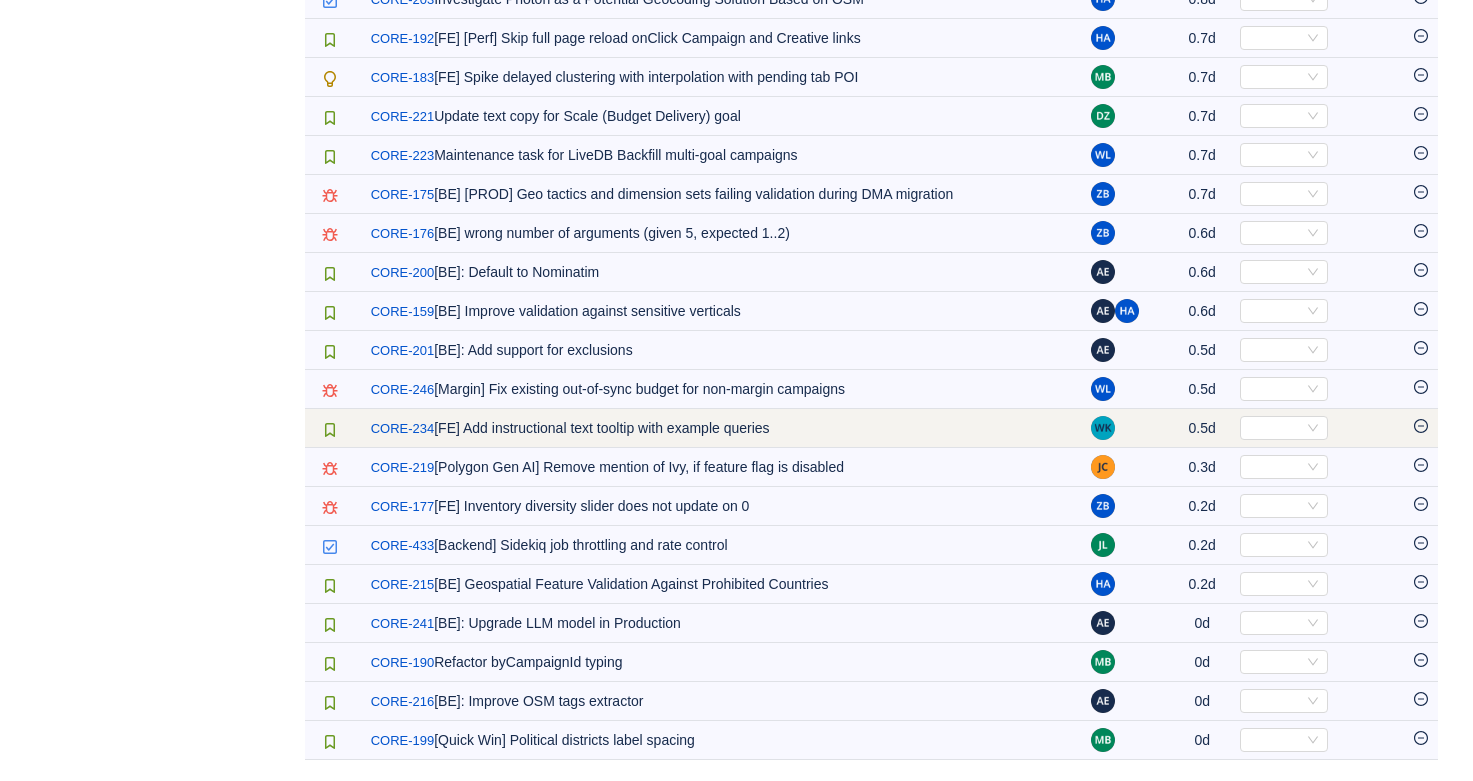 click 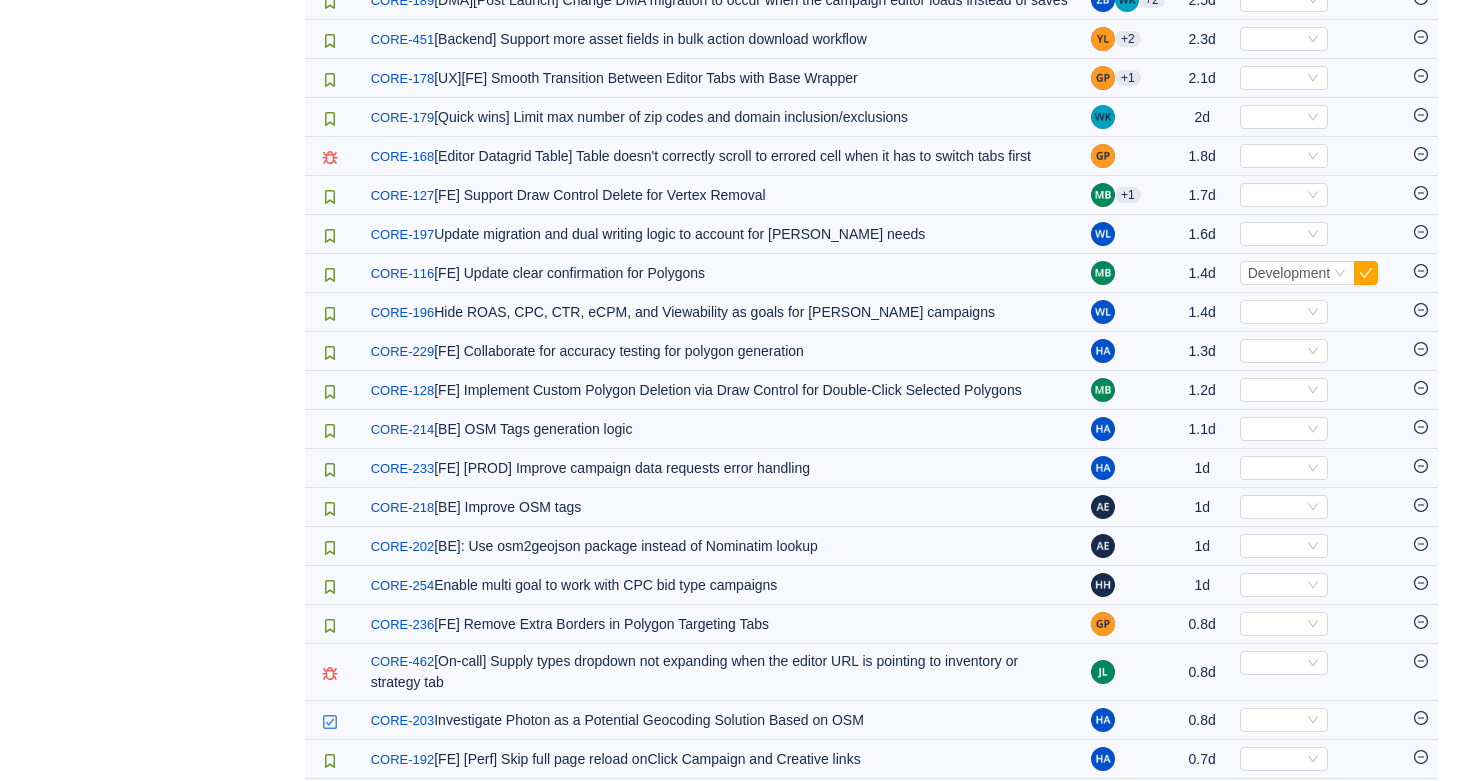 scroll, scrollTop: 679, scrollLeft: 0, axis: vertical 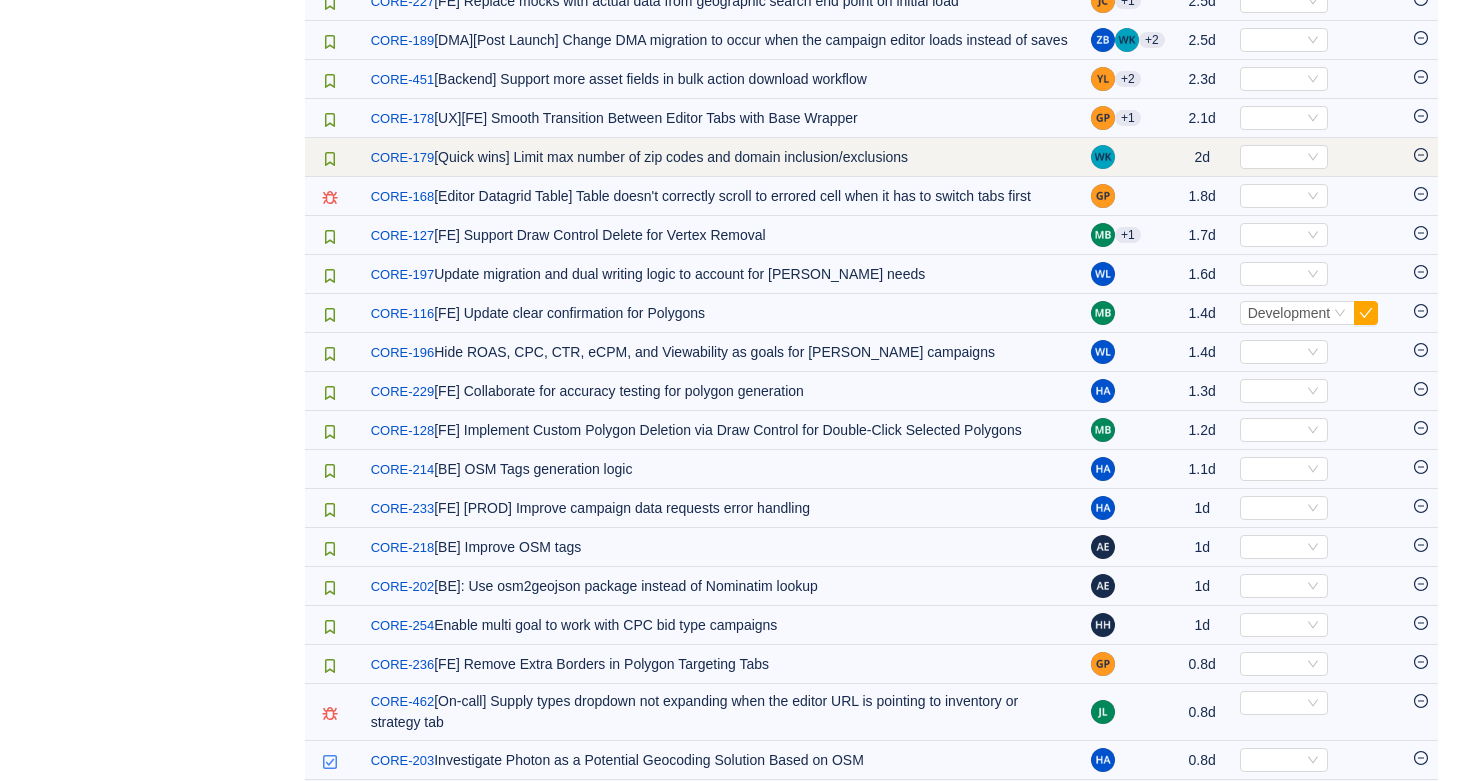 click 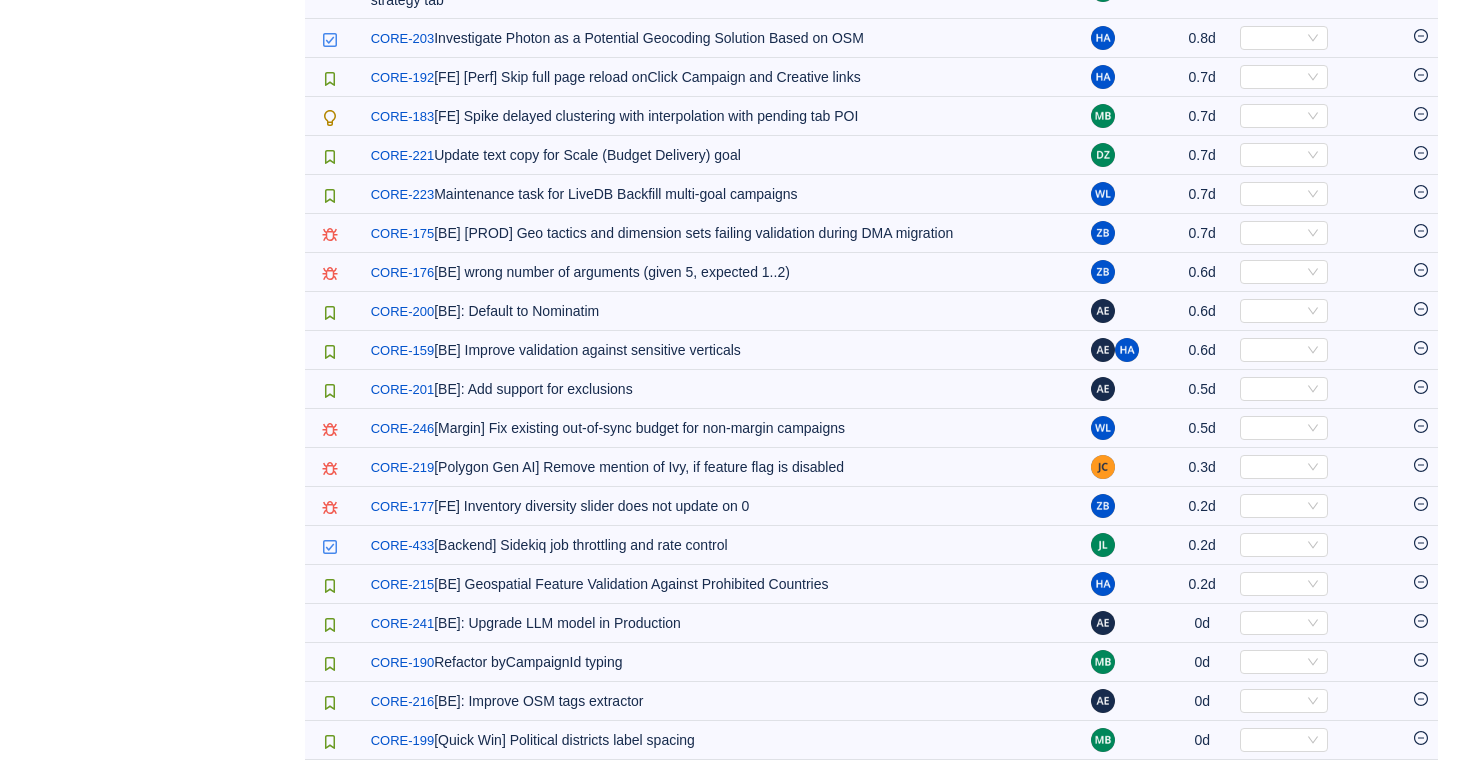 scroll, scrollTop: 1397, scrollLeft: 0, axis: vertical 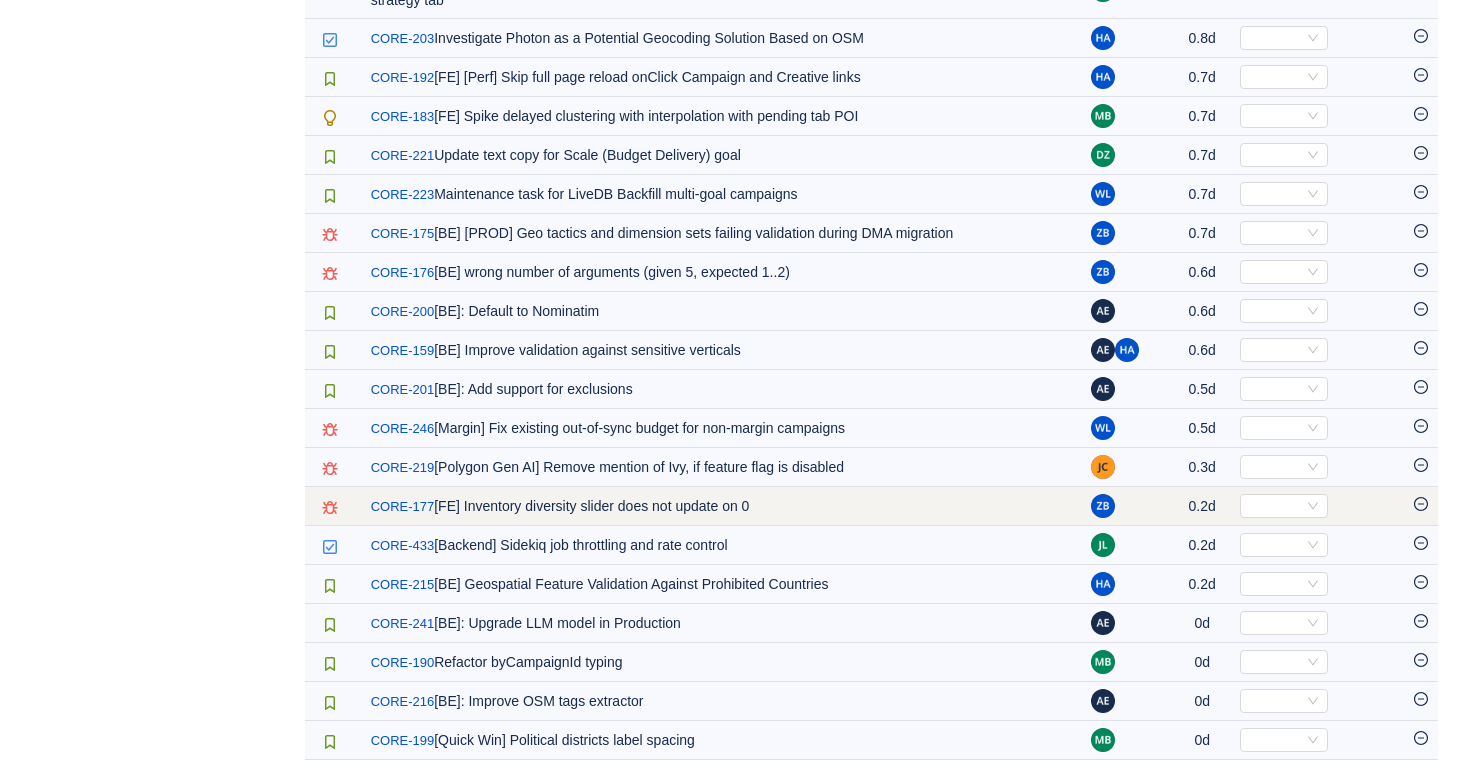 click 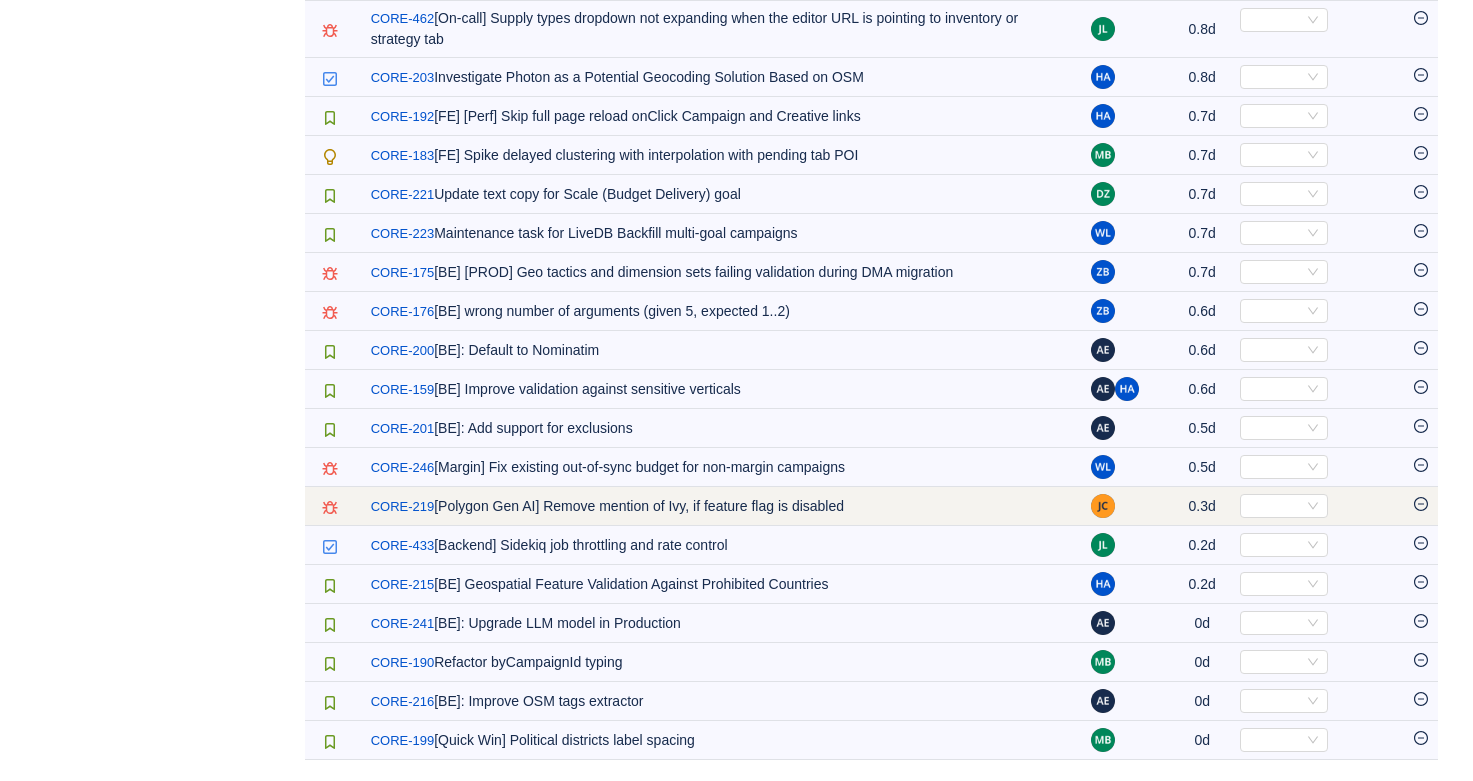 scroll, scrollTop: 1358, scrollLeft: 0, axis: vertical 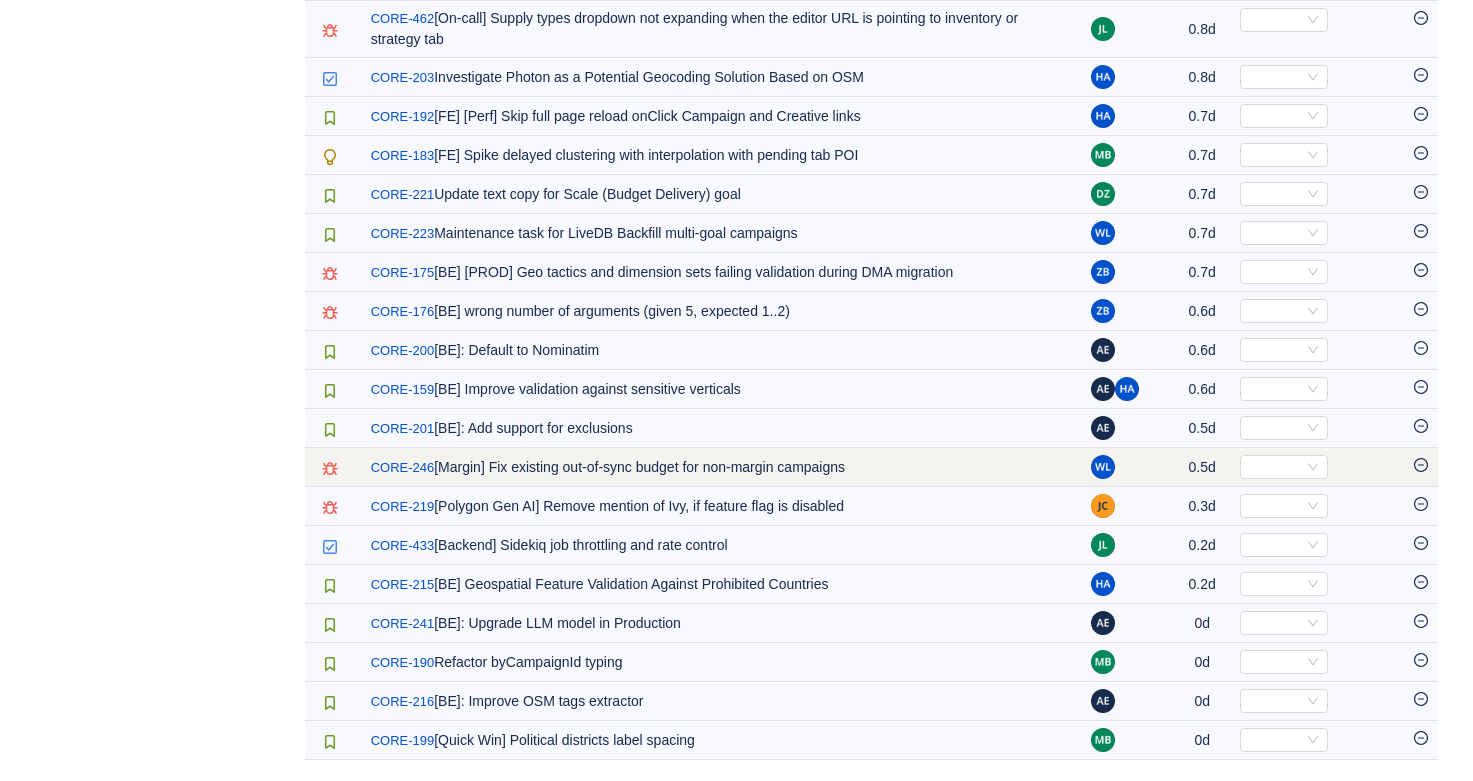 click 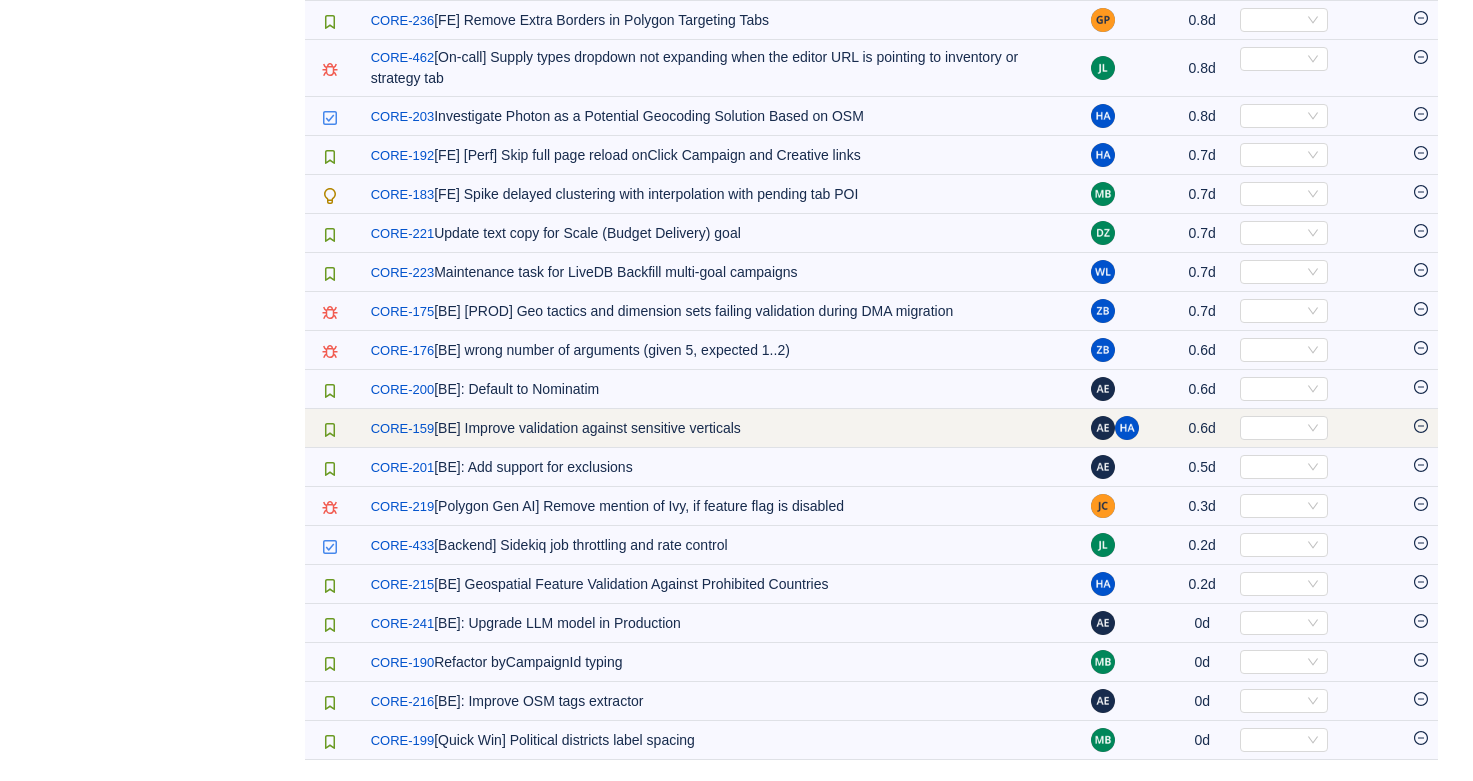 scroll, scrollTop: 1319, scrollLeft: 0, axis: vertical 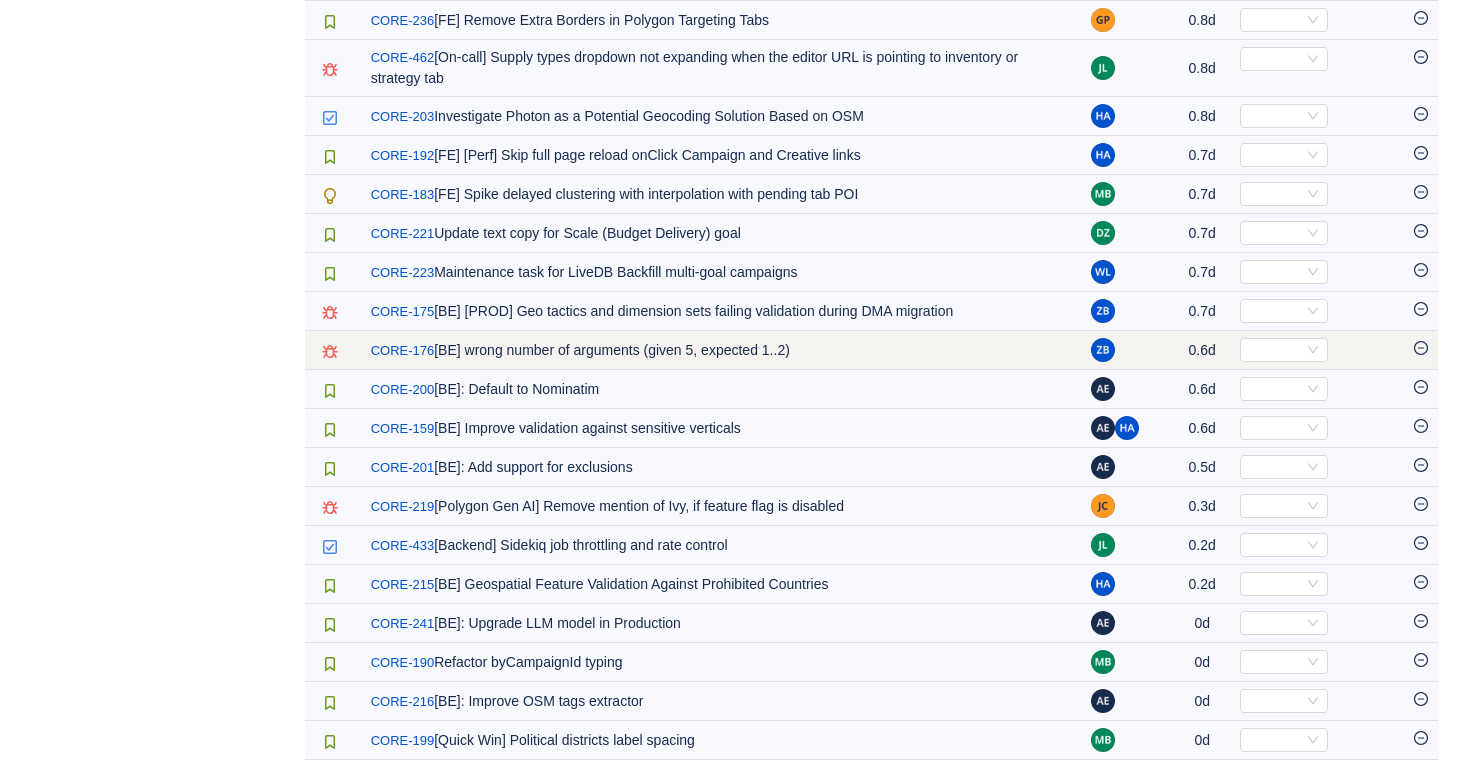 click 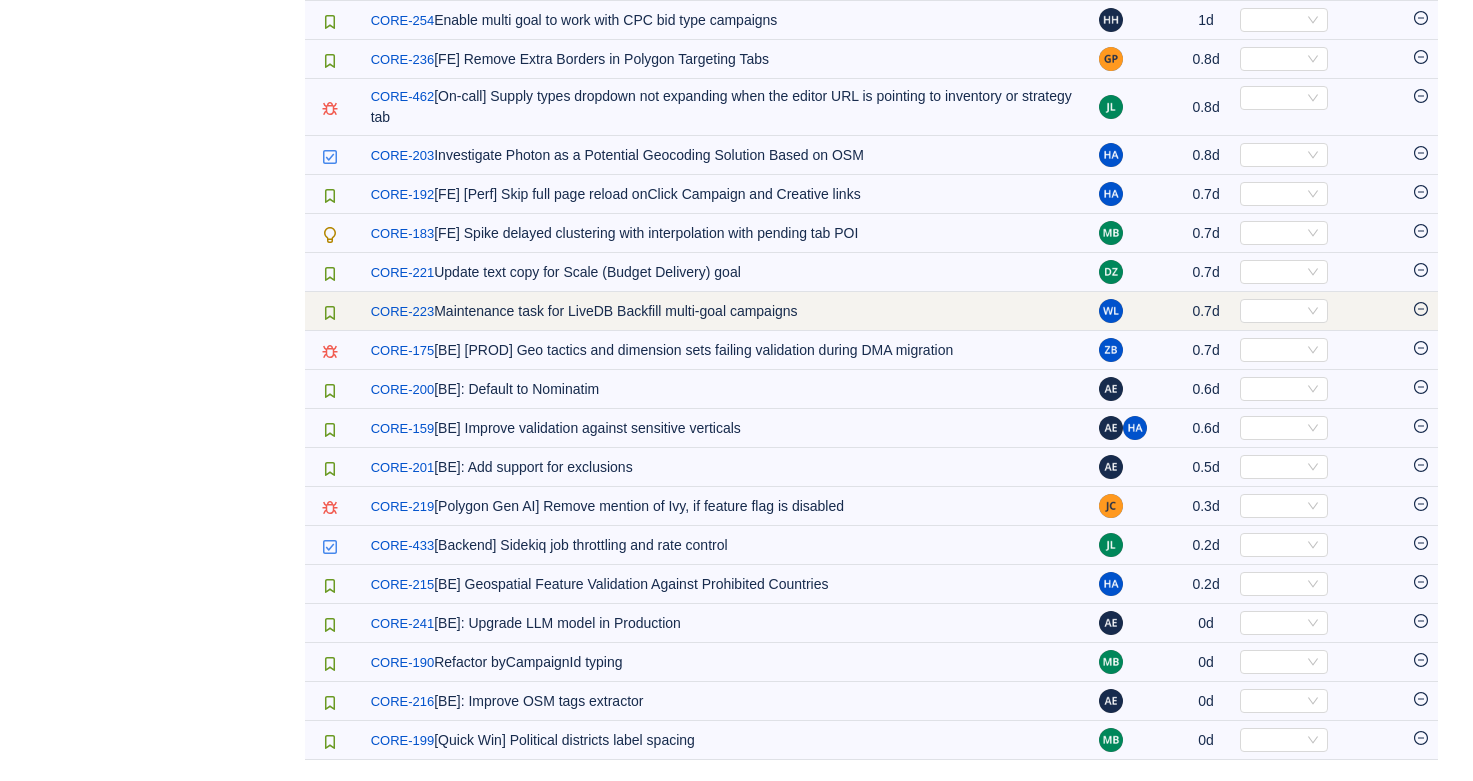 scroll, scrollTop: 1280, scrollLeft: 0, axis: vertical 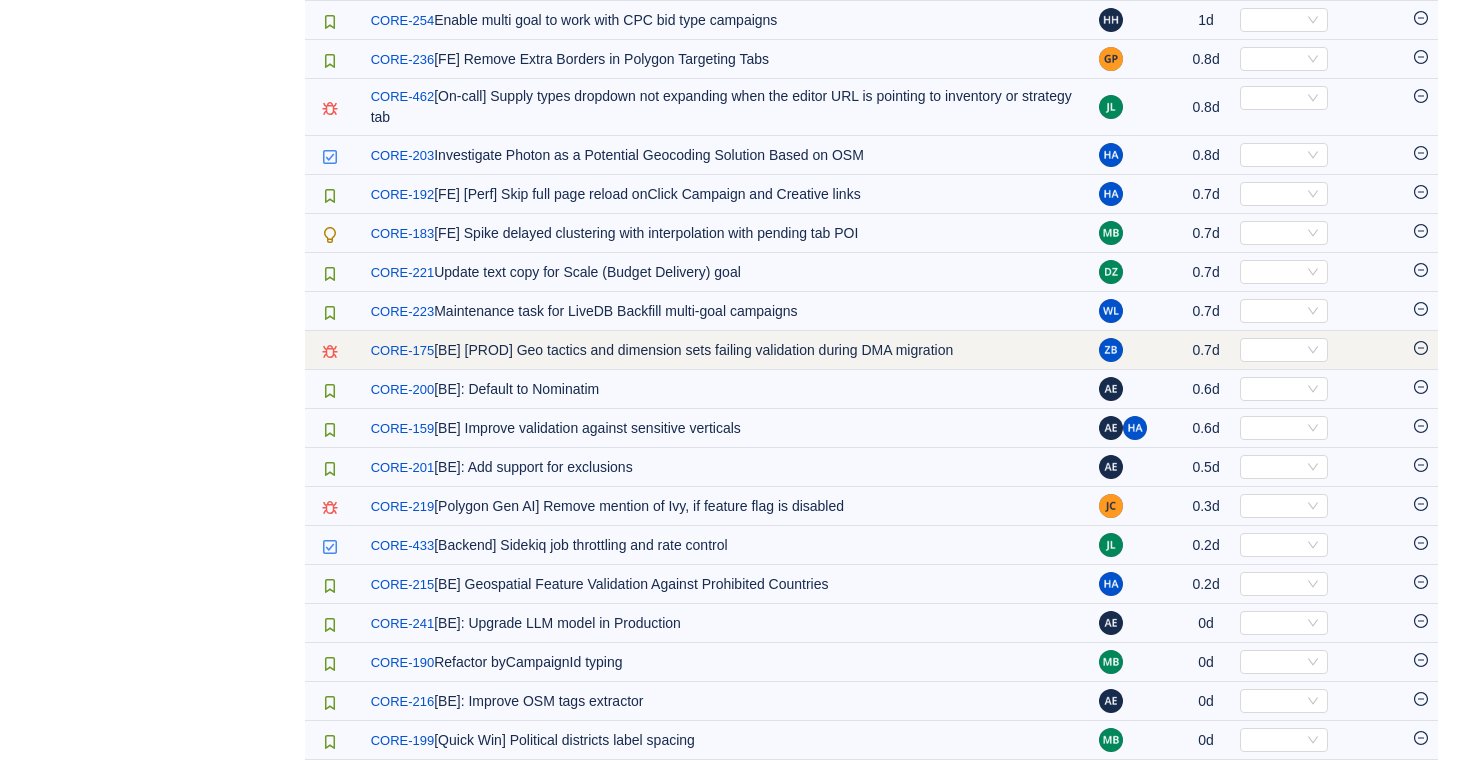 click 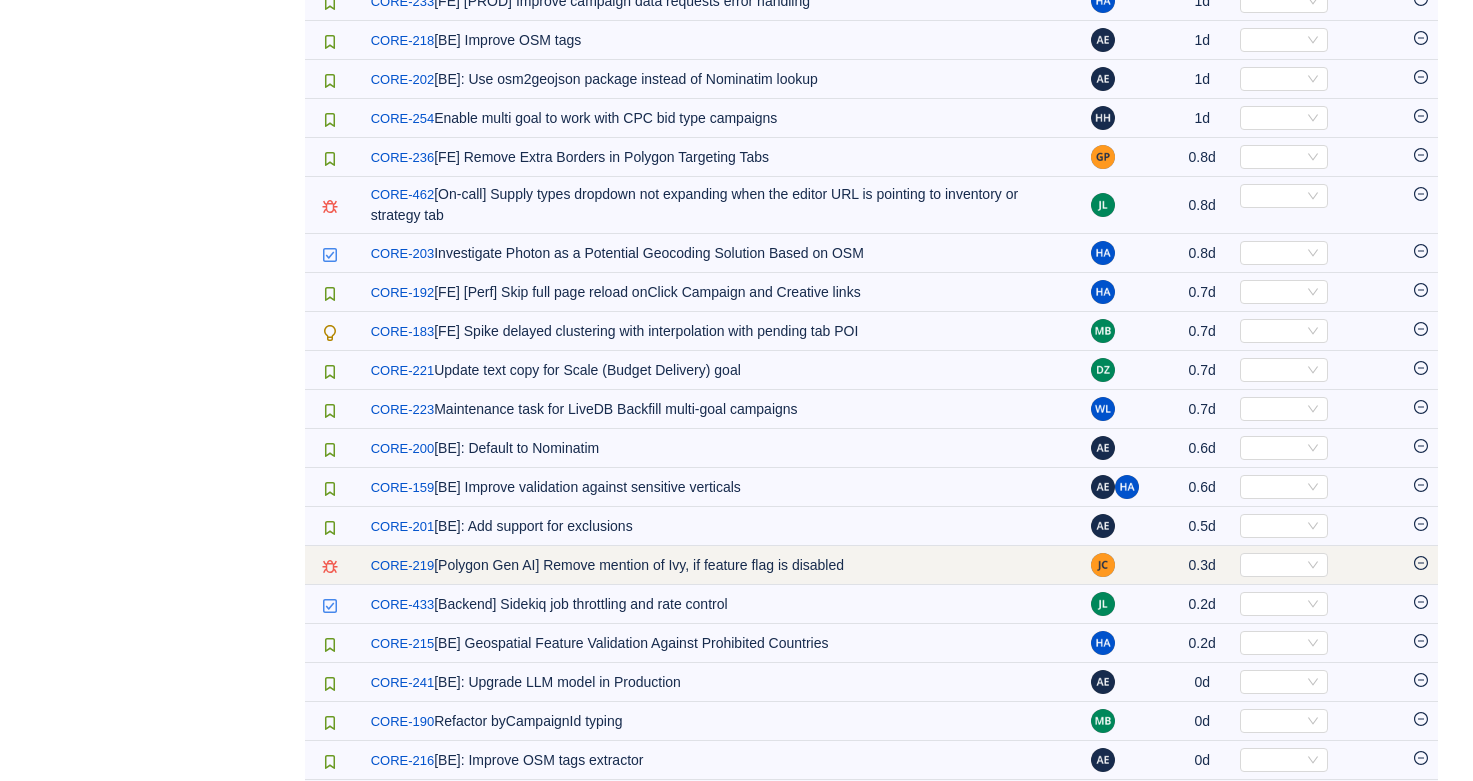 scroll, scrollTop: 1140, scrollLeft: 0, axis: vertical 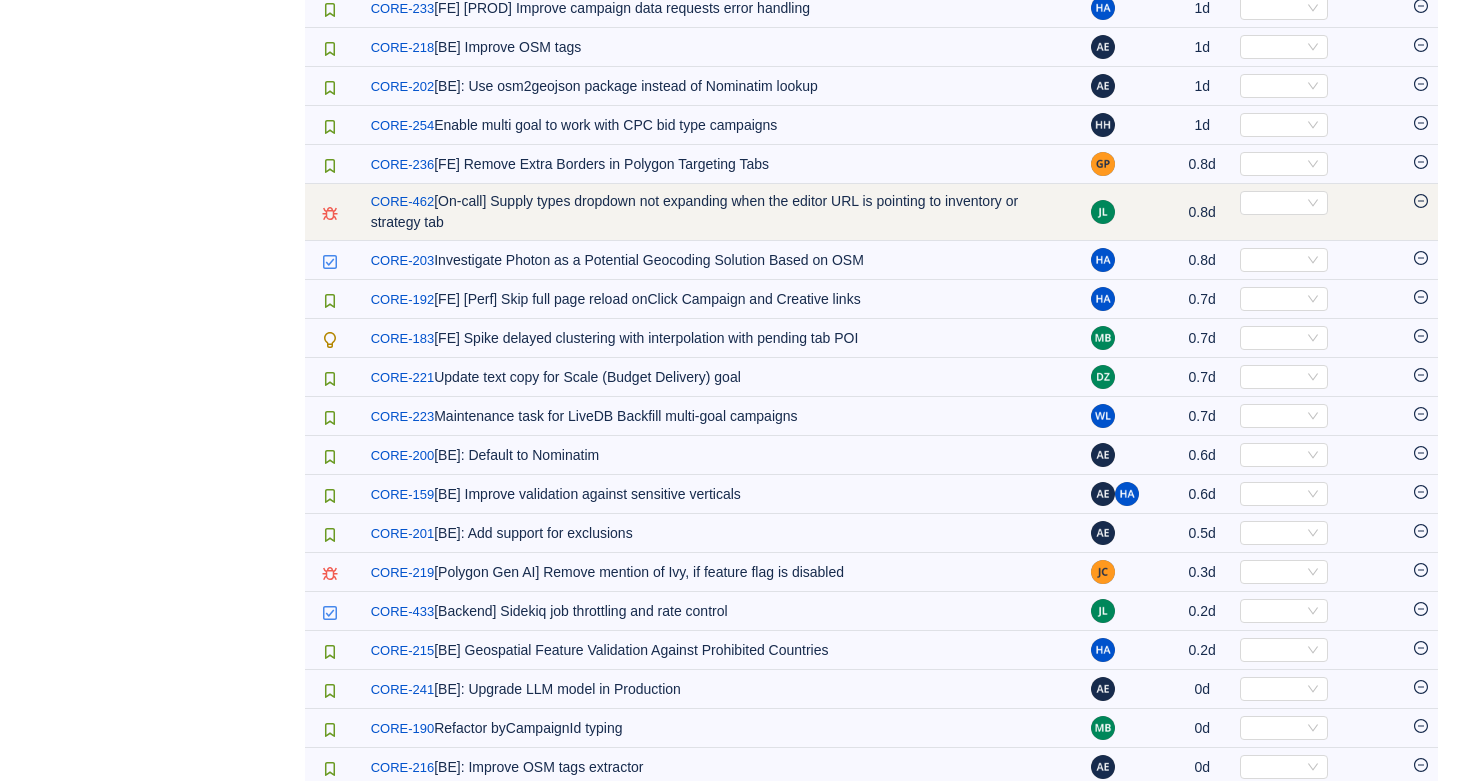 click 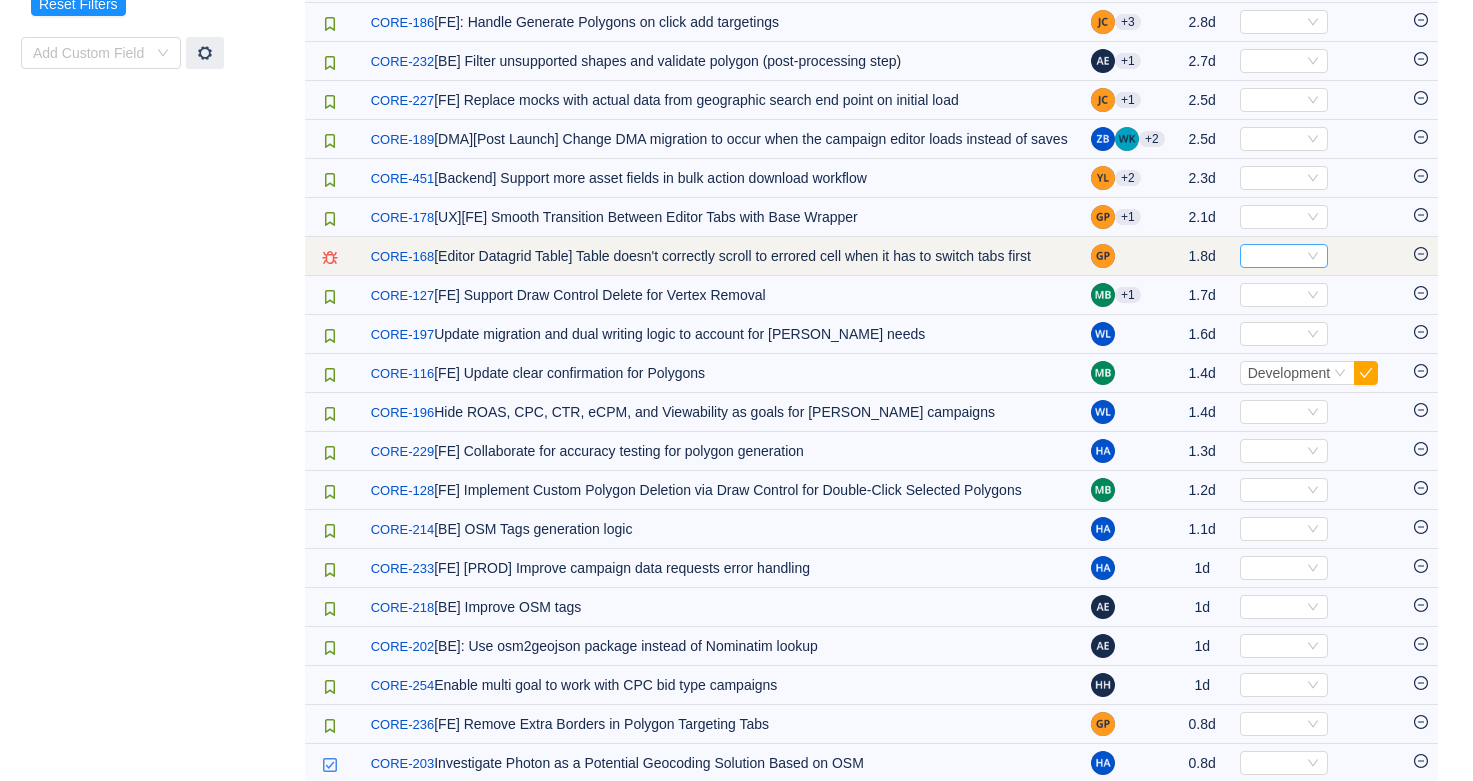scroll, scrollTop: 584, scrollLeft: 0, axis: vertical 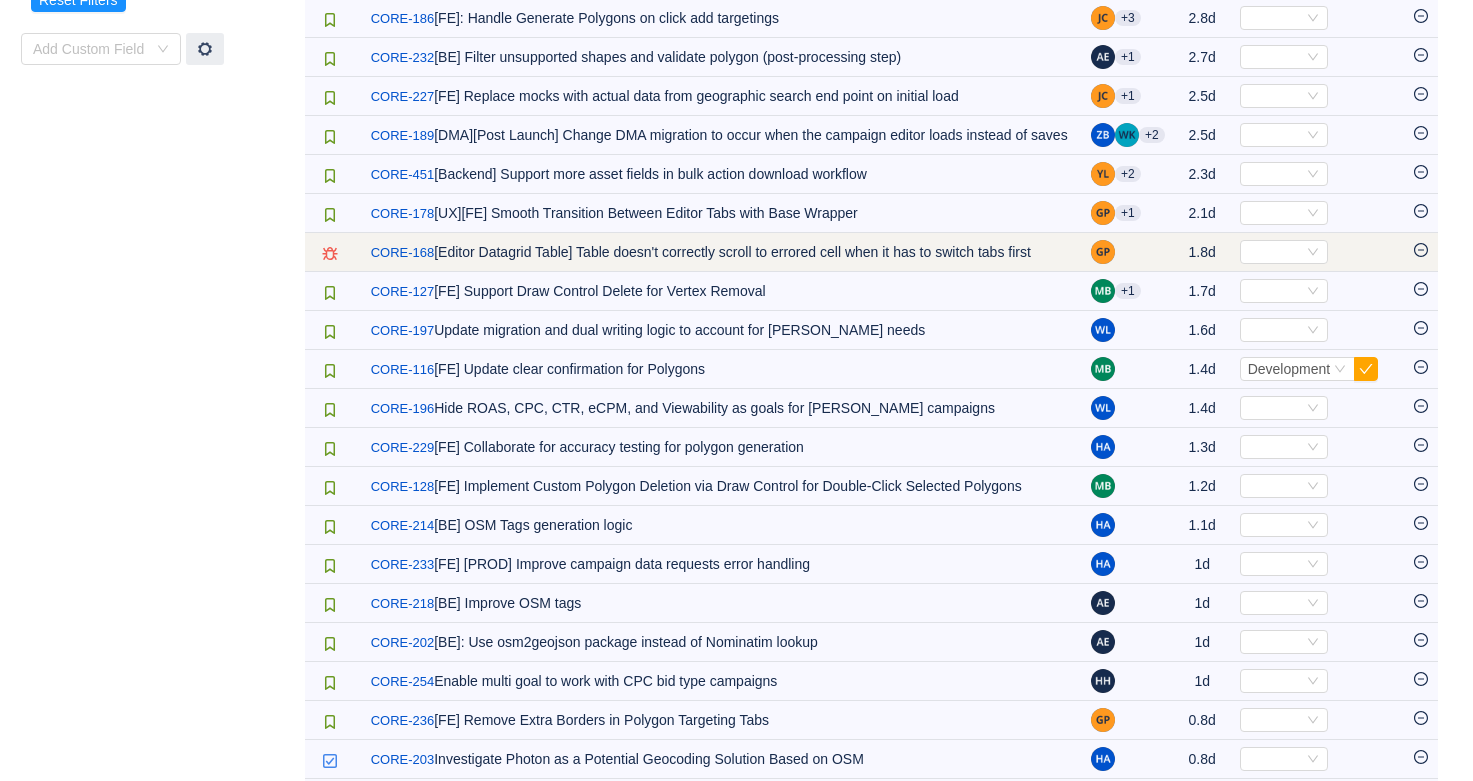 click 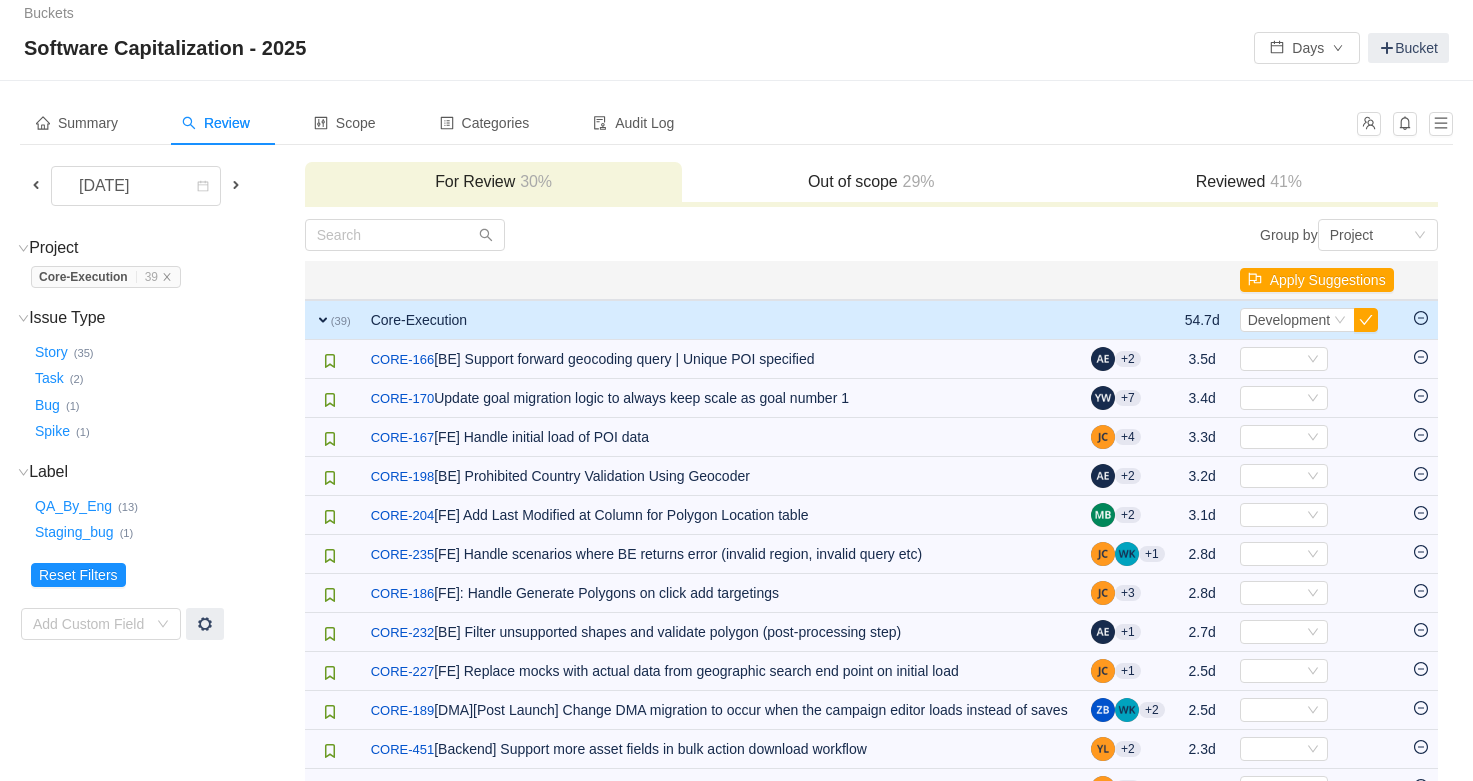 scroll, scrollTop: 13, scrollLeft: 0, axis: vertical 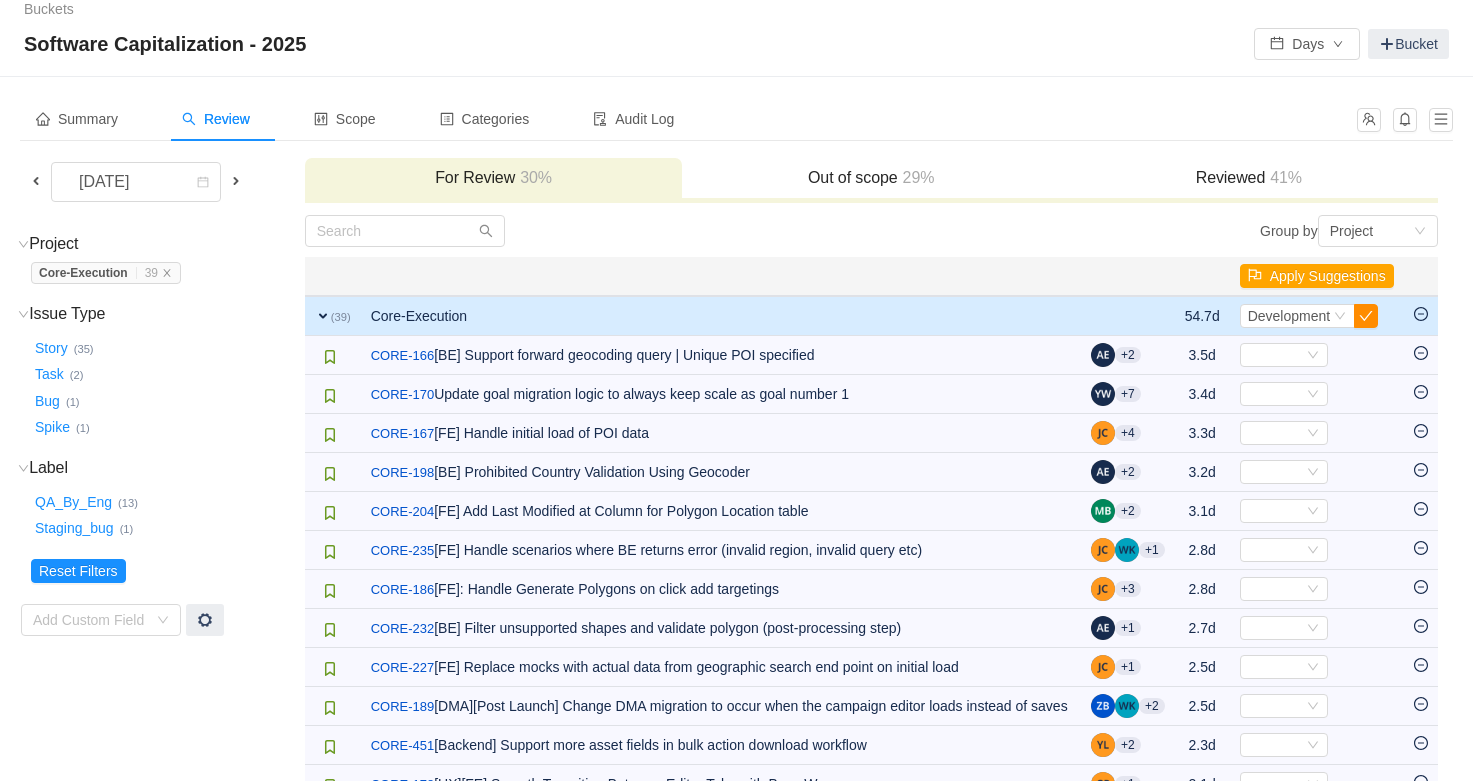 click at bounding box center [1366, 316] 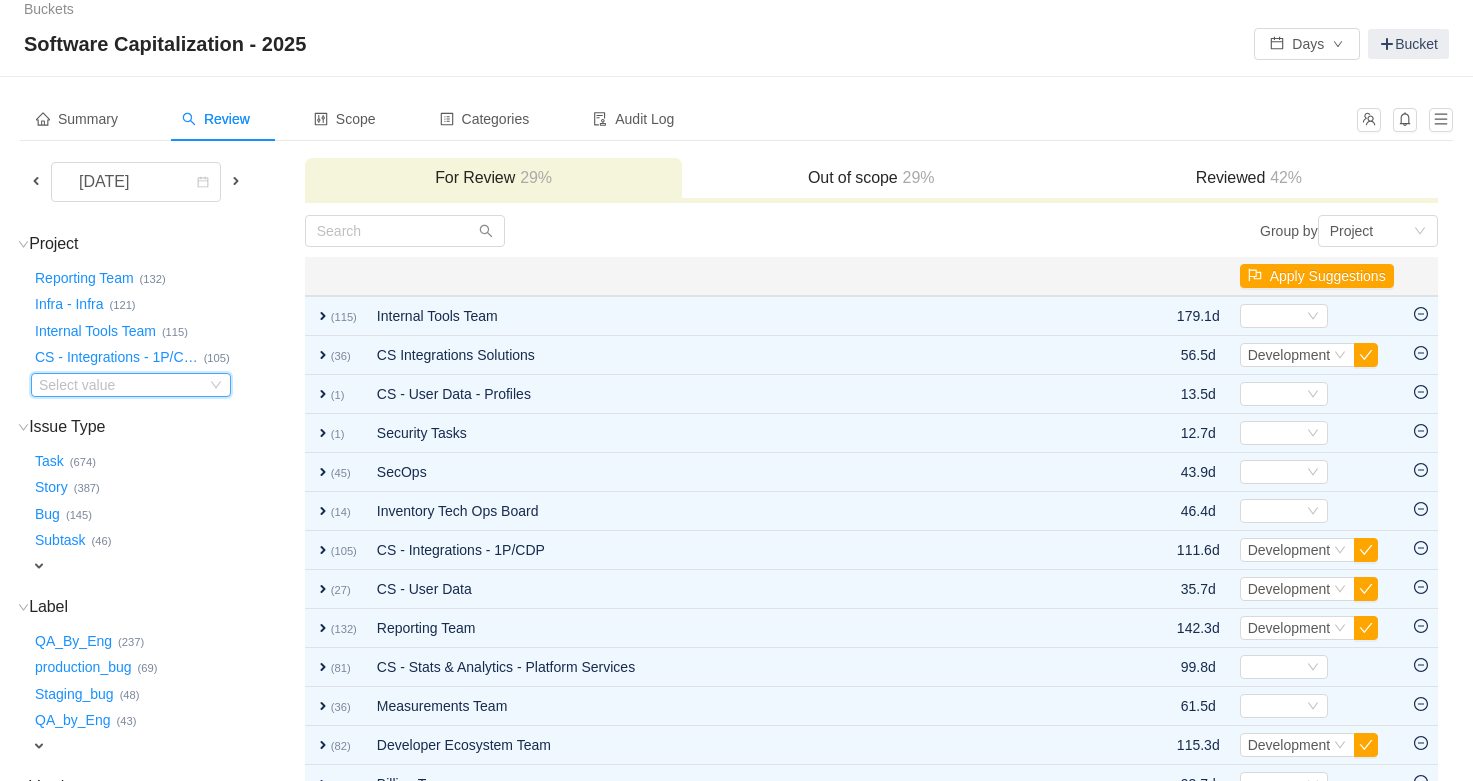 click on "Select value" at bounding box center (131, 385) 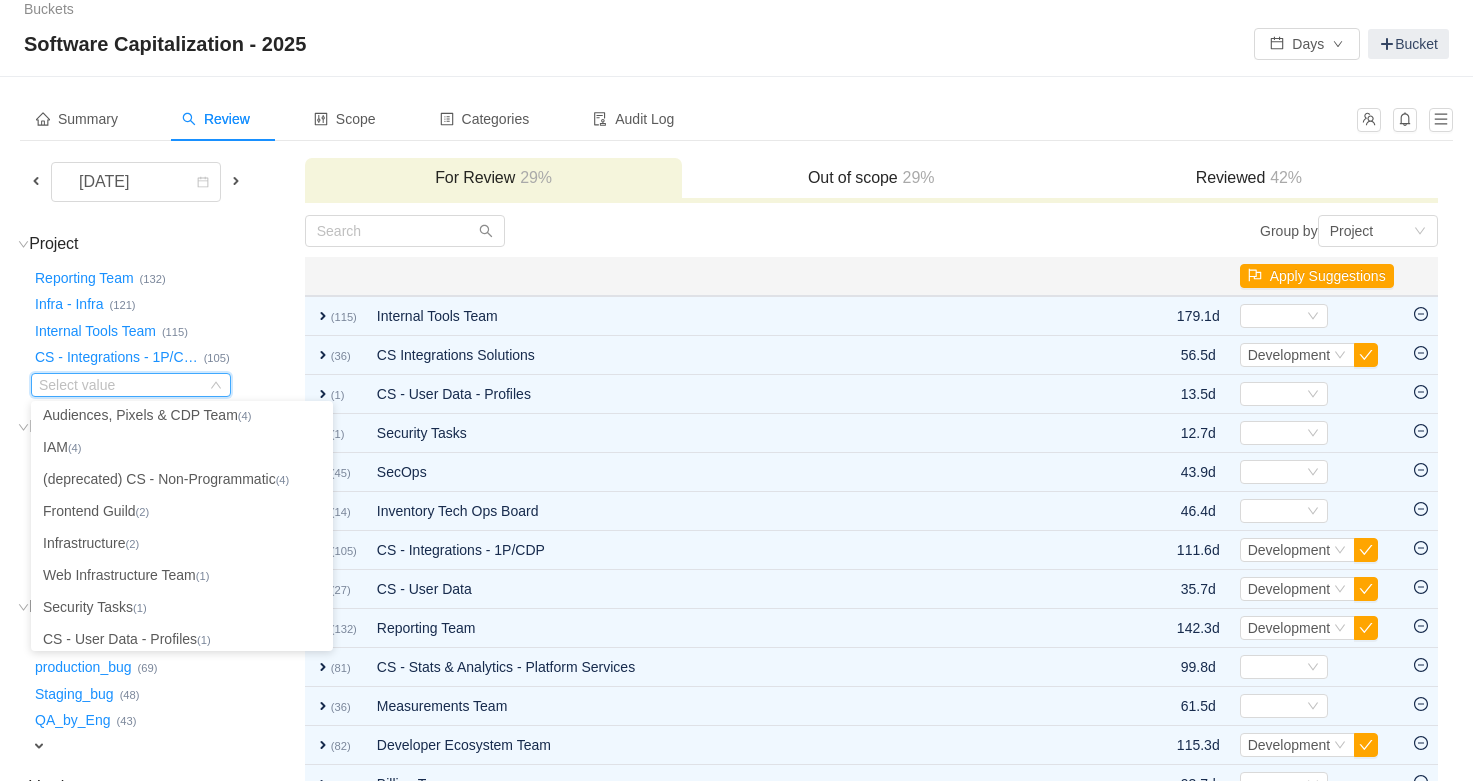 scroll, scrollTop: 782, scrollLeft: 0, axis: vertical 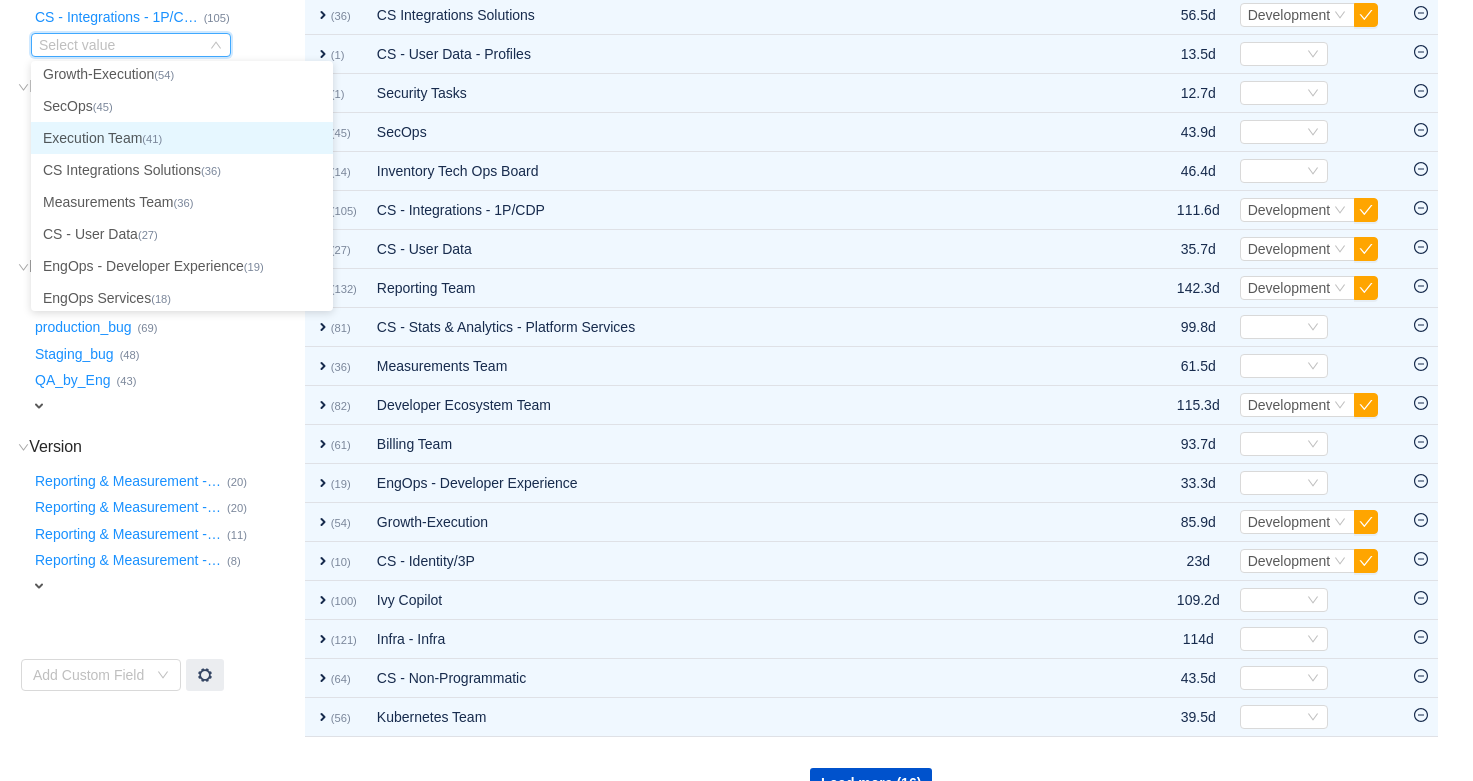 click on "Execution Team  (41)" at bounding box center [182, 138] 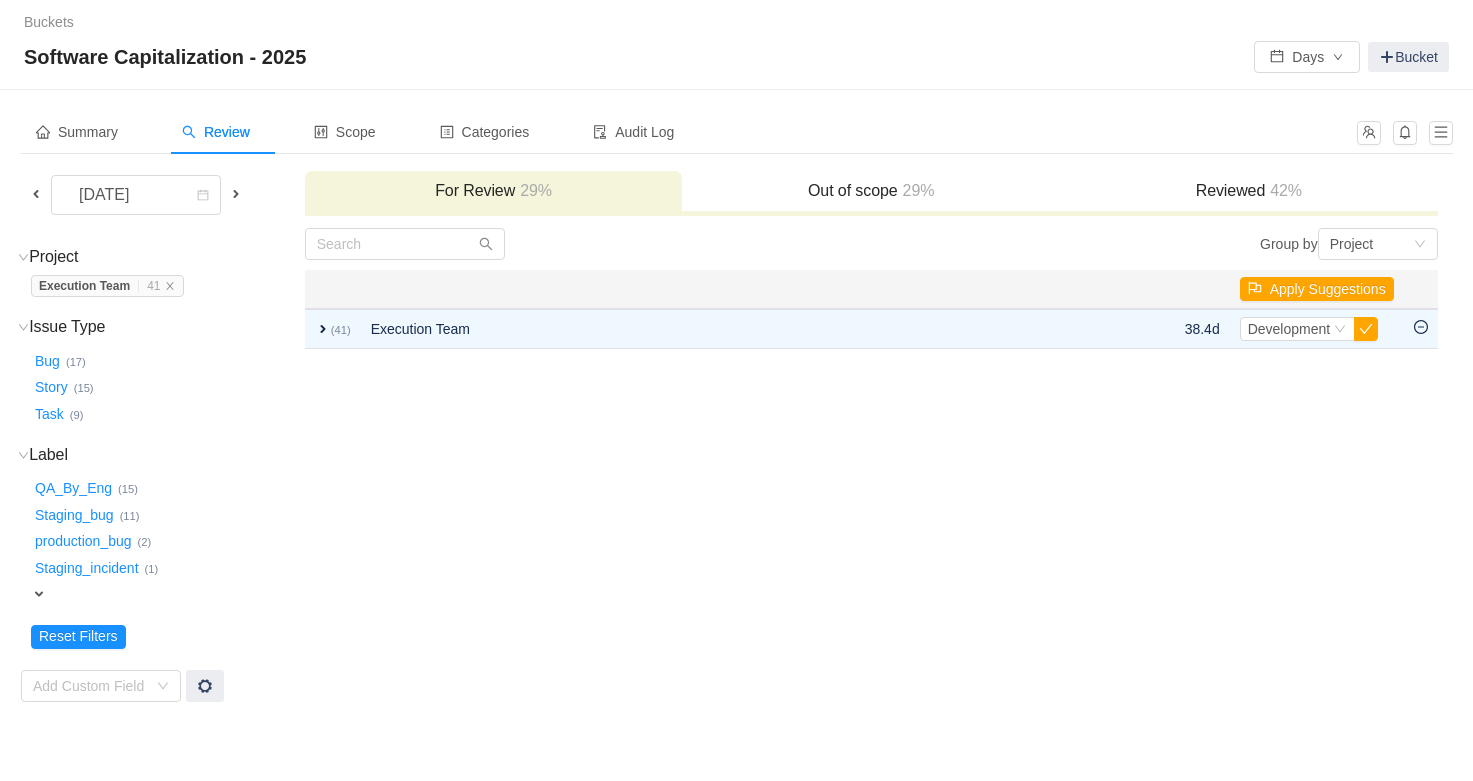 scroll, scrollTop: 0, scrollLeft: 0, axis: both 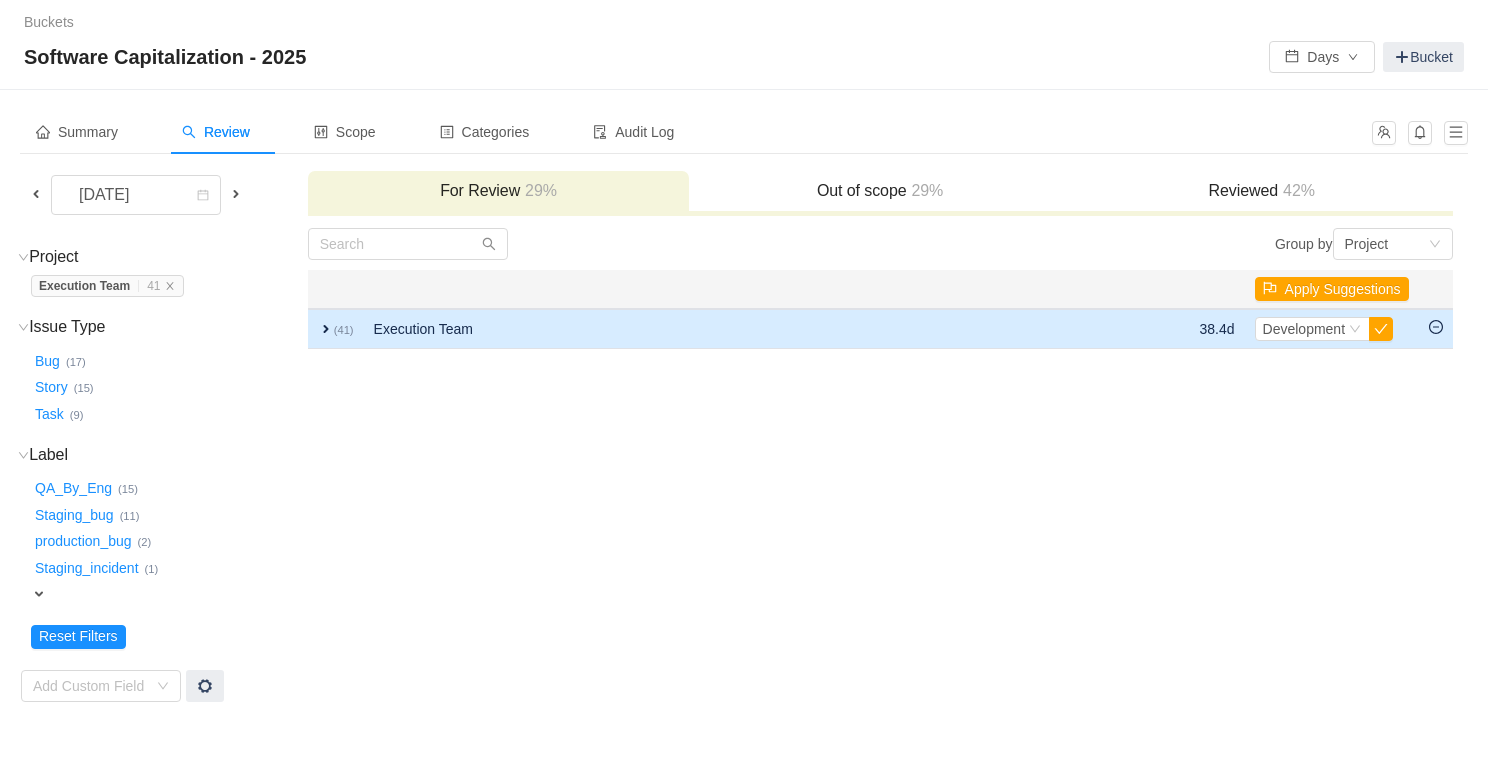 click on "expand" at bounding box center (326, 329) 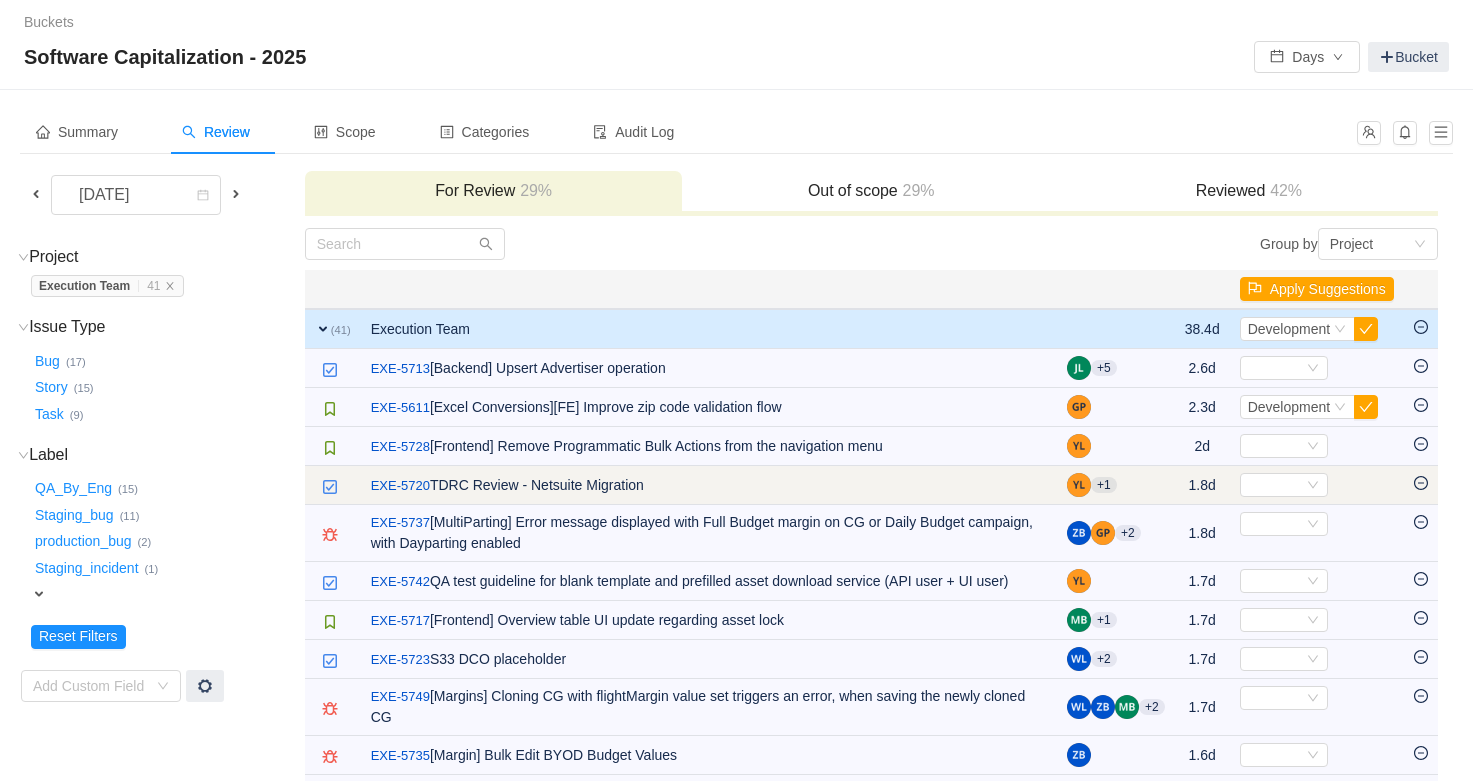 click 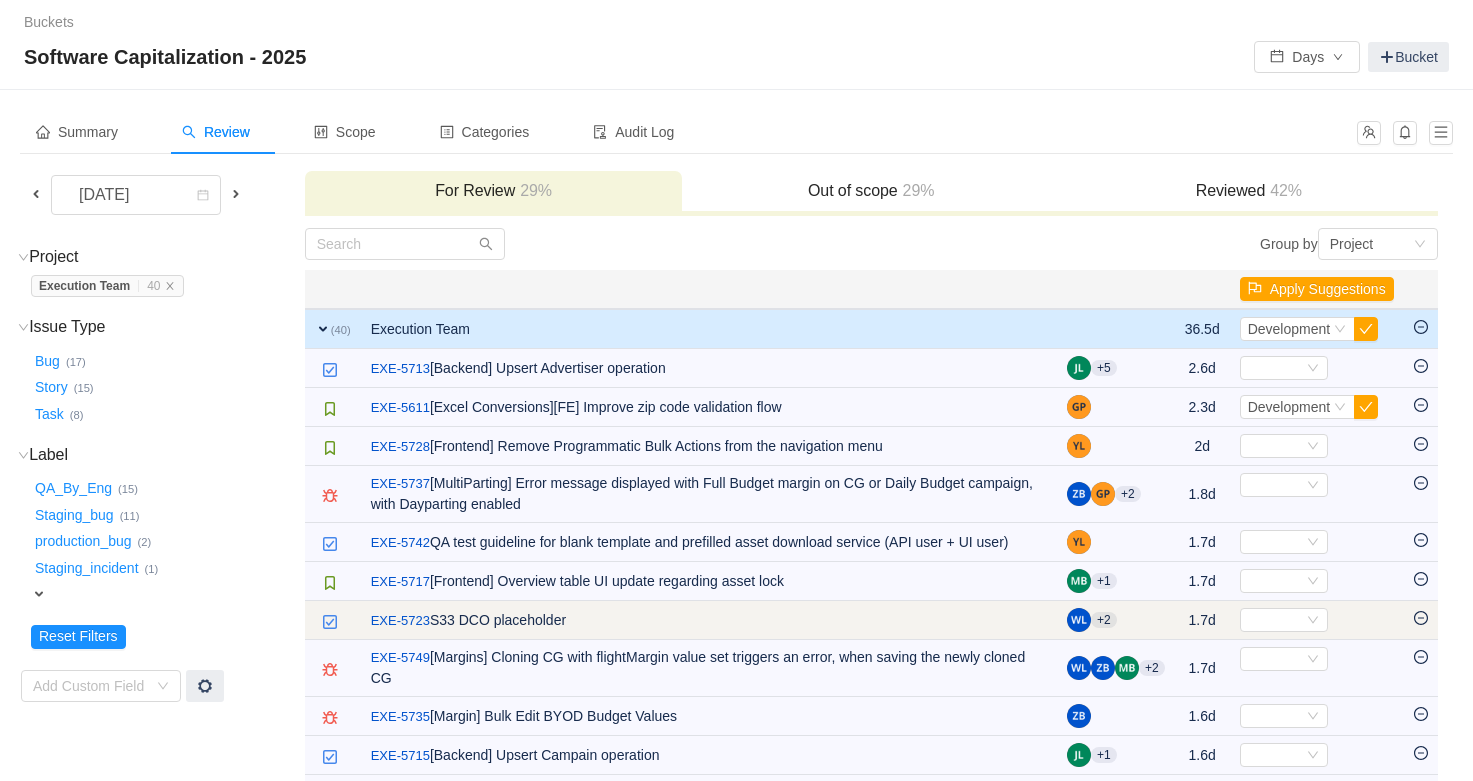 click 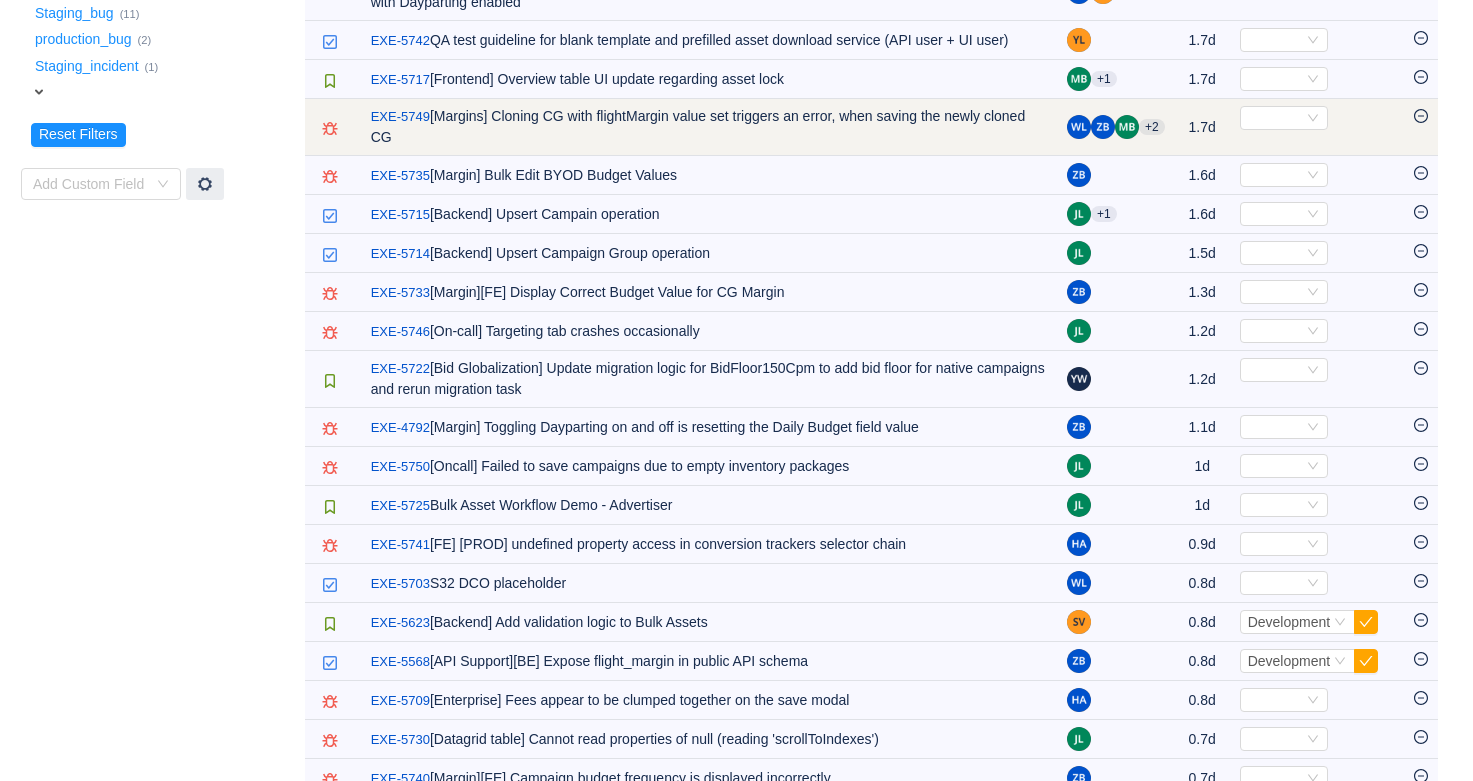 scroll, scrollTop: 511, scrollLeft: 0, axis: vertical 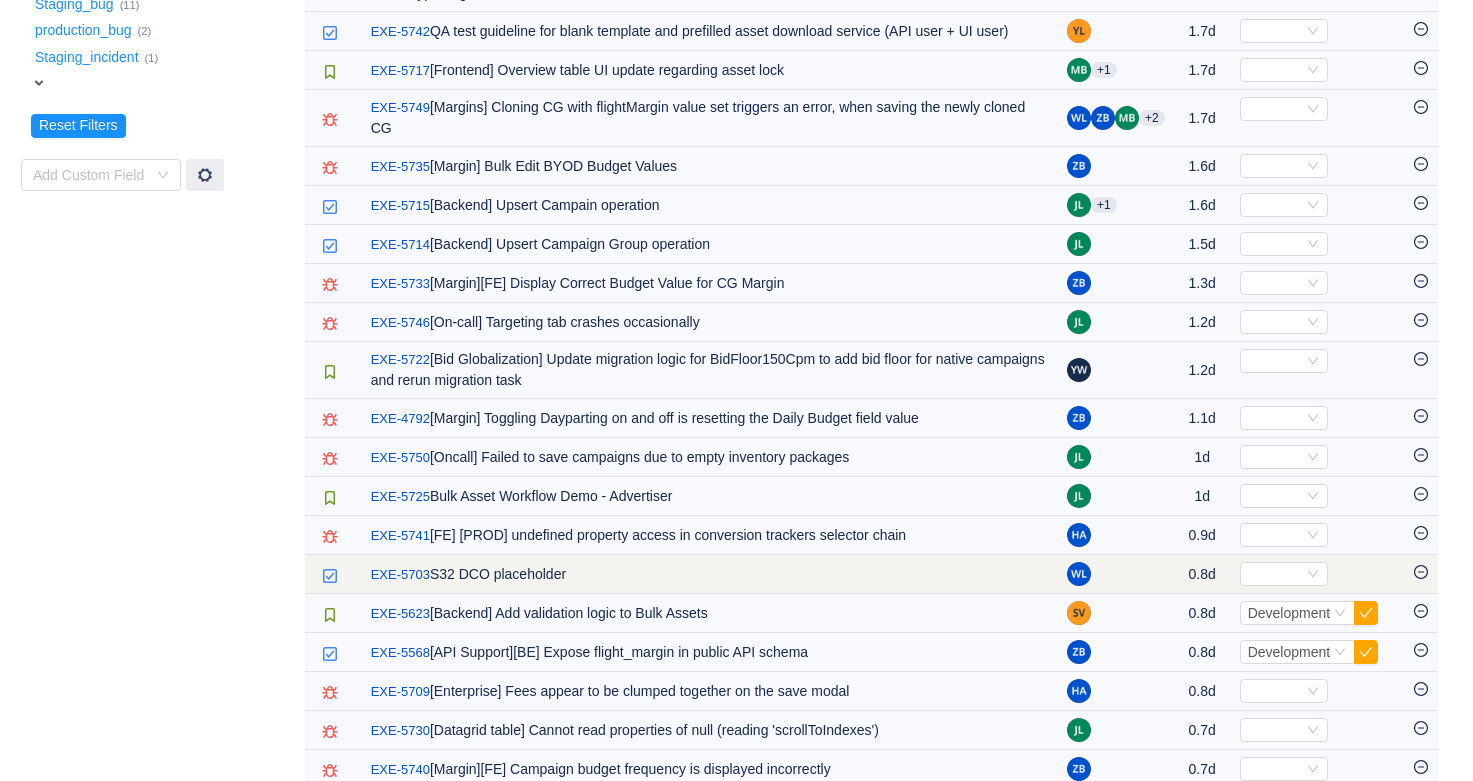 click 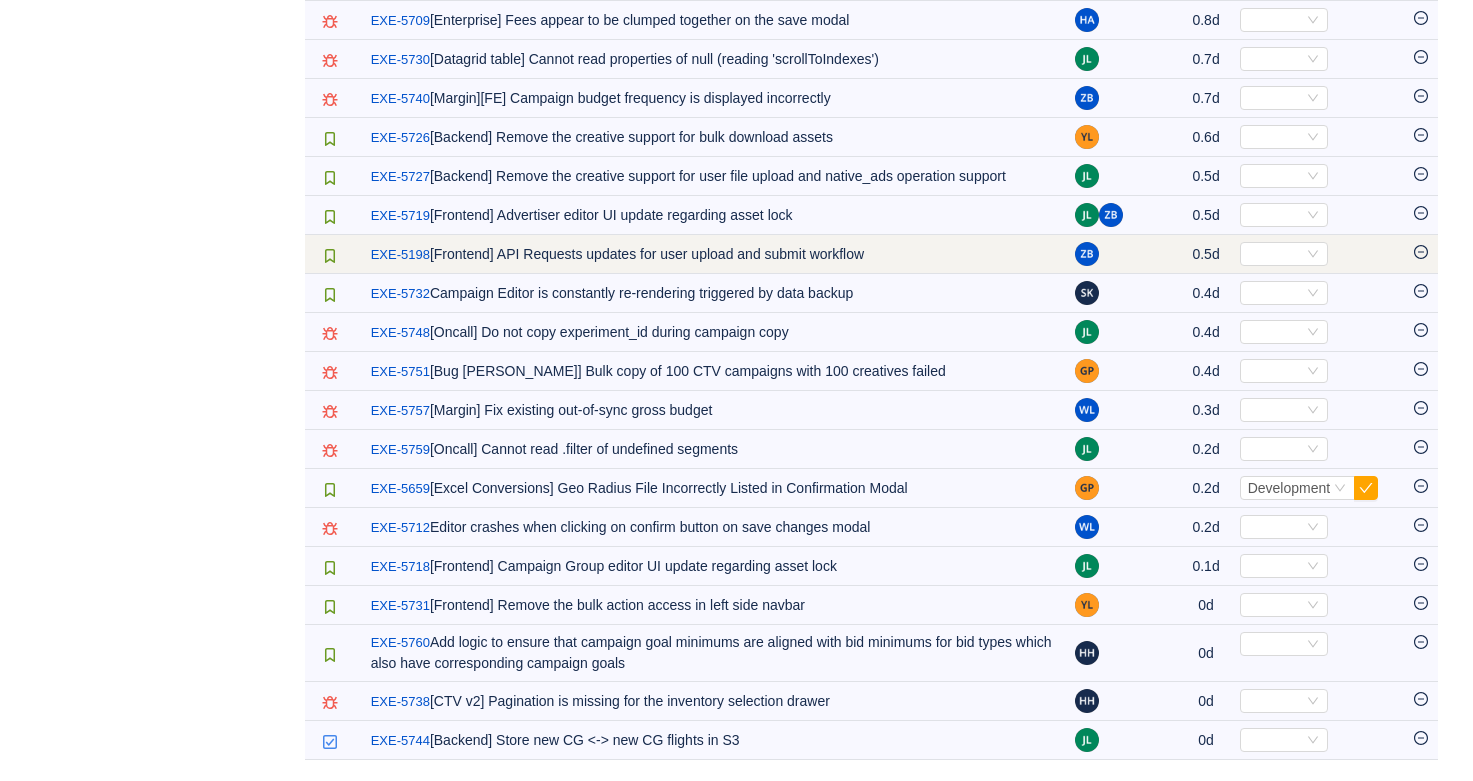 scroll, scrollTop: 1142, scrollLeft: 0, axis: vertical 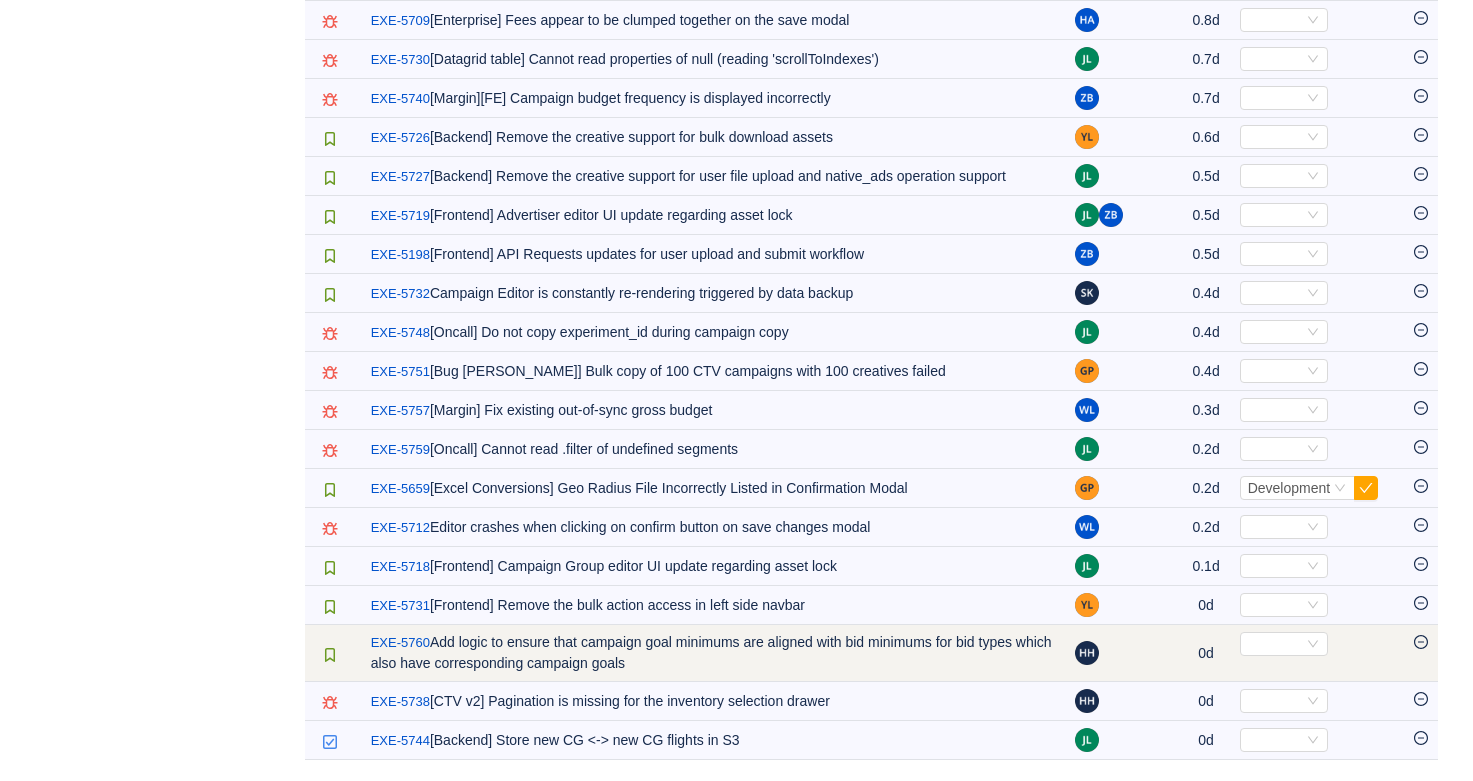 click 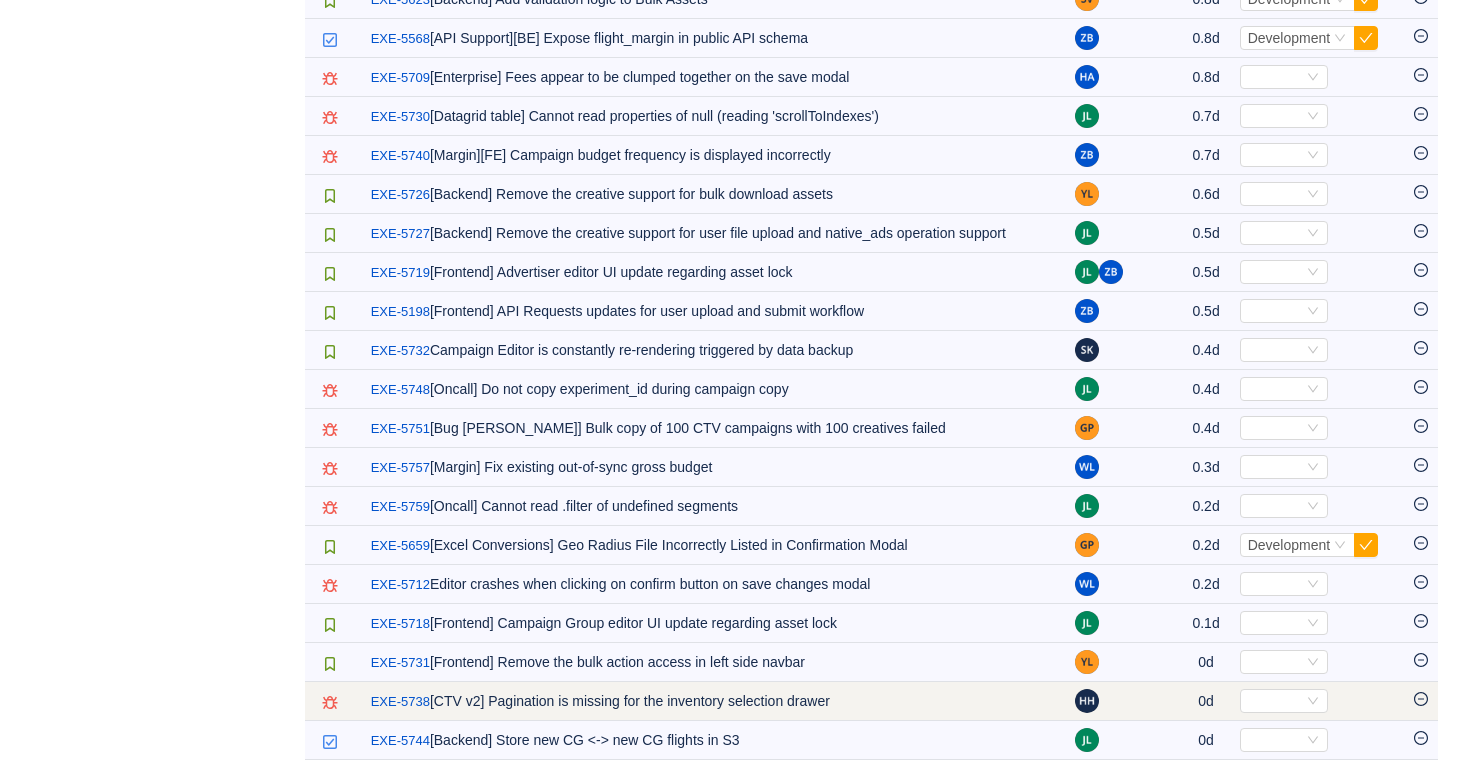scroll, scrollTop: 1085, scrollLeft: 0, axis: vertical 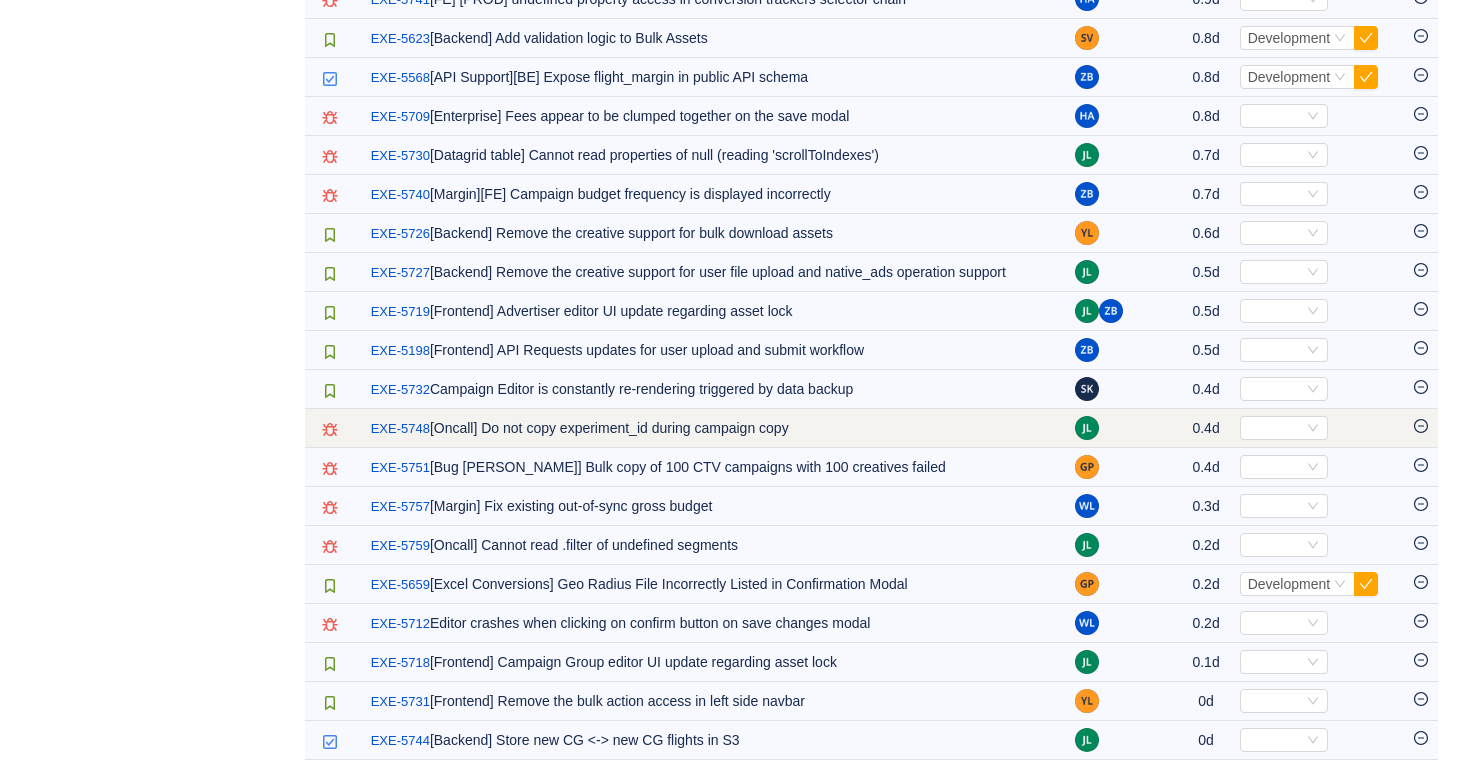 click 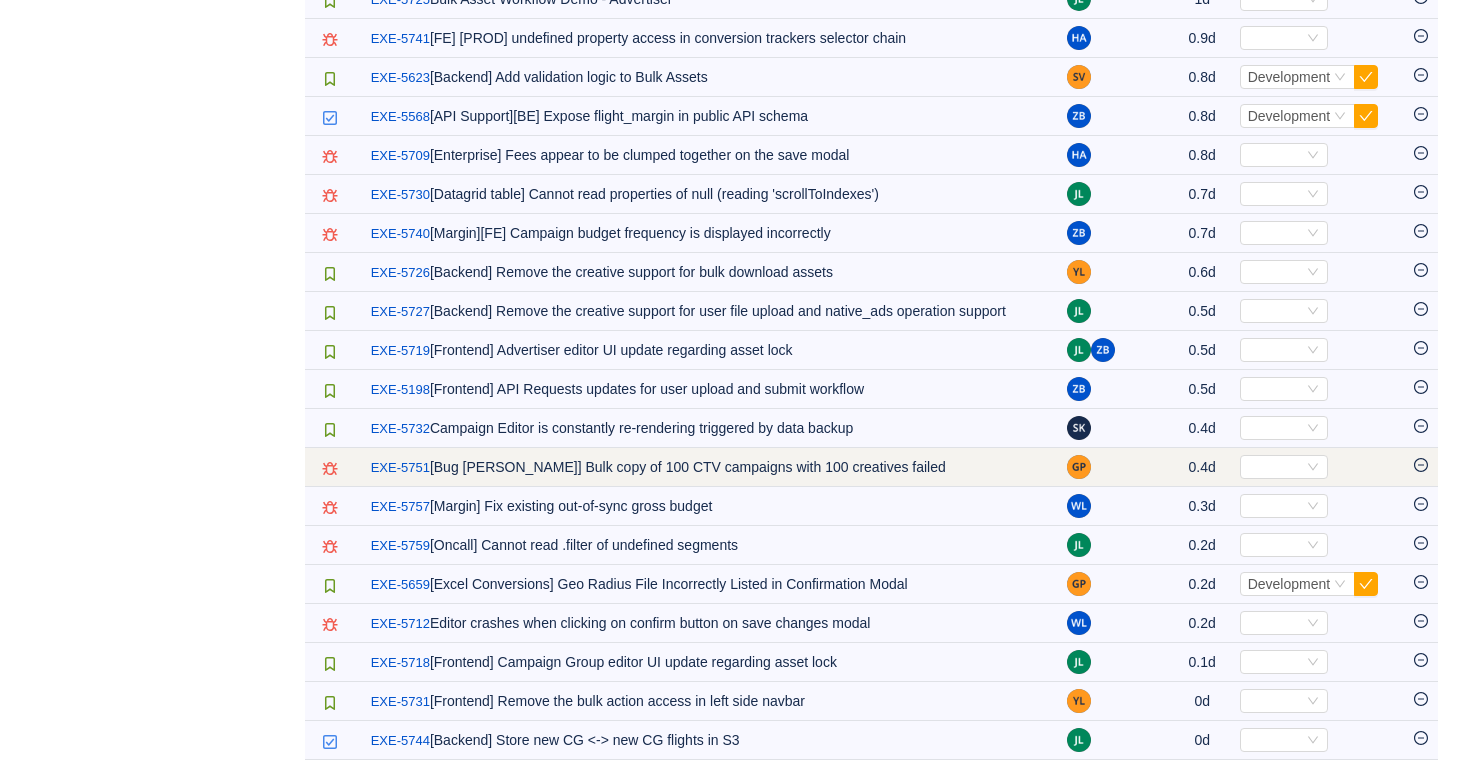 scroll, scrollTop: 1043, scrollLeft: 0, axis: vertical 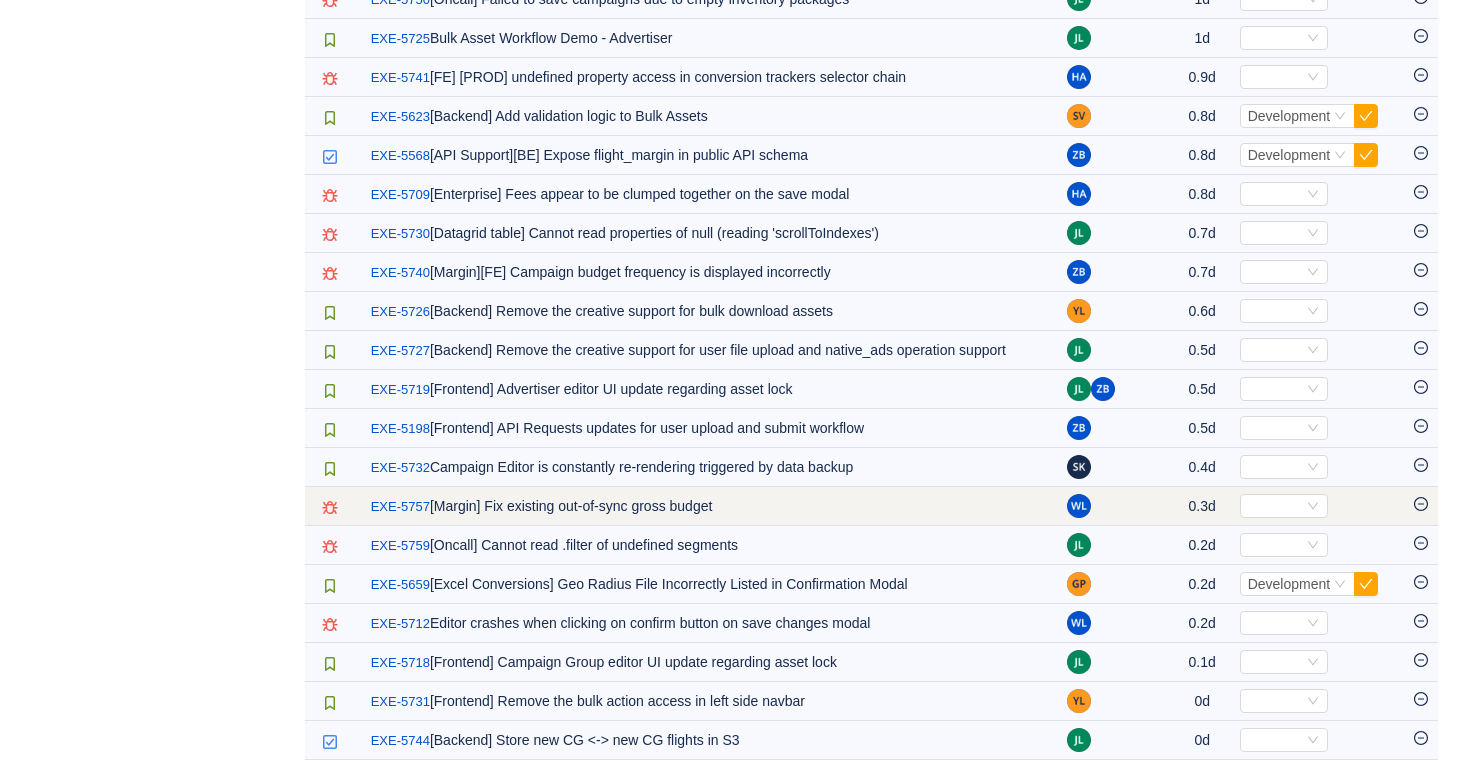 click 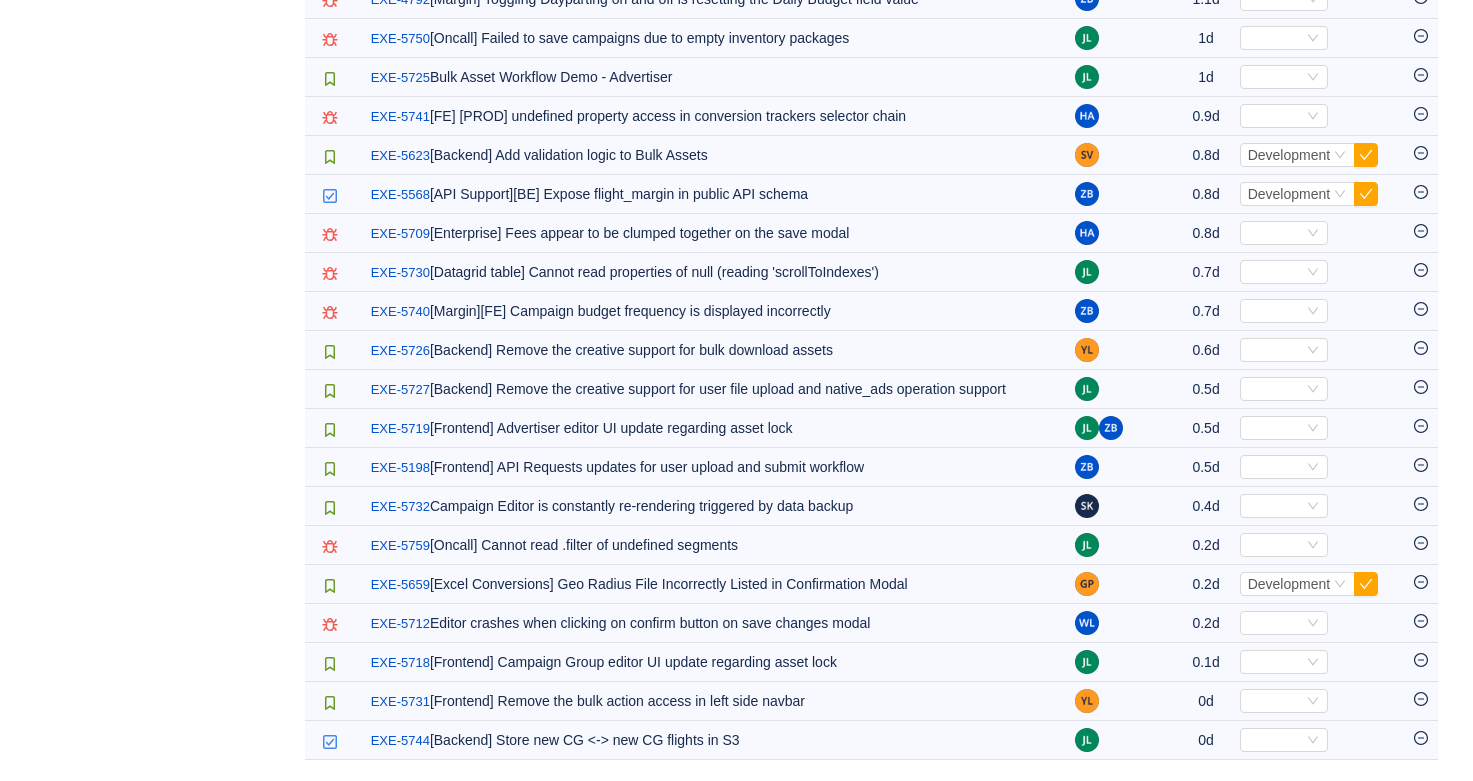 scroll, scrollTop: 929, scrollLeft: 0, axis: vertical 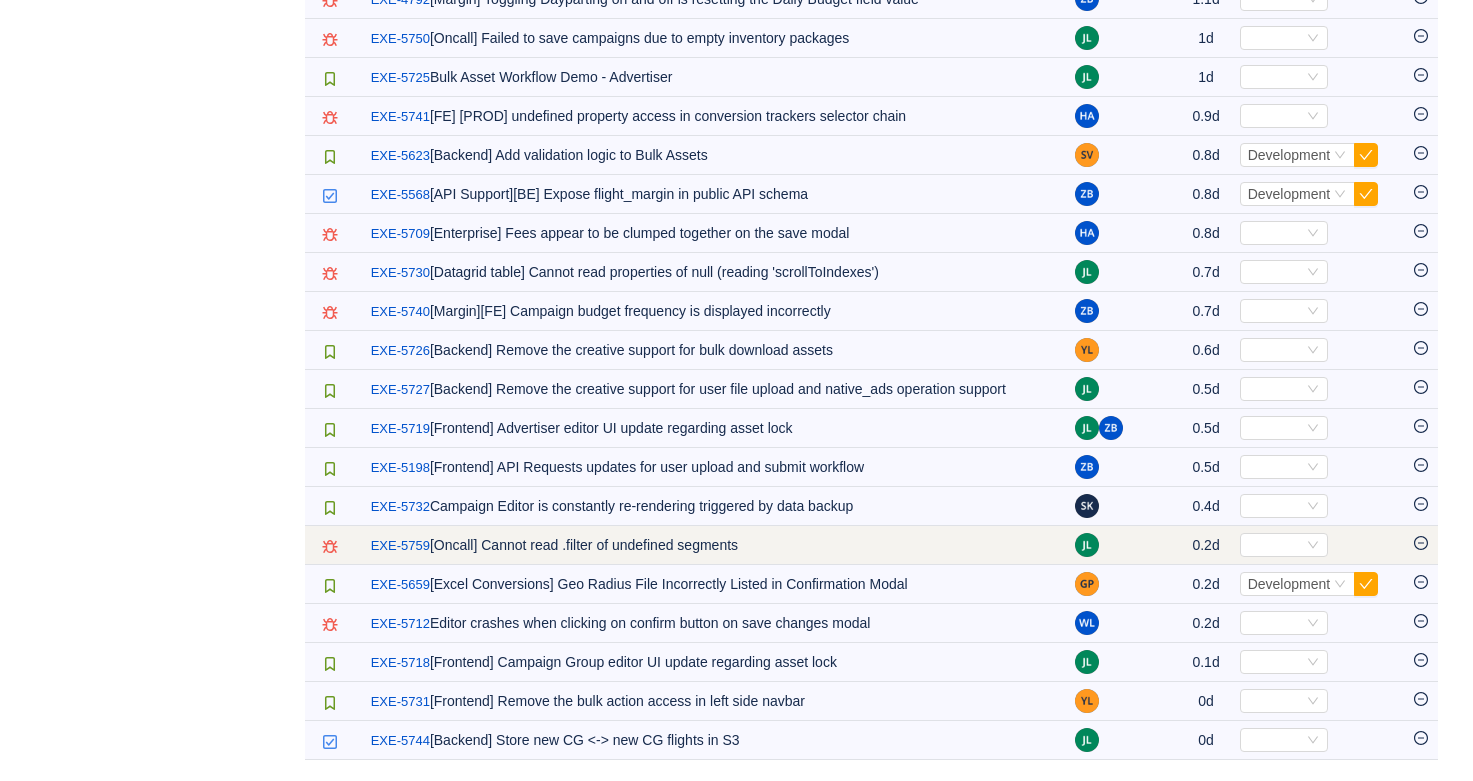 click 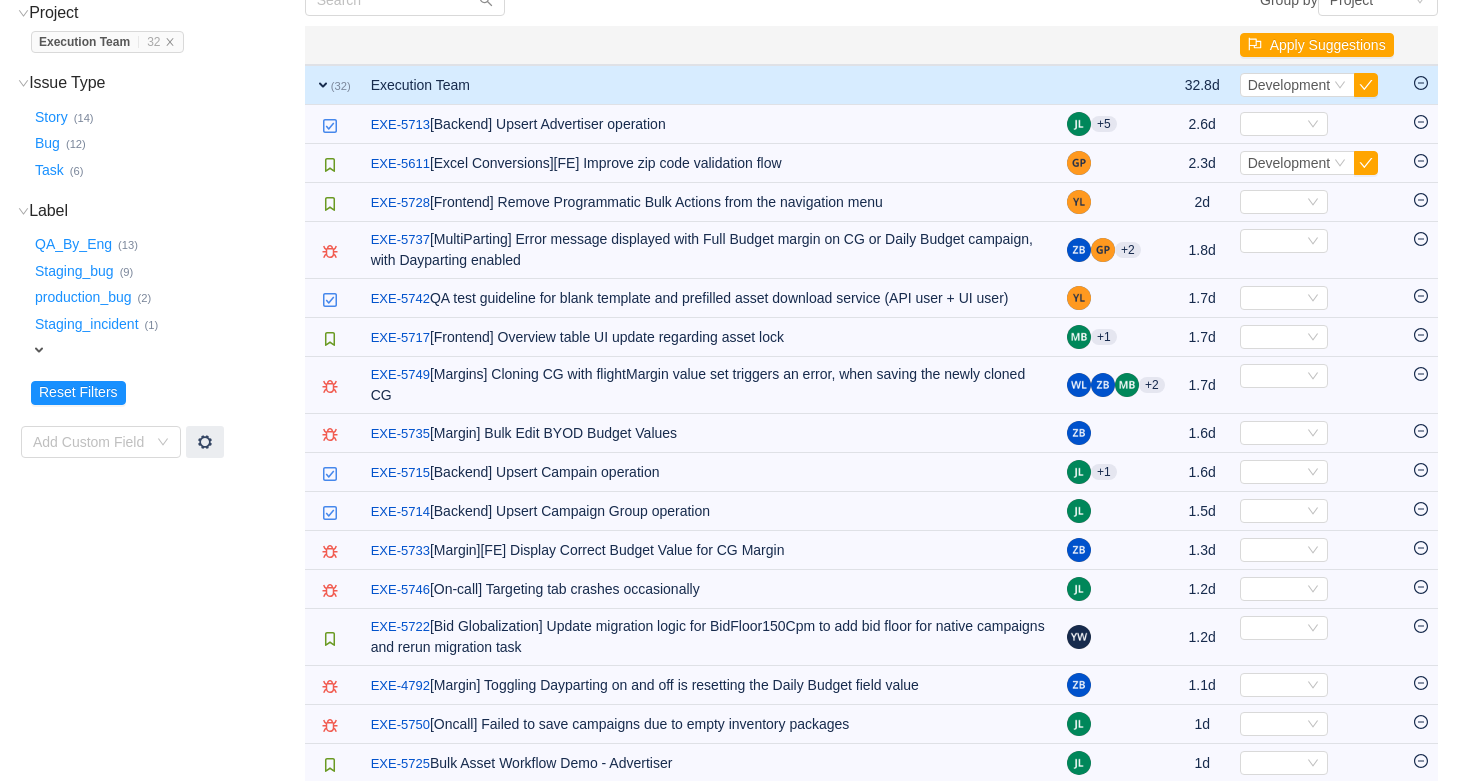 scroll, scrollTop: 926, scrollLeft: 0, axis: vertical 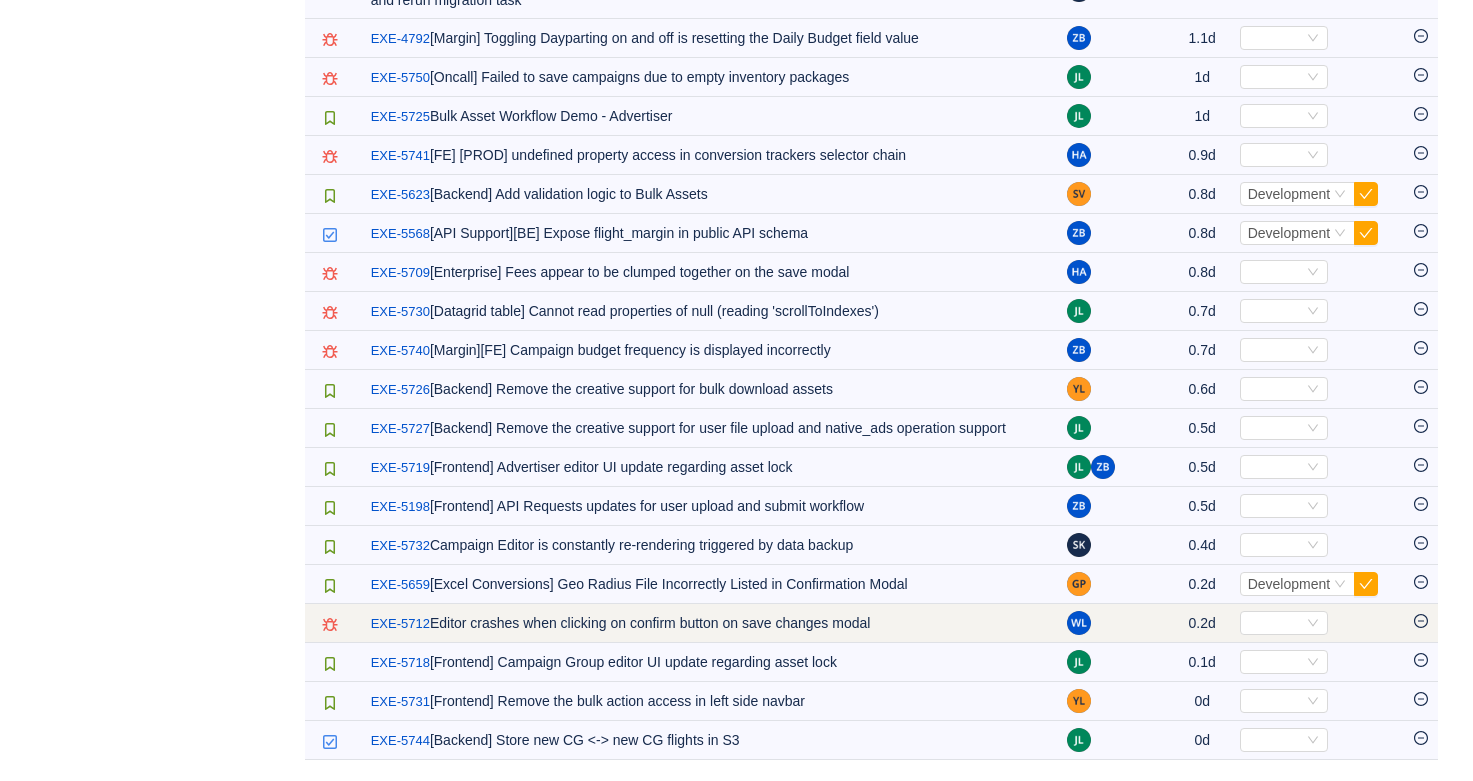 click 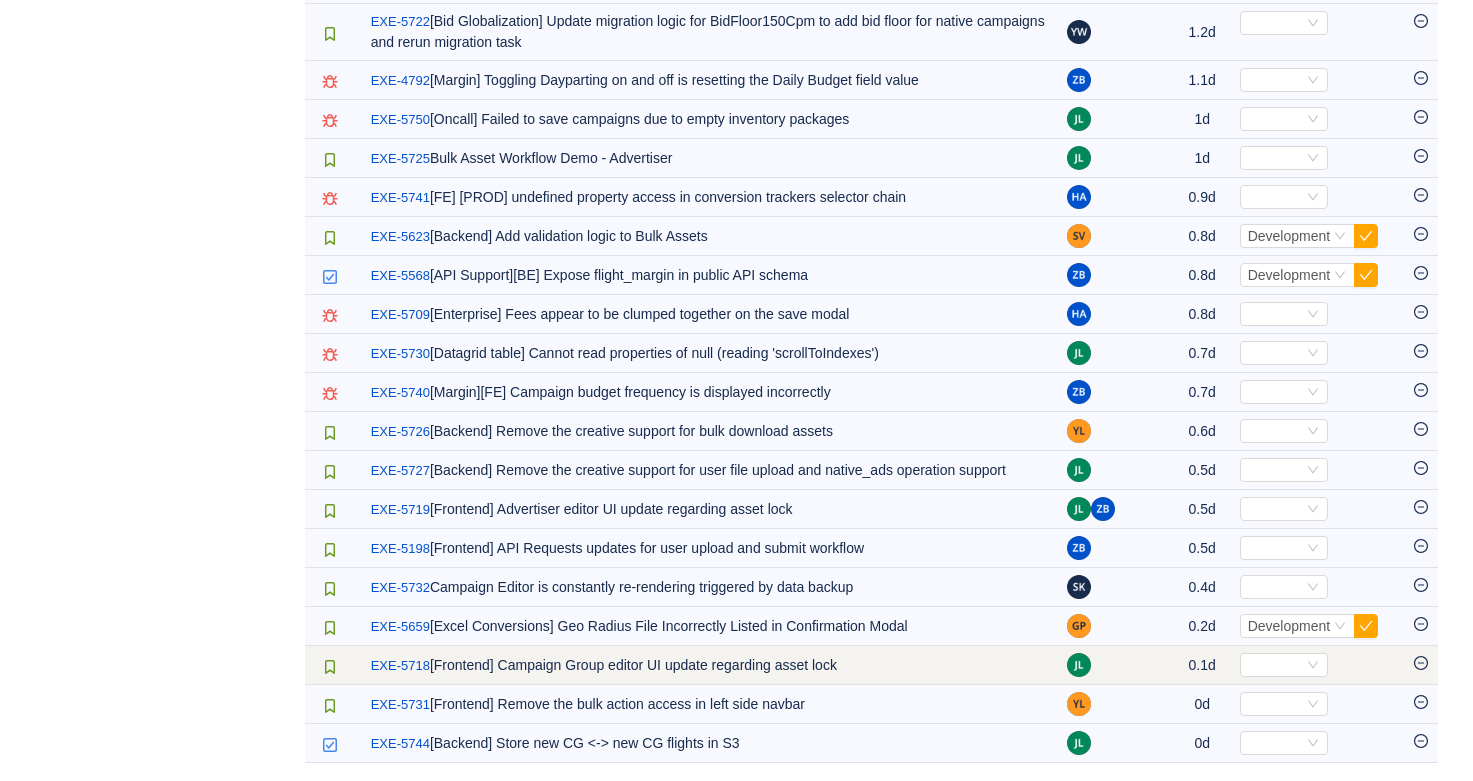 scroll, scrollTop: 824, scrollLeft: 0, axis: vertical 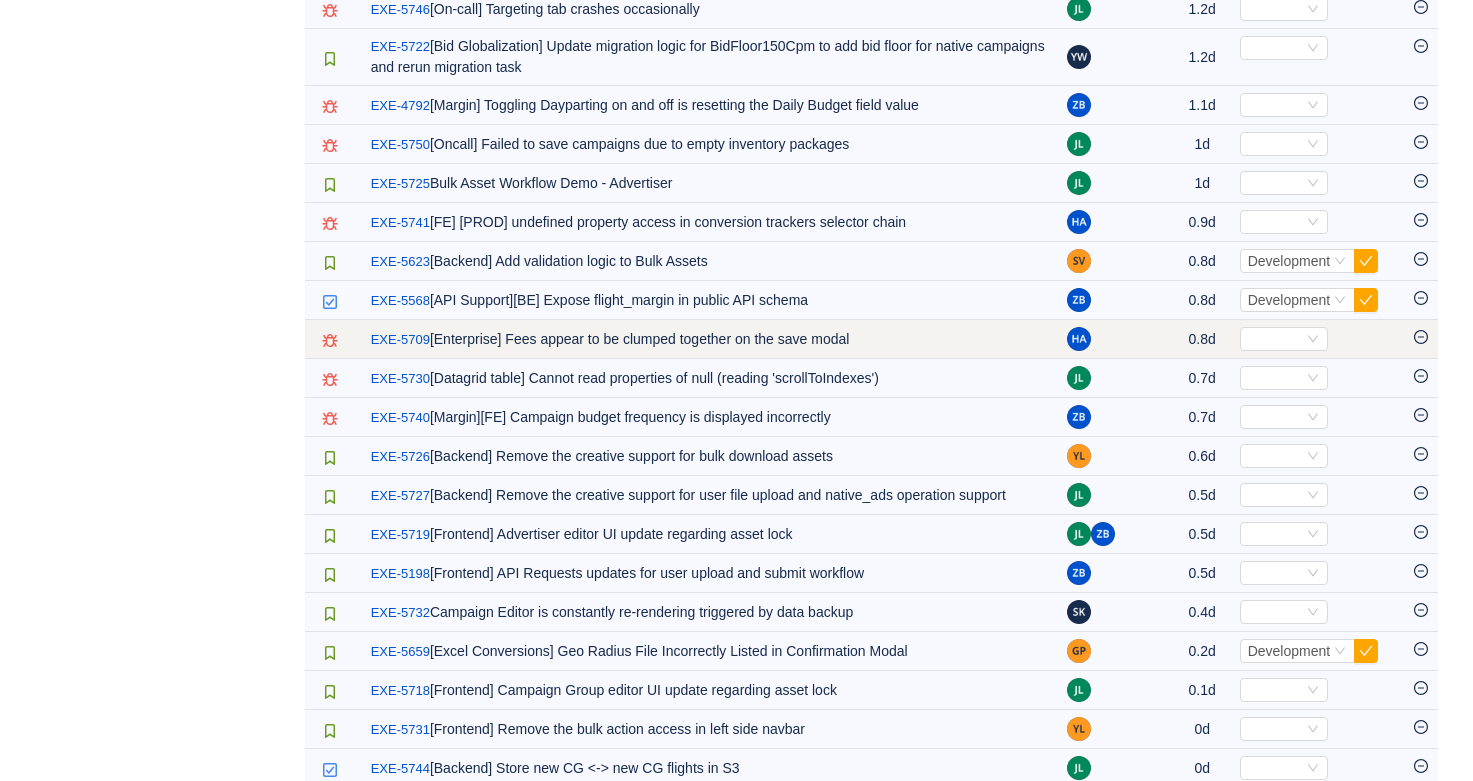 click 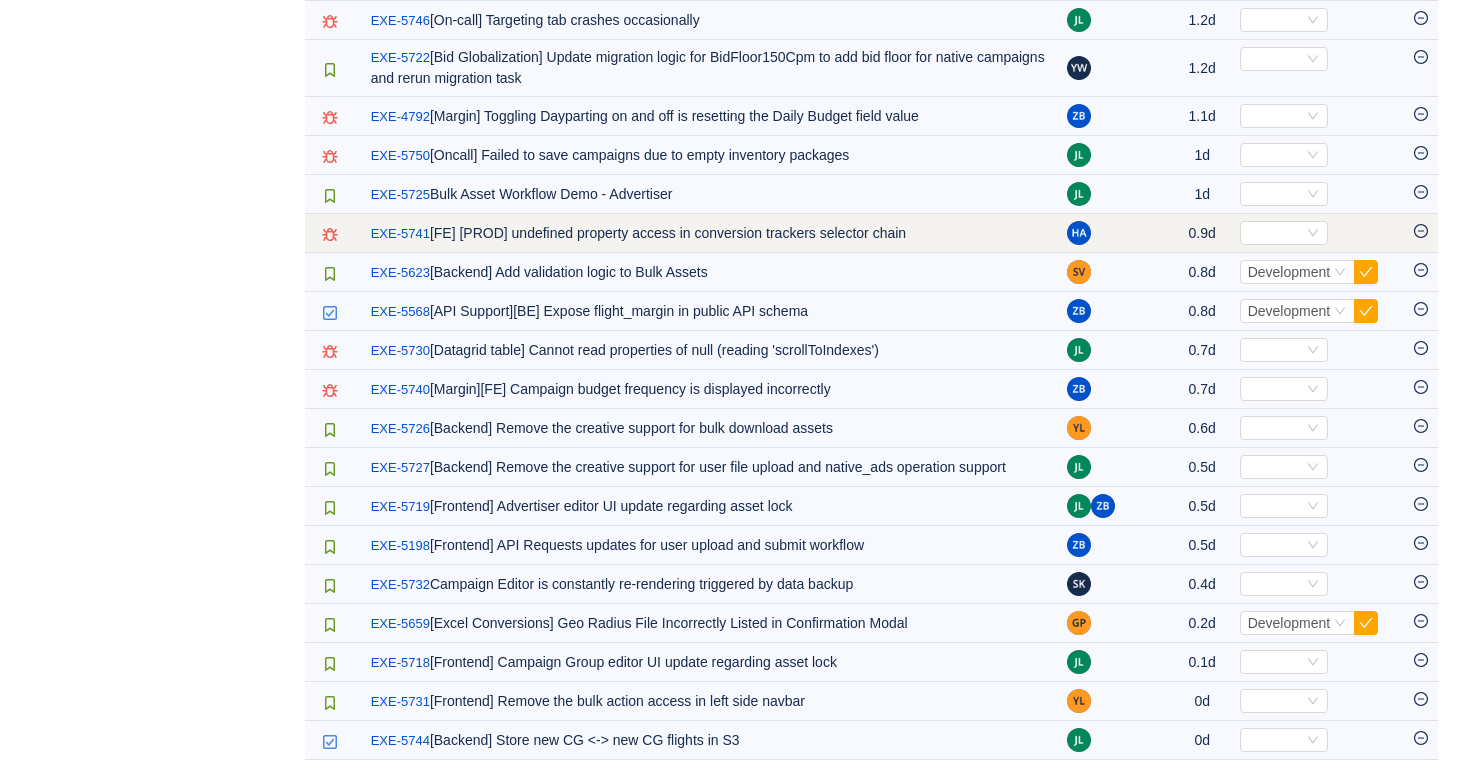 click 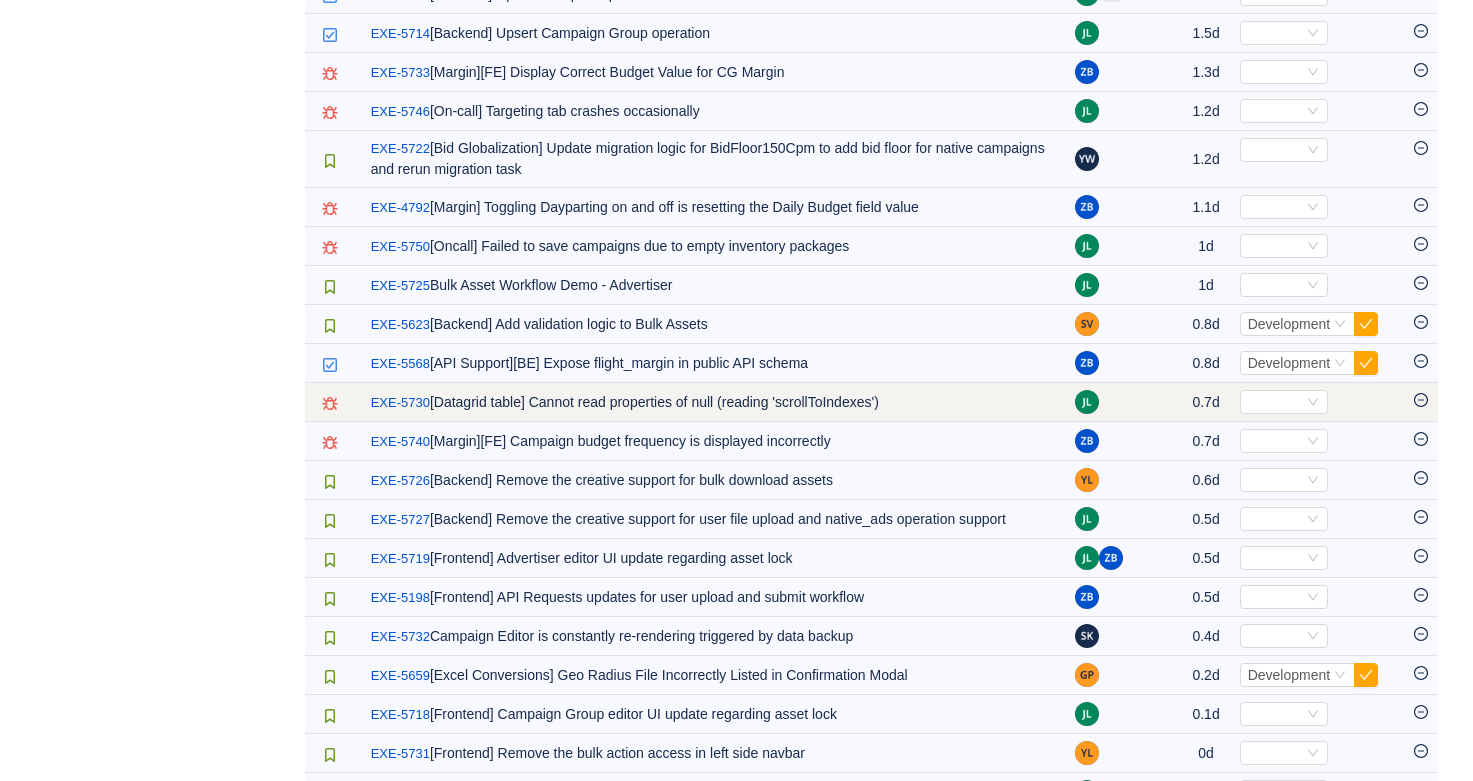 scroll, scrollTop: 700, scrollLeft: 0, axis: vertical 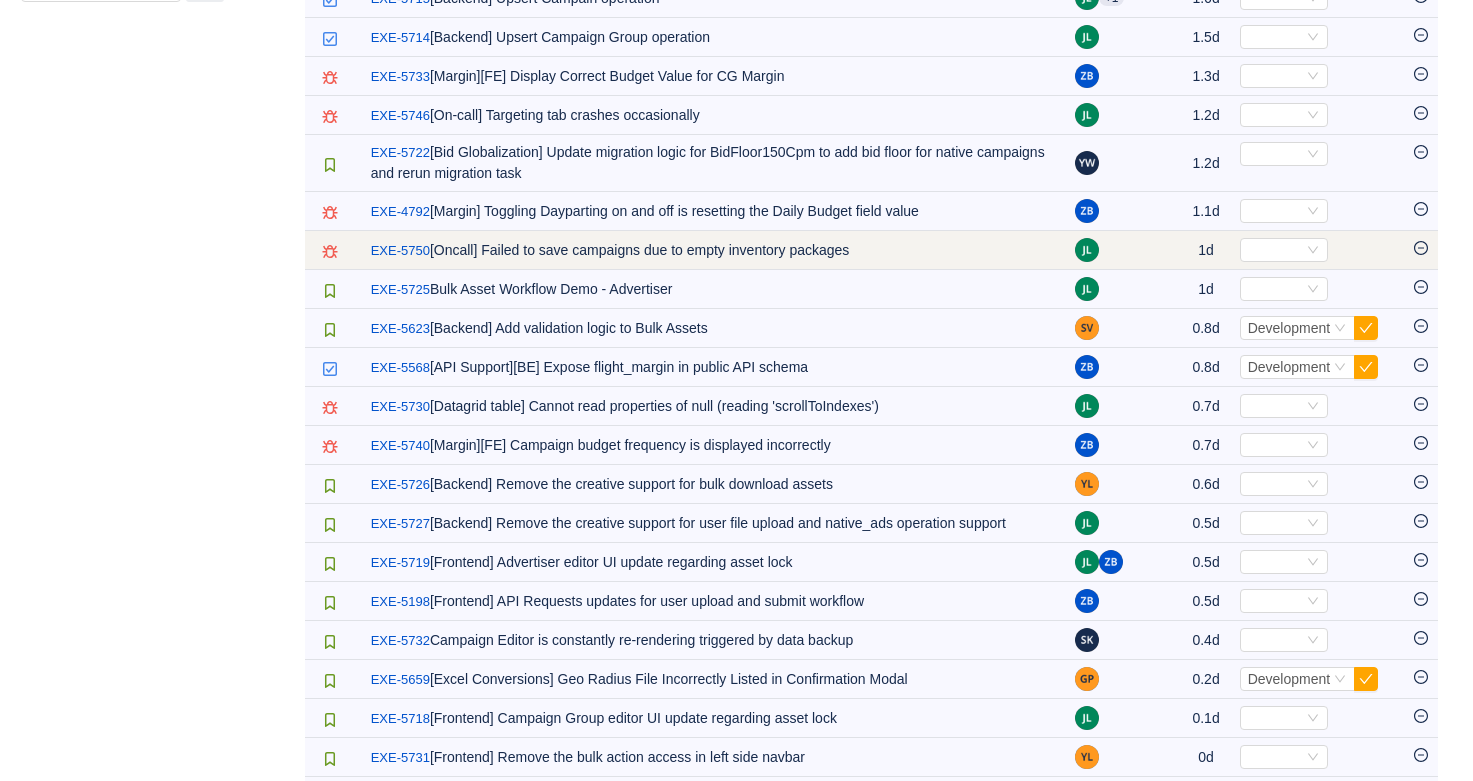 click 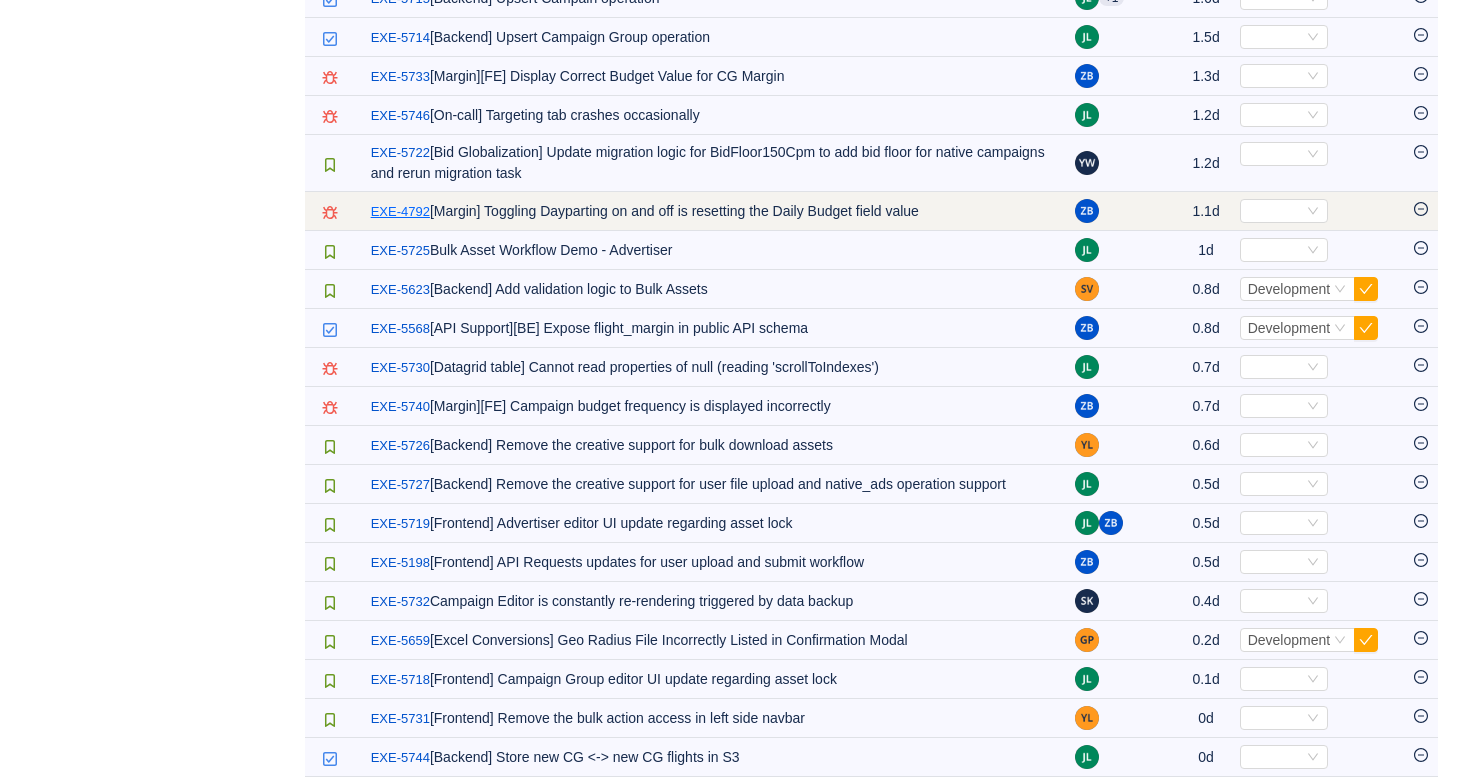 scroll, scrollTop: 674, scrollLeft: 0, axis: vertical 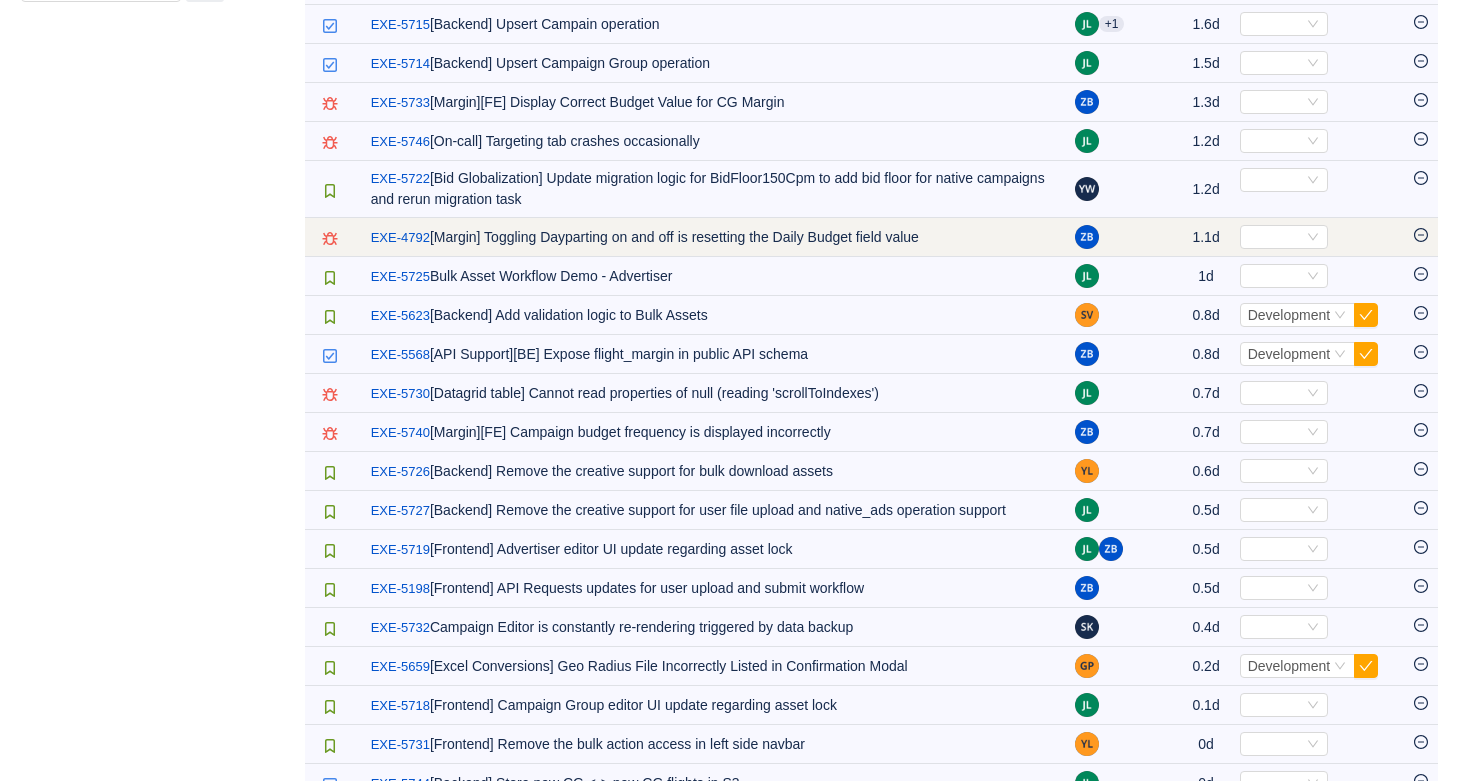 click 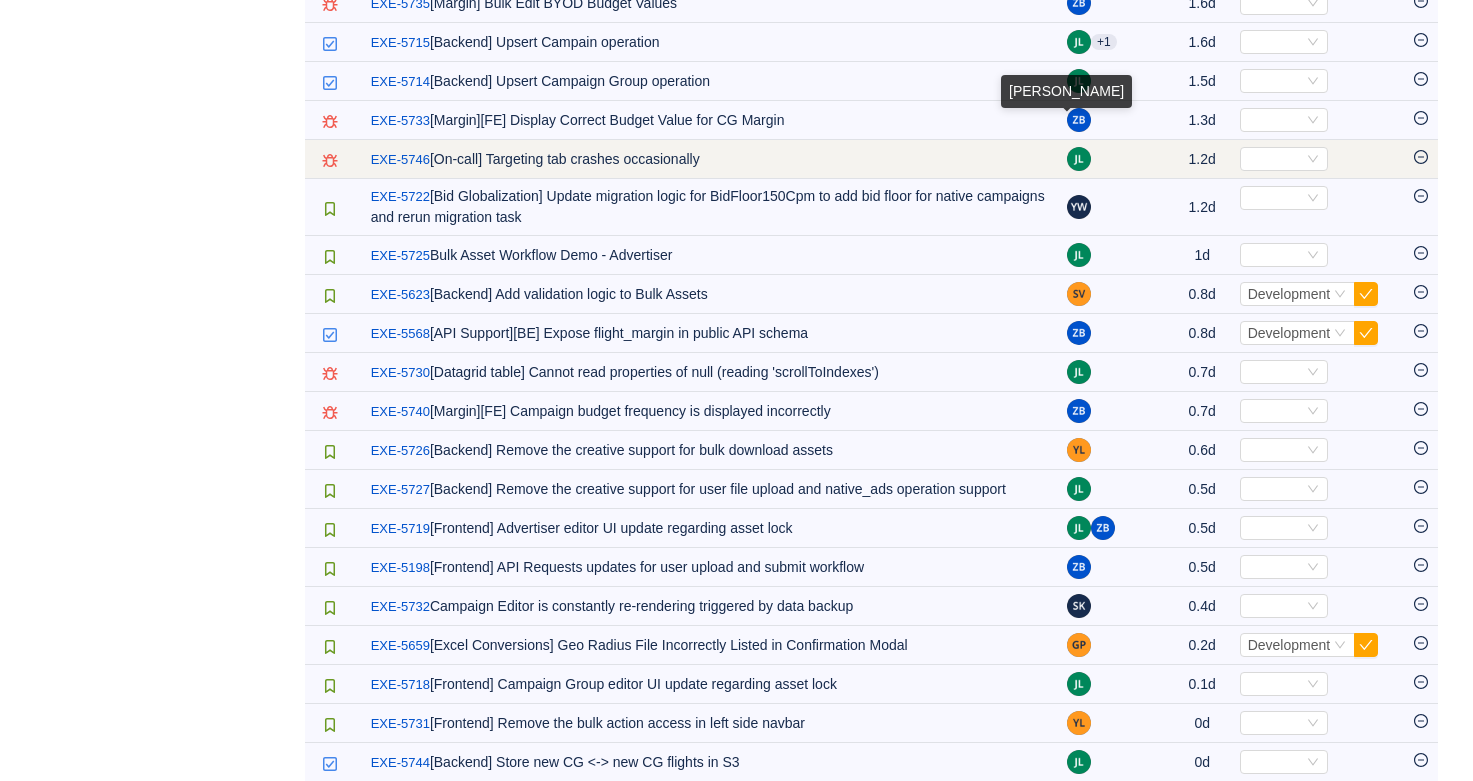 scroll, scrollTop: 648, scrollLeft: 0, axis: vertical 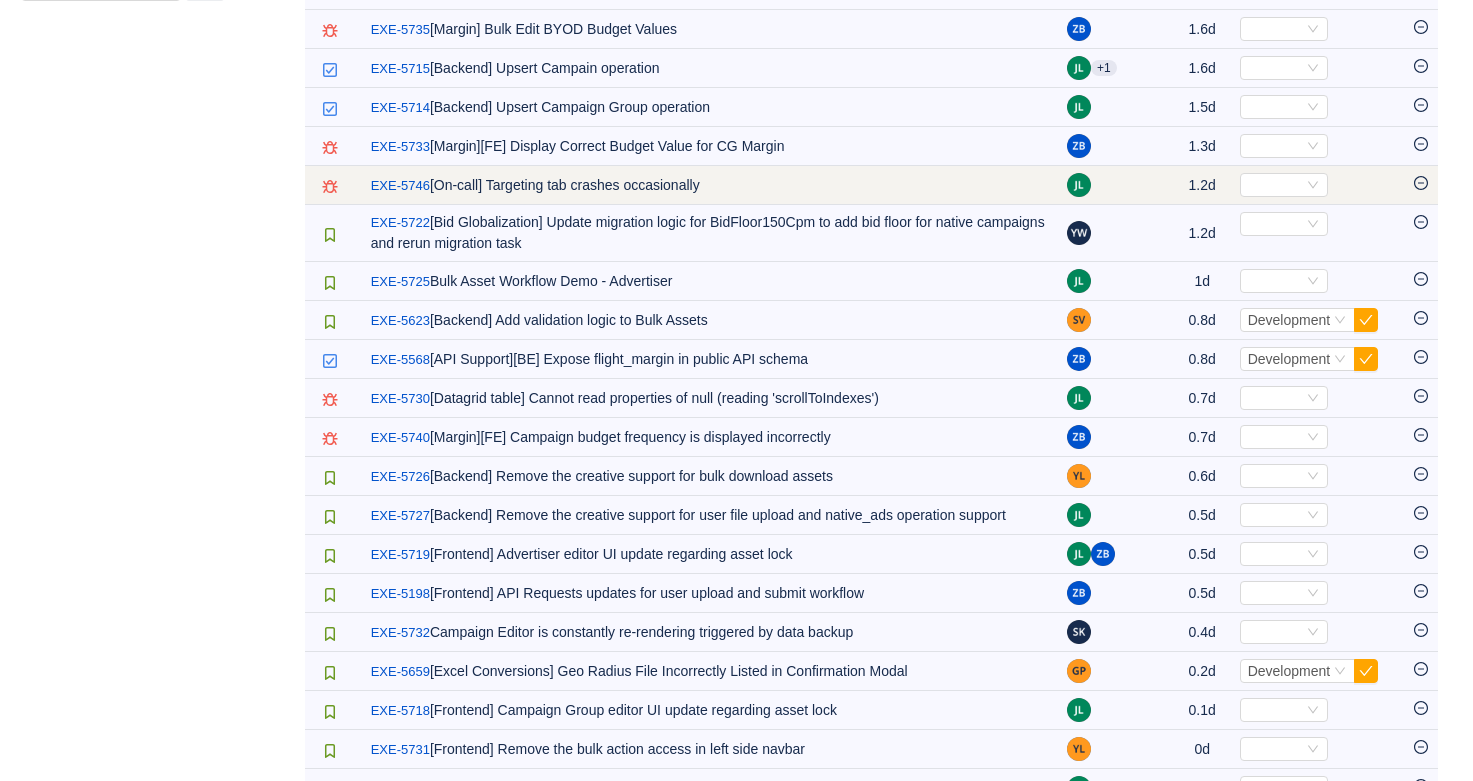 click 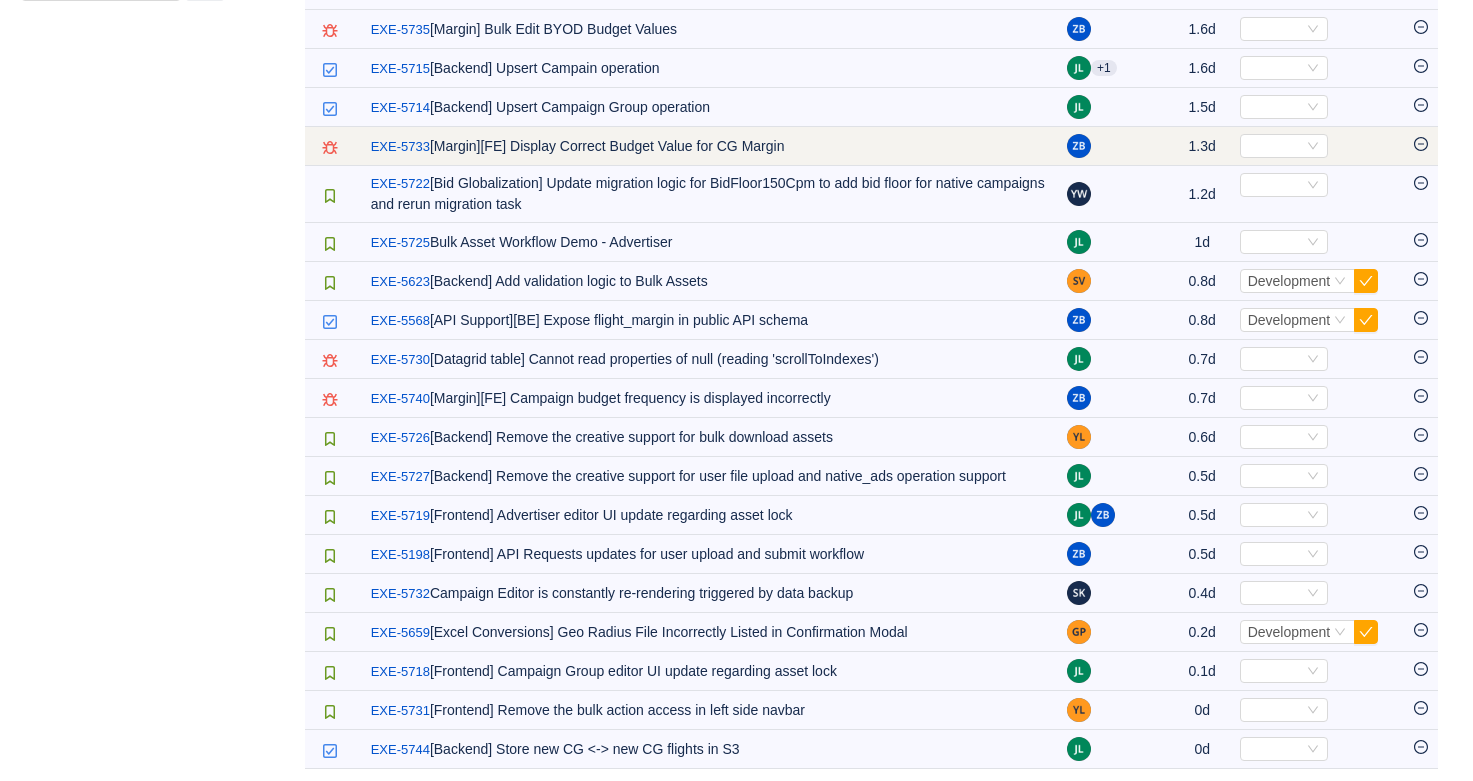 click 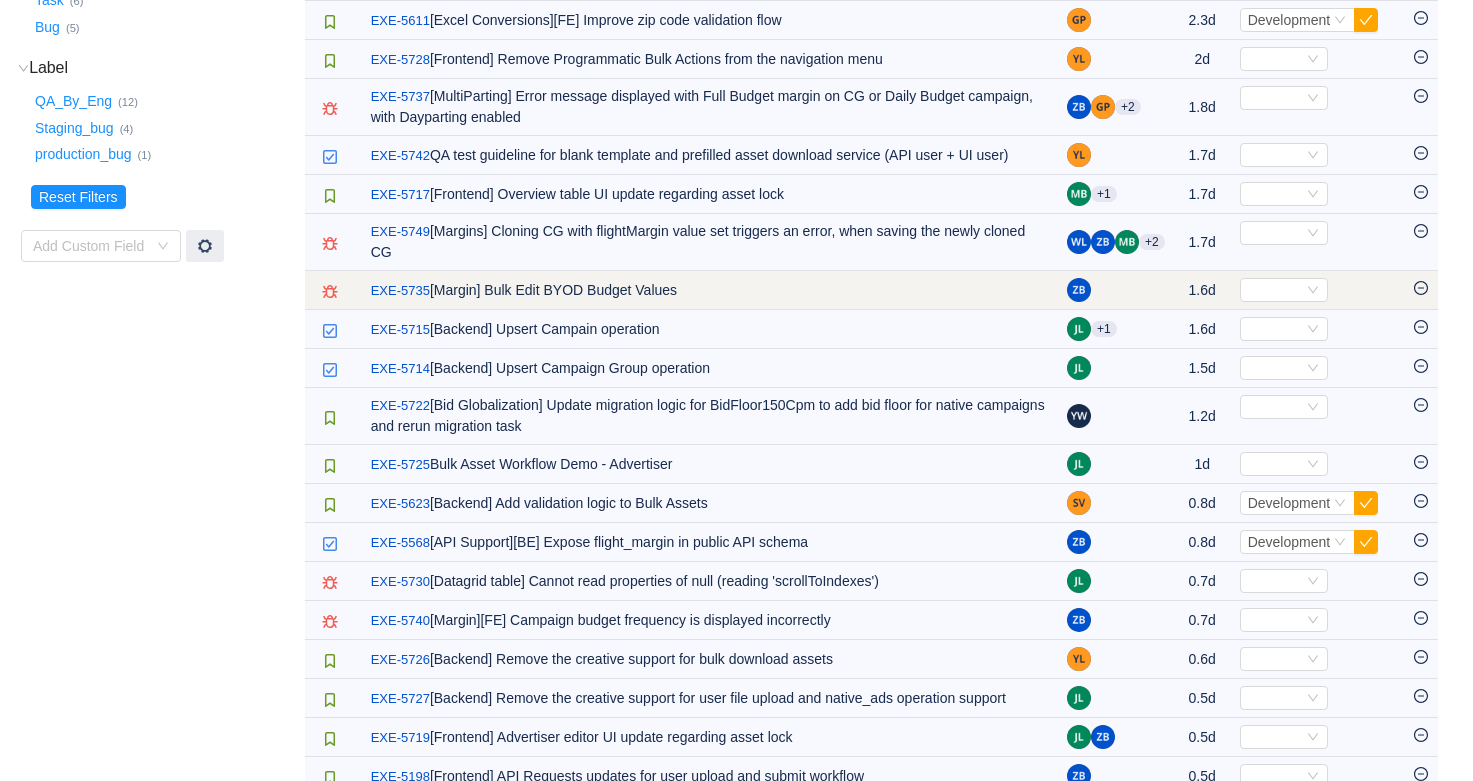 scroll, scrollTop: 386, scrollLeft: 0, axis: vertical 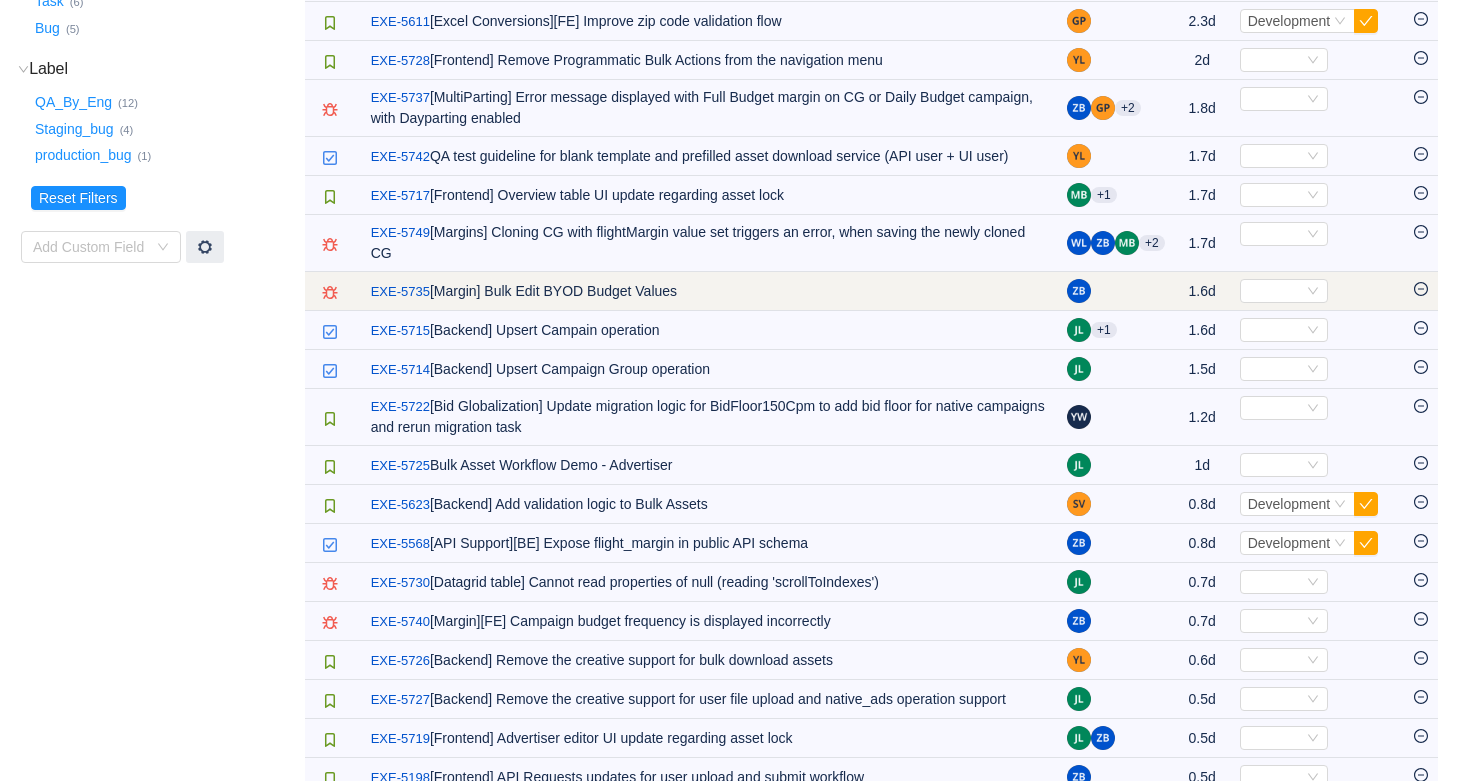 click 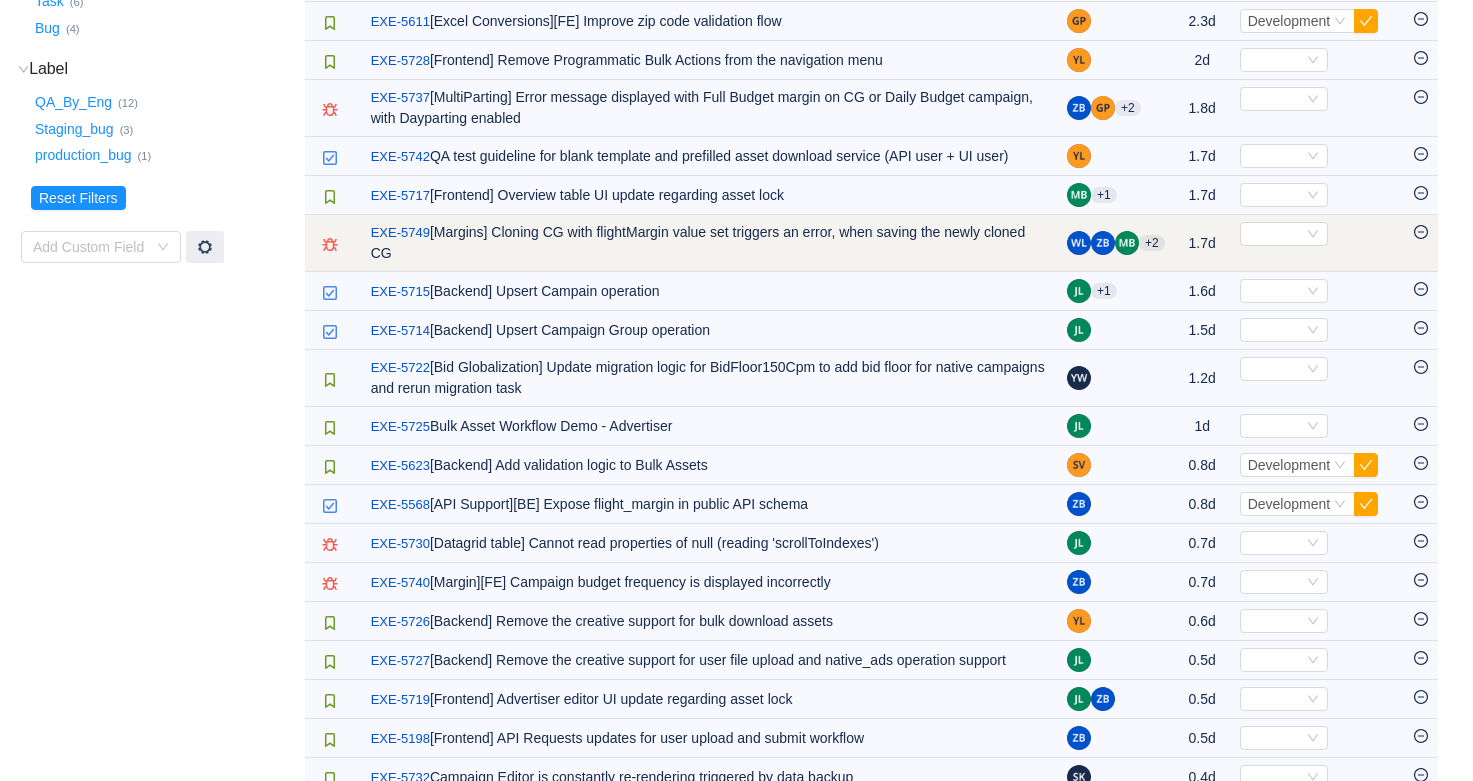 click 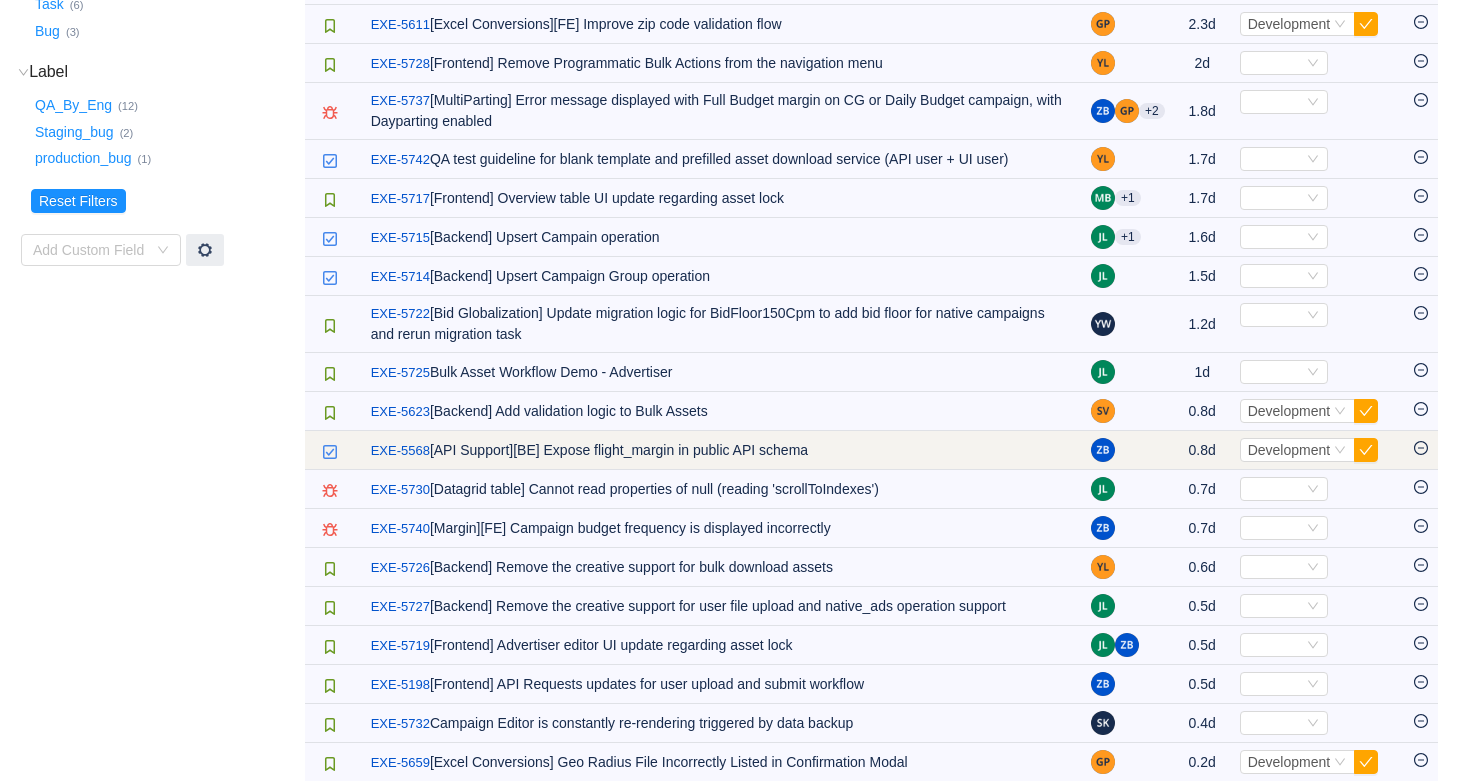scroll, scrollTop: 382, scrollLeft: 0, axis: vertical 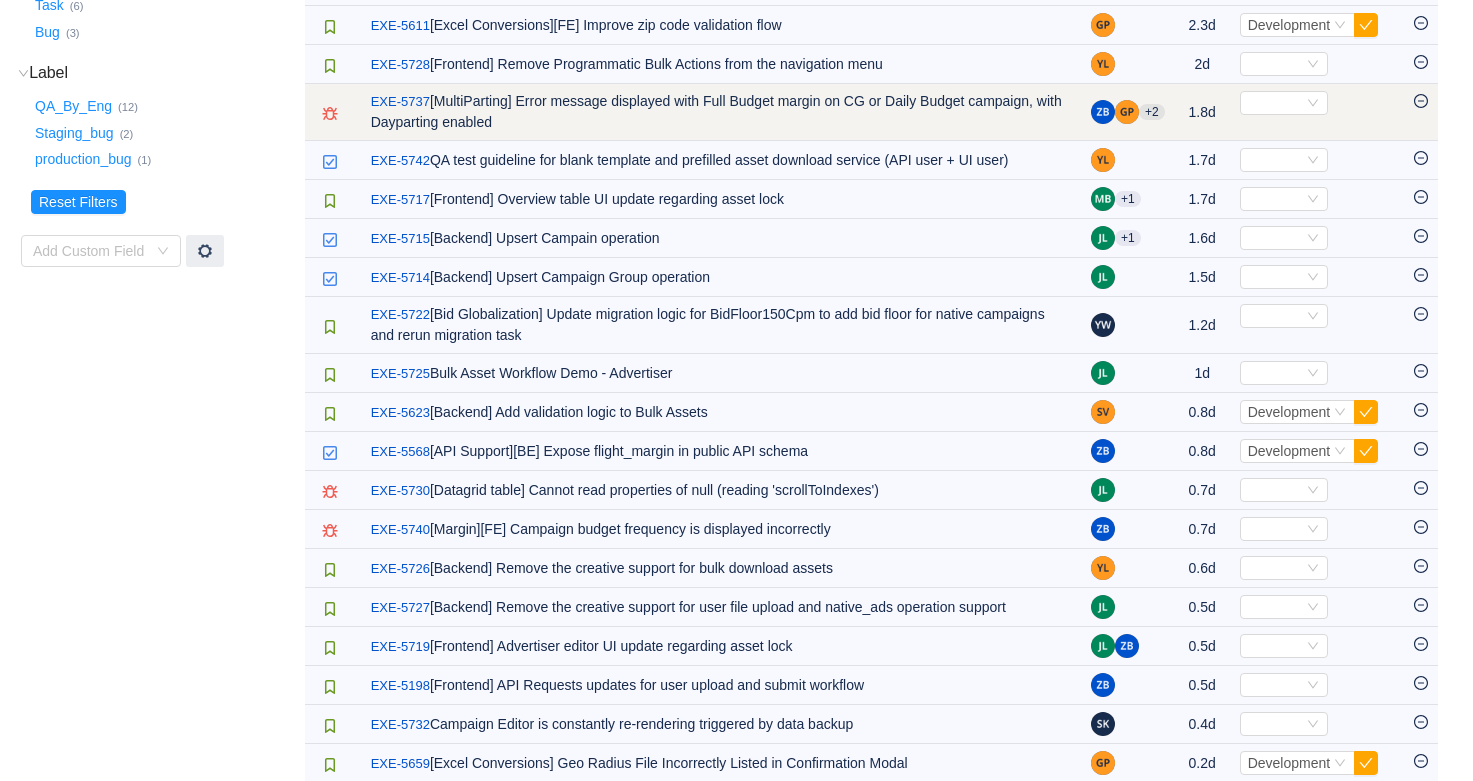click 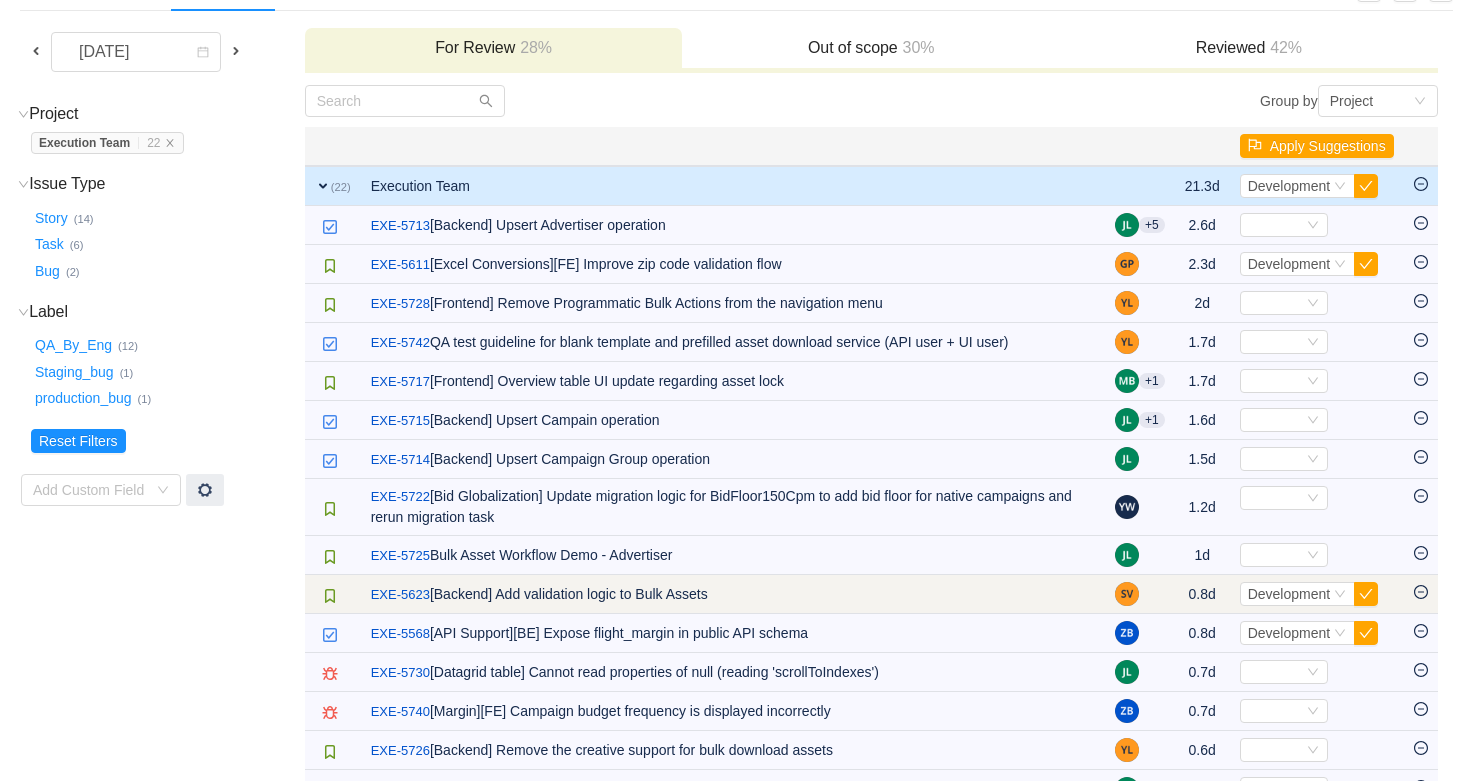scroll, scrollTop: 156, scrollLeft: 0, axis: vertical 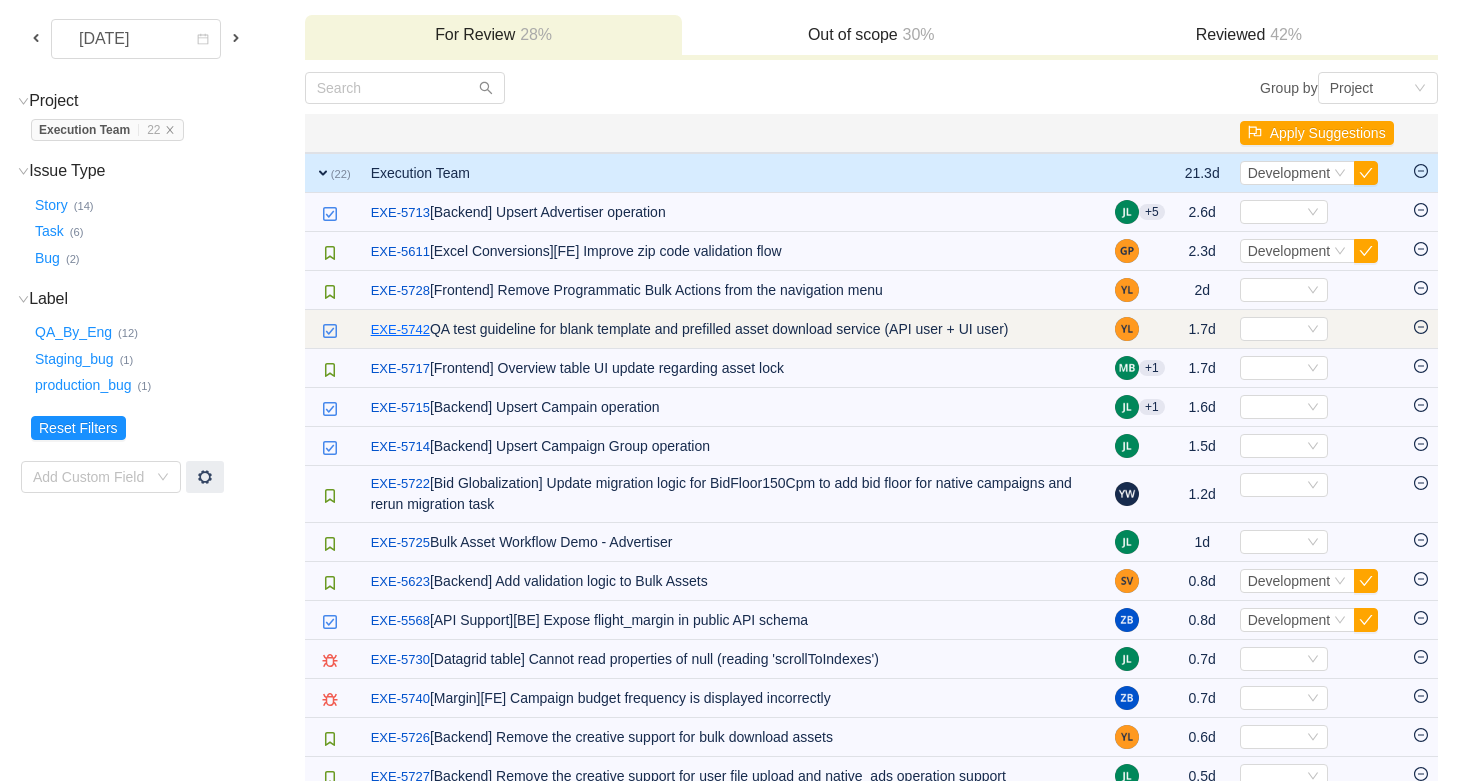 click on "EXE-5742" at bounding box center [400, 330] 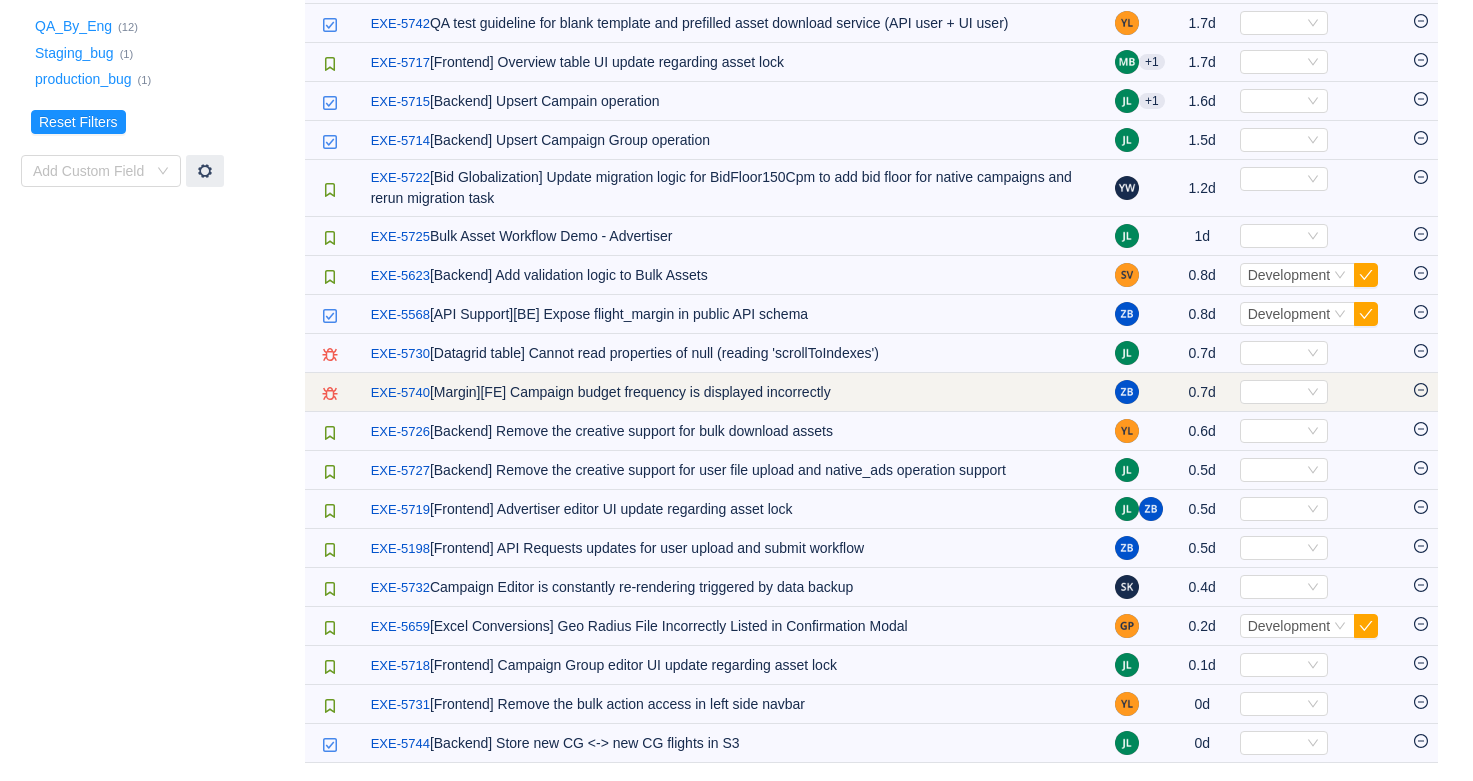 scroll, scrollTop: 460, scrollLeft: 0, axis: vertical 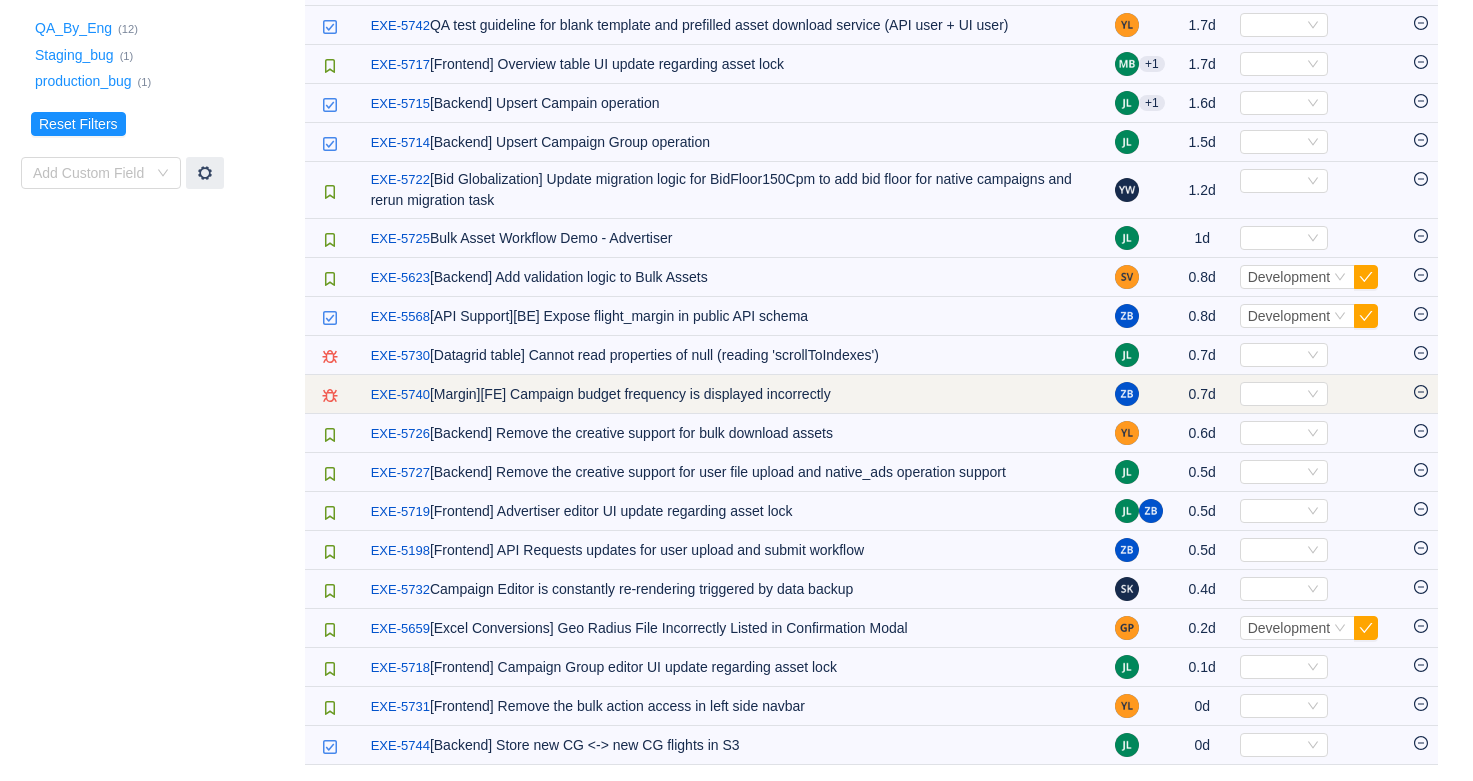 click 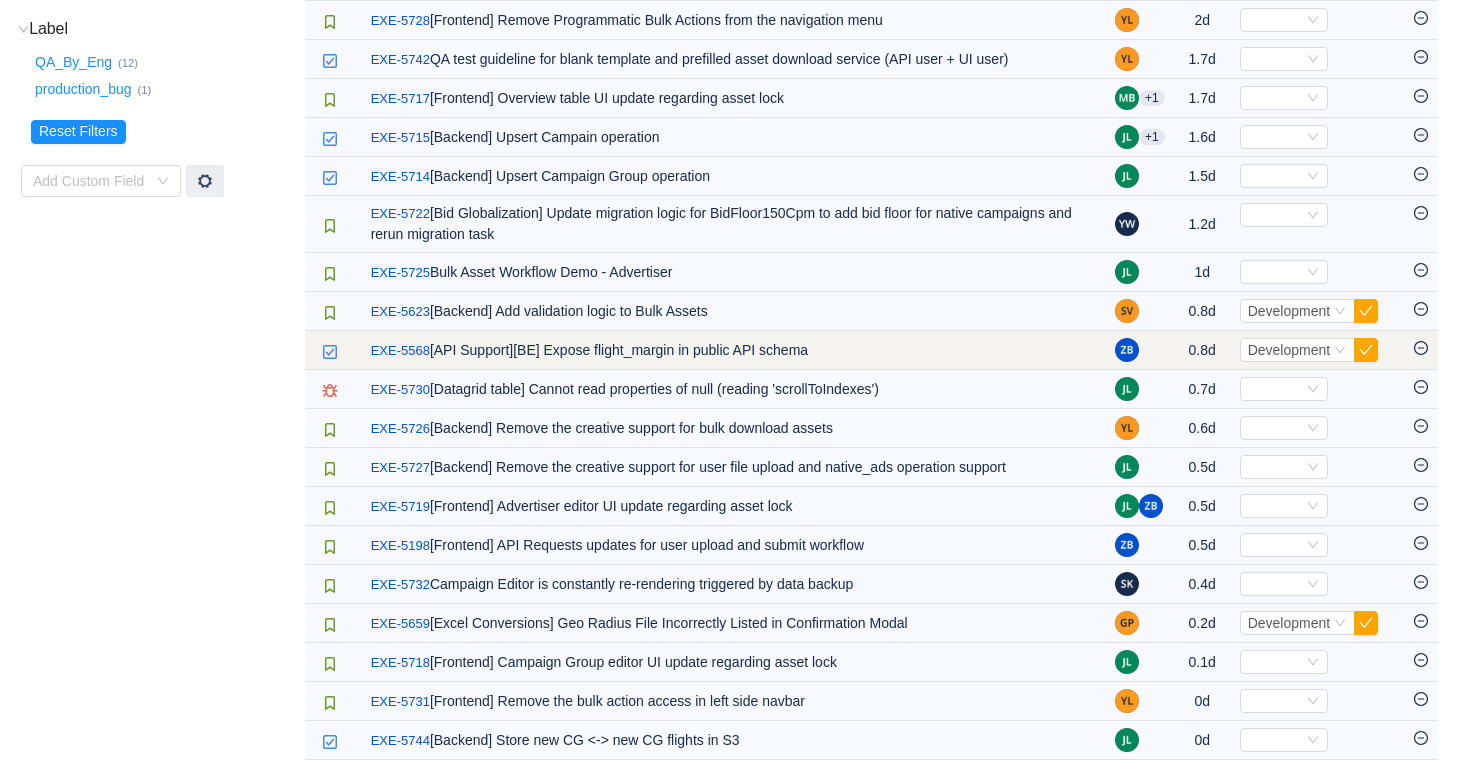 scroll, scrollTop: 425, scrollLeft: 0, axis: vertical 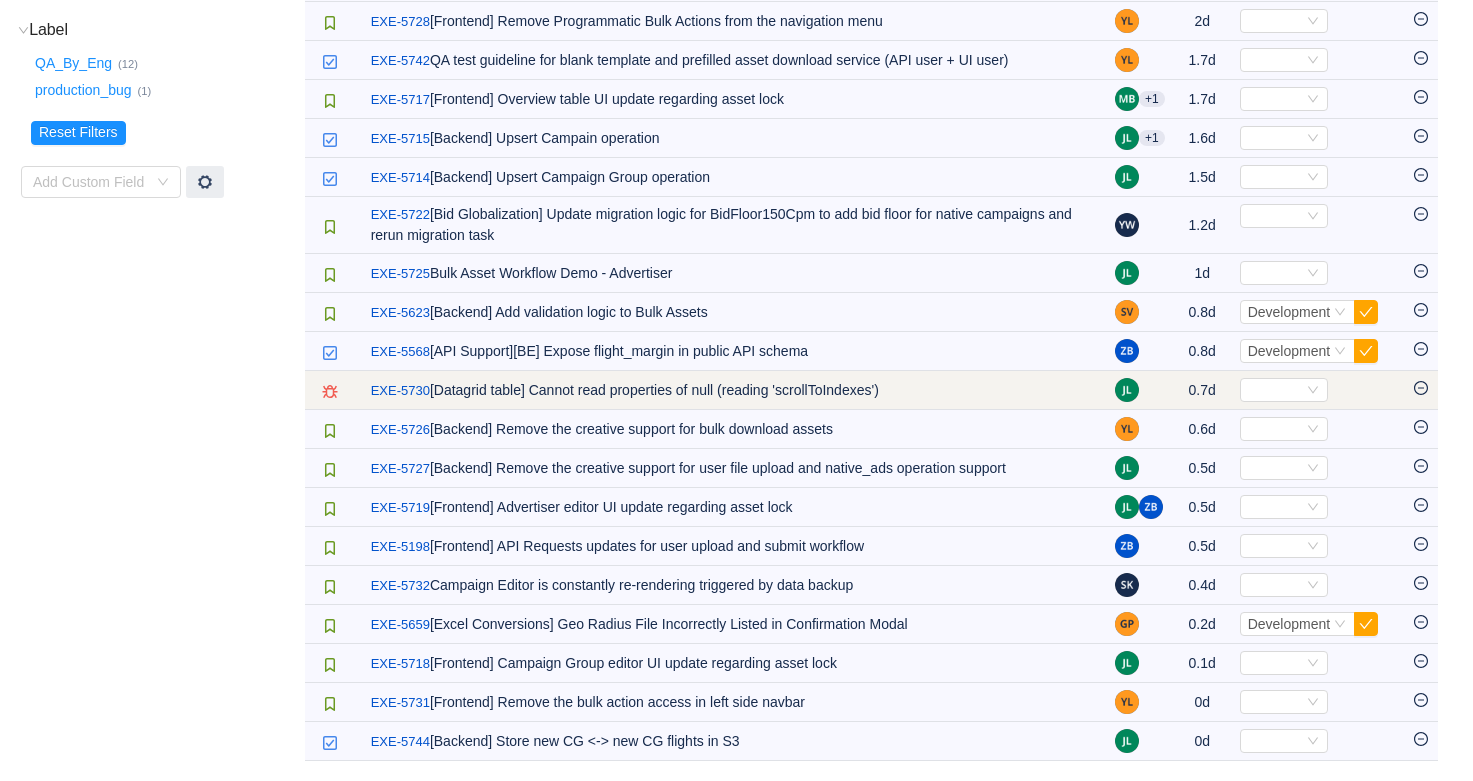 click 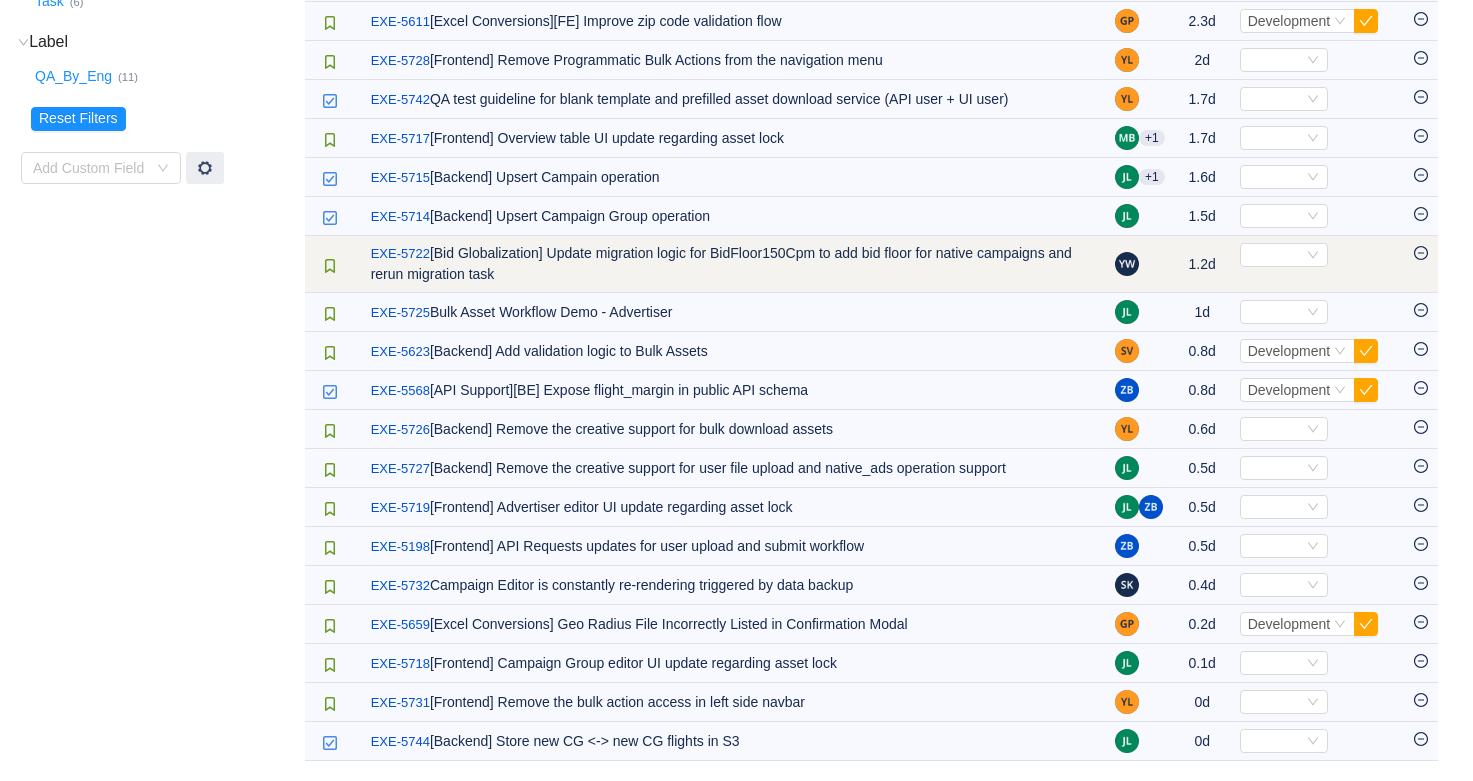 scroll, scrollTop: 0, scrollLeft: 0, axis: both 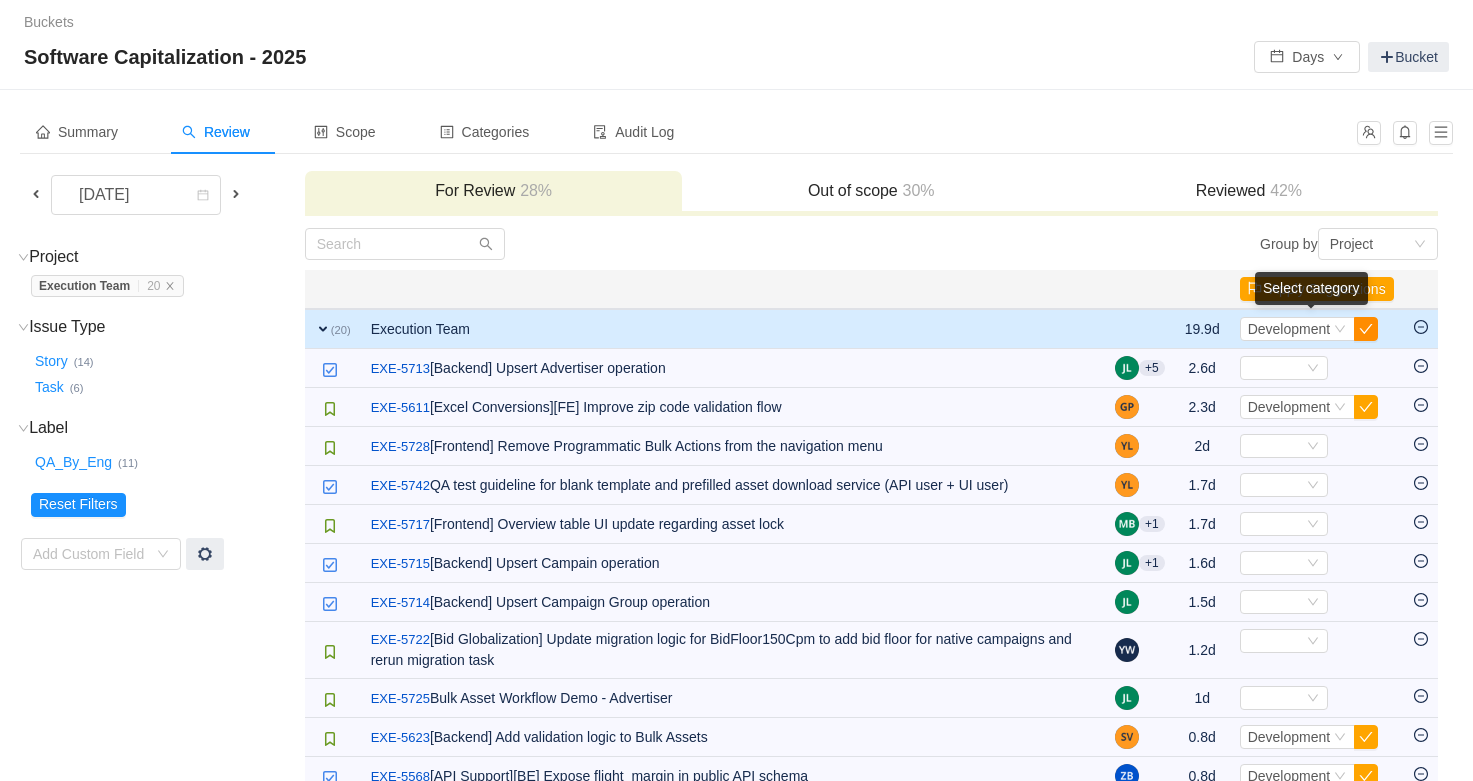 click at bounding box center [1366, 329] 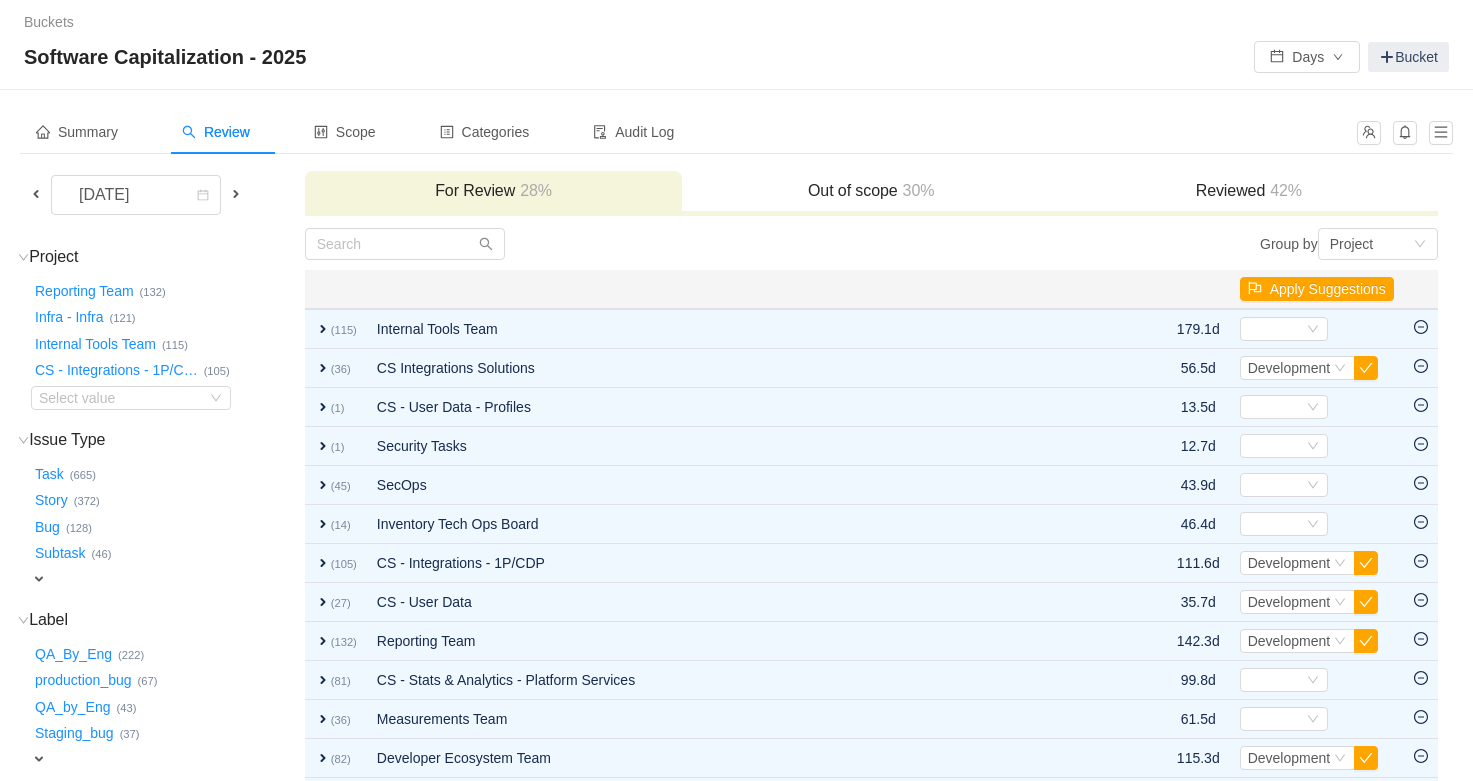 click at bounding box center (236, 194) 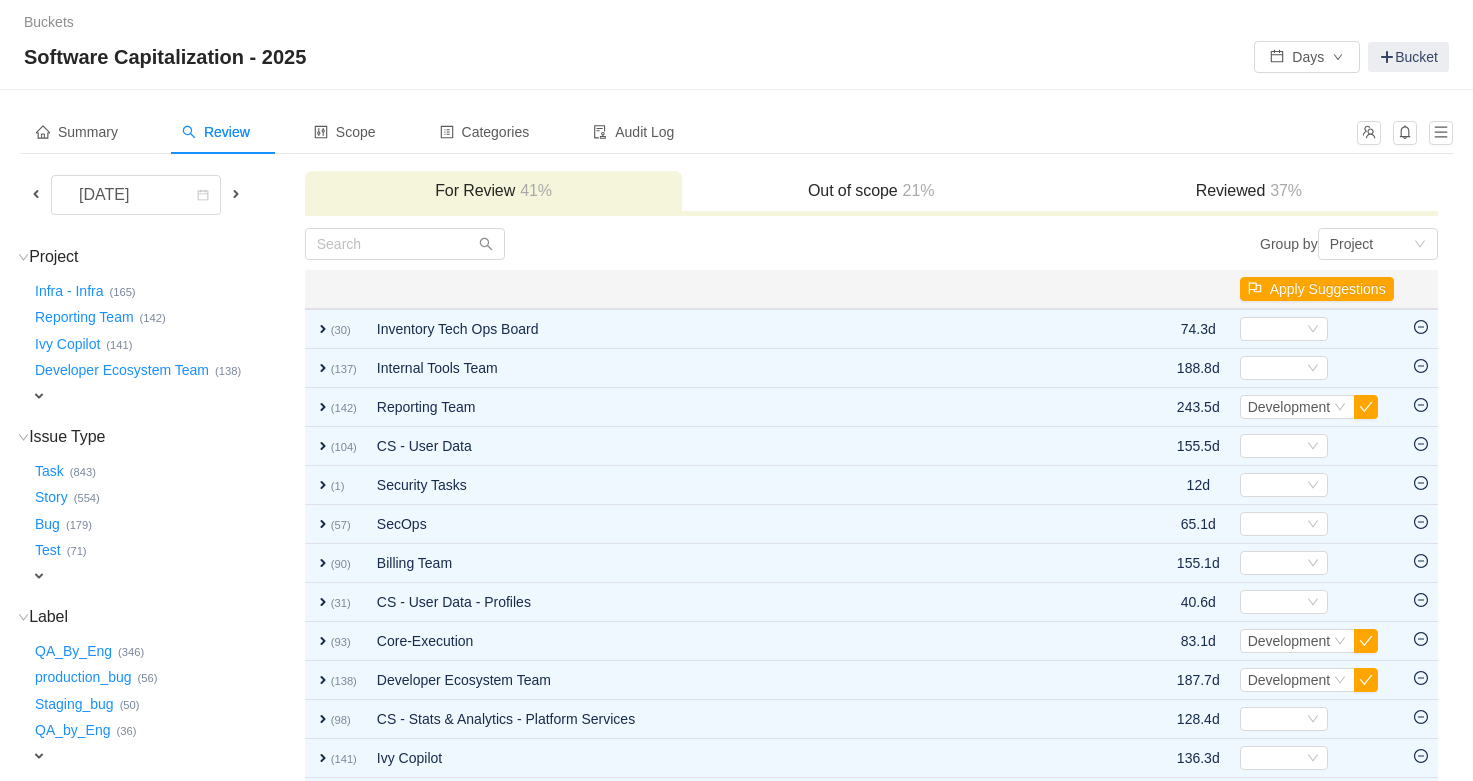 click on "expand" at bounding box center [39, 396] 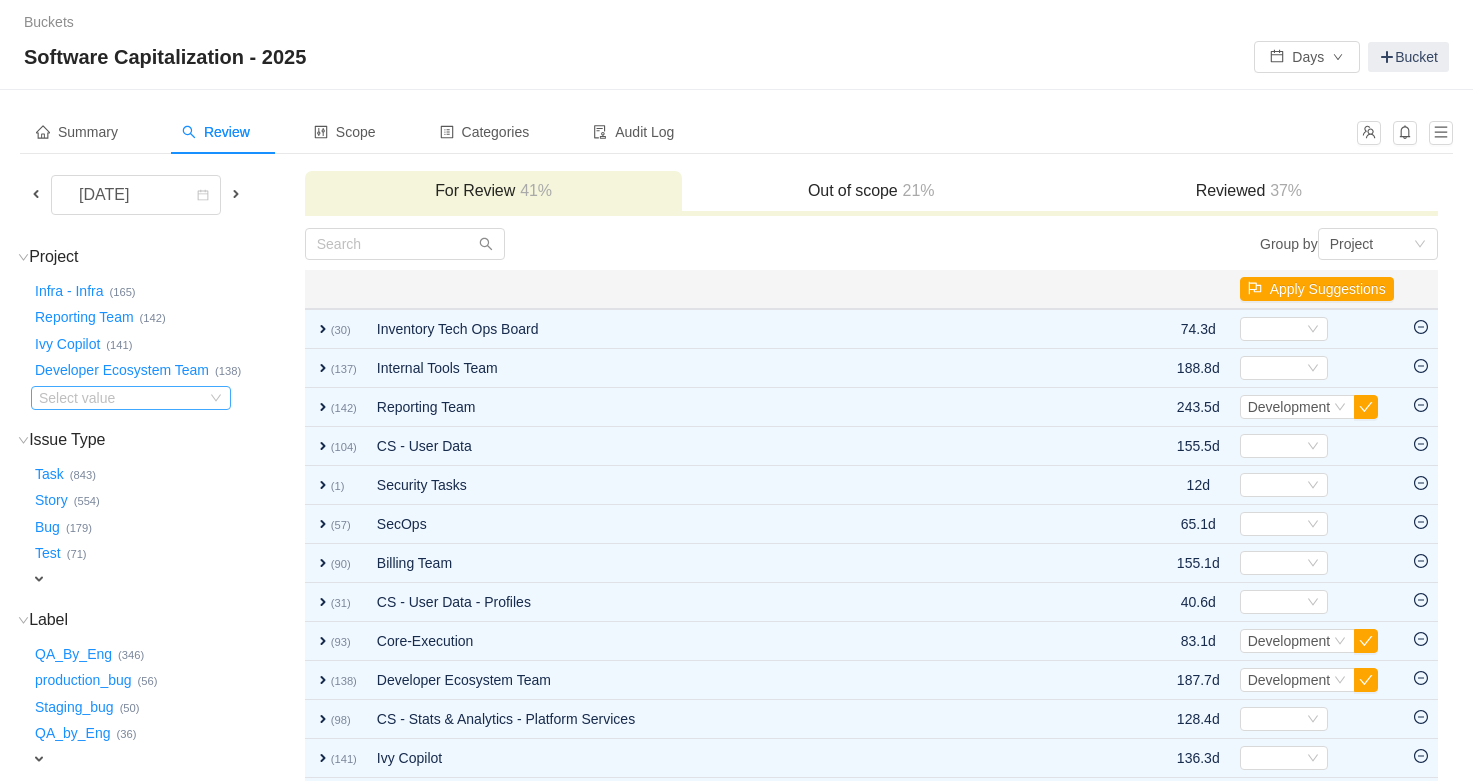 click on "Select value" at bounding box center [118, 398] 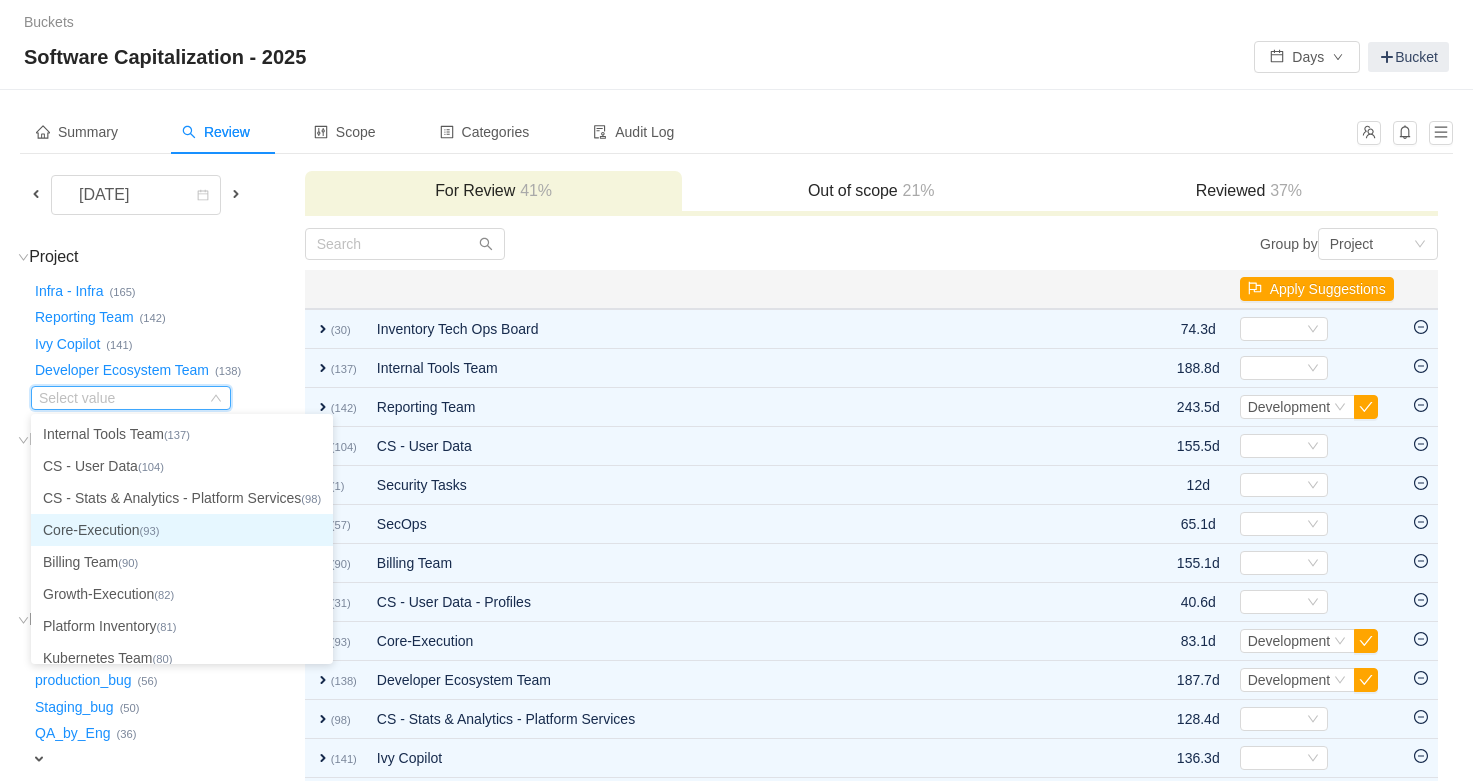 click on "Core-Execution  (93)" at bounding box center (182, 530) 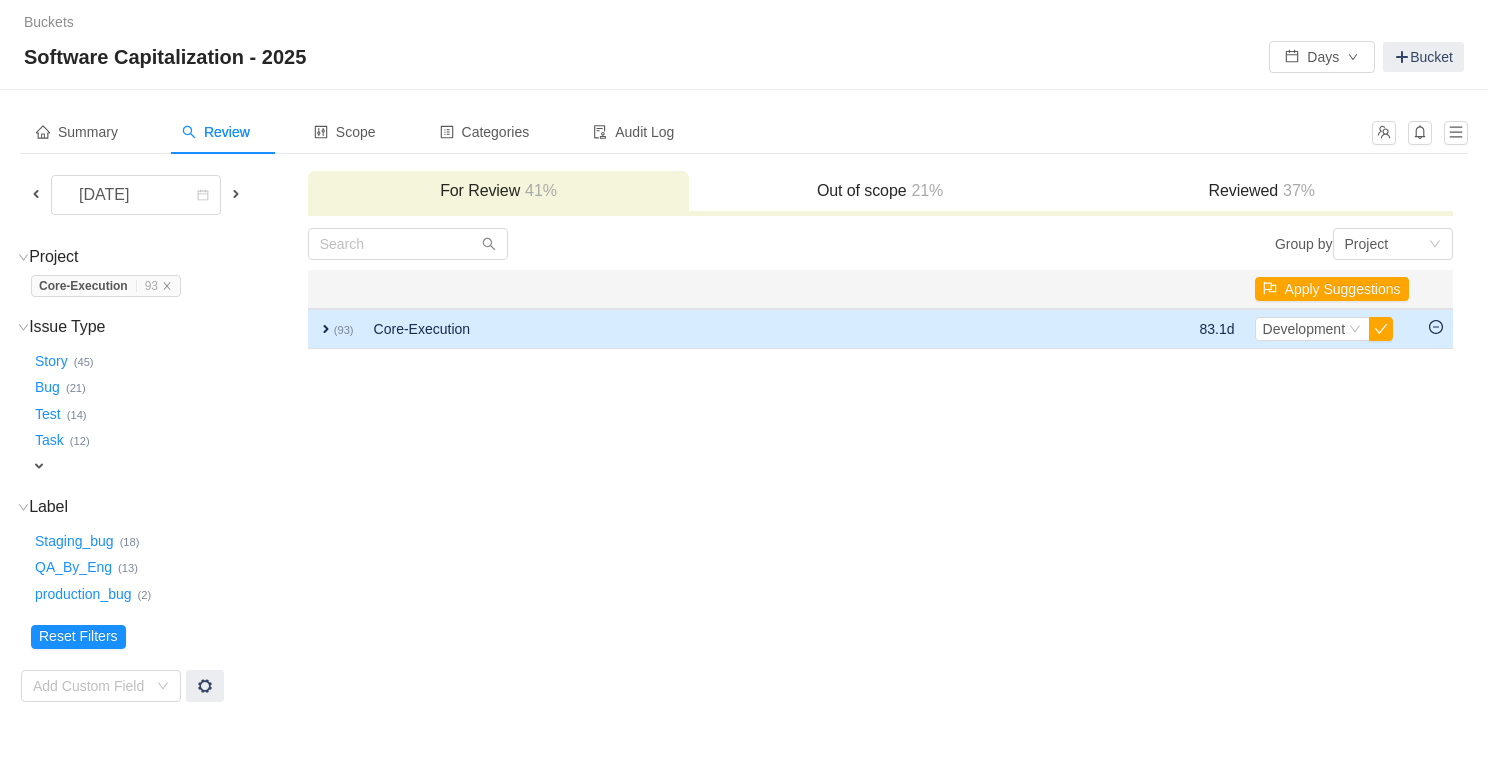 click on "expand" at bounding box center [326, 329] 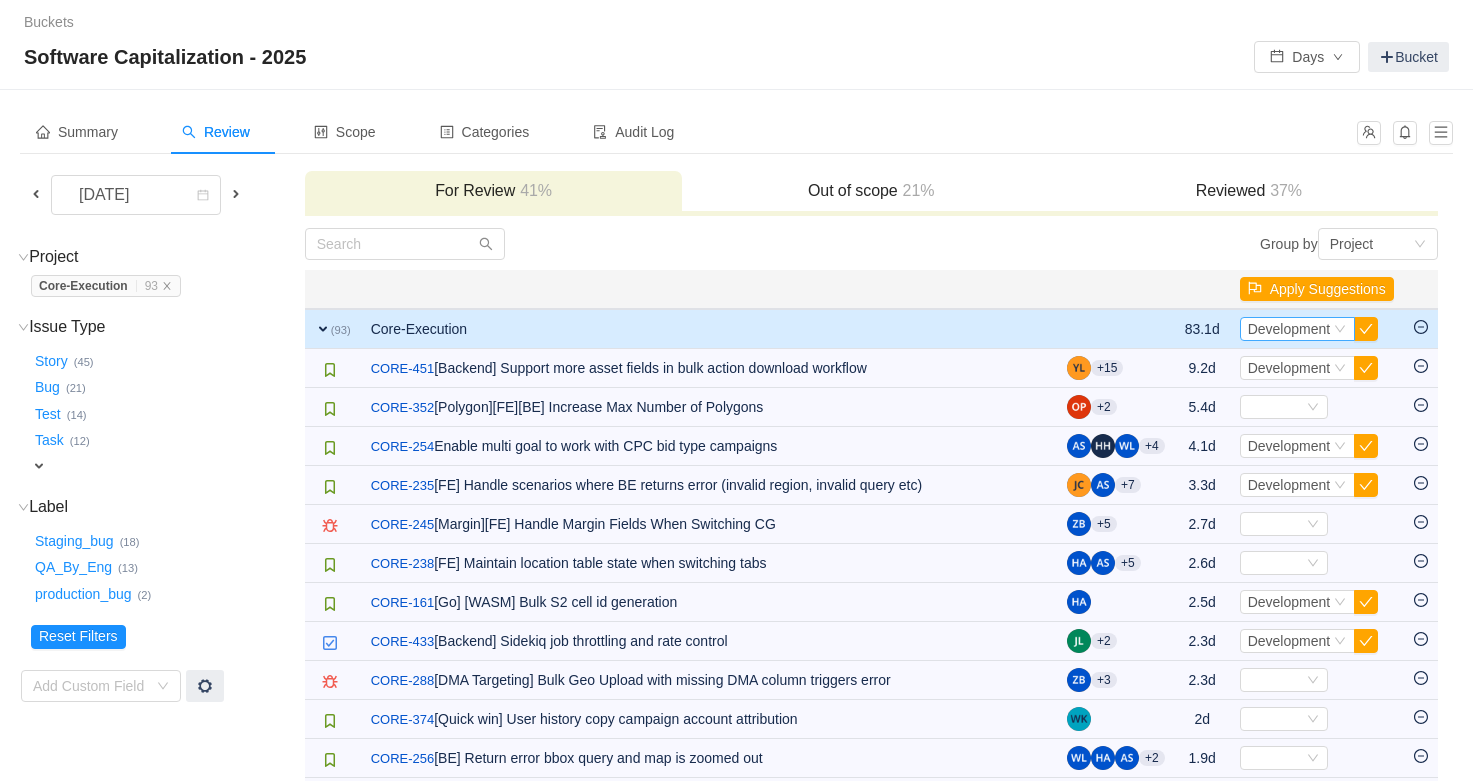 click 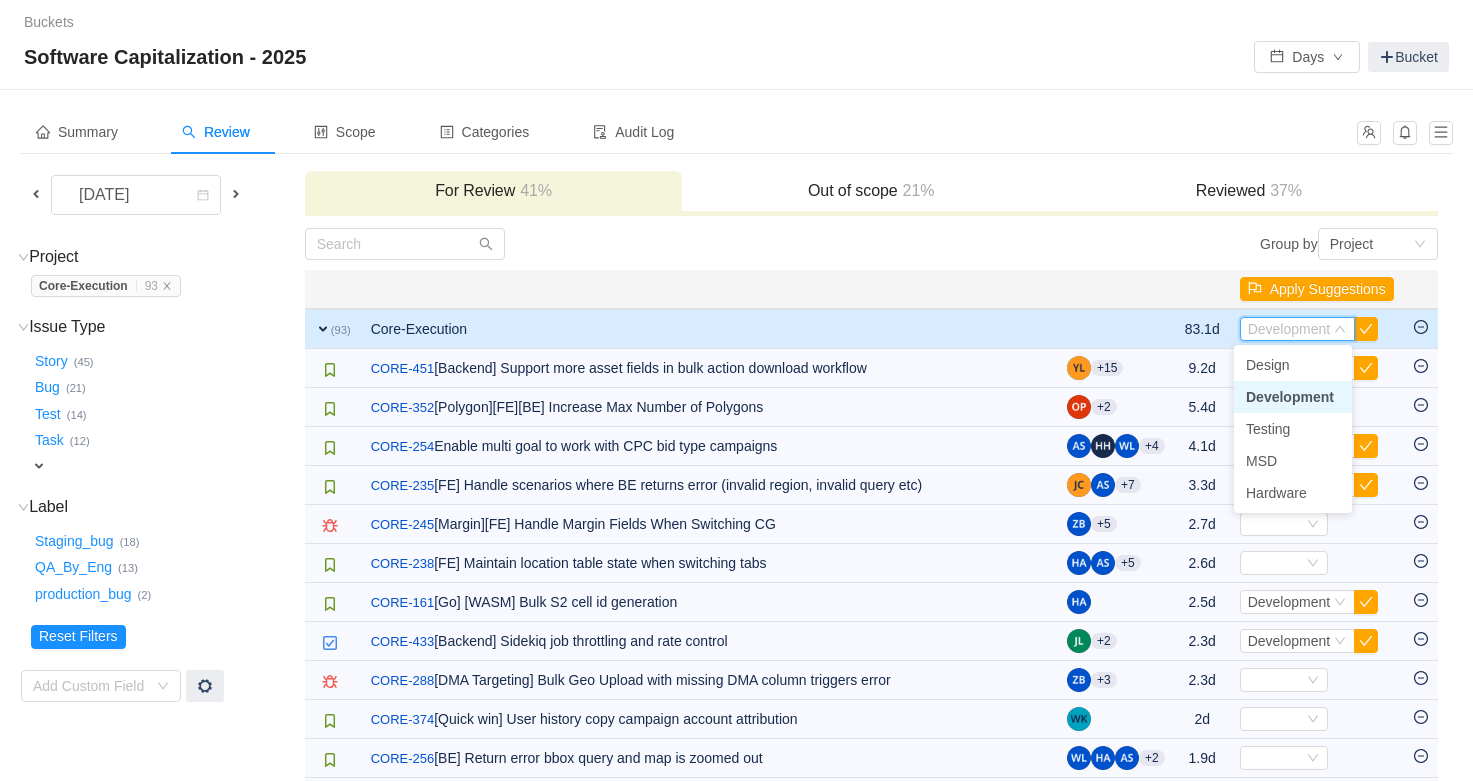 click on "Summary   Review   Scope   Categories   Audit Log   [DATE]   For Review  41%  Out of scope  21%  Reviewed  37%  Project   (1)  hide Core-Execution … 93 Core-Execution … (93) expand  Issue Type   (5)  hide Story … (45) Bug … (21) Test … (14) Task … (12) expand Select value    Label   (3)  hide Staging_bug … (18) QA_By_Eng … (13) production_bug … (2) expand Reset Filters Add Custom Field    Group by   Project  You will see tickets here after they were marked as out of scope  You will see tickets here after they were categorized  Well done, nothing left for review! Check the summary or select another period for review Close Open Summary Apply Suggestions expand (93)  Core-Execution   83.1d  Select  Development    Out of scope  /  CORE-451  [Backend] Support more asset fields in bulk action download workflow   +15   9.2d  Select  Development    Out of scope  /  CORE-352  [Polygon][FE][BE] Increase Max Number of Polygons   +2   5.4d  Select   Out of scope  /  CORE-254  +4   4.1d  Select" at bounding box center [736, 2133] 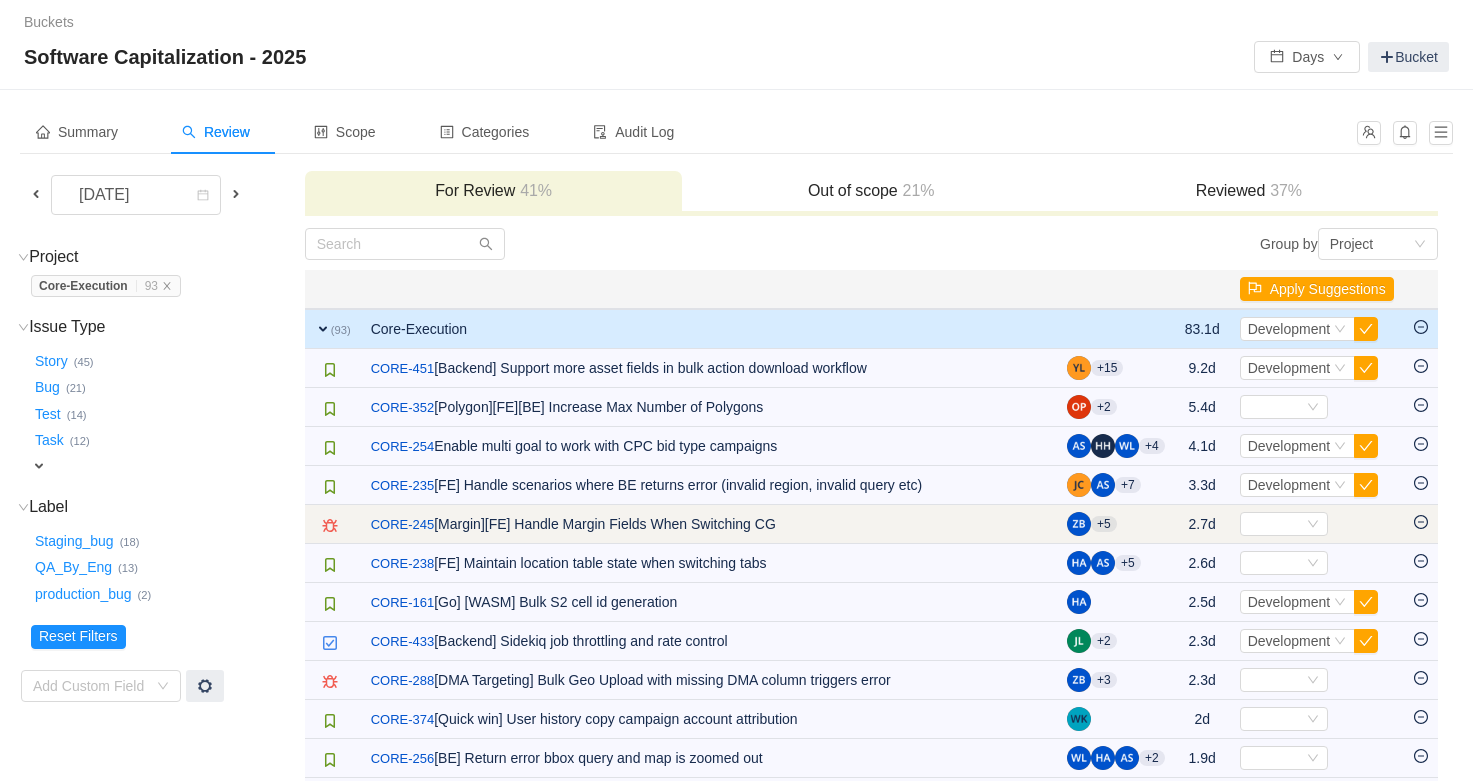 click 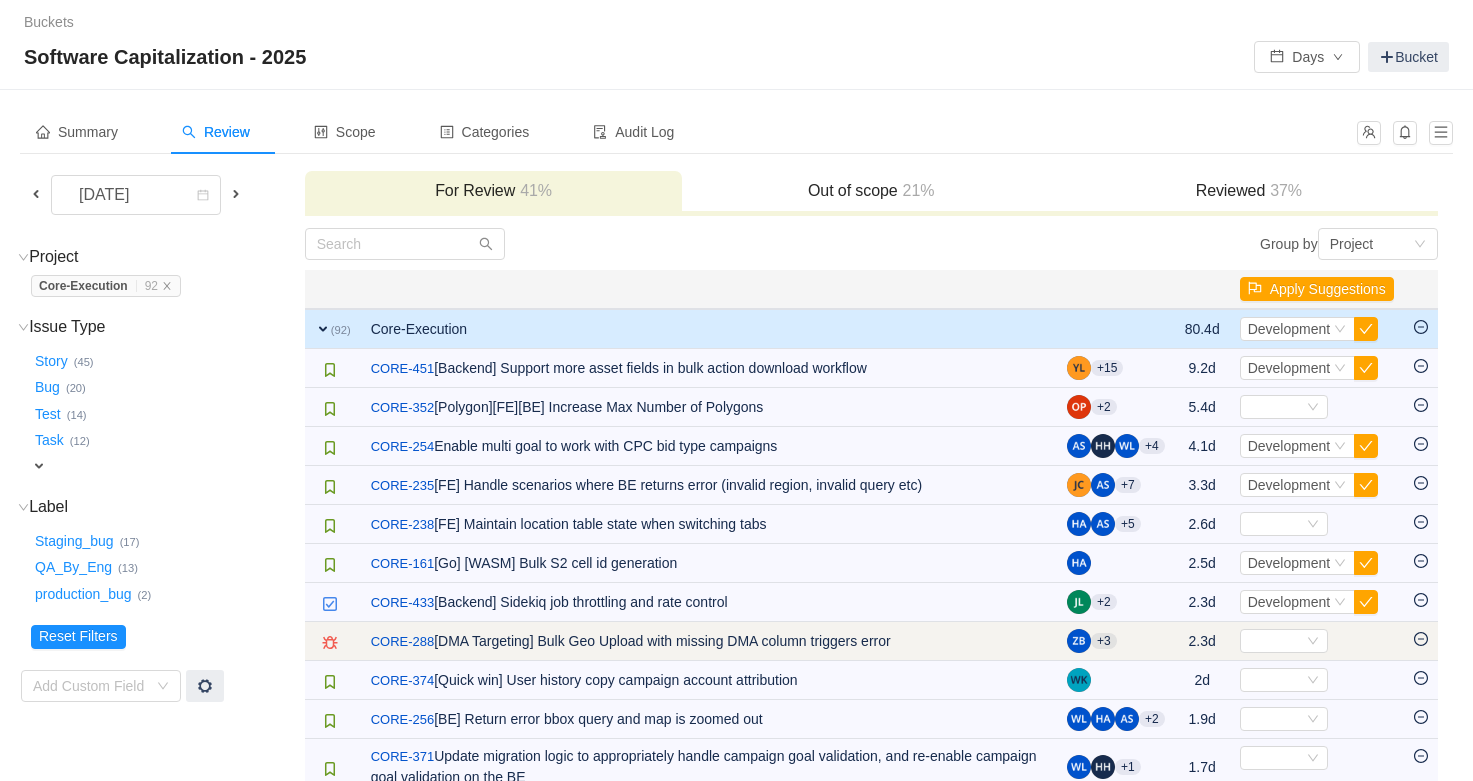 click 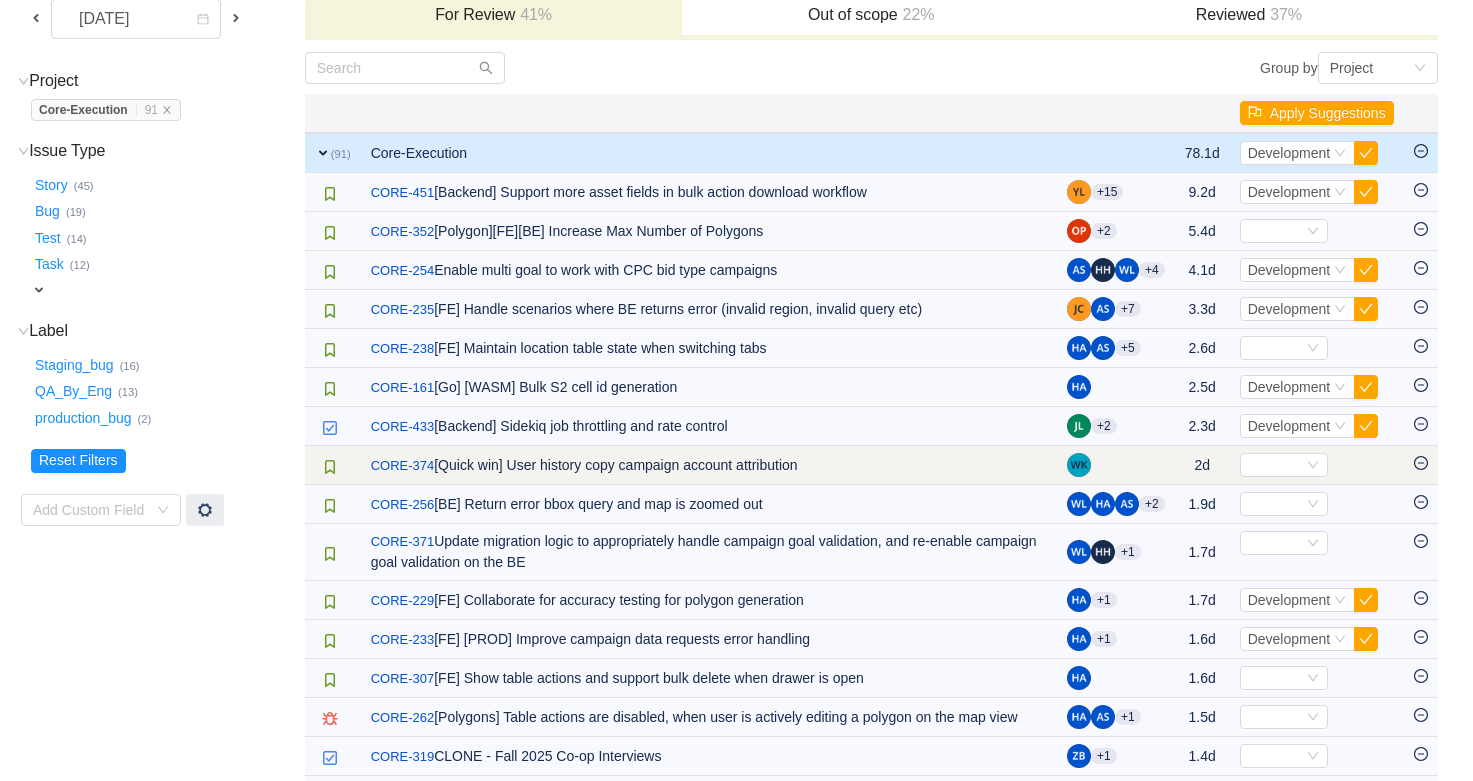 scroll, scrollTop: 180, scrollLeft: 0, axis: vertical 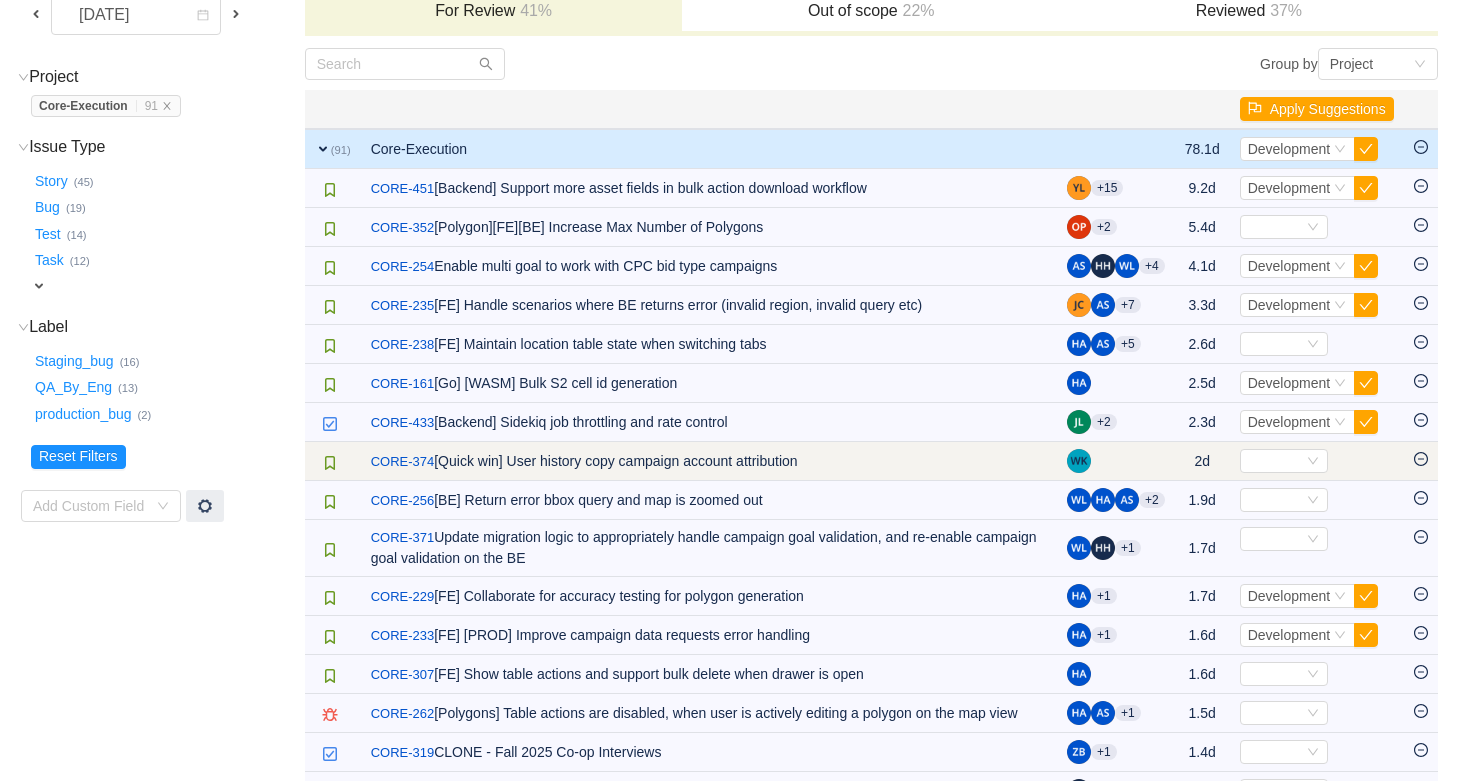 click 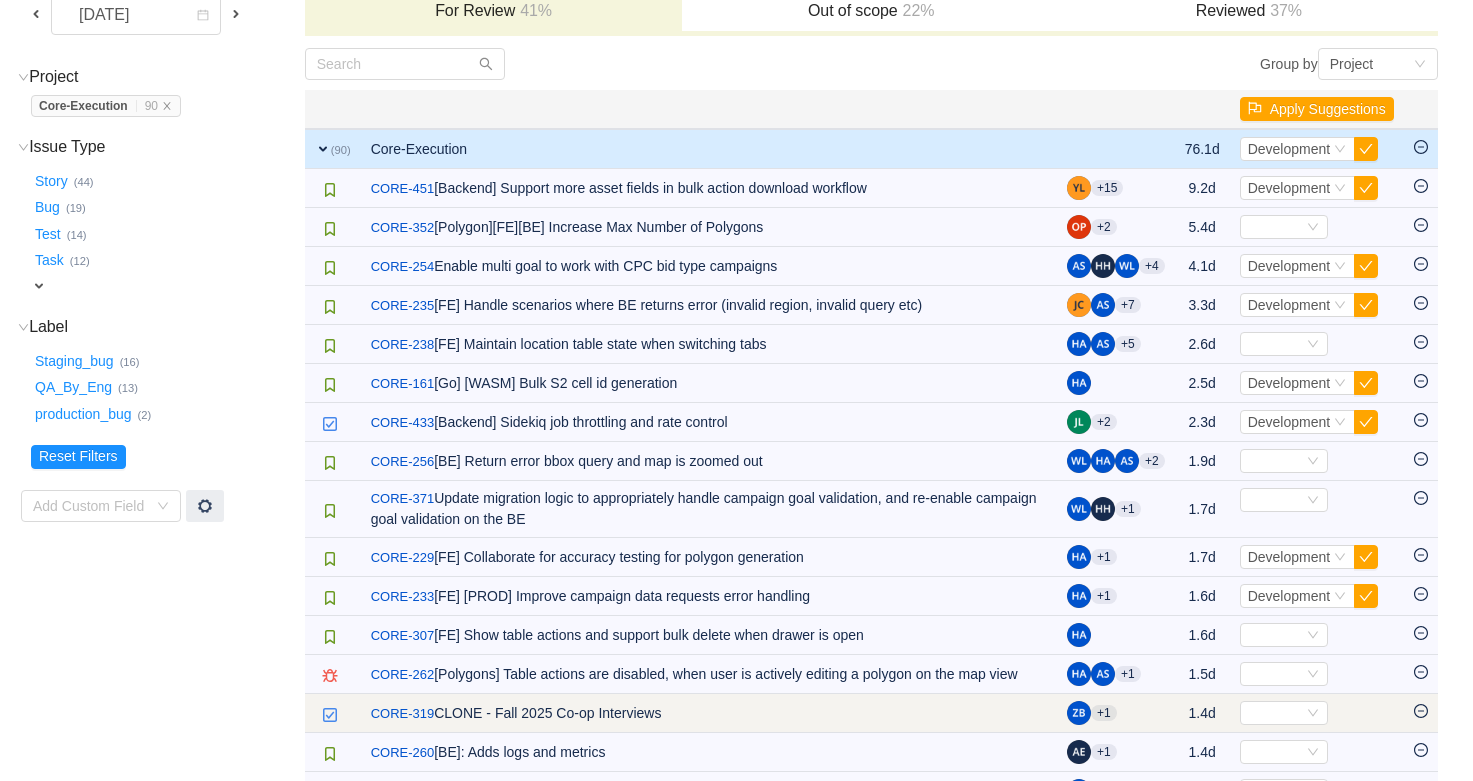 click 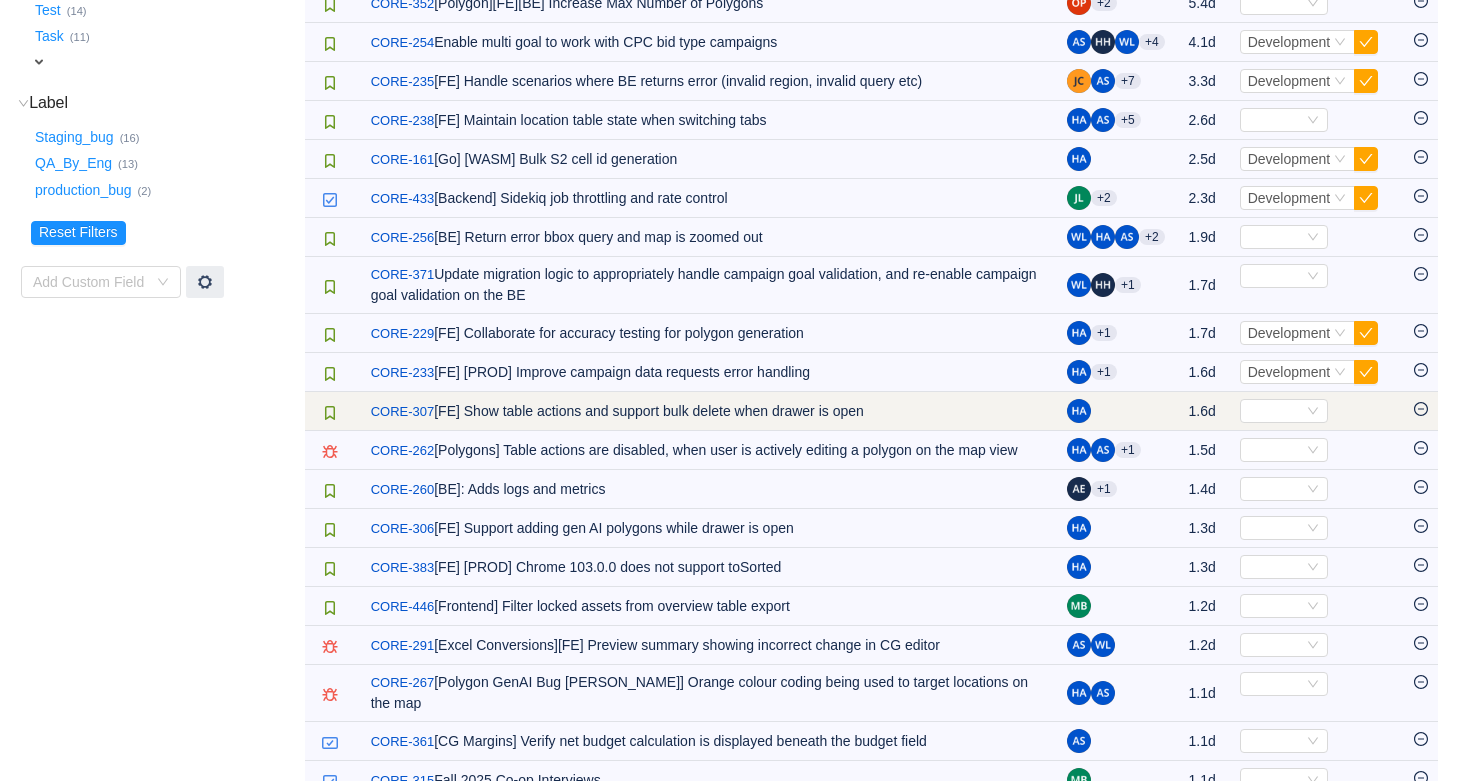 scroll, scrollTop: 413, scrollLeft: 0, axis: vertical 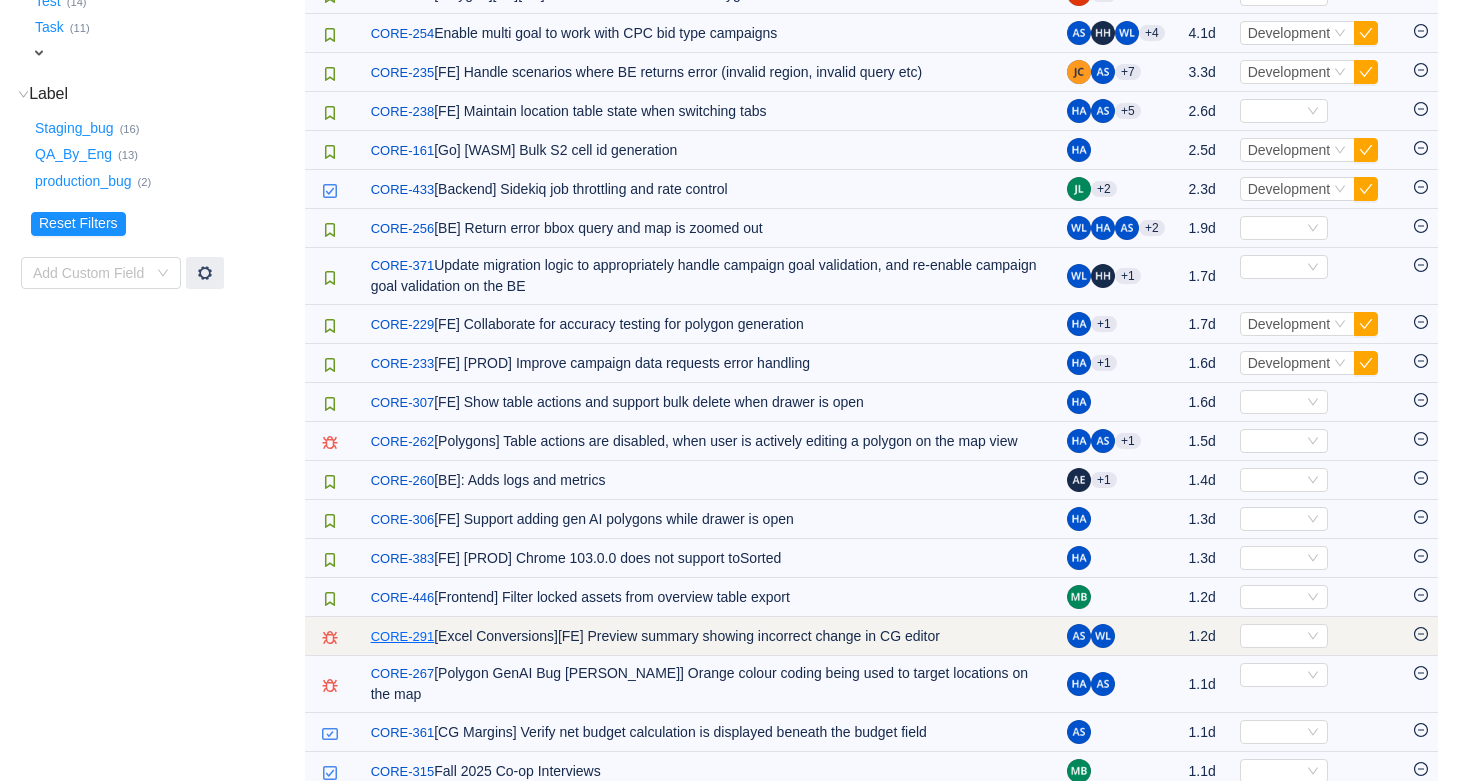 click on "CORE-291" at bounding box center (403, 637) 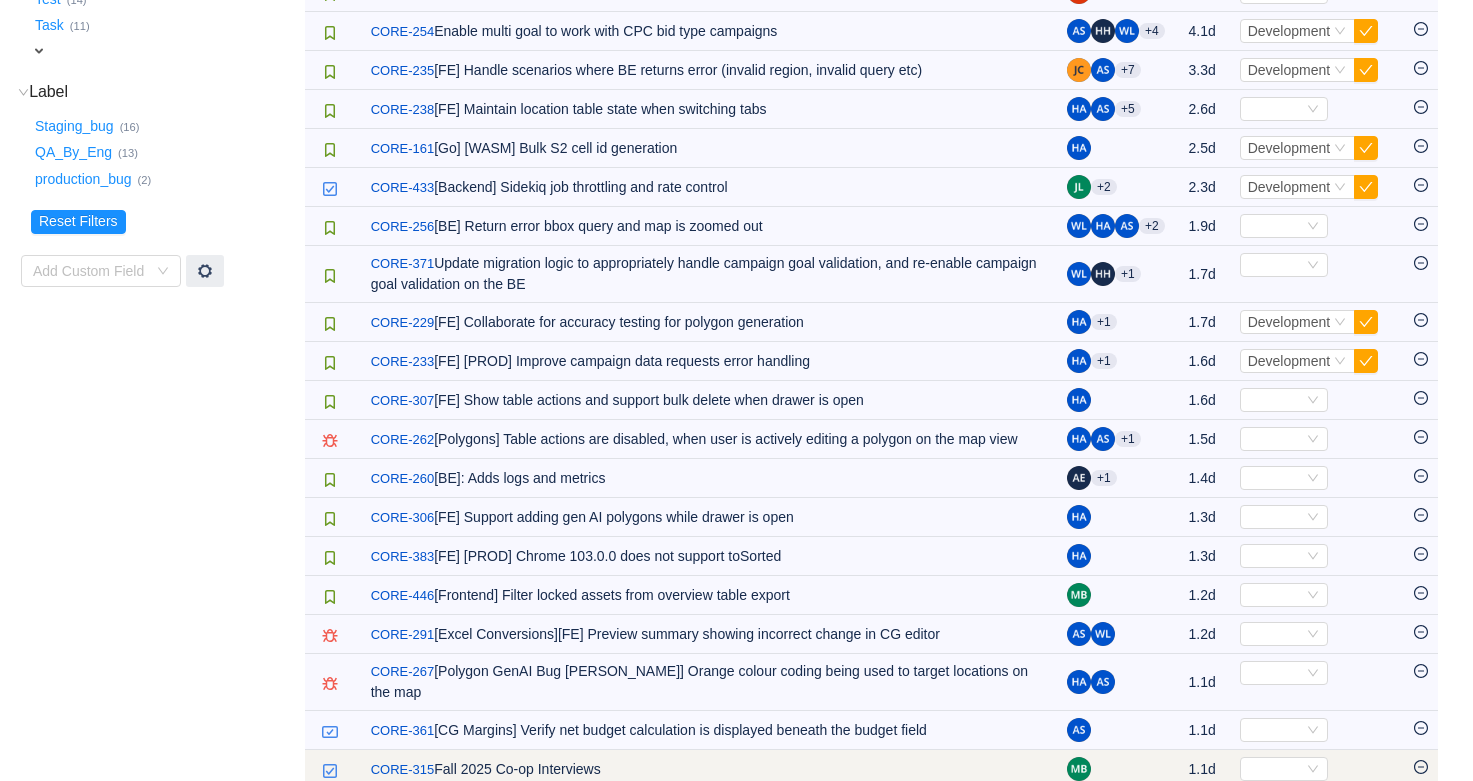 scroll, scrollTop: 417, scrollLeft: 0, axis: vertical 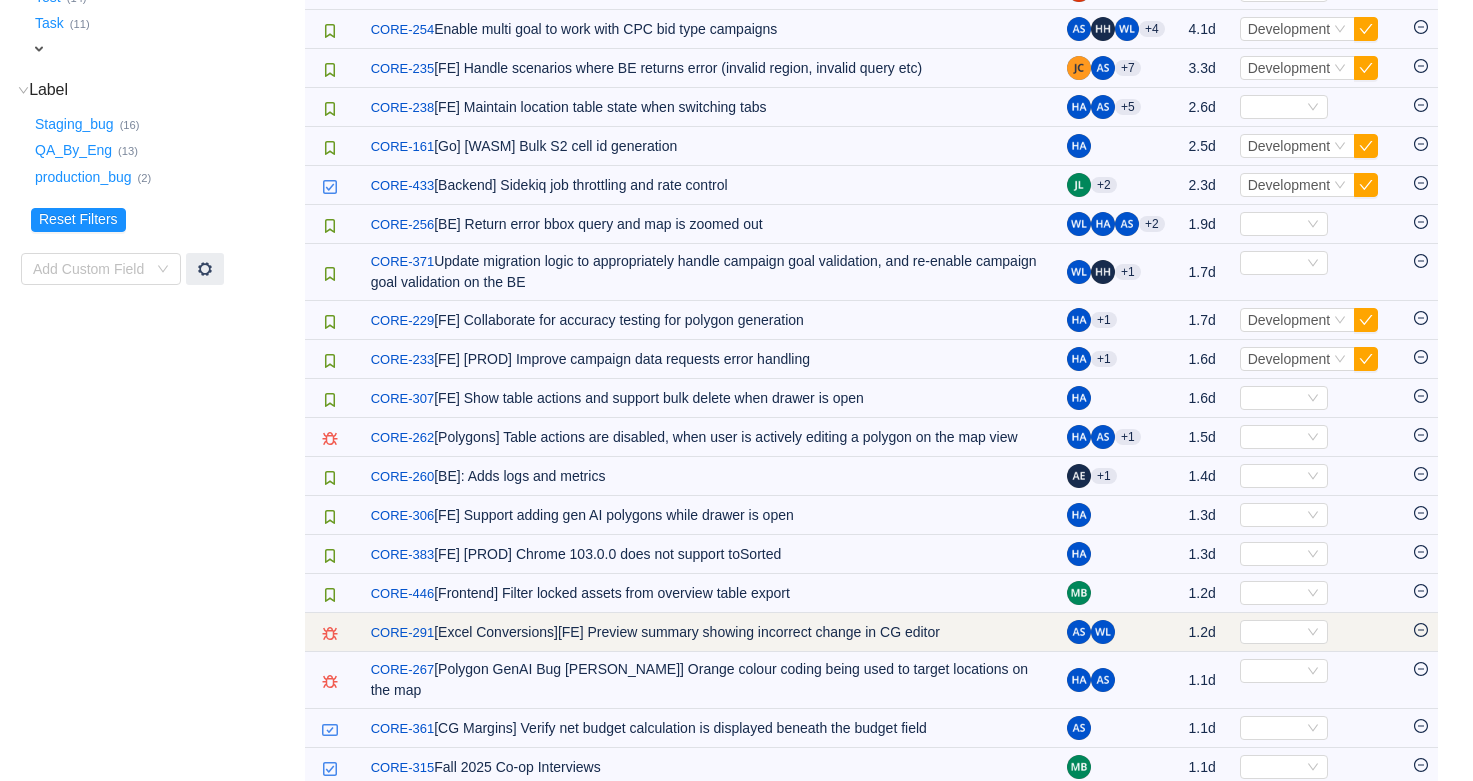 click 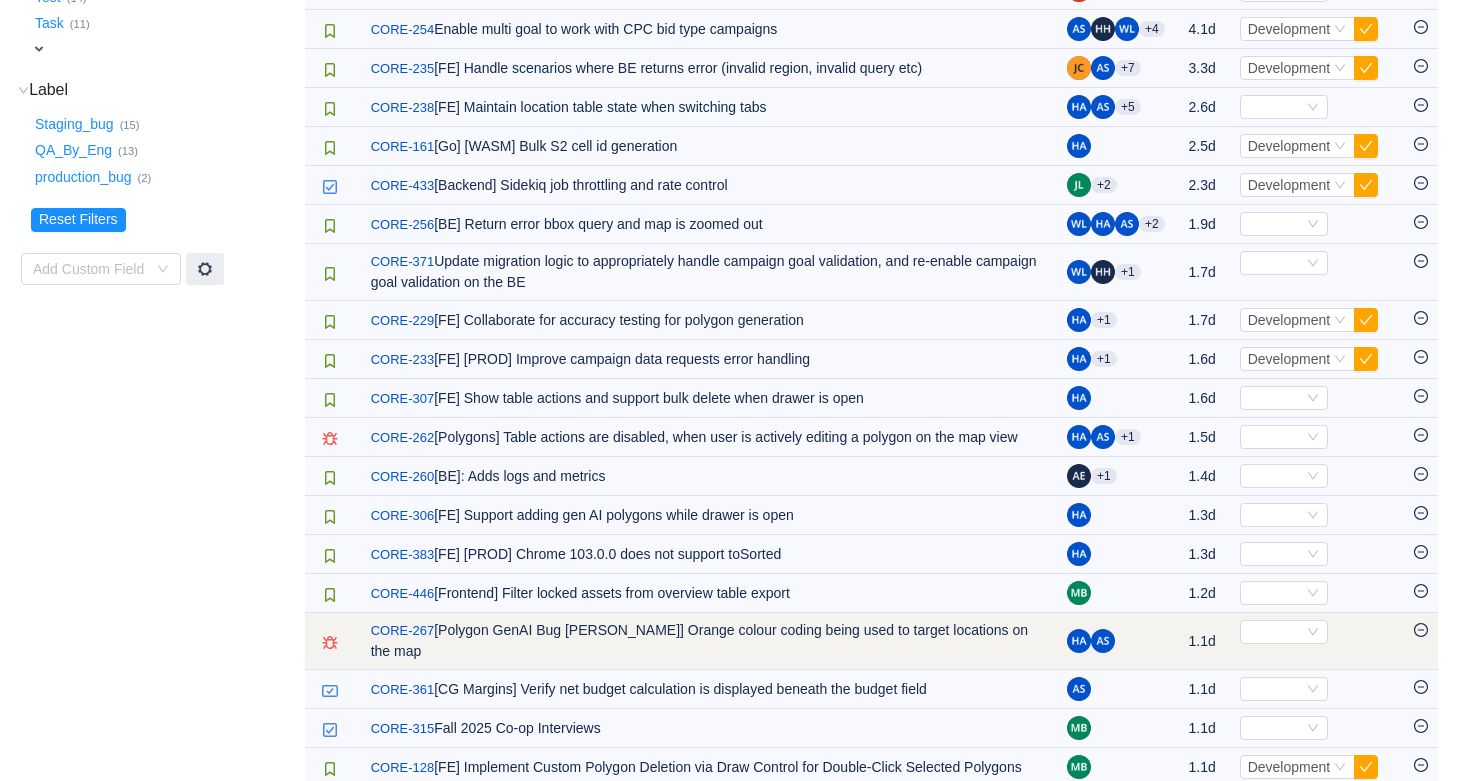 click 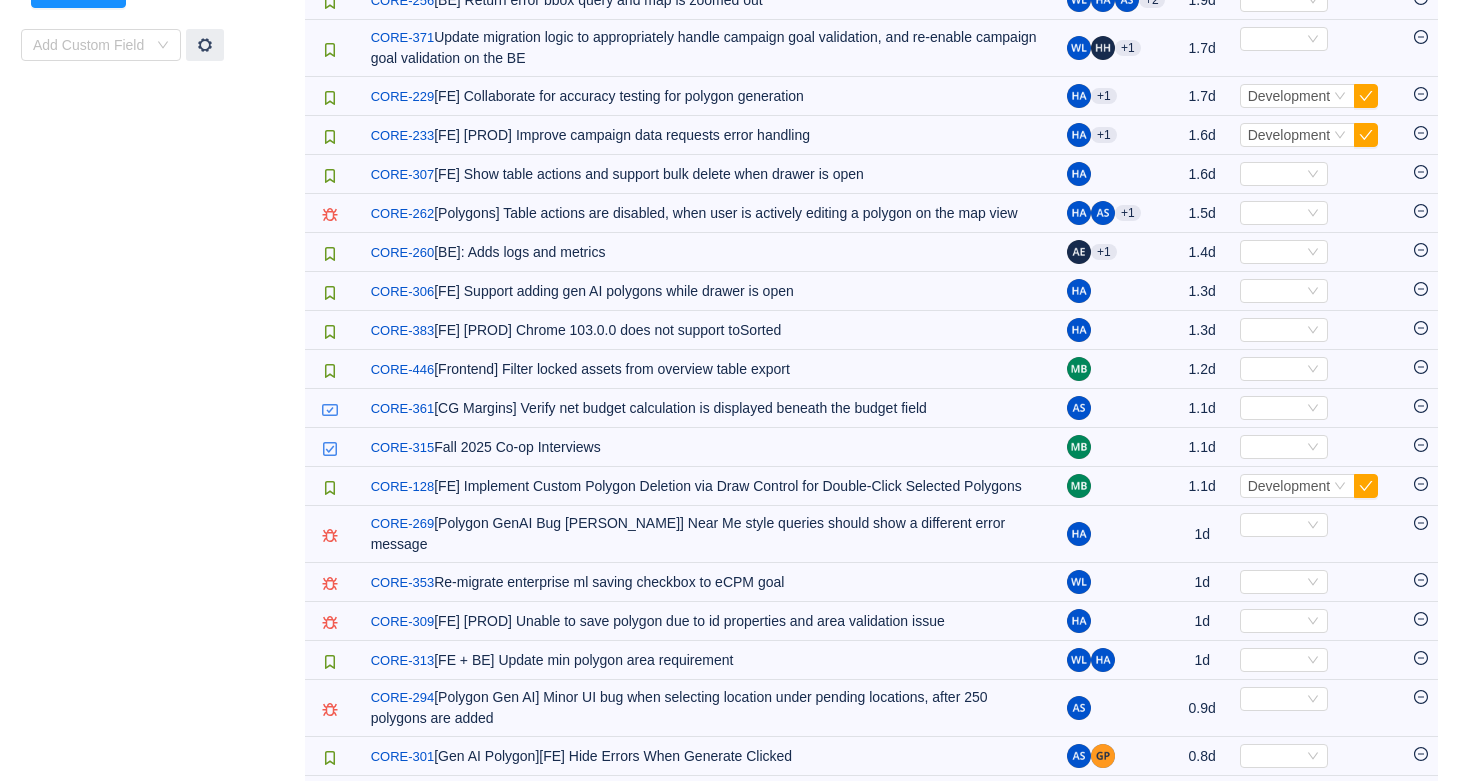 scroll, scrollTop: 642, scrollLeft: 0, axis: vertical 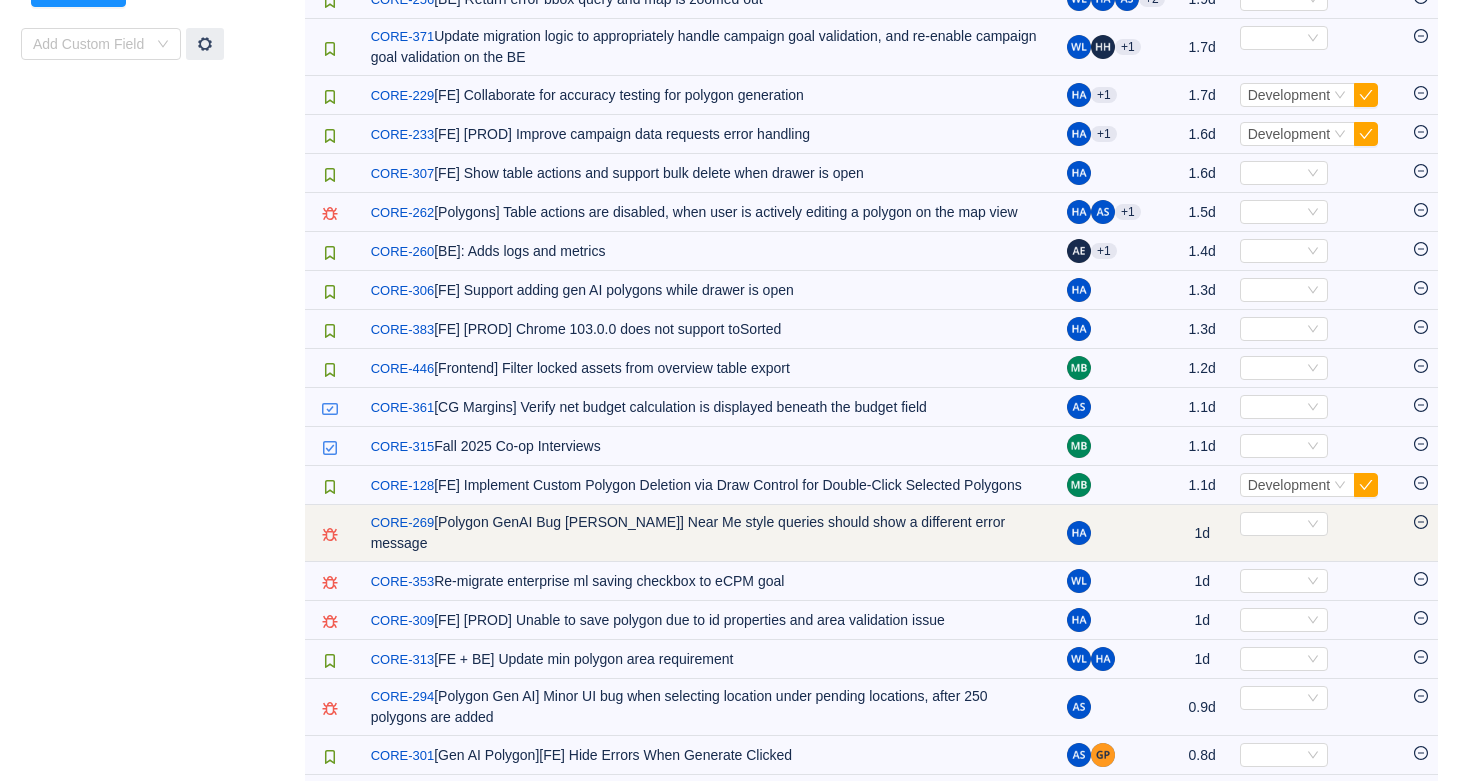 click 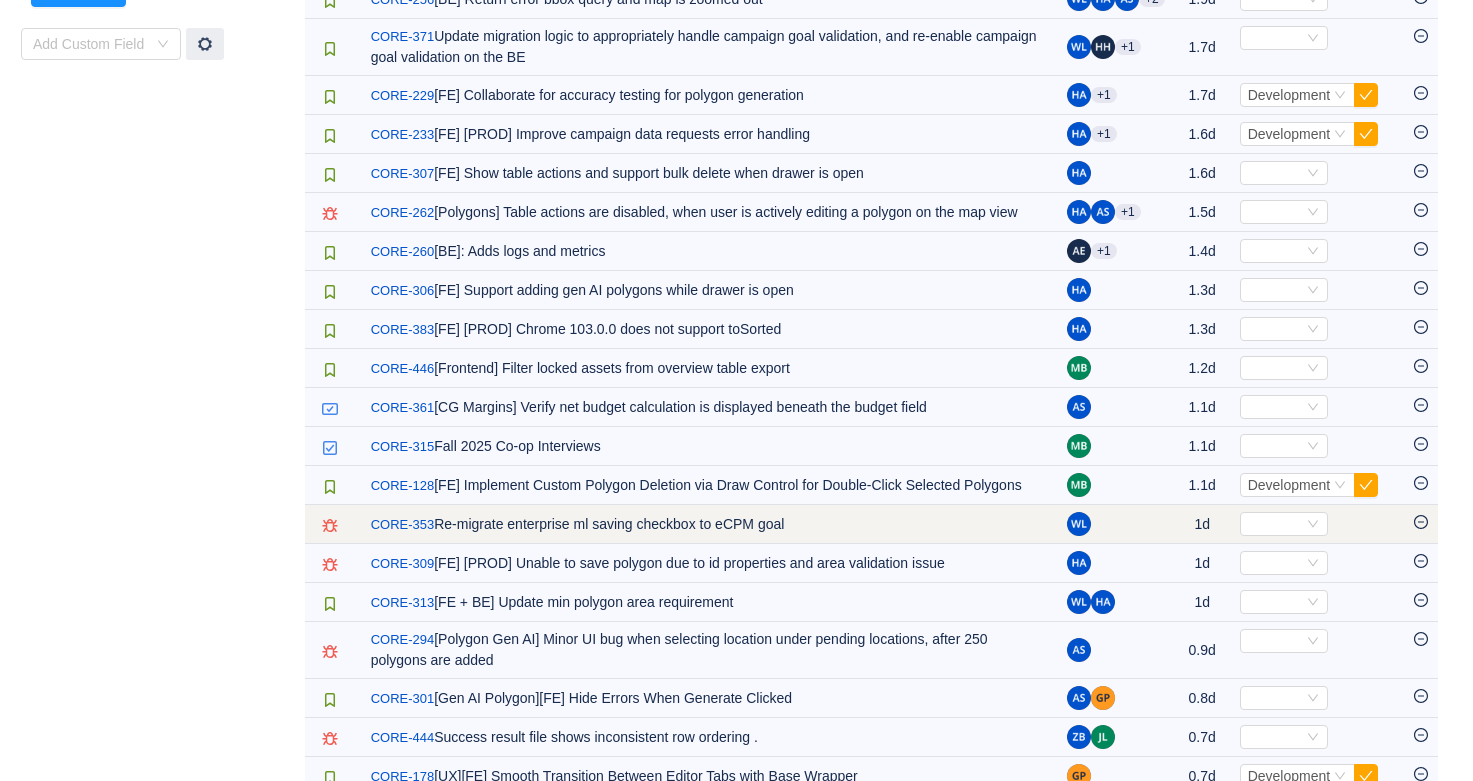click 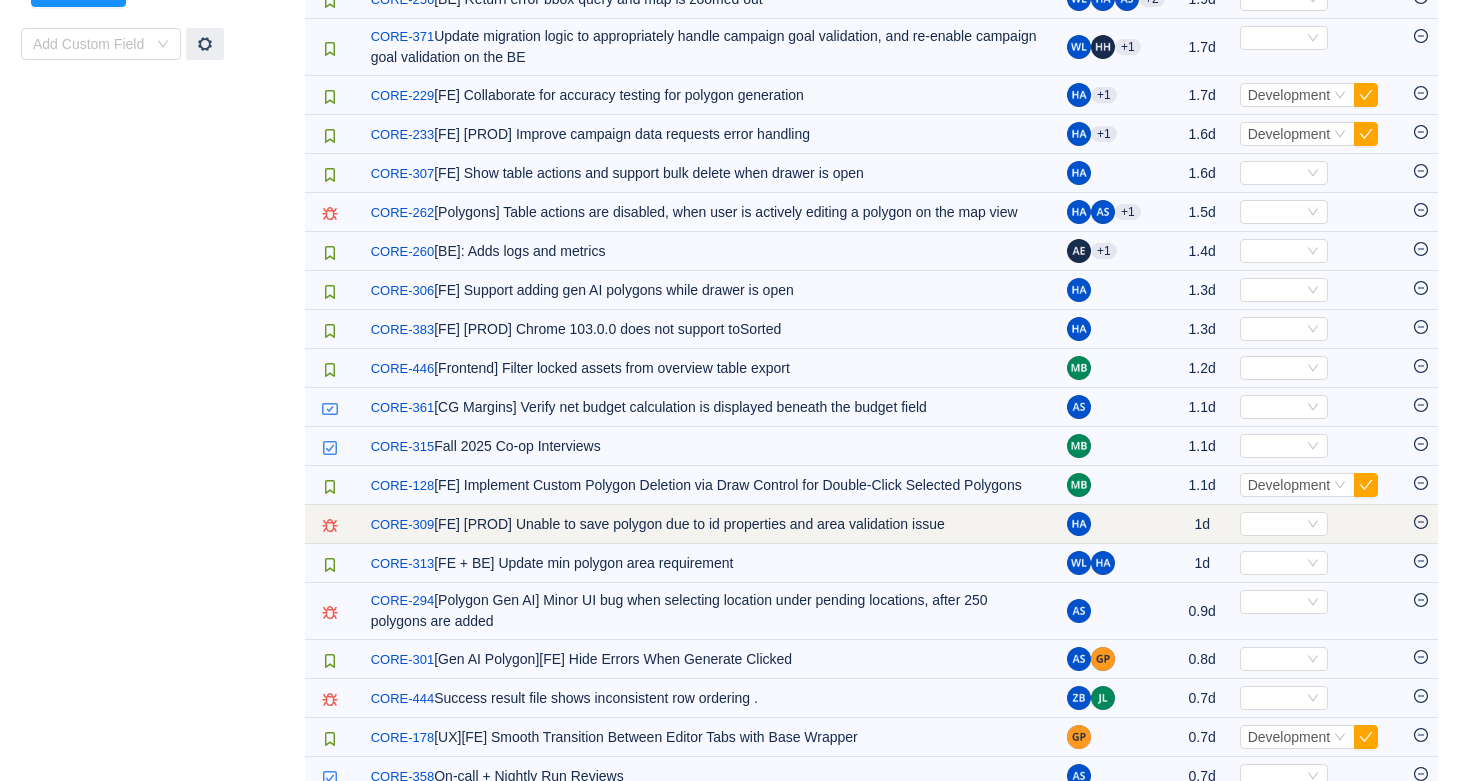 click 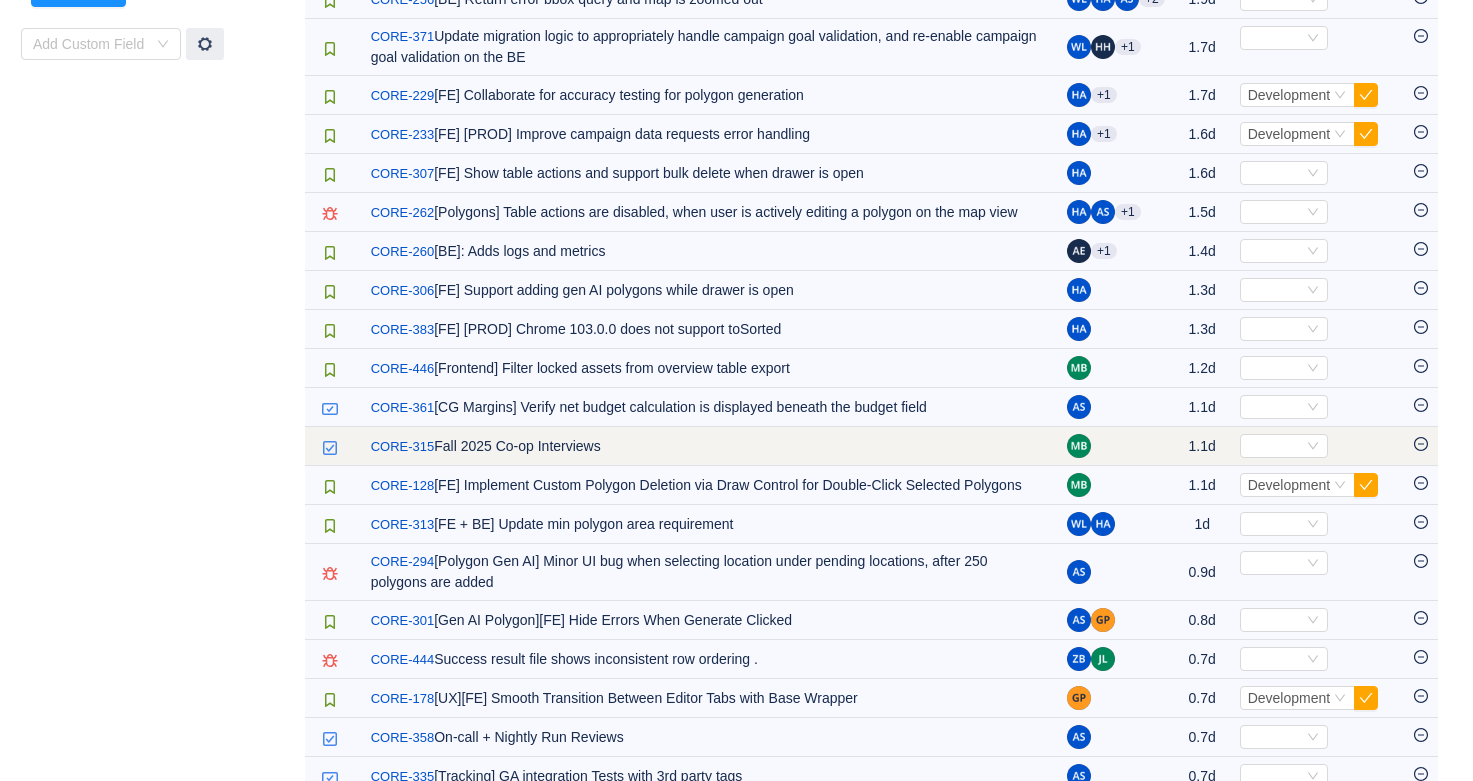 click 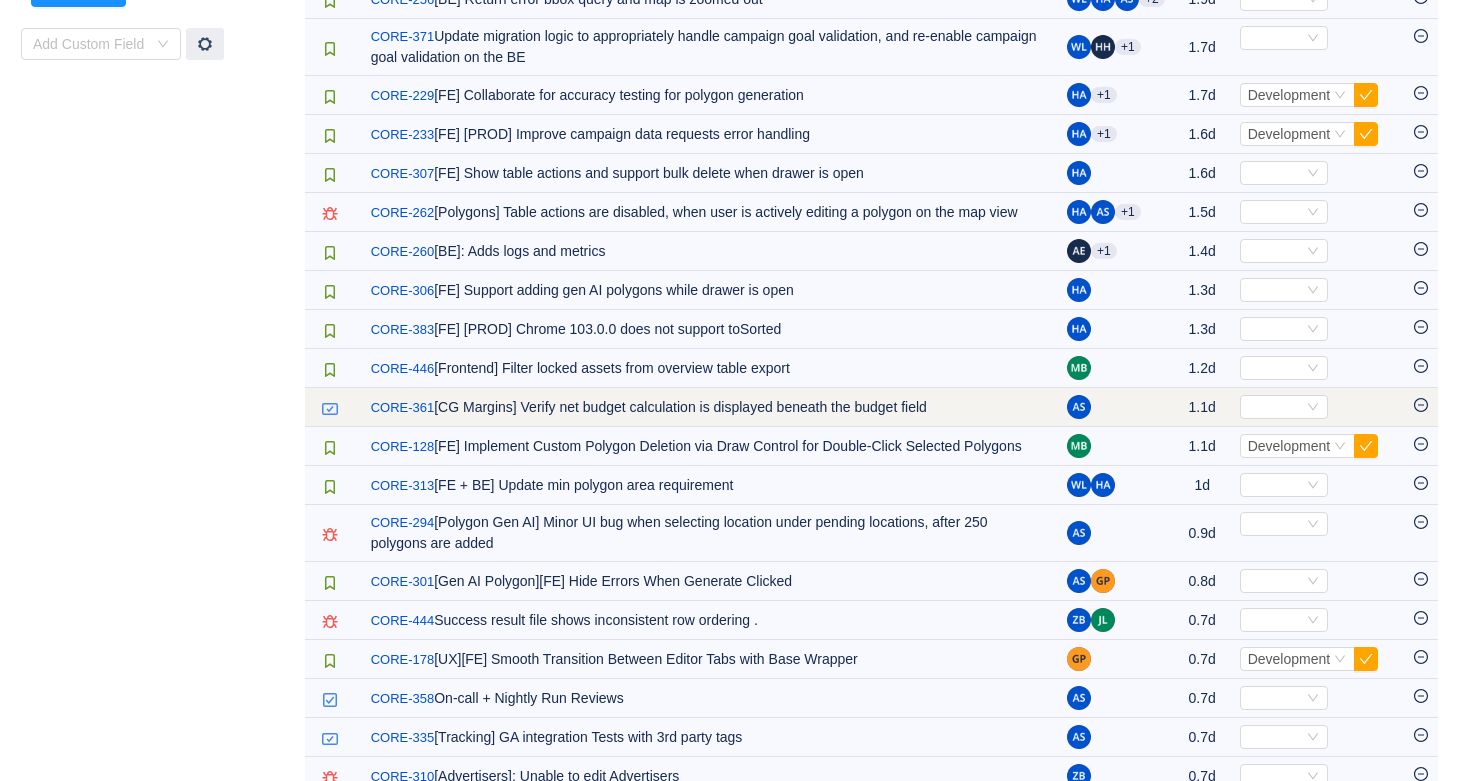 click 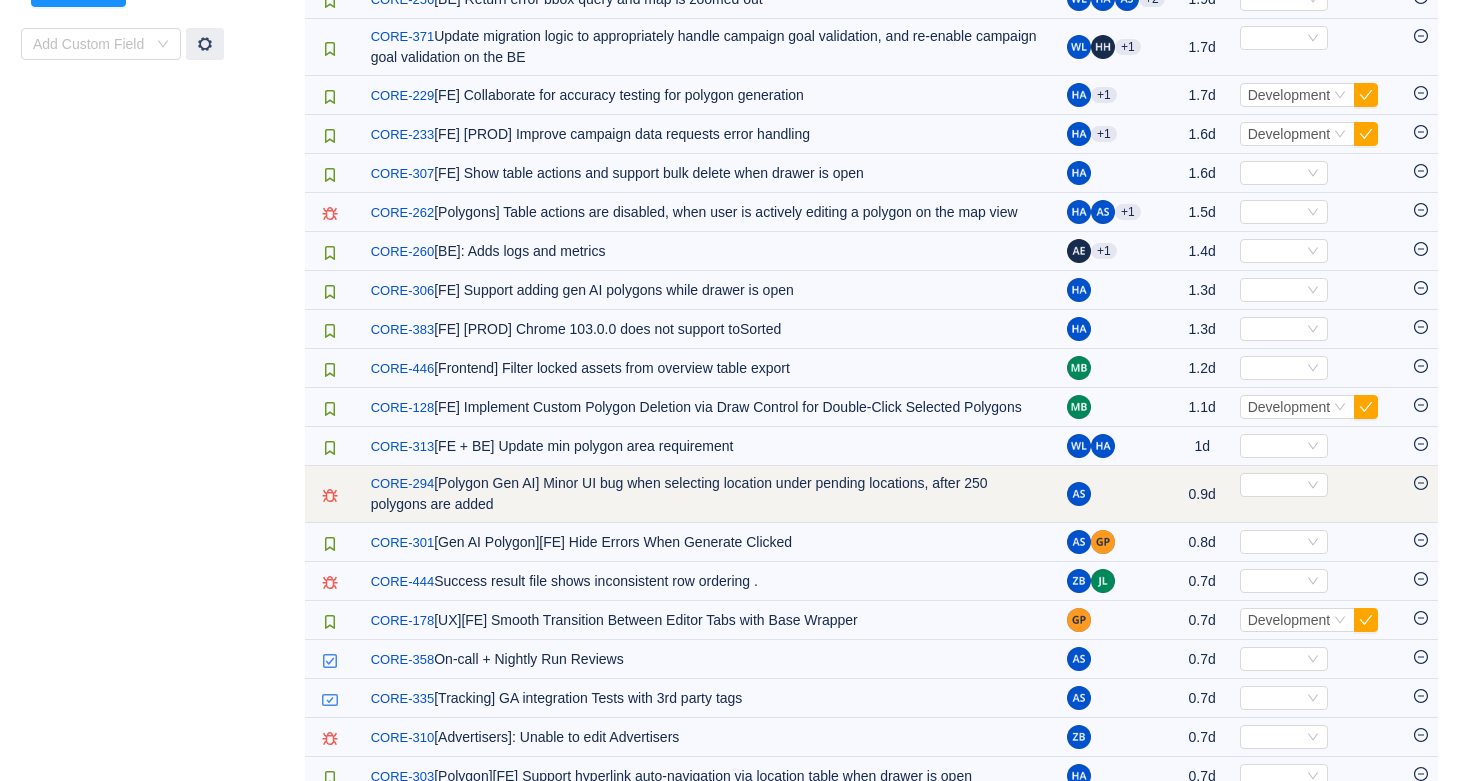 click 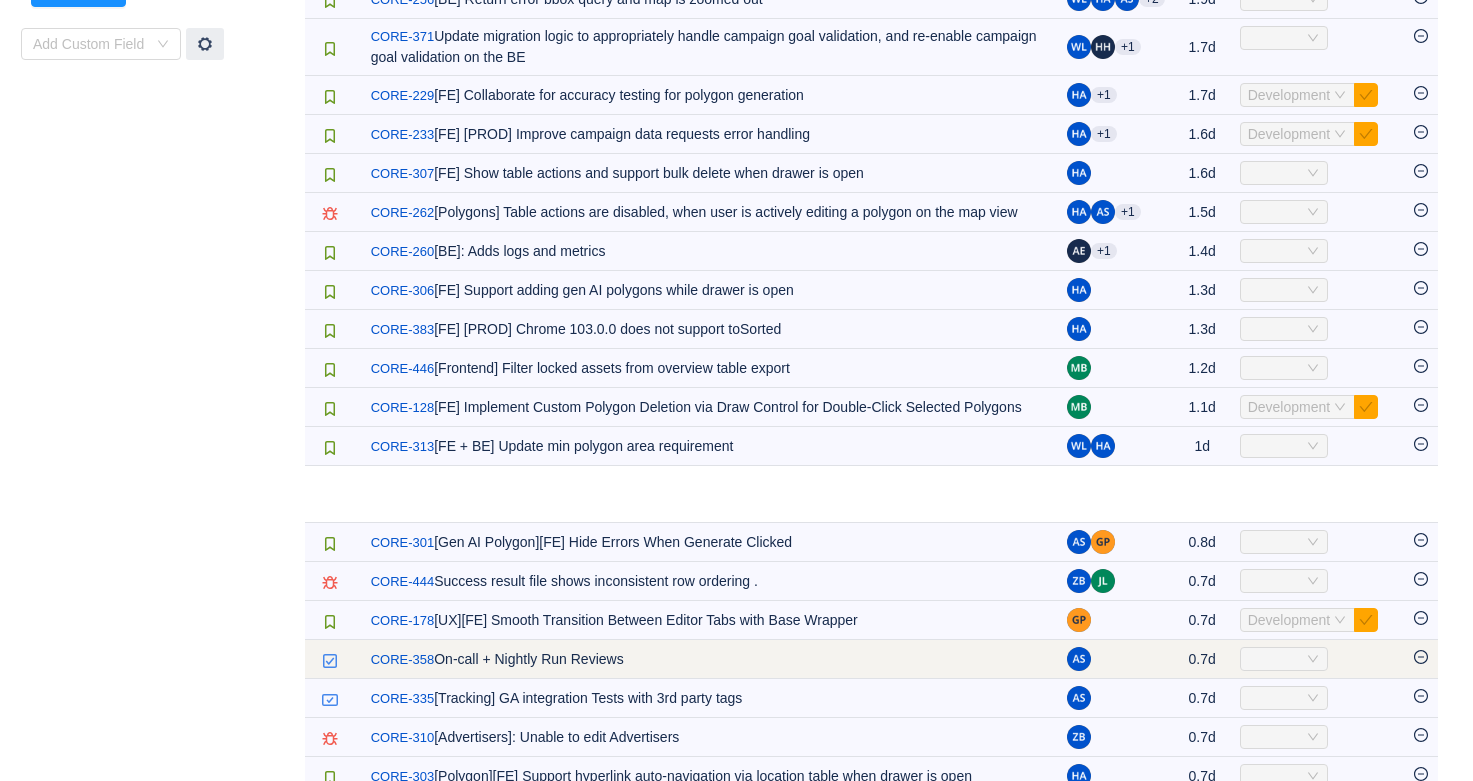 click 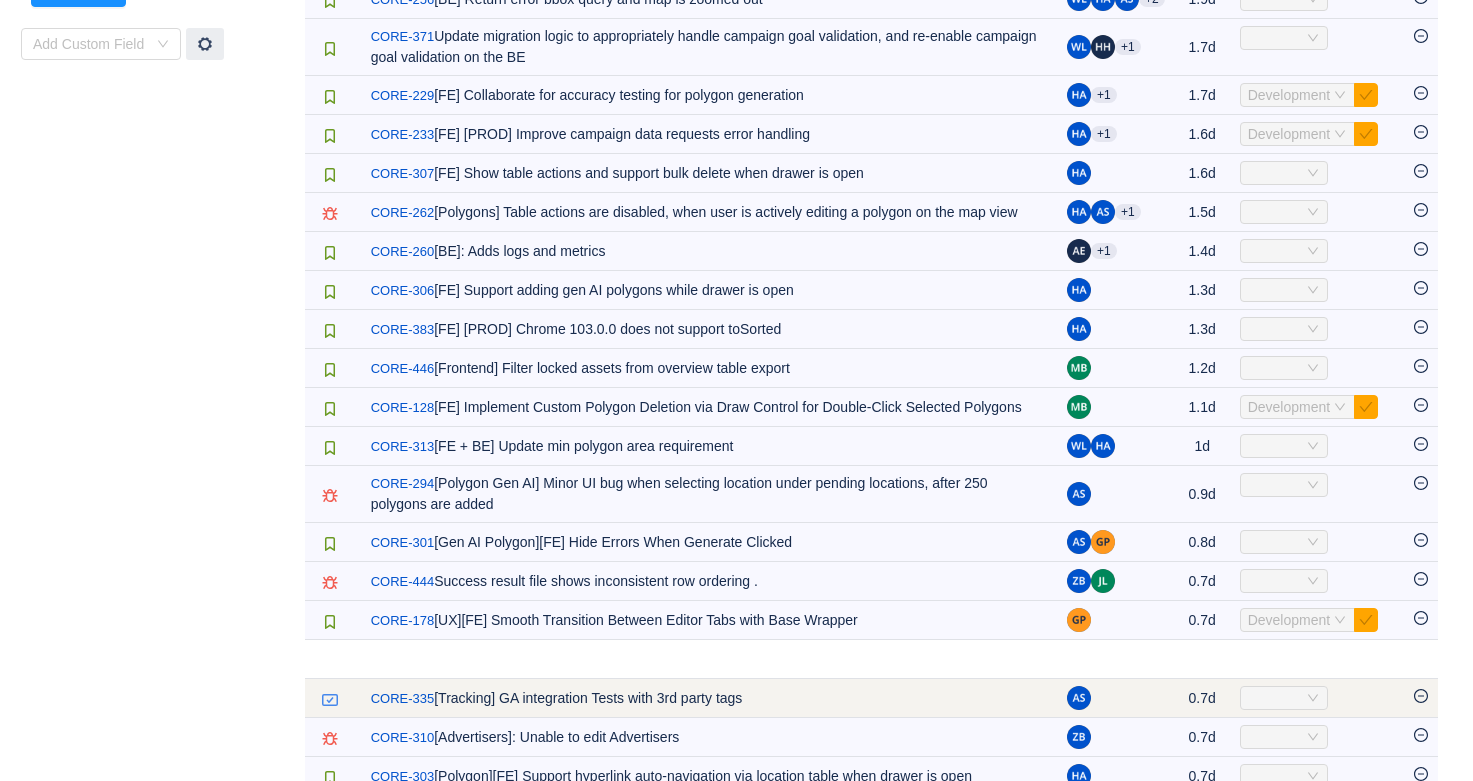 click on "expand (82)  Core-Execution   67.3d  Select  Development    Out of scope  /  CORE-451  [Backend] Support more asset fields in bulk action download workflow   +15   9.2d  Select  Development    Out of scope  /  CORE-352  [Polygon][FE][BE] Increase Max Number of Polygons   +2   5.4d  Select   Out of scope  /  CORE-254  Enable multi goal to work with CPC bid type campaigns   +4   4.1d  Select  Development    Out of scope  /  CORE-235  [FE] Handle scenarios where BE returns error (invalid region, invalid query etc)   +7   3.3d  Select  Development    Out of scope  /  CORE-238  [FE] Maintain location table state when switching tabs   +5   2.6d  Select   Out of scope  /  CORE-161  [Go] [WASM] Bulk S2 cell id generation   2.5d  Select  Development    Out of scope  /  CORE-433  [Backend] Sidekiq job throttling and rate control   +2   2.3d  Select  Development    Out of scope  /  CORE-256  [BE] Return error bbox query and map is zoomed out   +2   1.9d  Select   Out of scope  /  CORE-371  +1   1.7d  Select" at bounding box center (871, 1358) 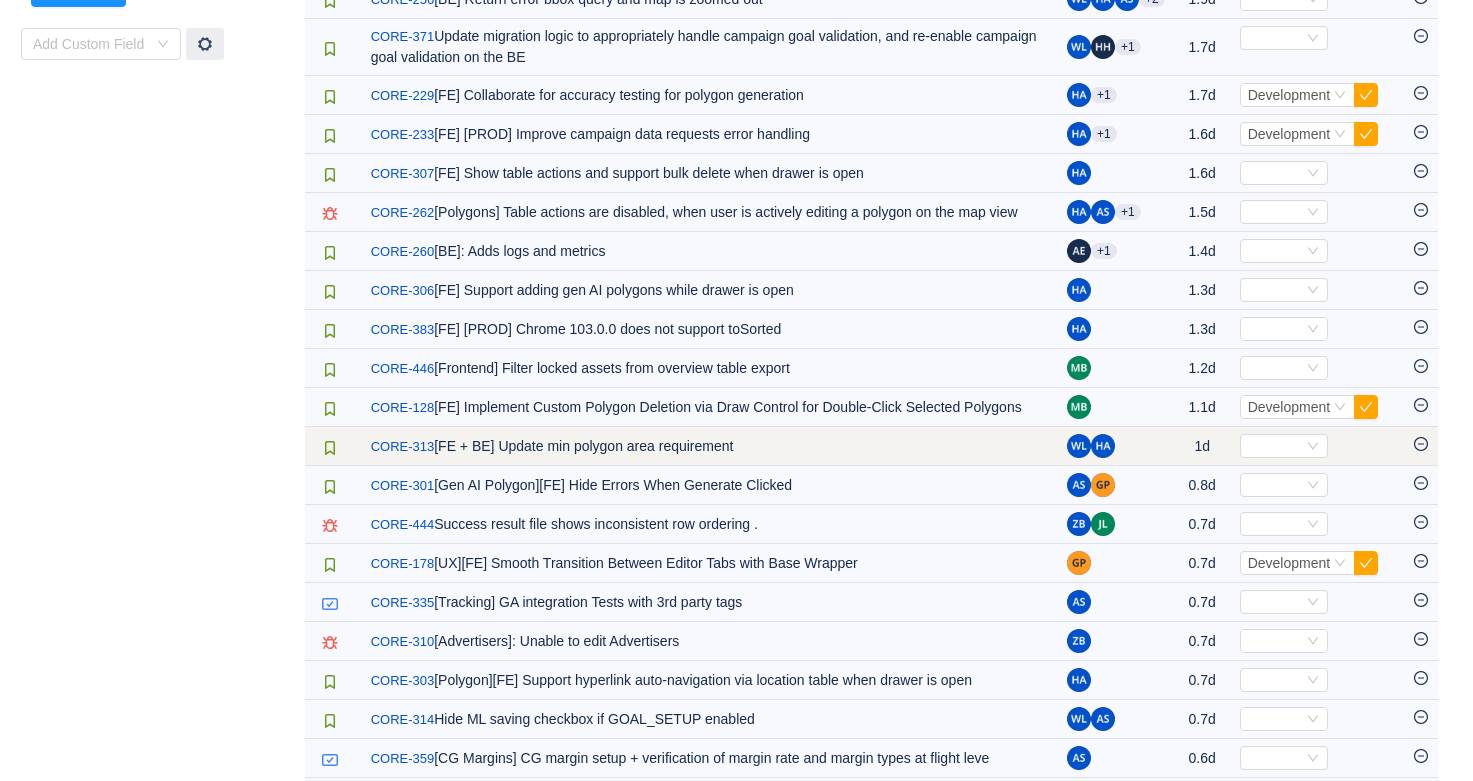 click 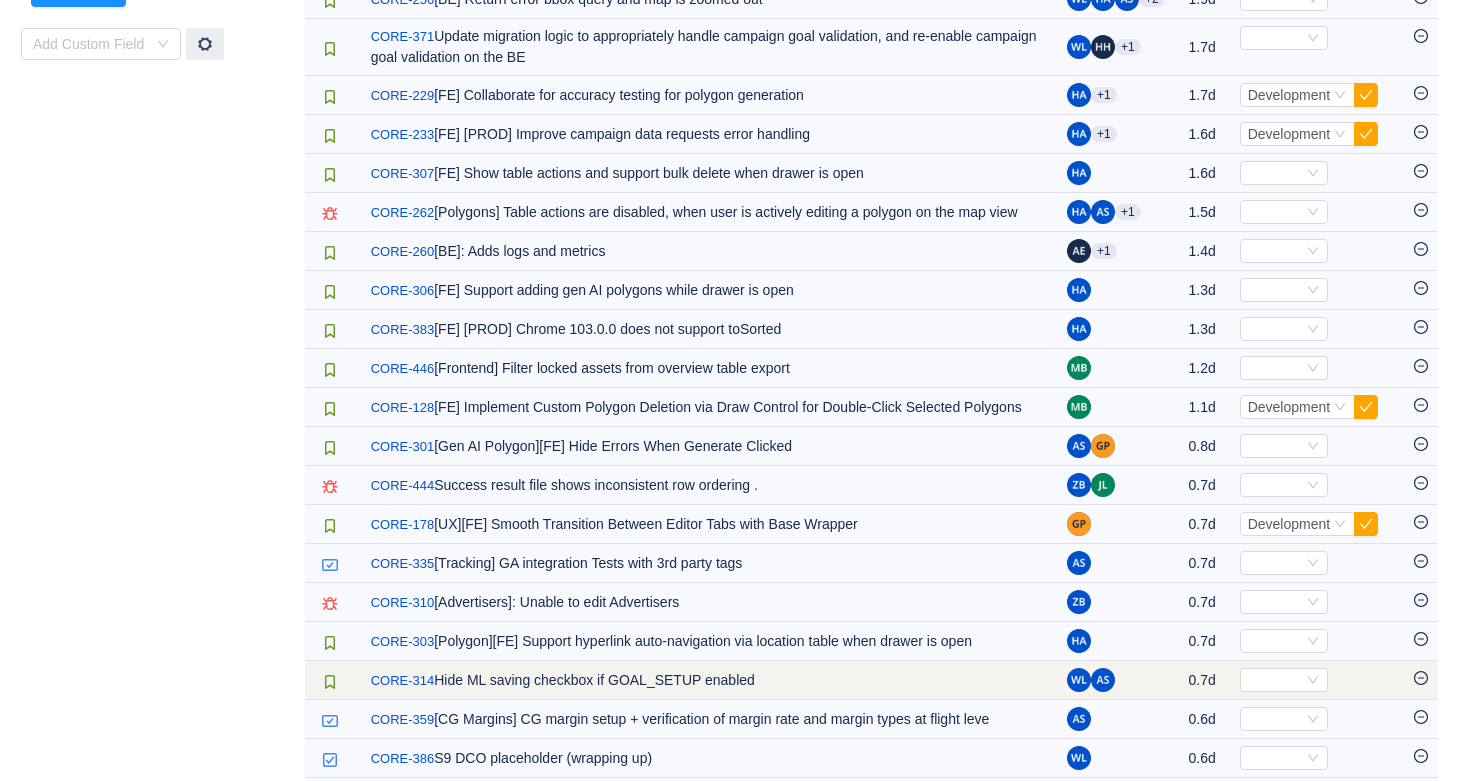click 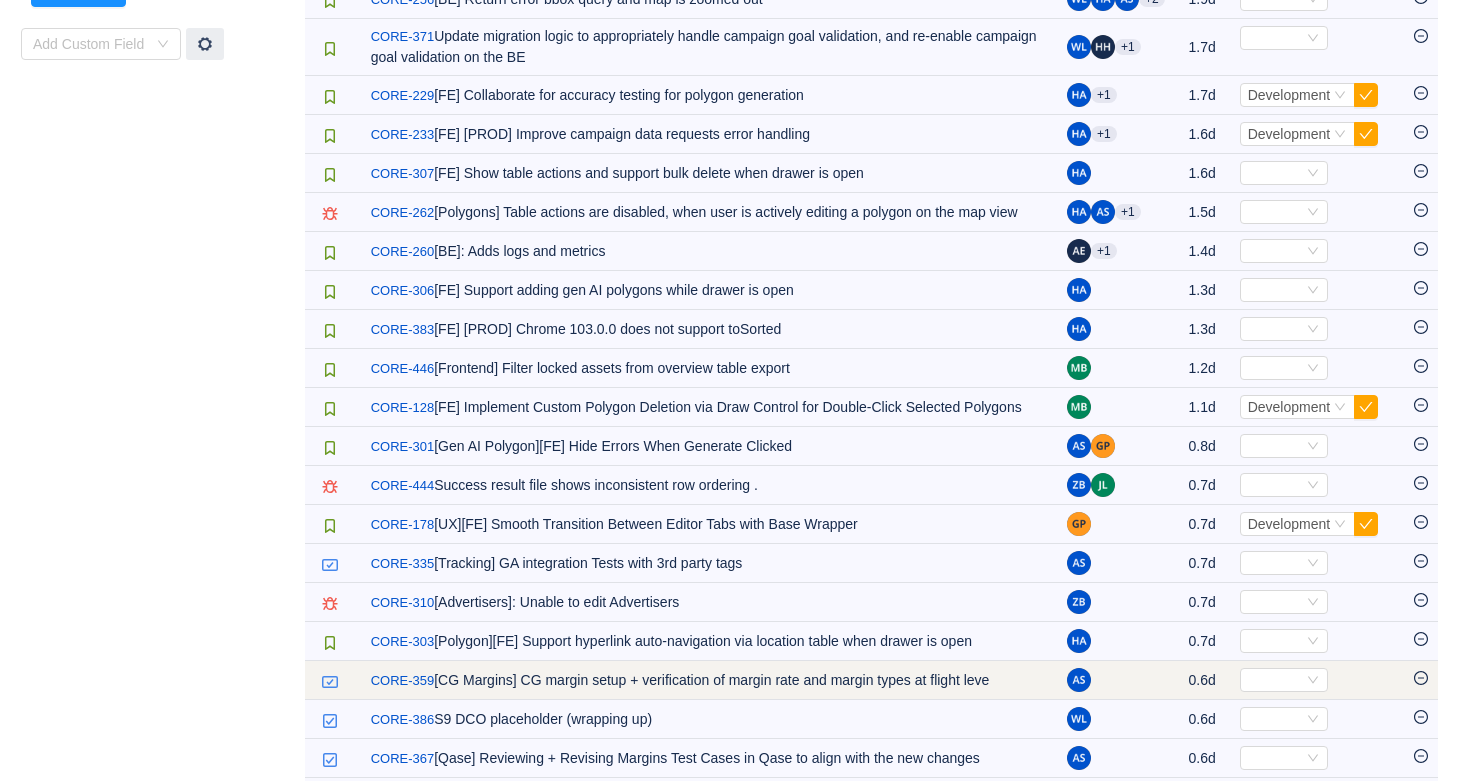 click 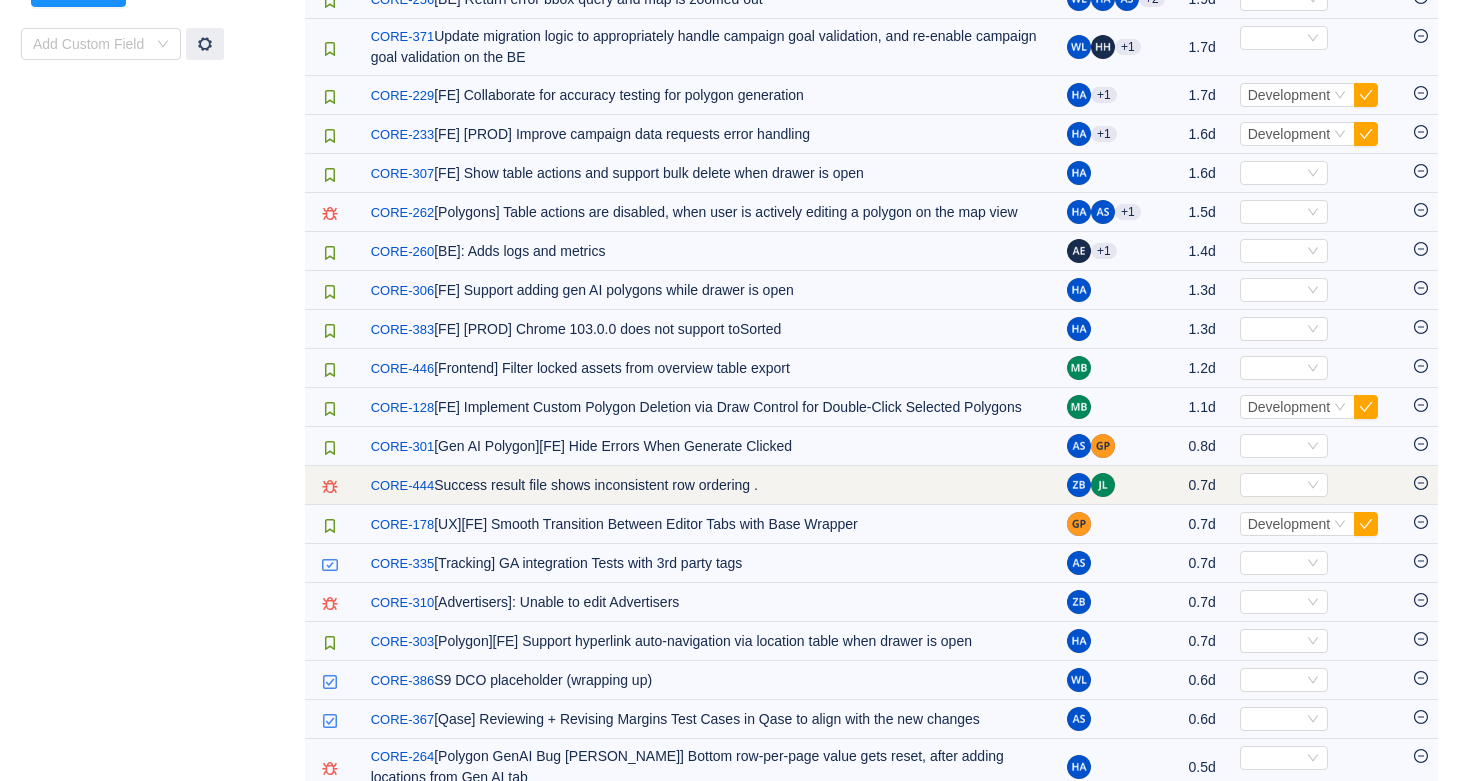 click 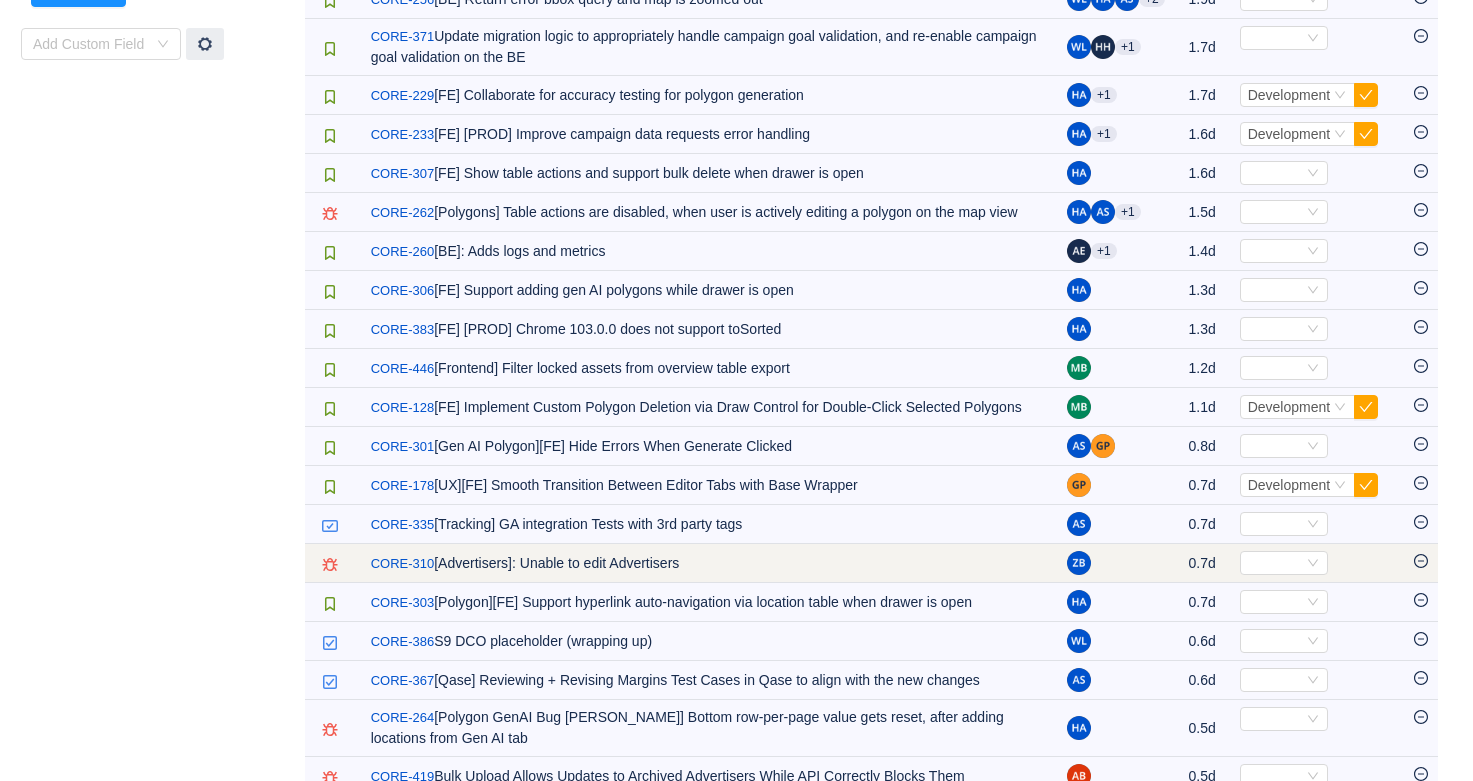 click 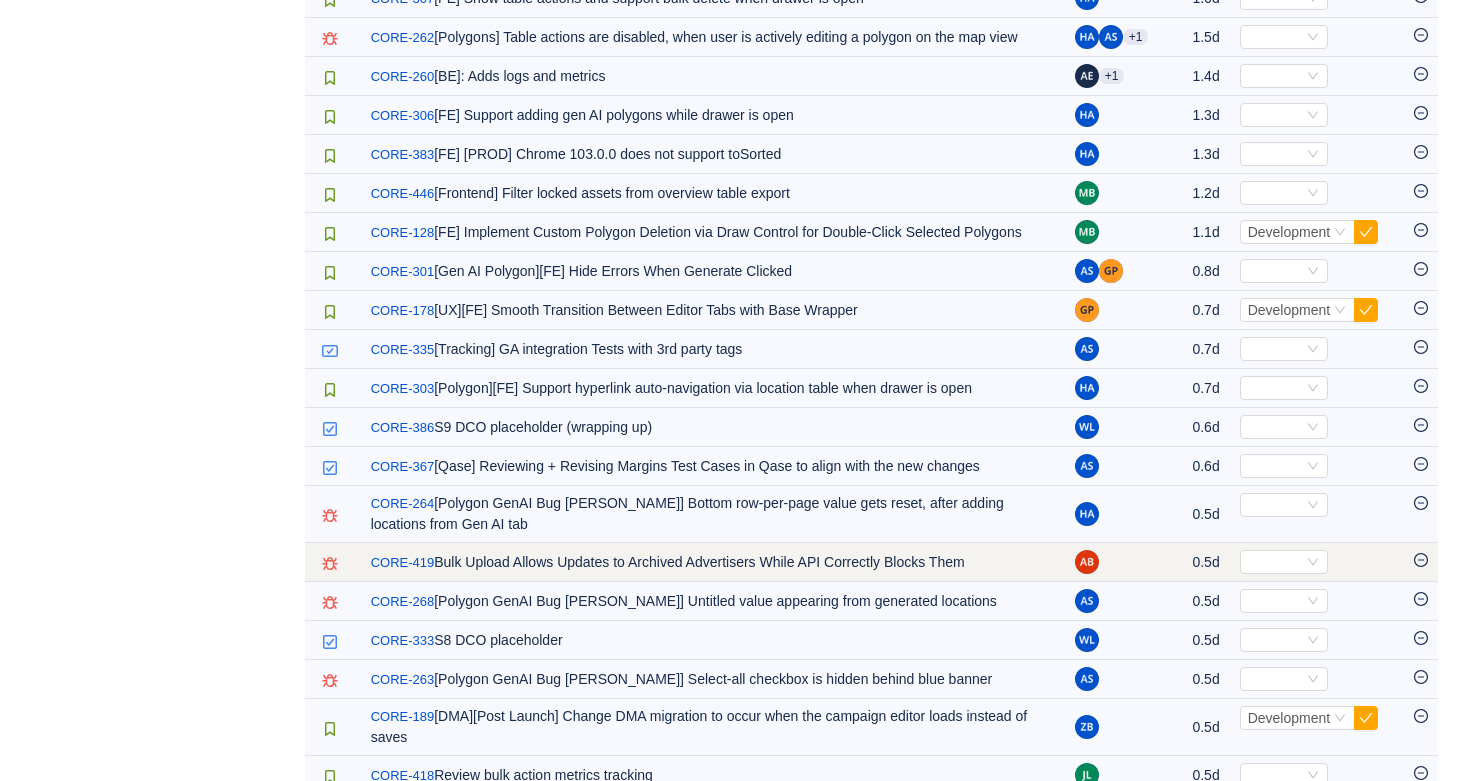 scroll, scrollTop: 816, scrollLeft: 0, axis: vertical 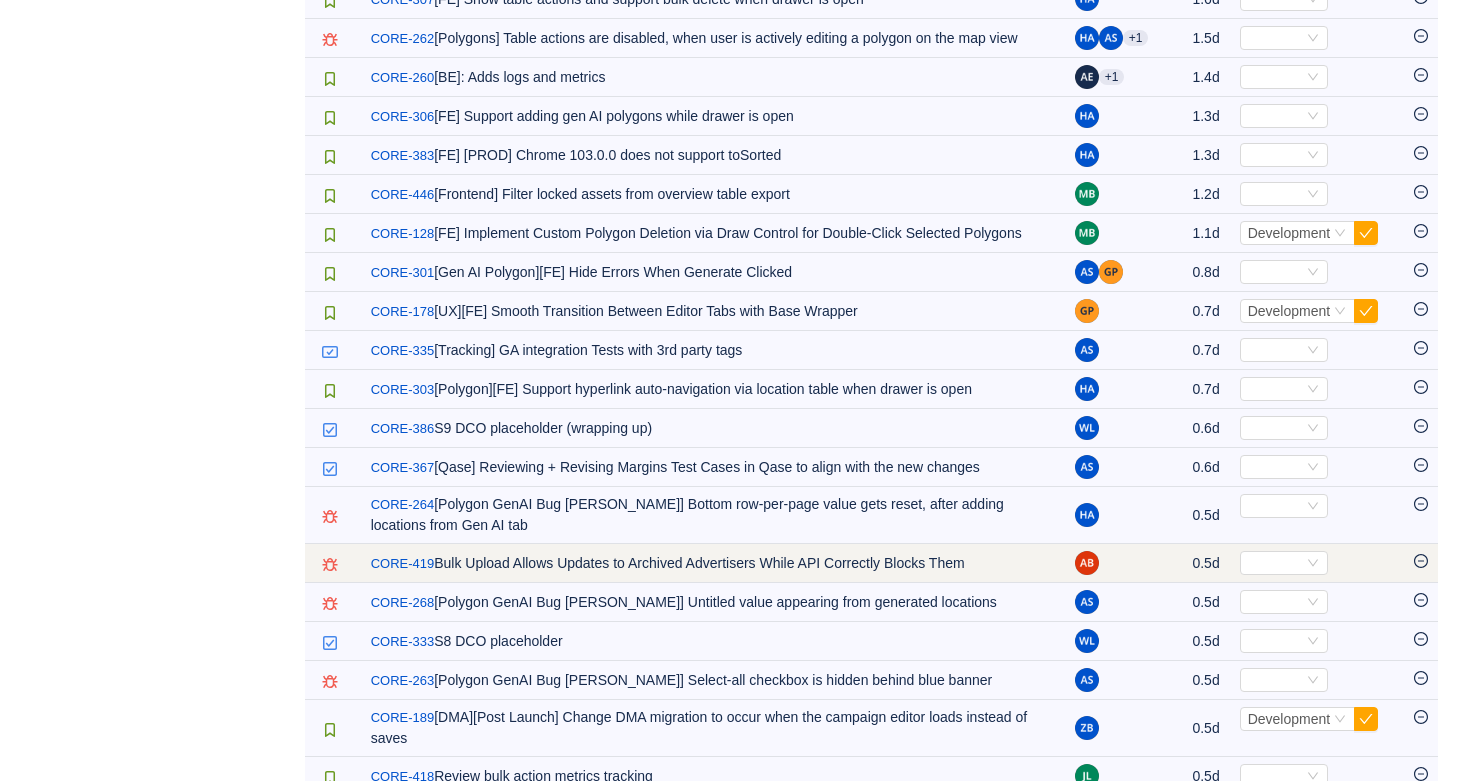 click 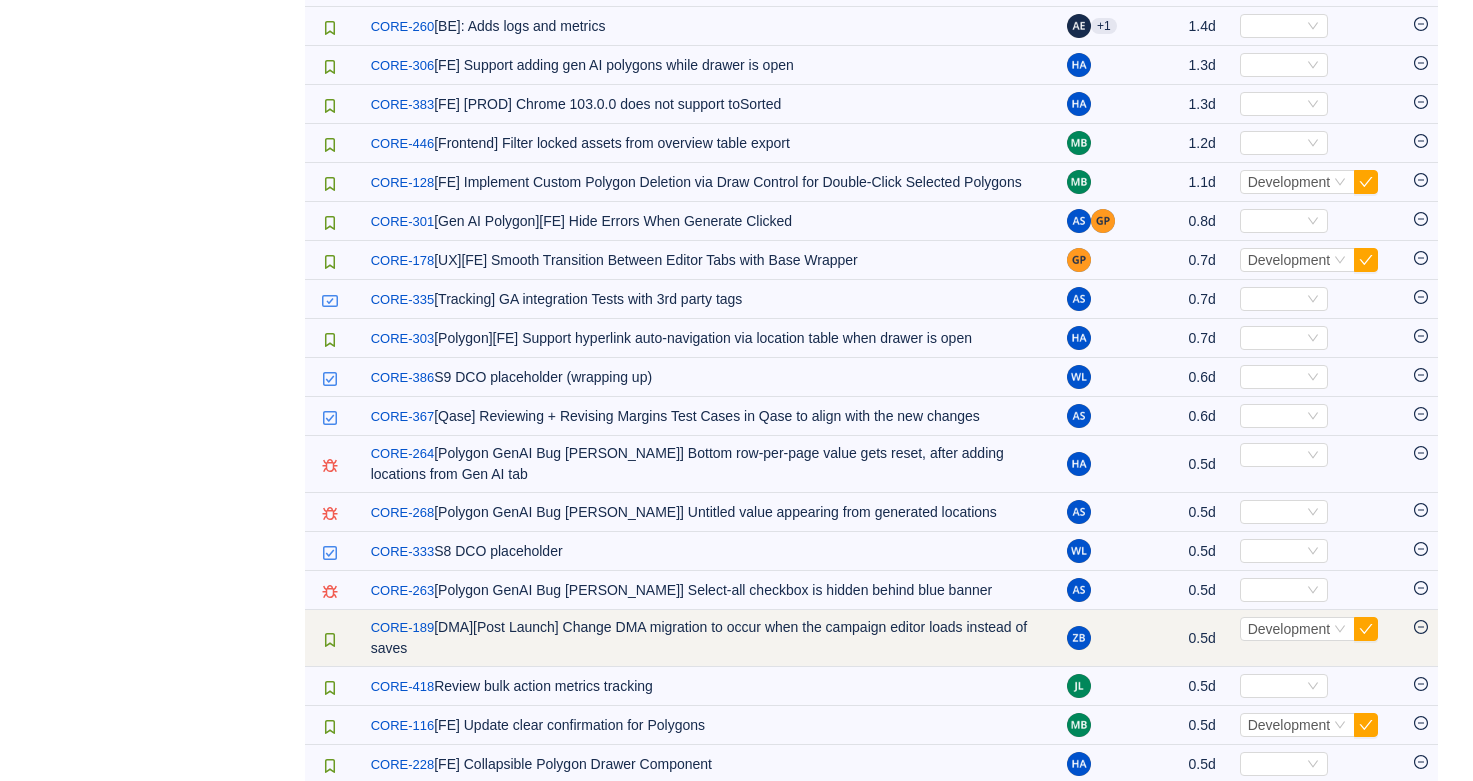 scroll, scrollTop: 877, scrollLeft: 0, axis: vertical 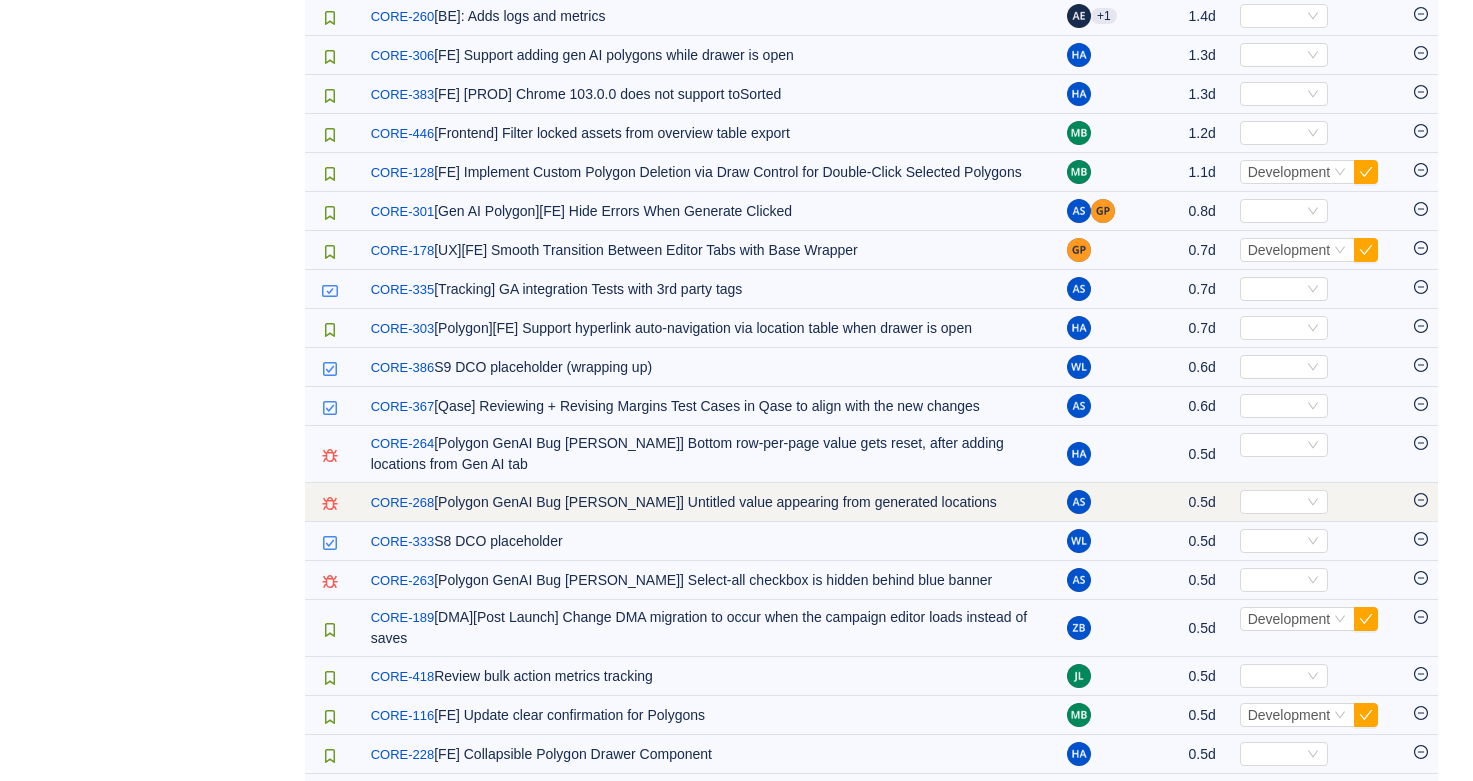 click 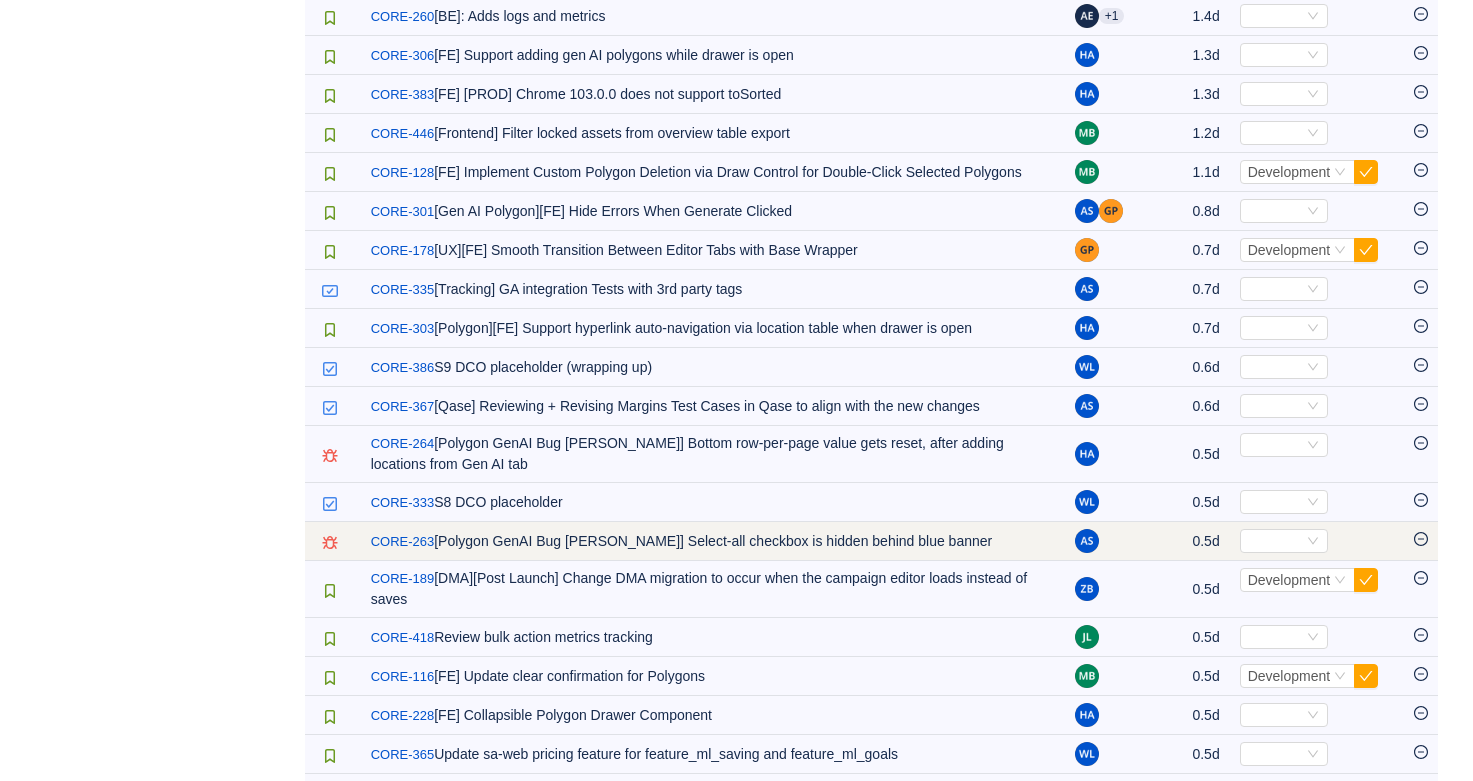 click 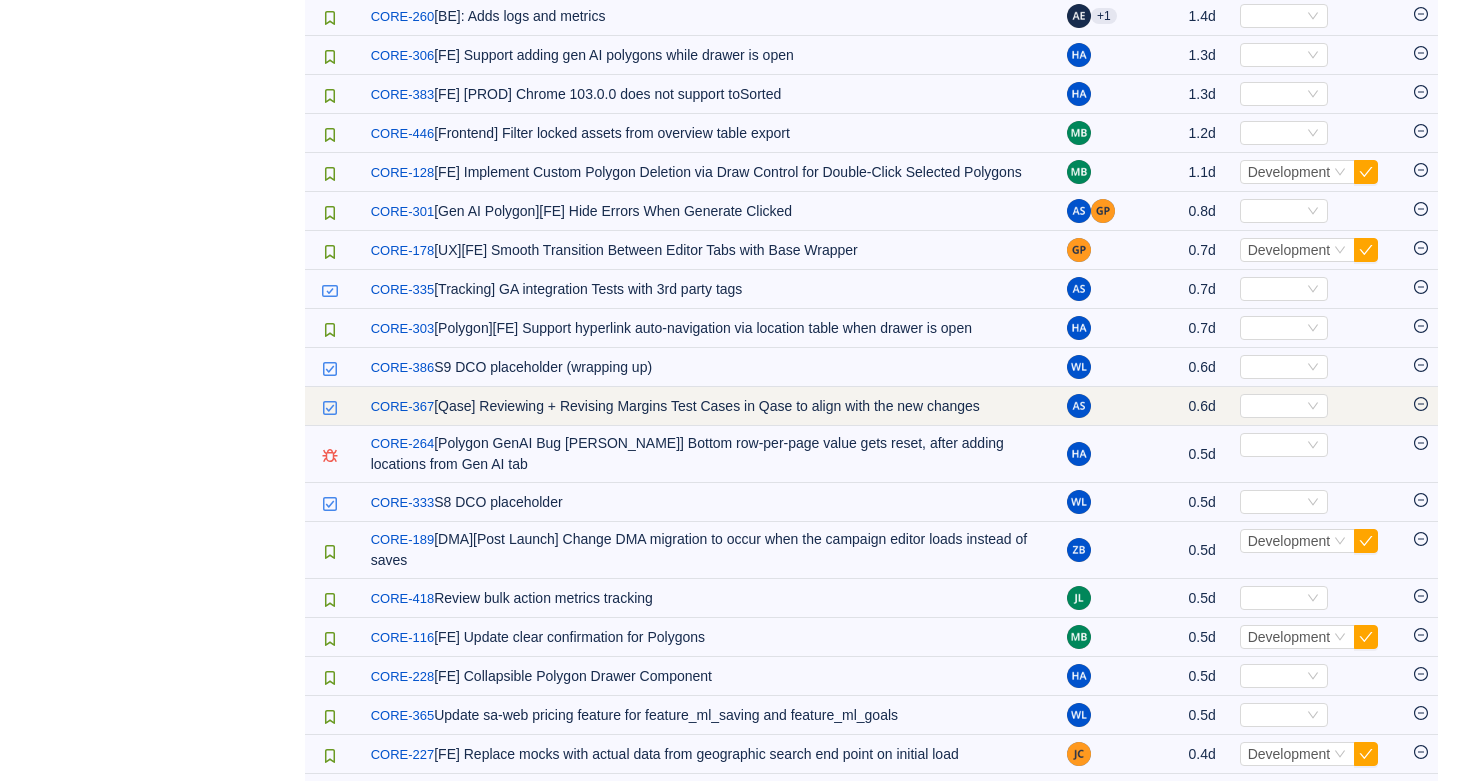 click 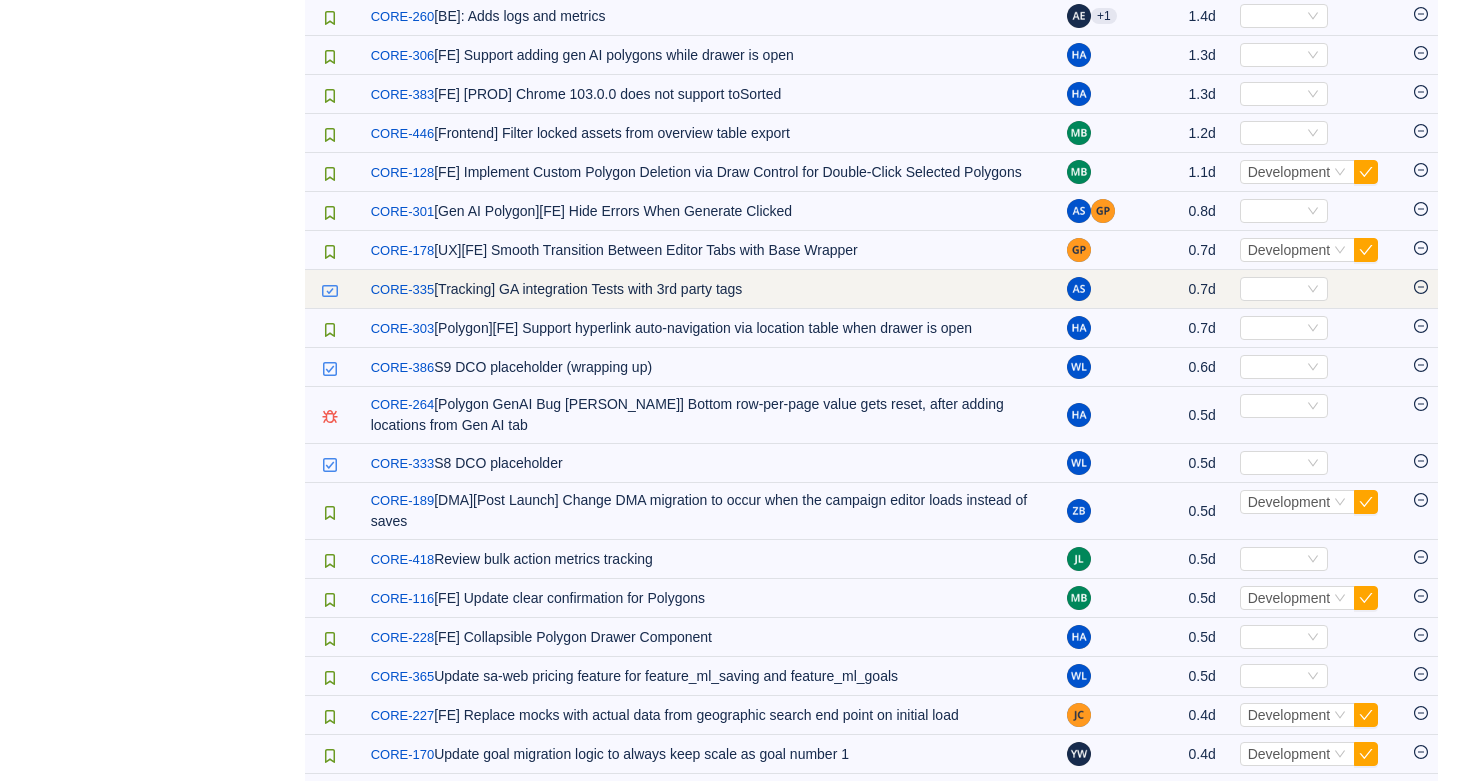 click 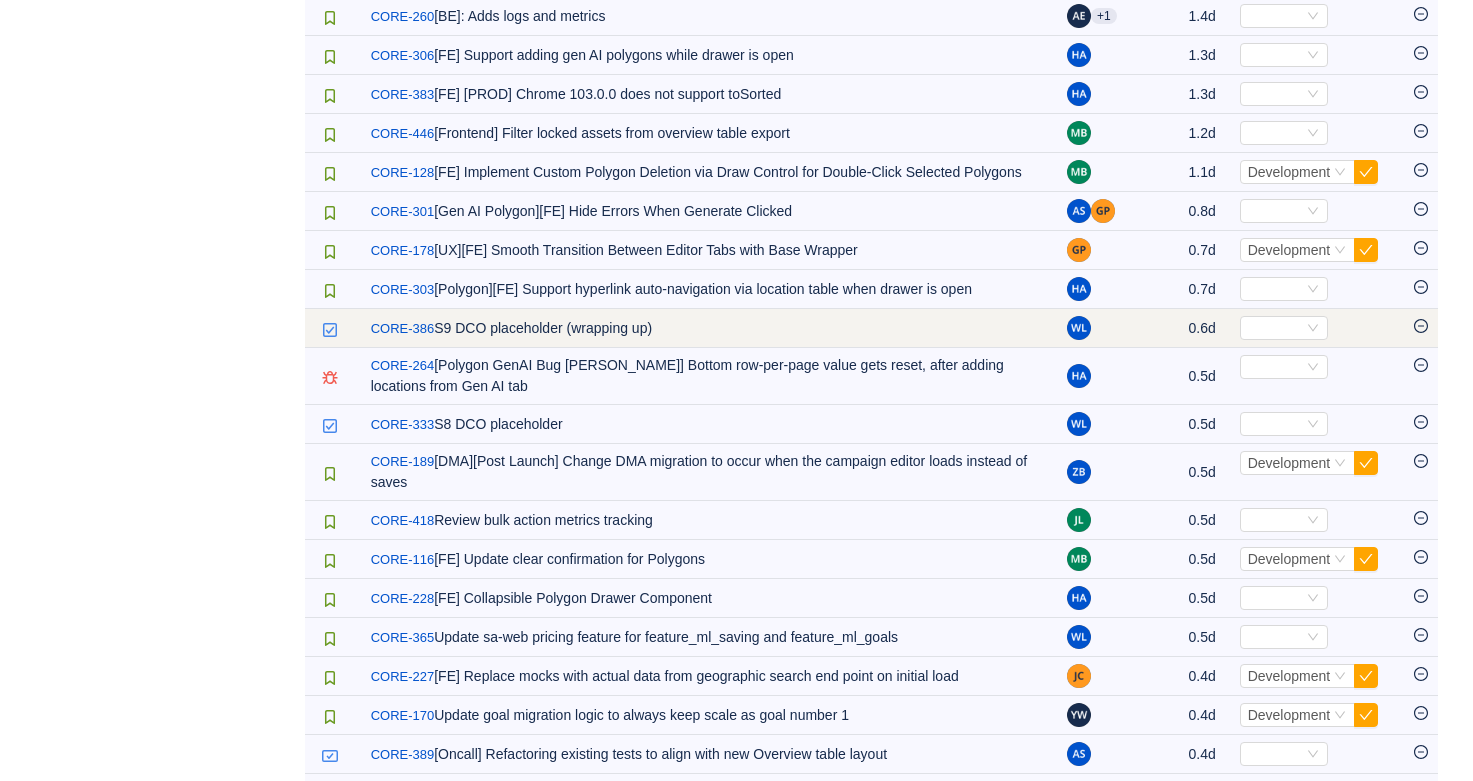 click 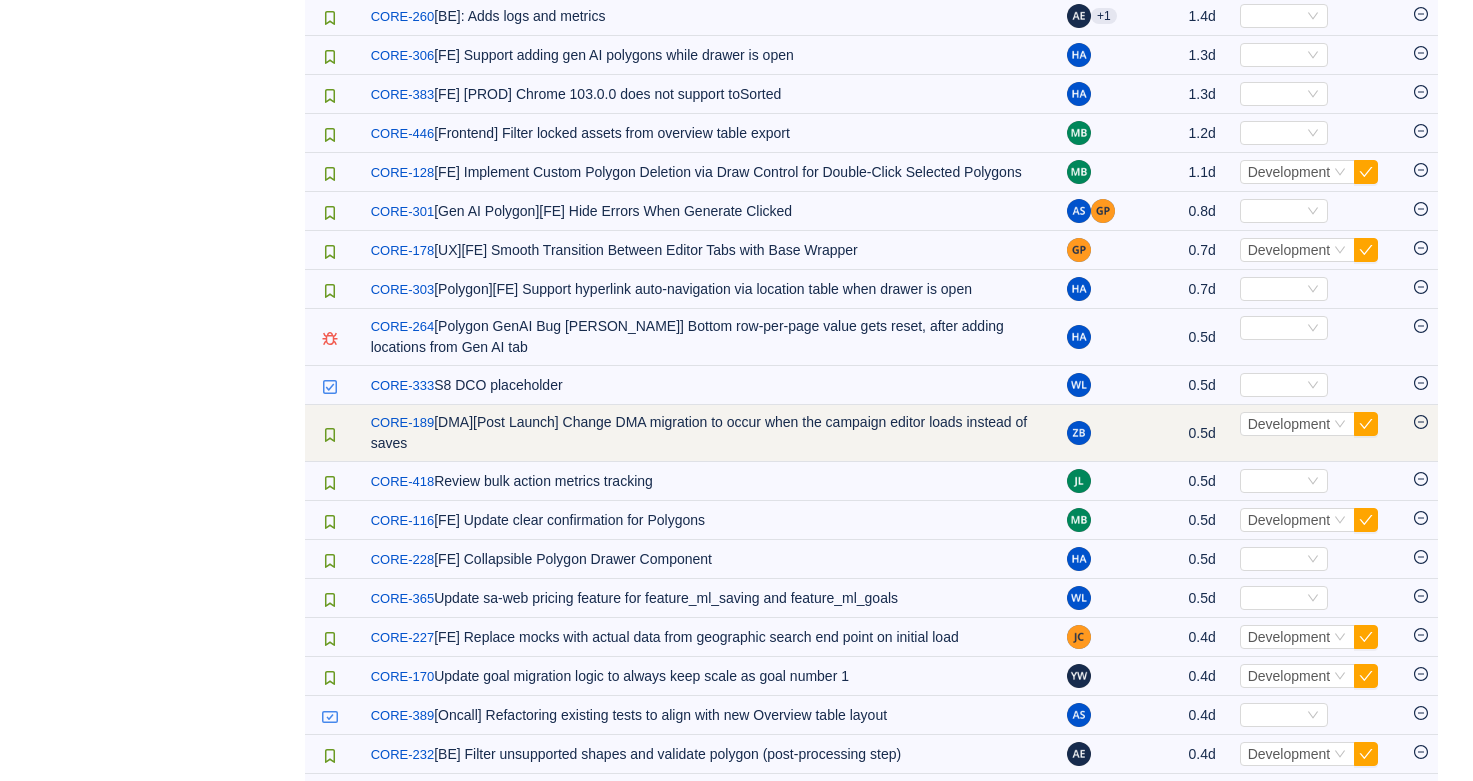 click 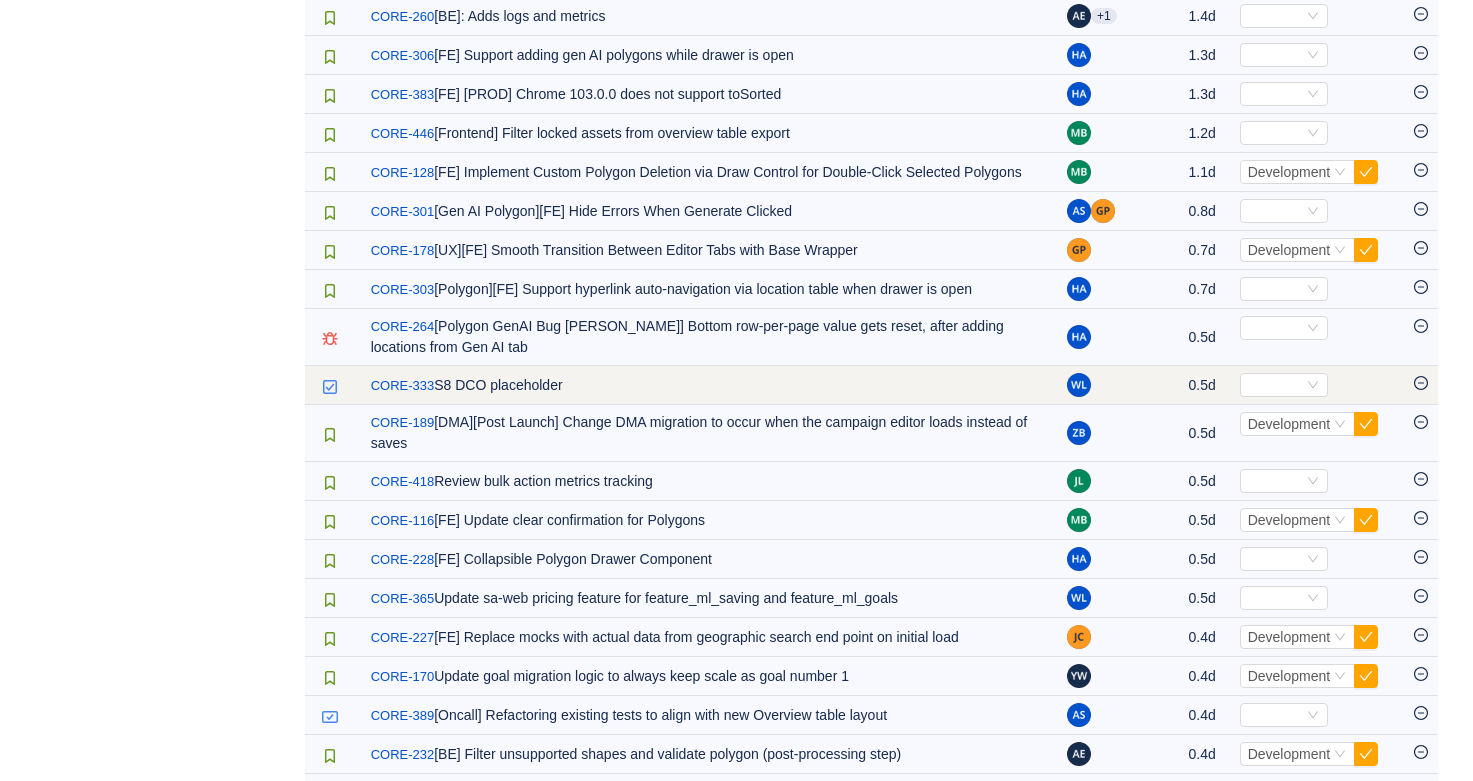 click 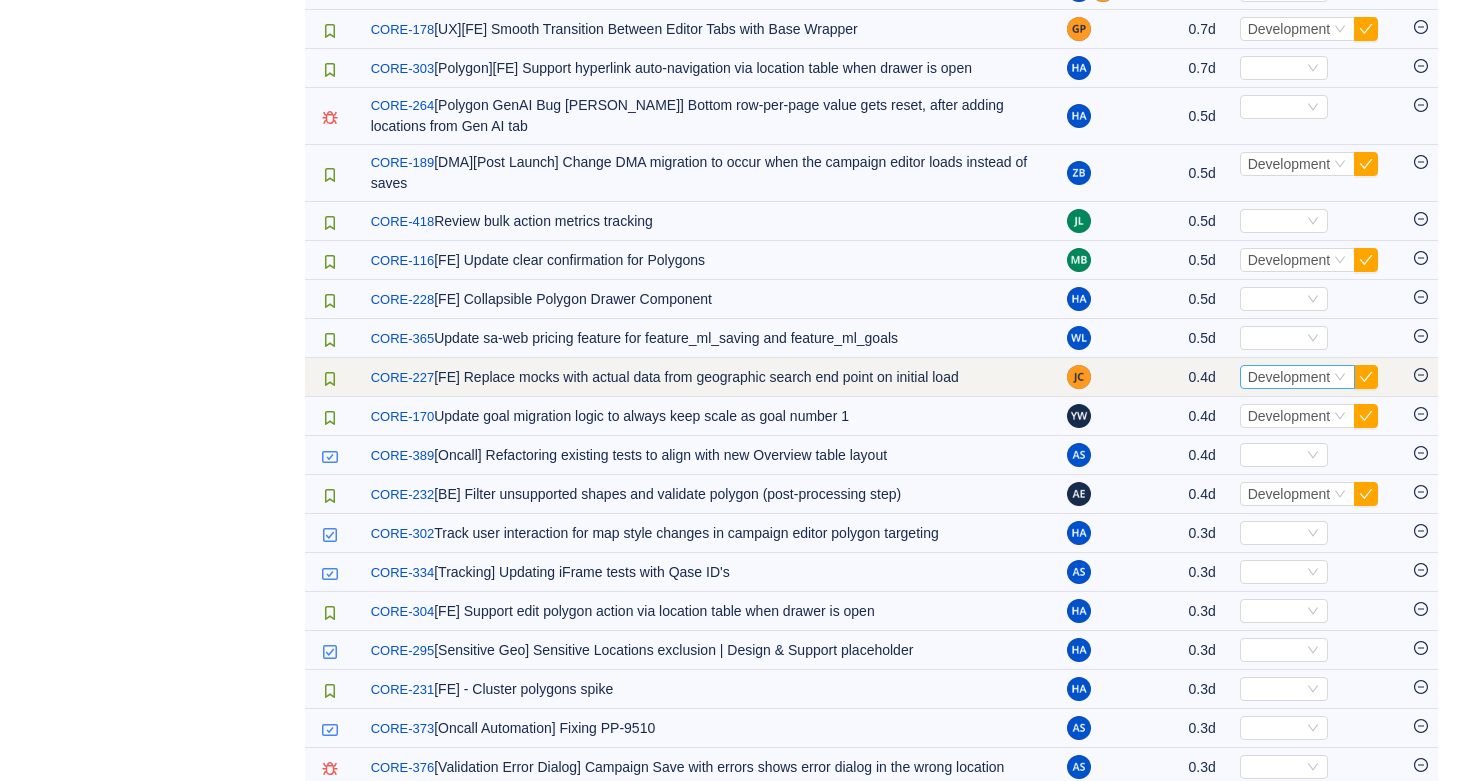 scroll, scrollTop: 1104, scrollLeft: 0, axis: vertical 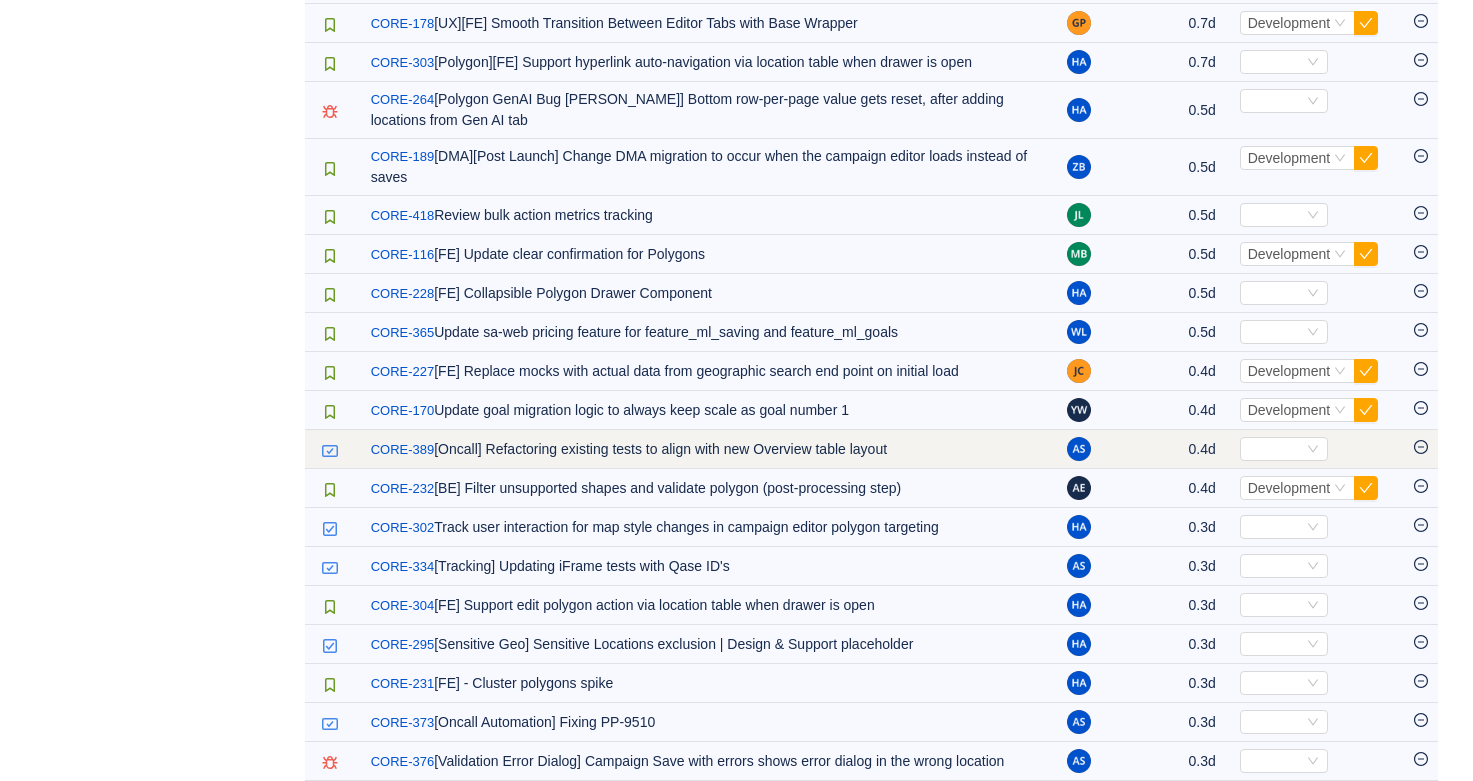 click 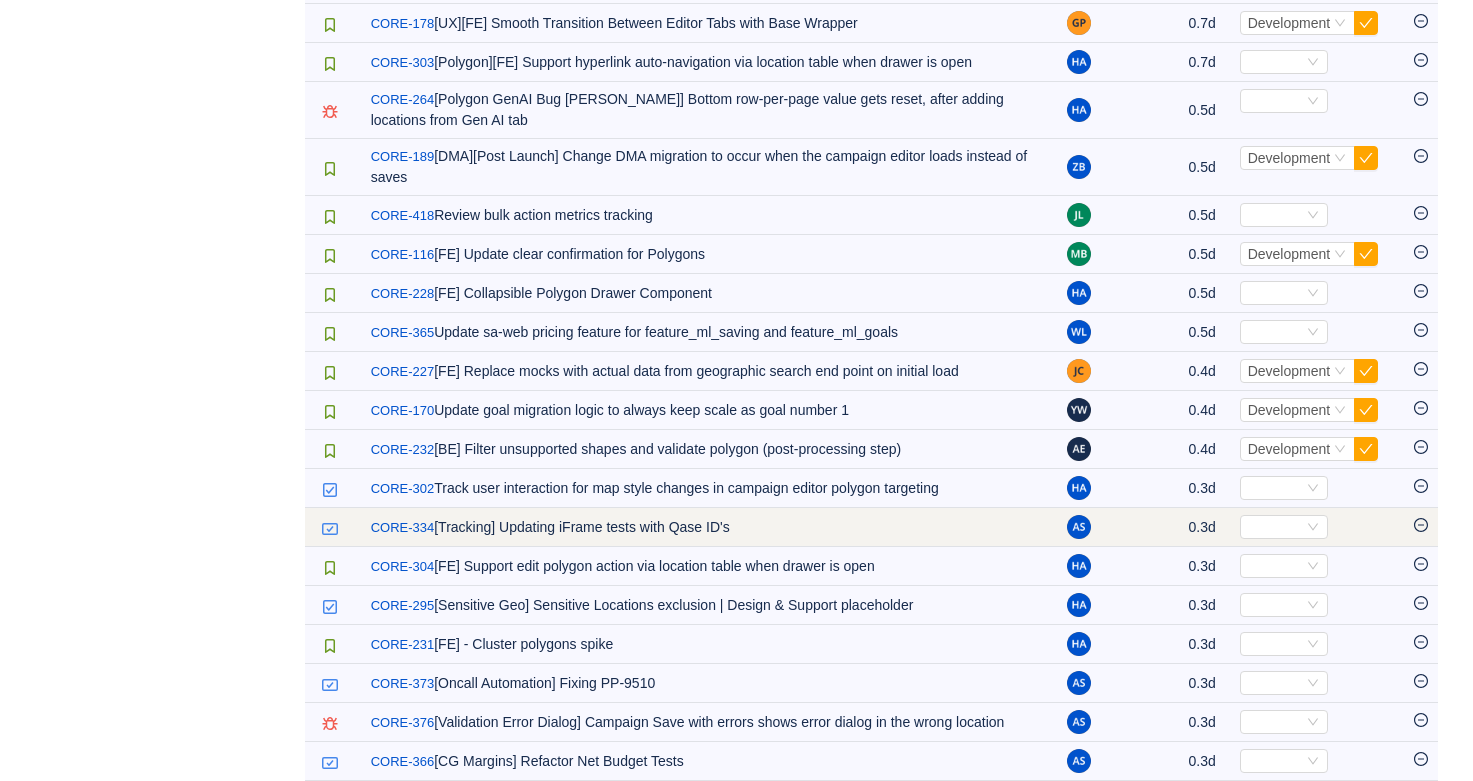 click 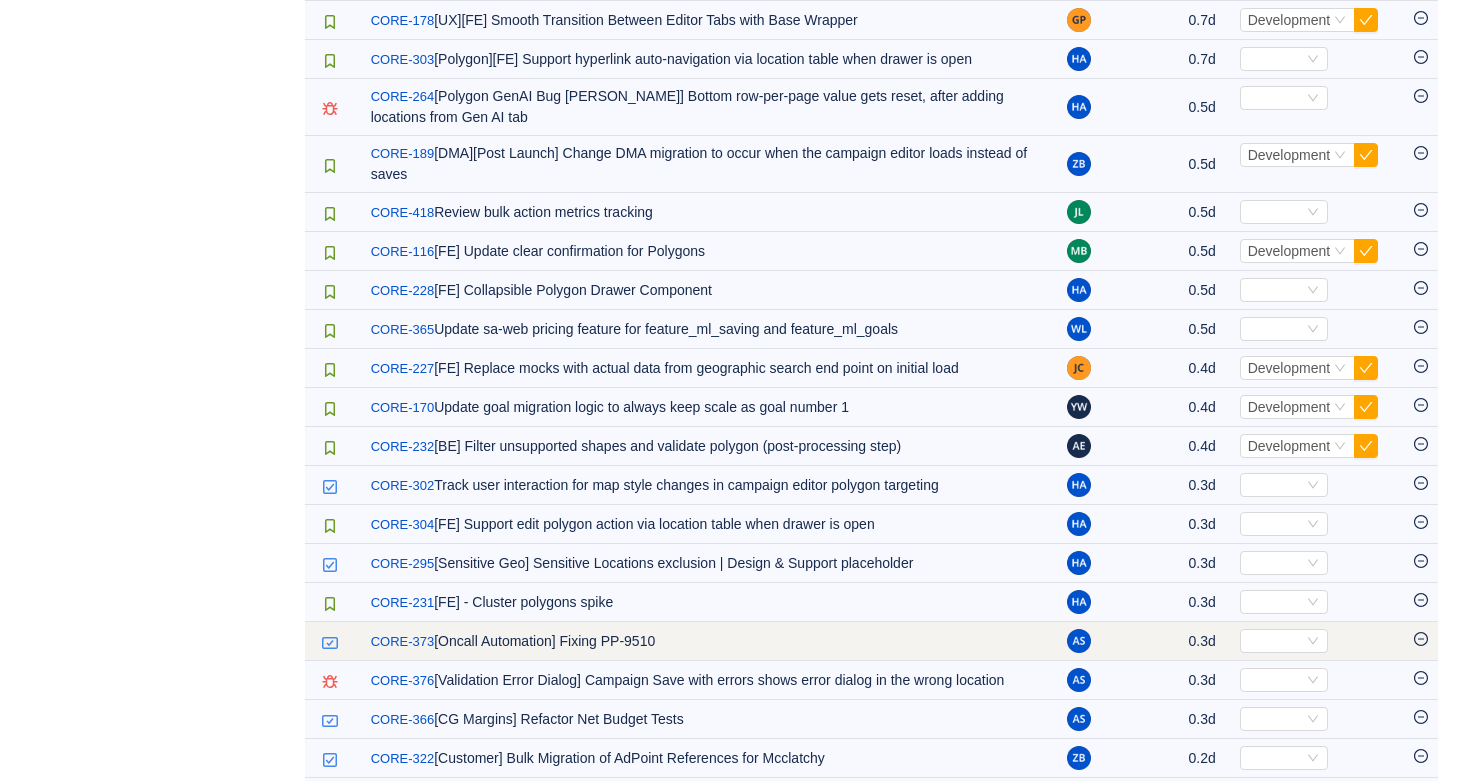 scroll, scrollTop: 1108, scrollLeft: 0, axis: vertical 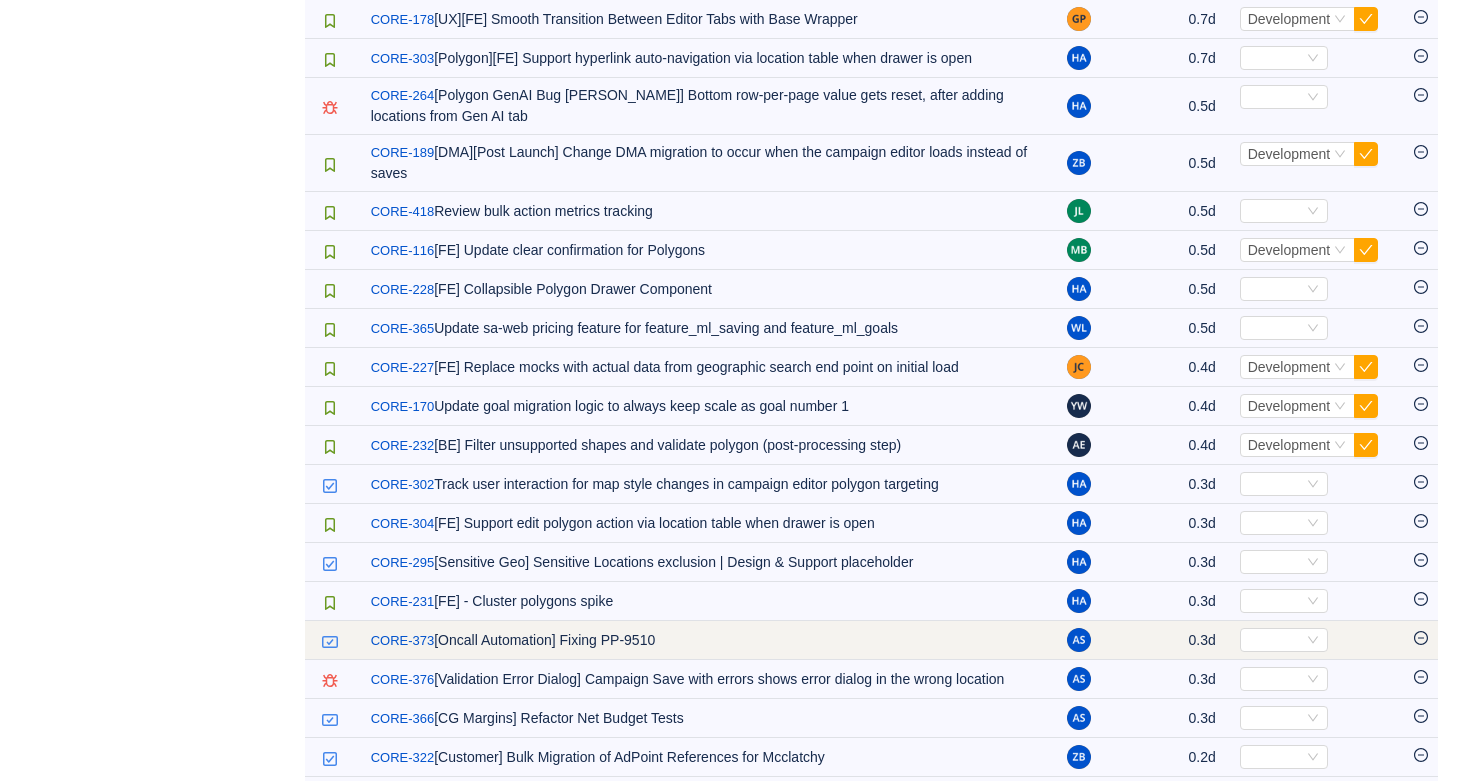 click 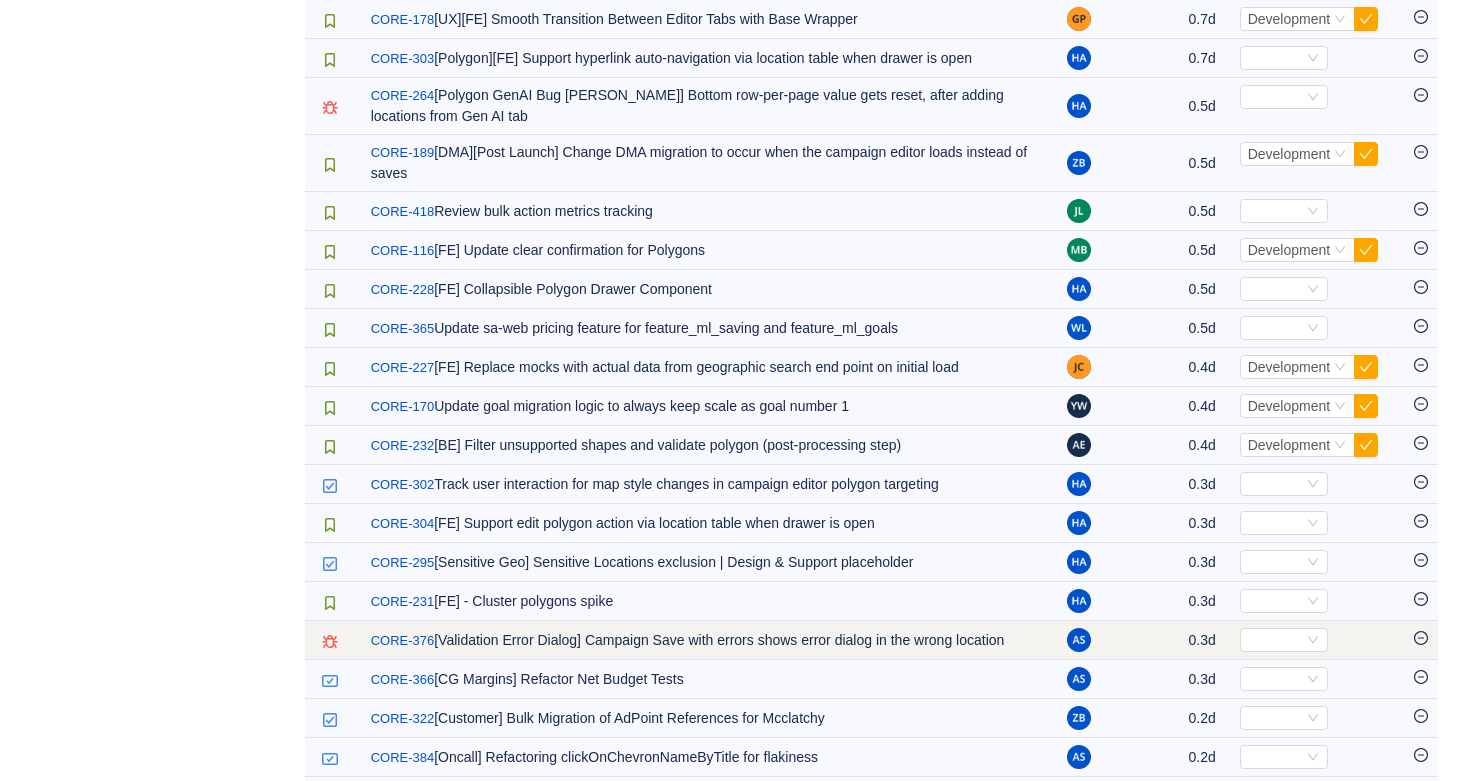 click 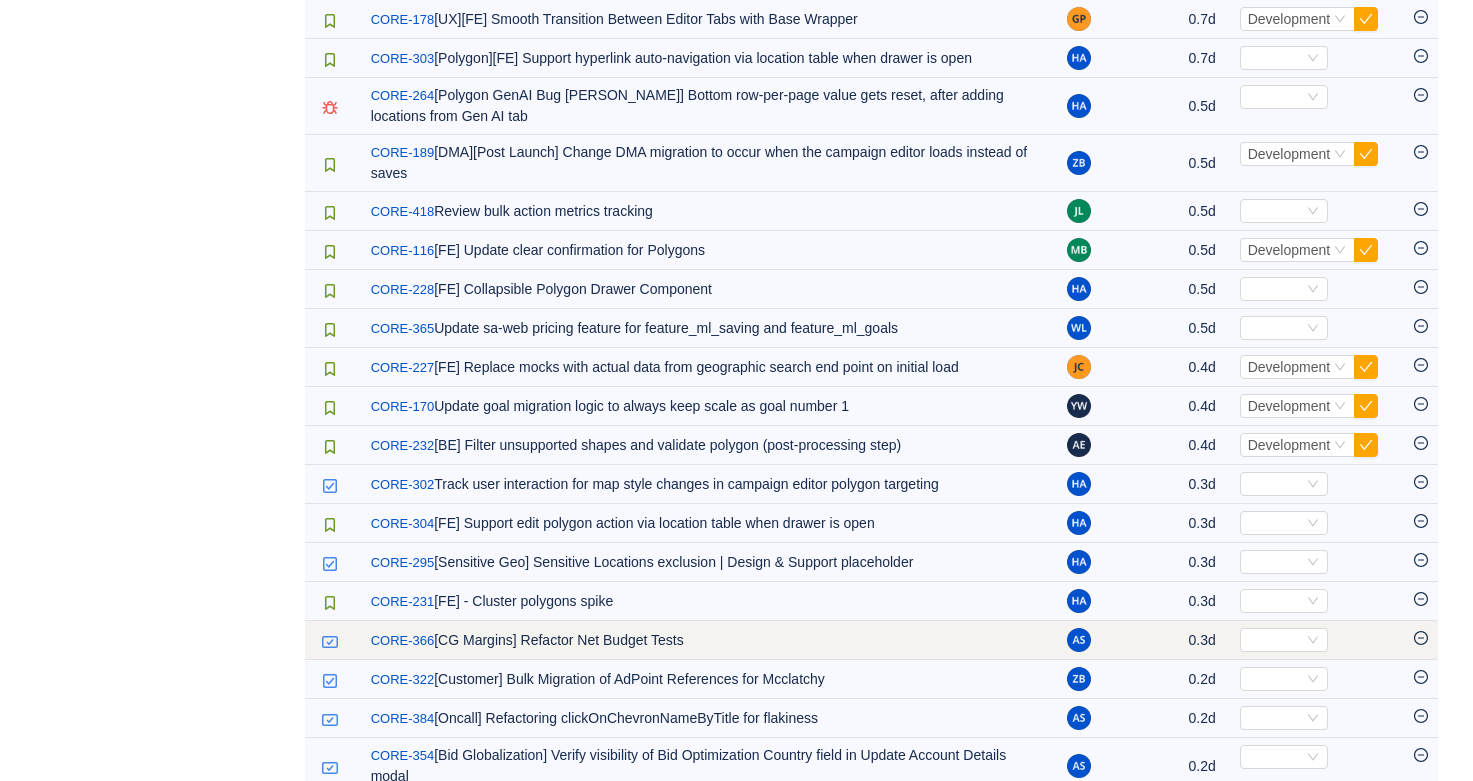 click 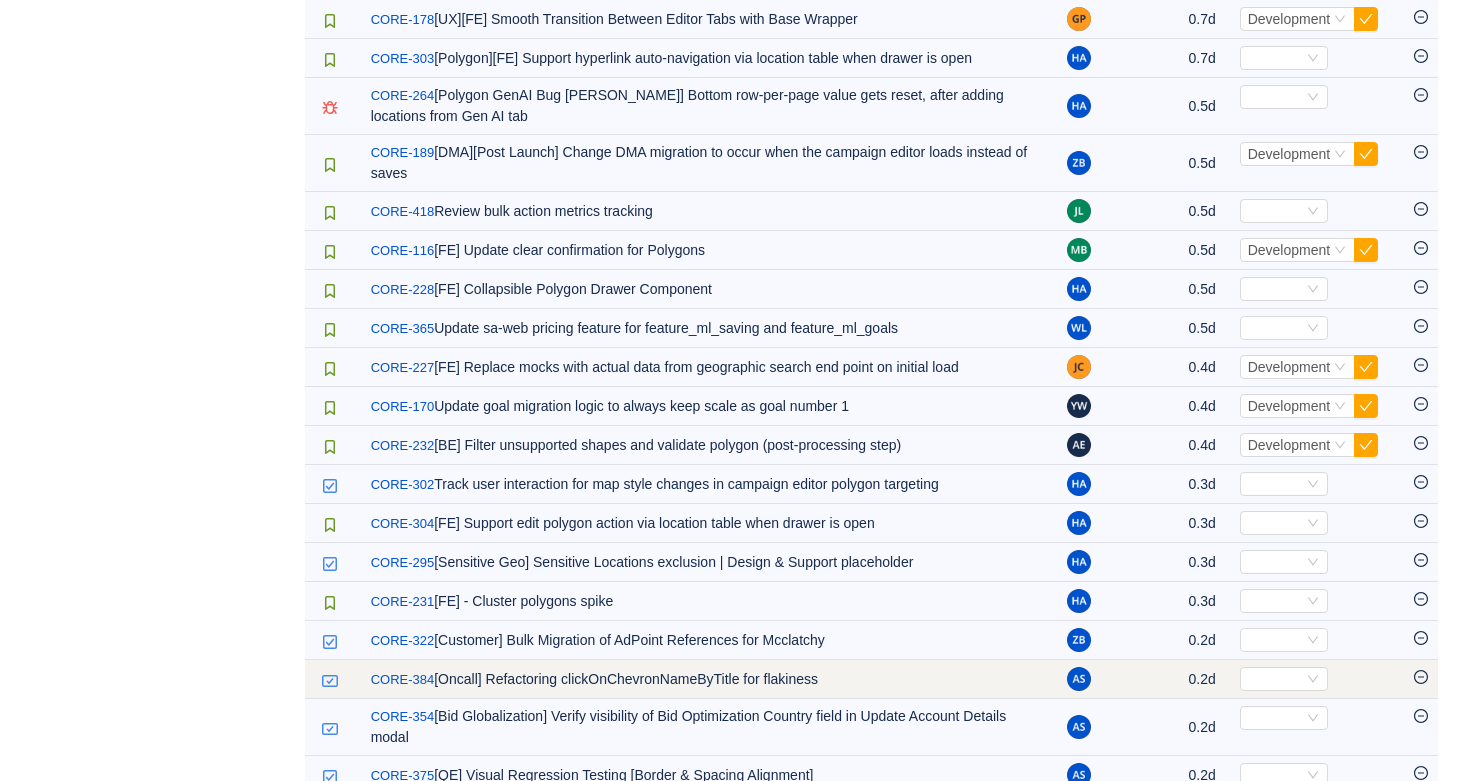 click 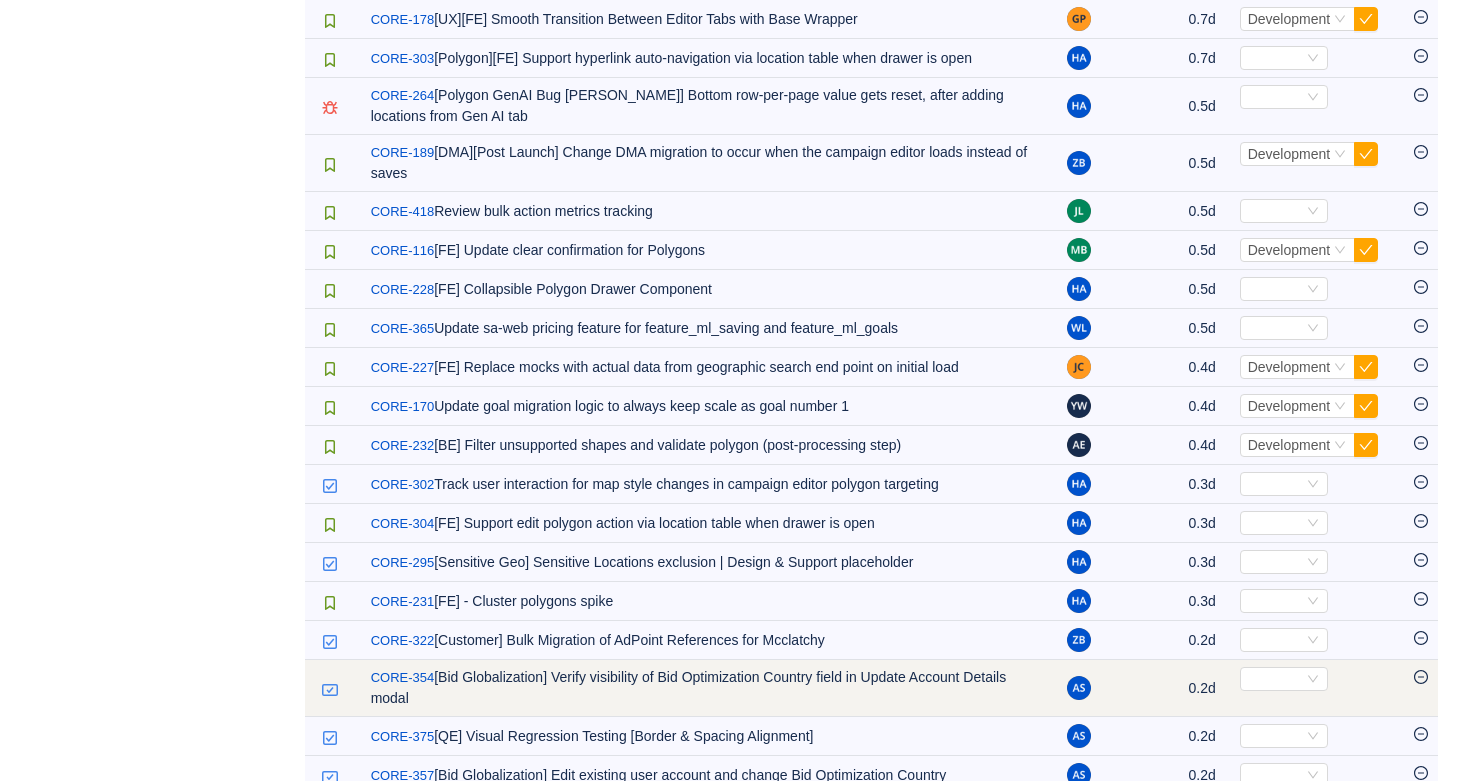 click 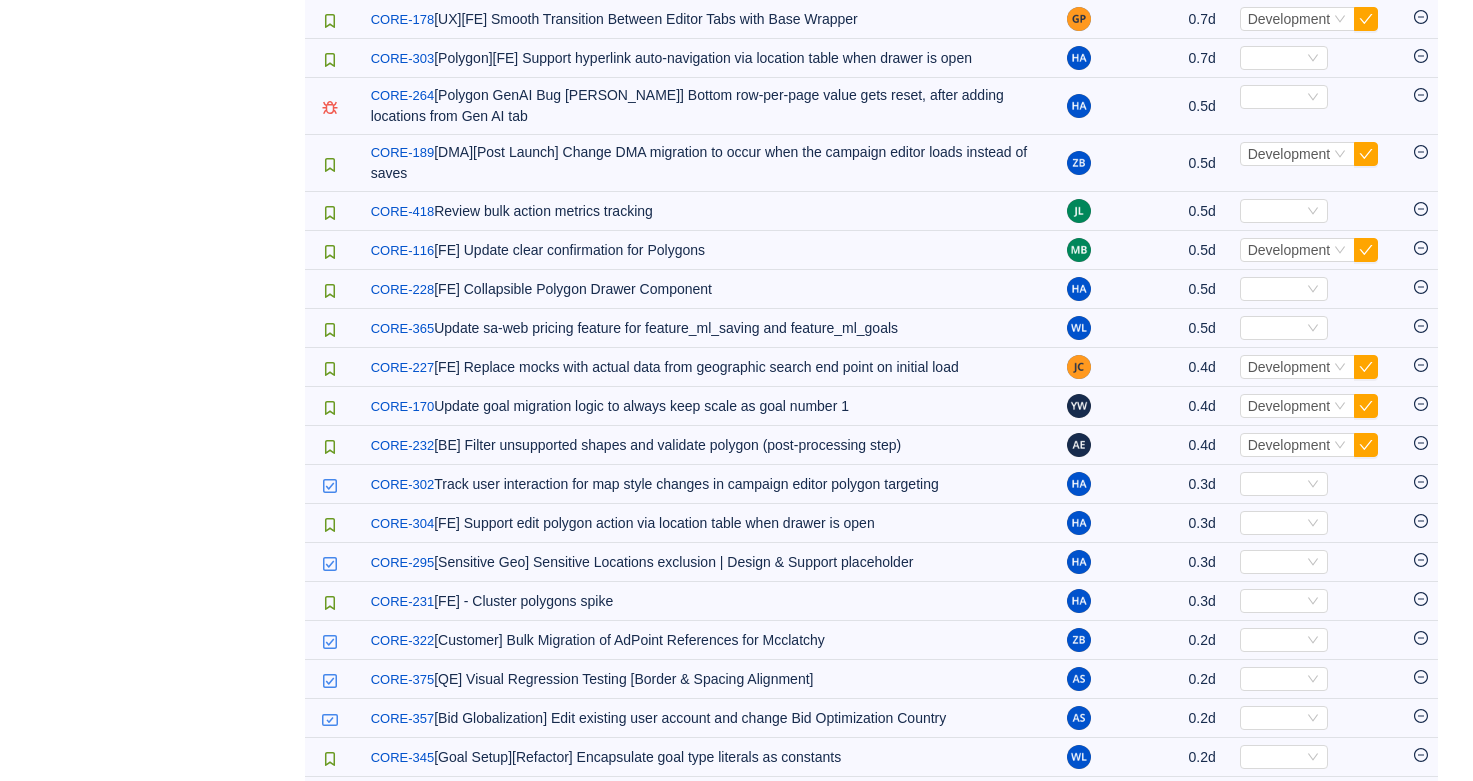 click 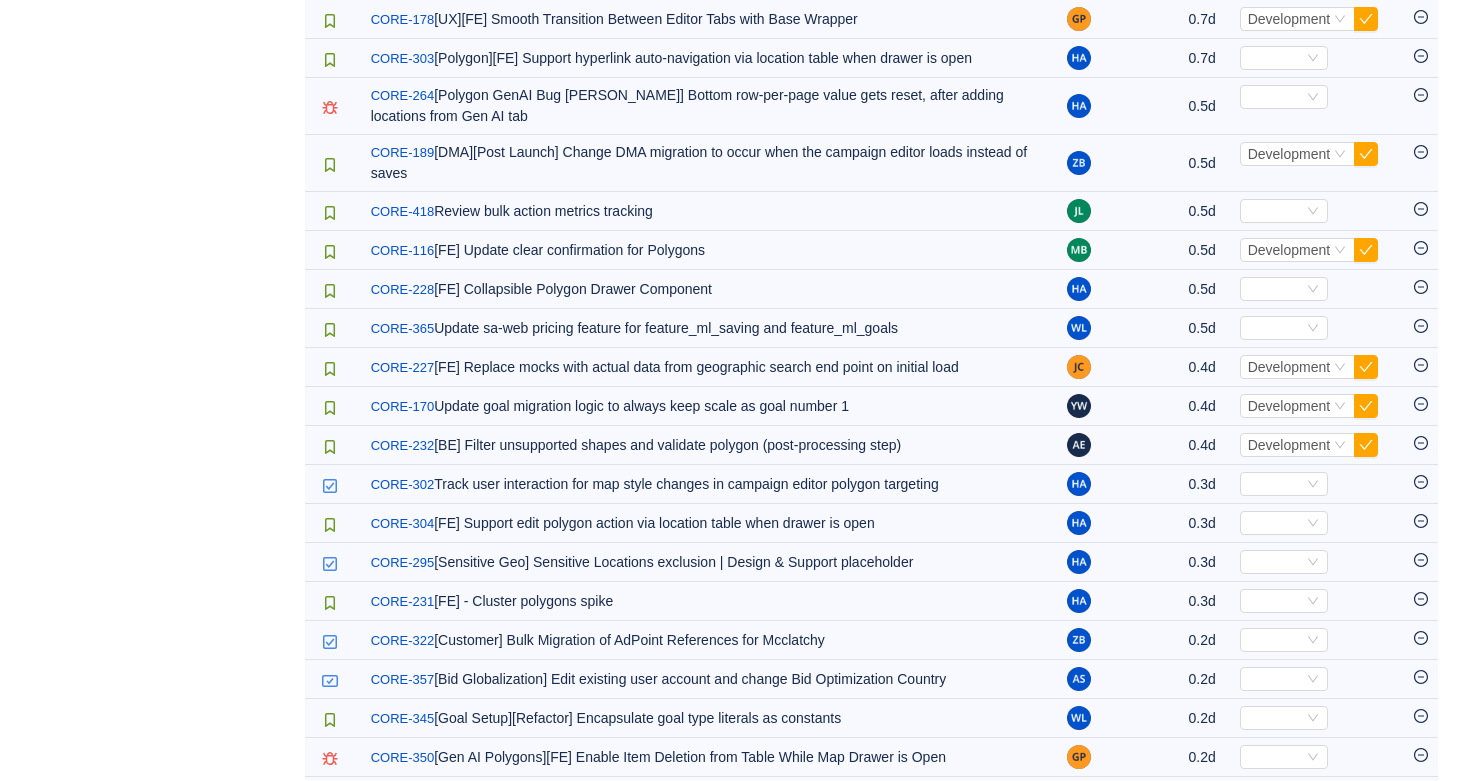click 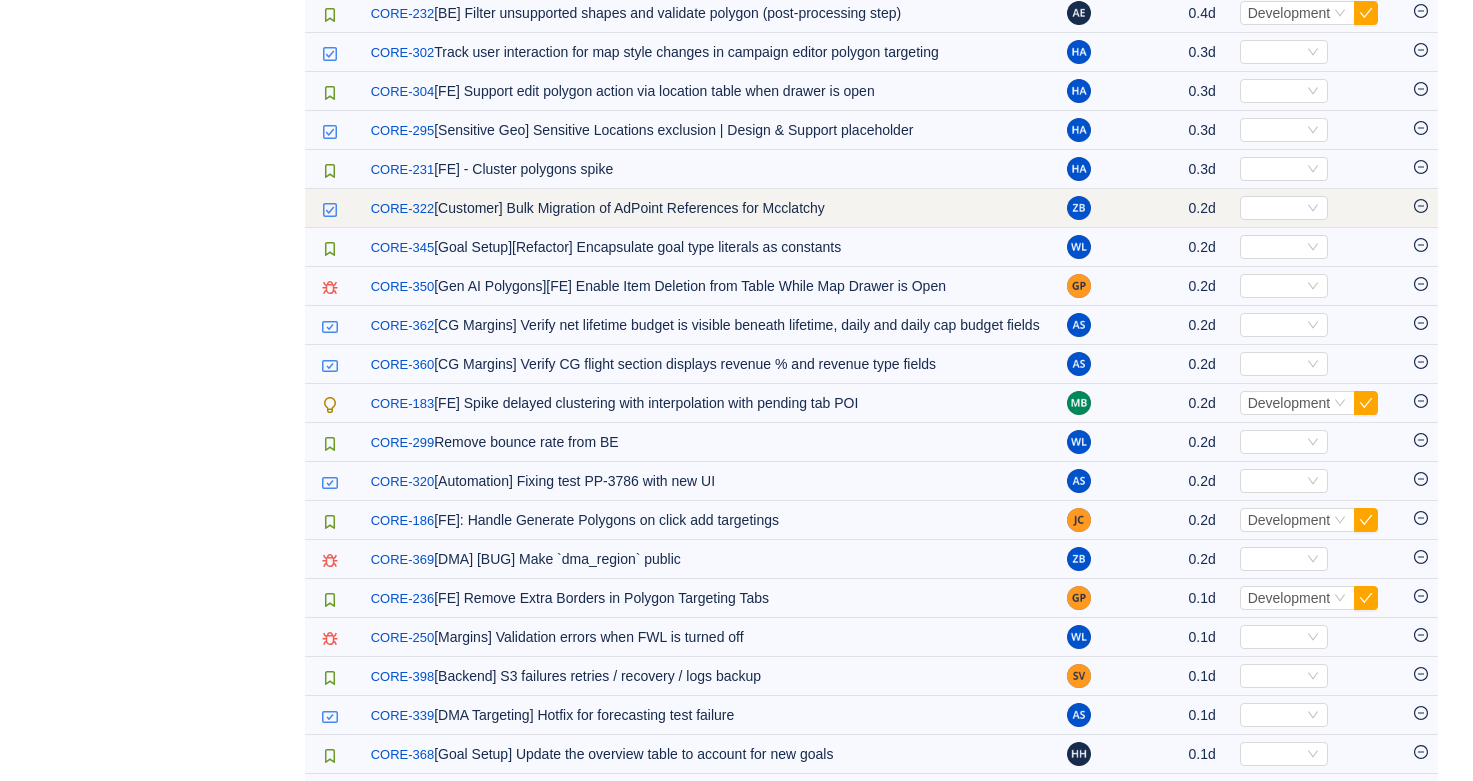 scroll, scrollTop: 1641, scrollLeft: 0, axis: vertical 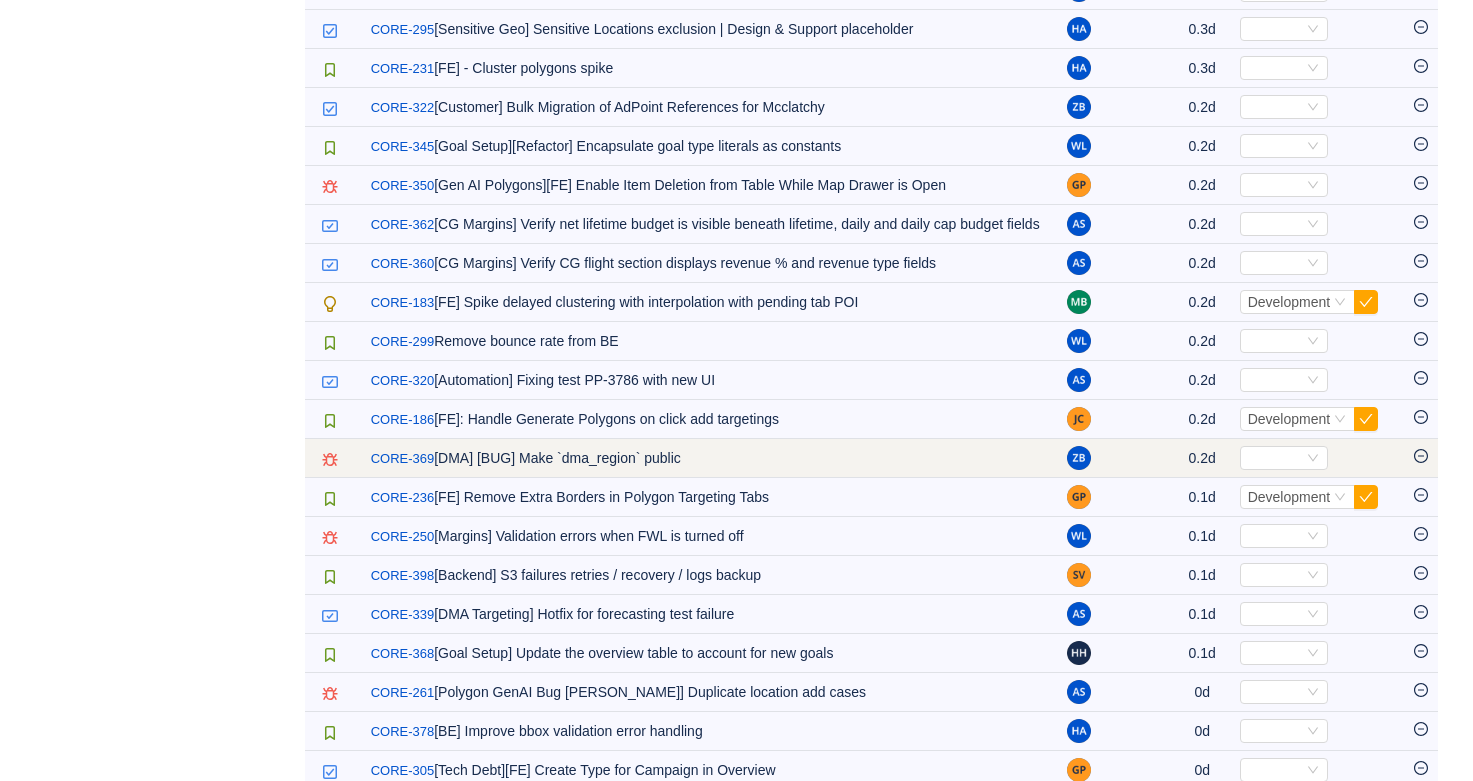 click 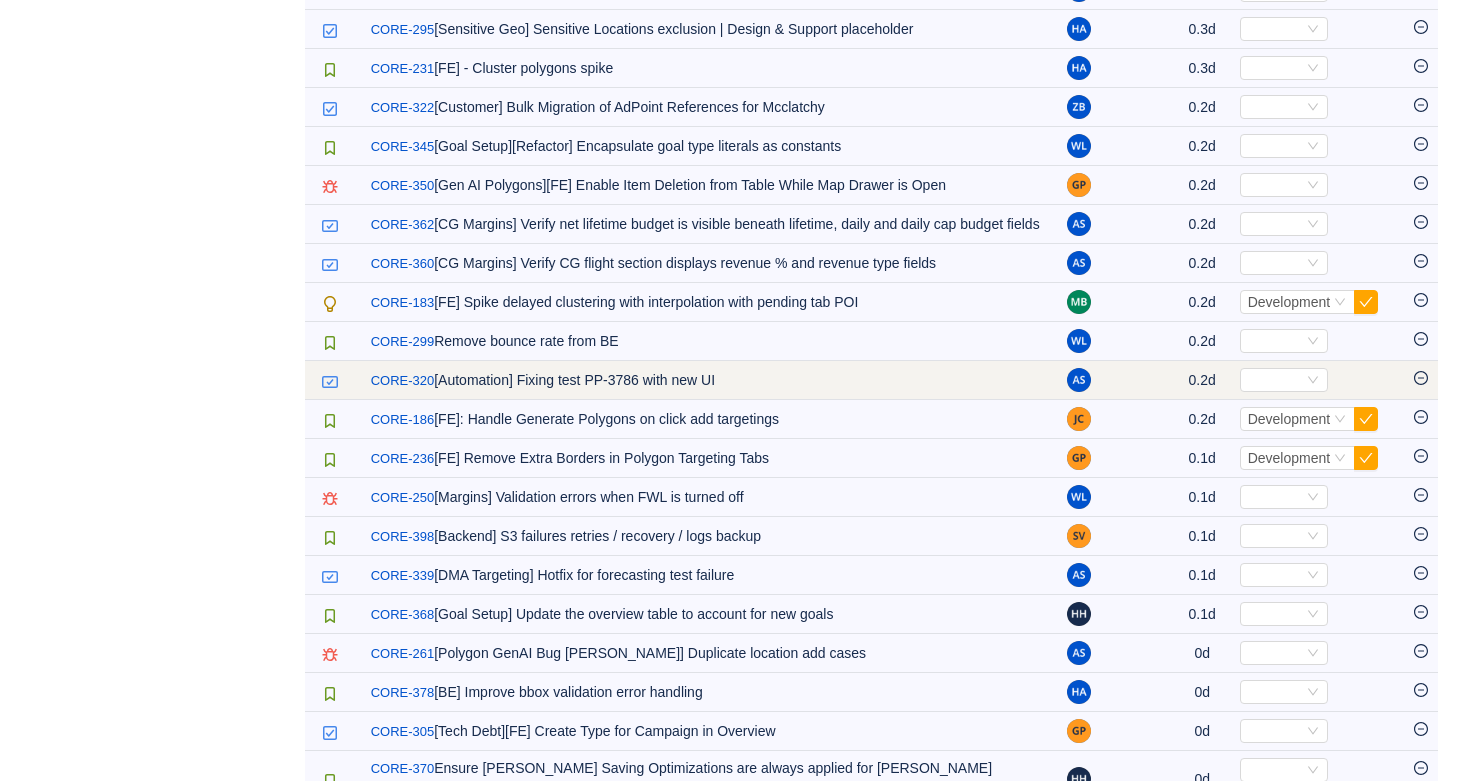 click 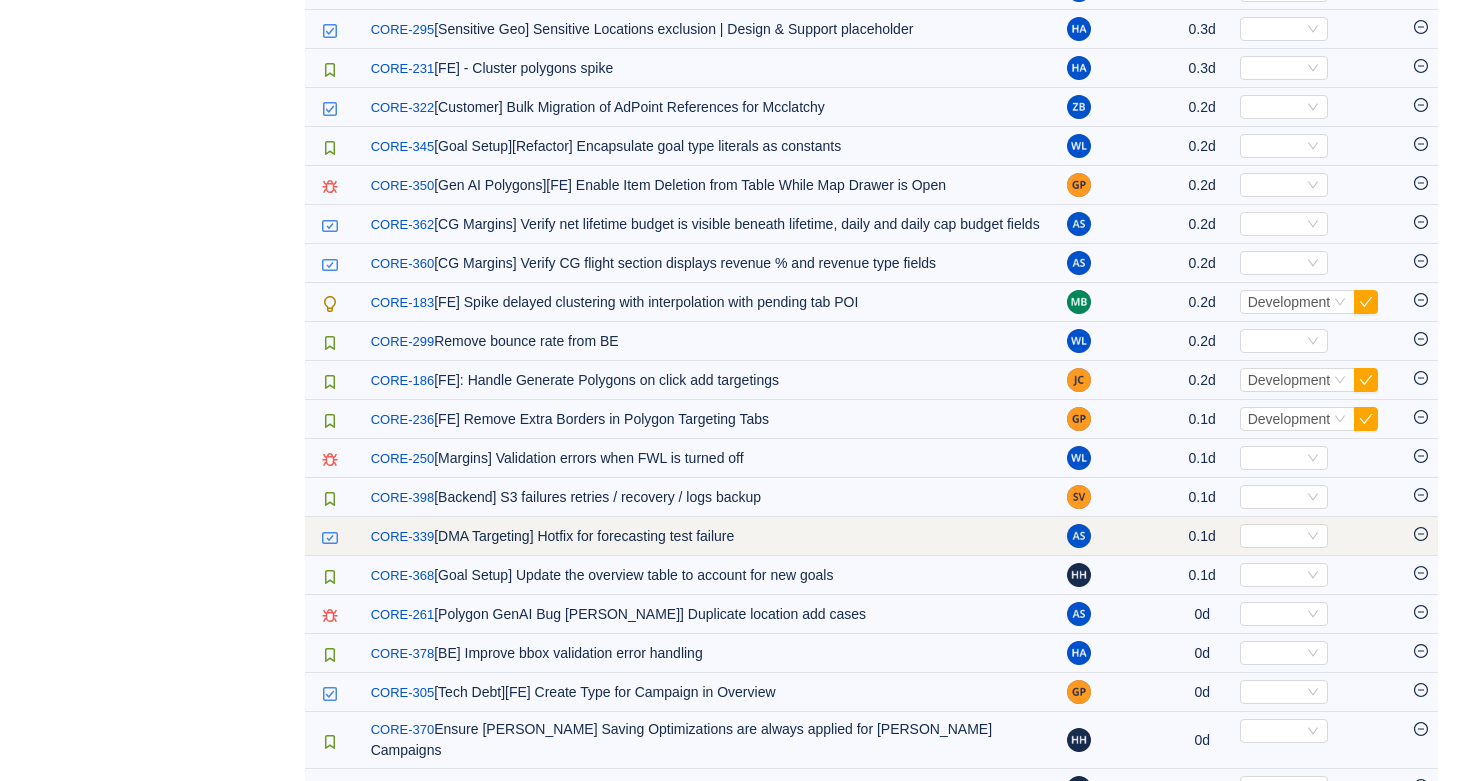 click 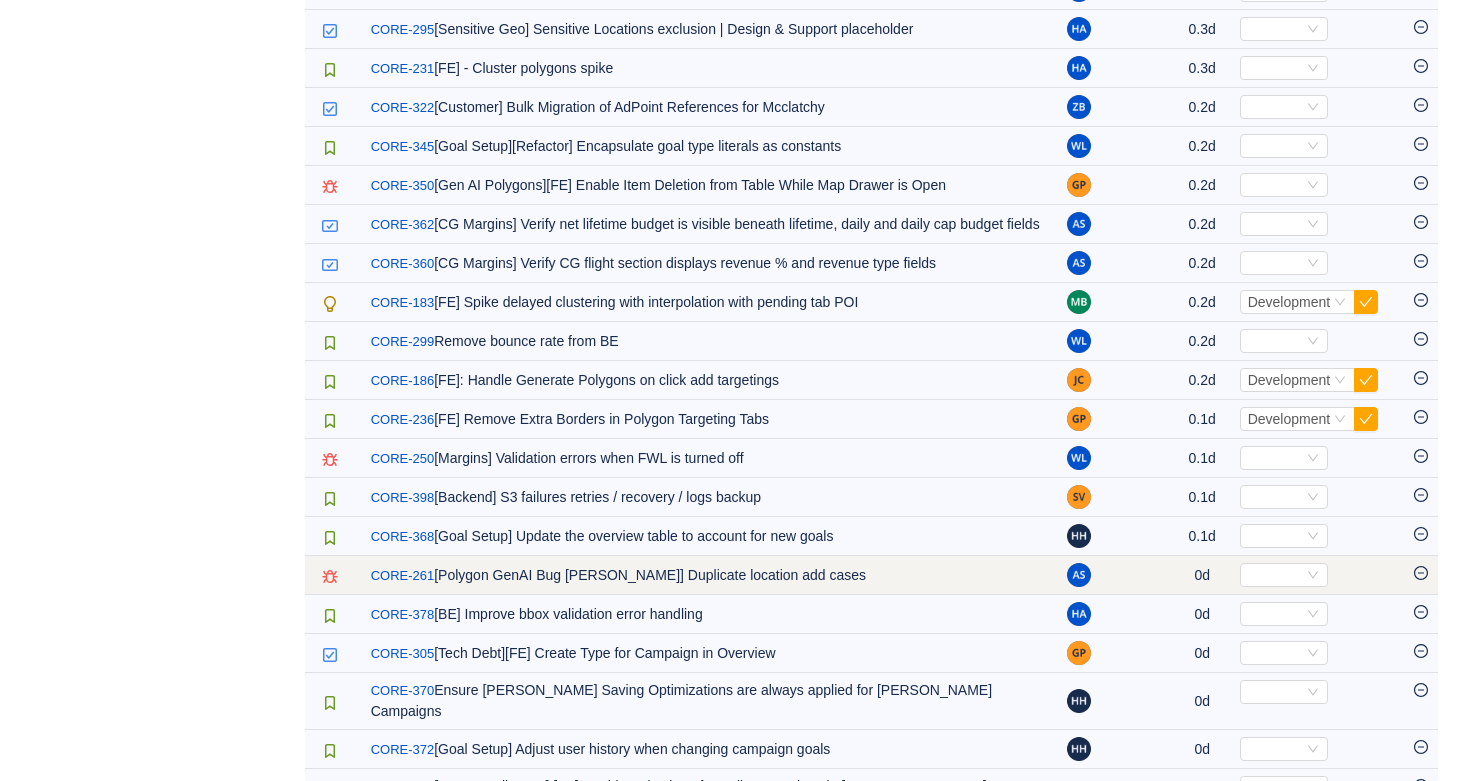 click 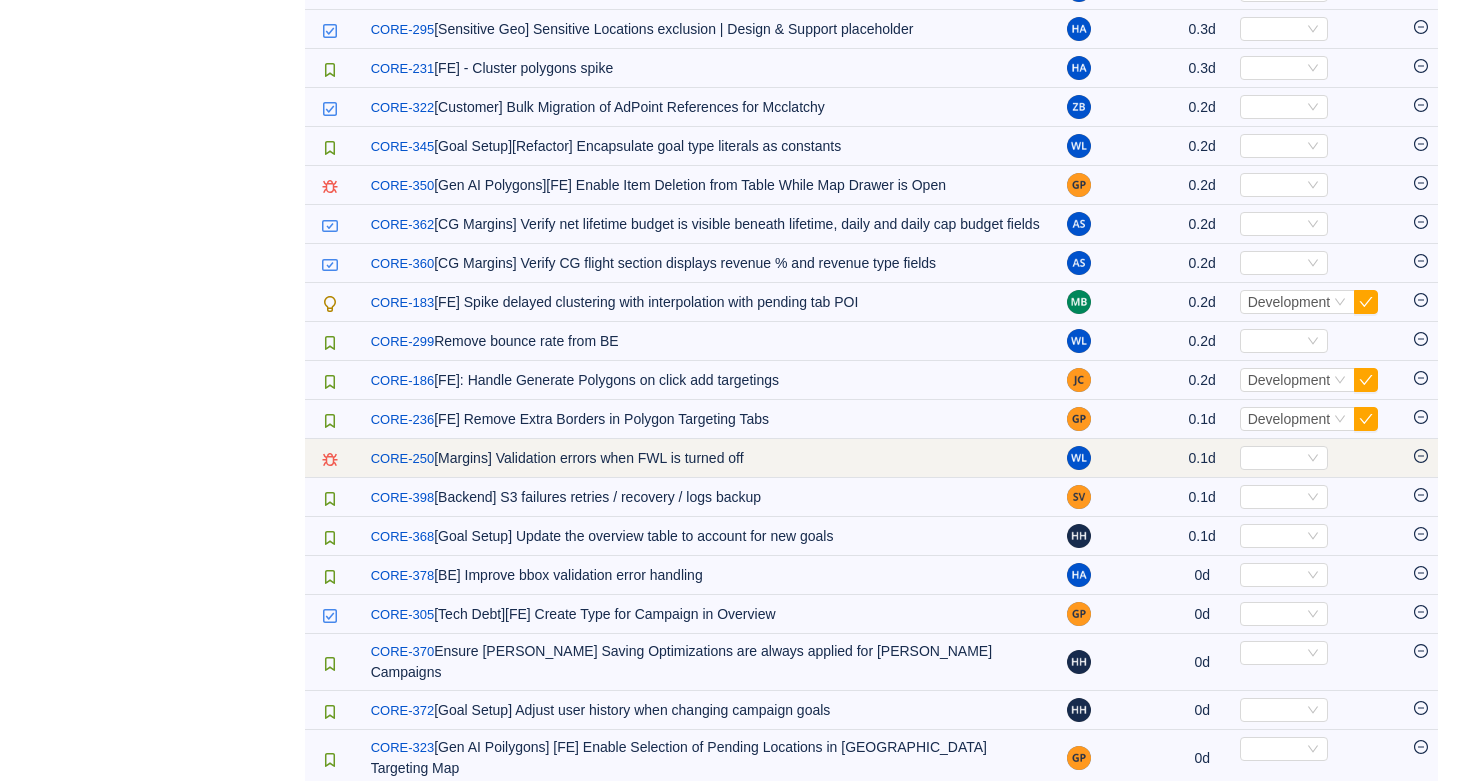 click 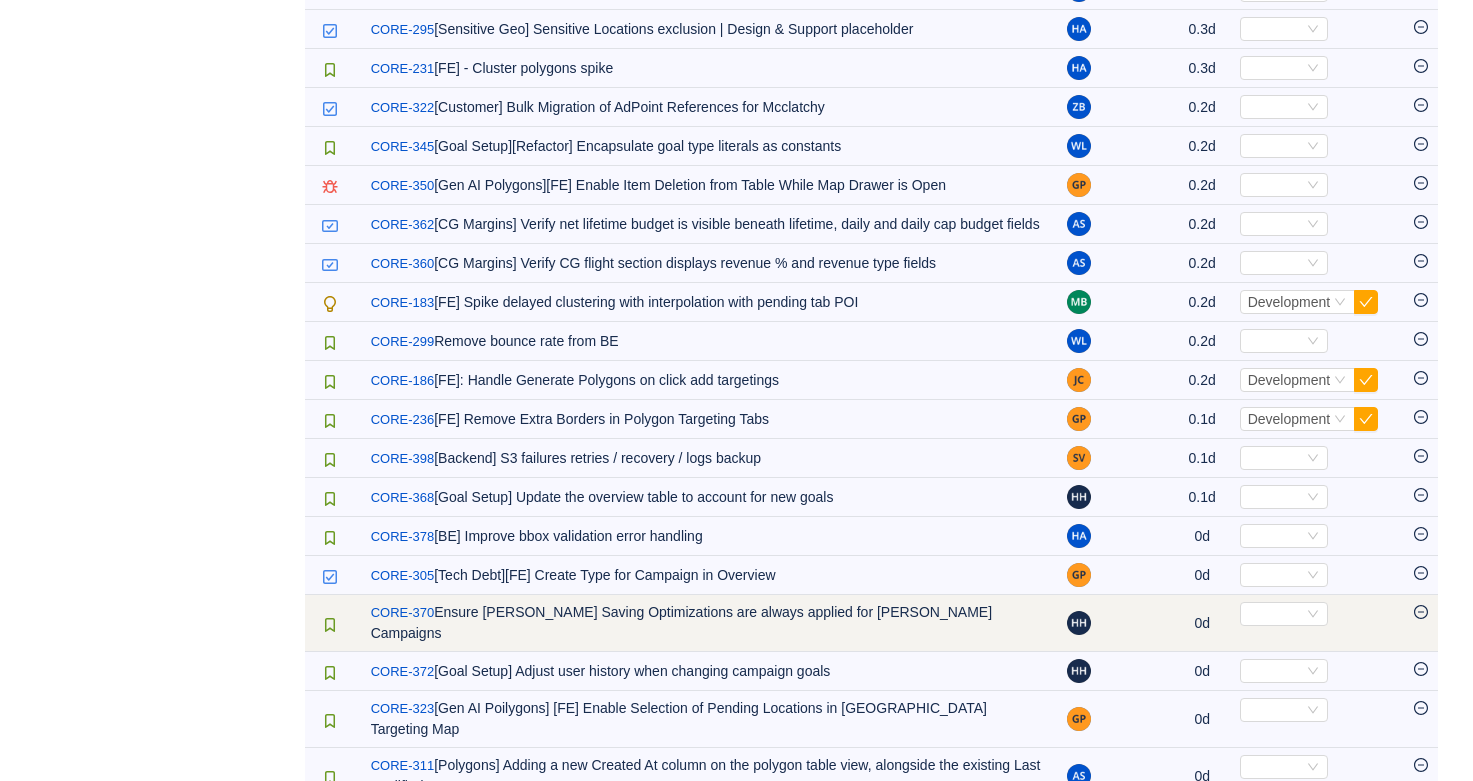 click 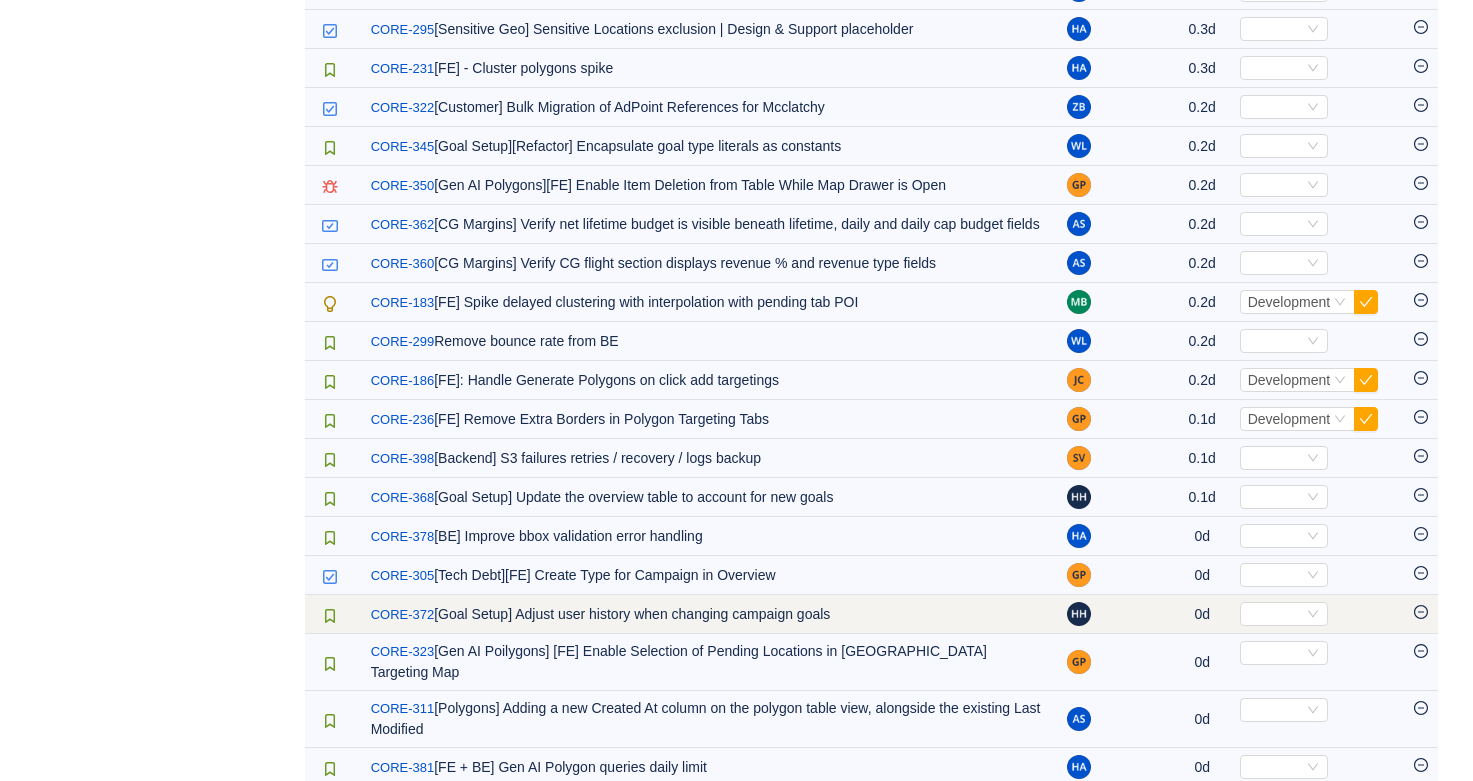 click 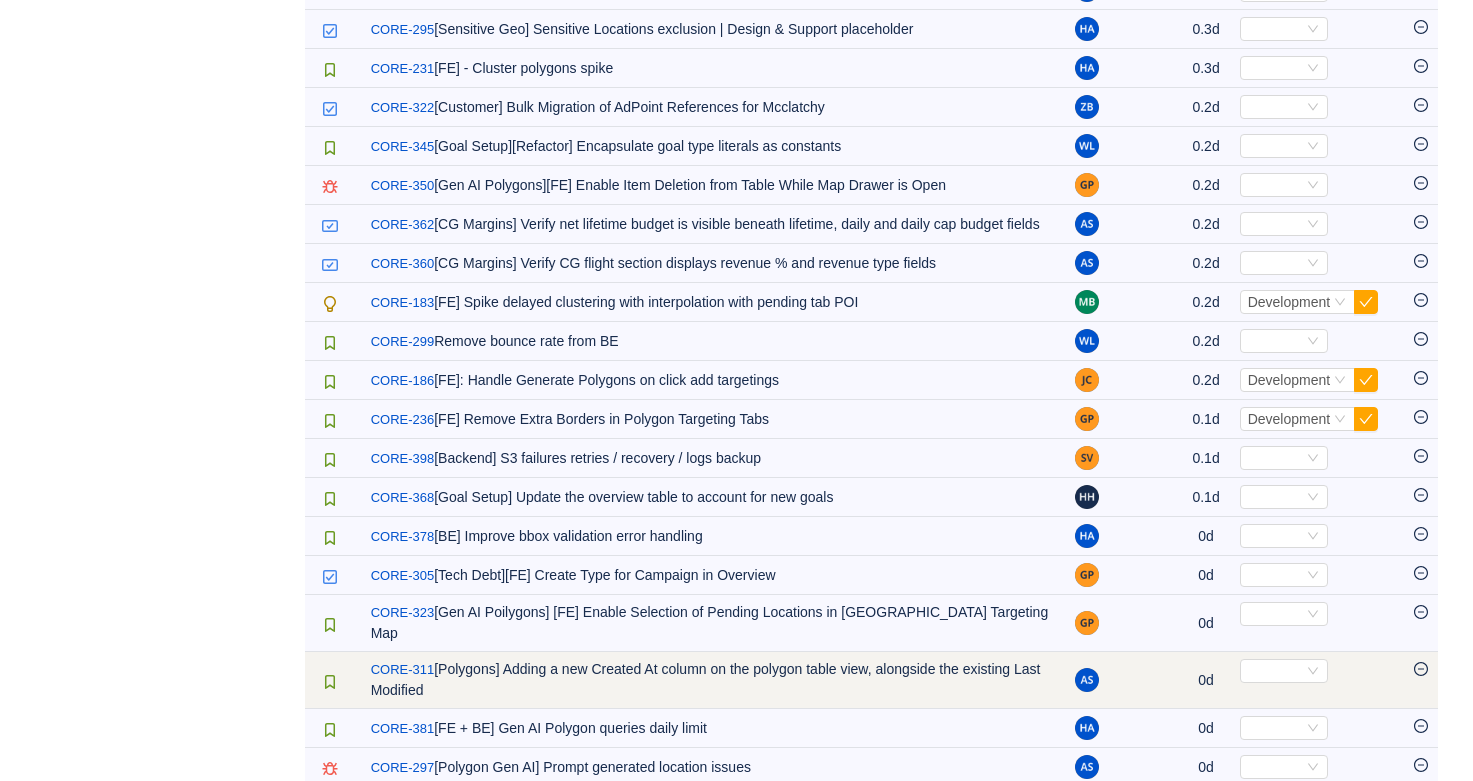 click 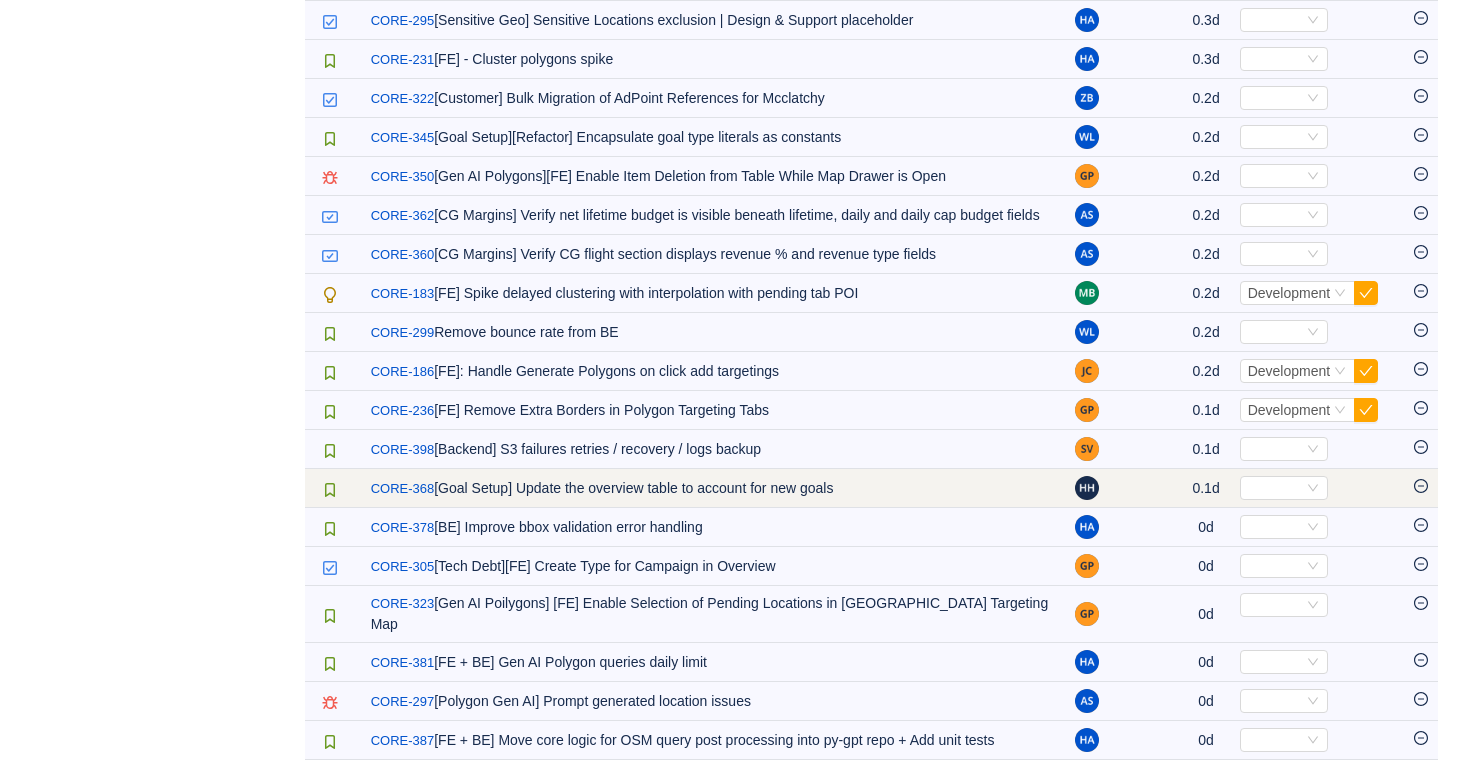 scroll, scrollTop: 1685, scrollLeft: 0, axis: vertical 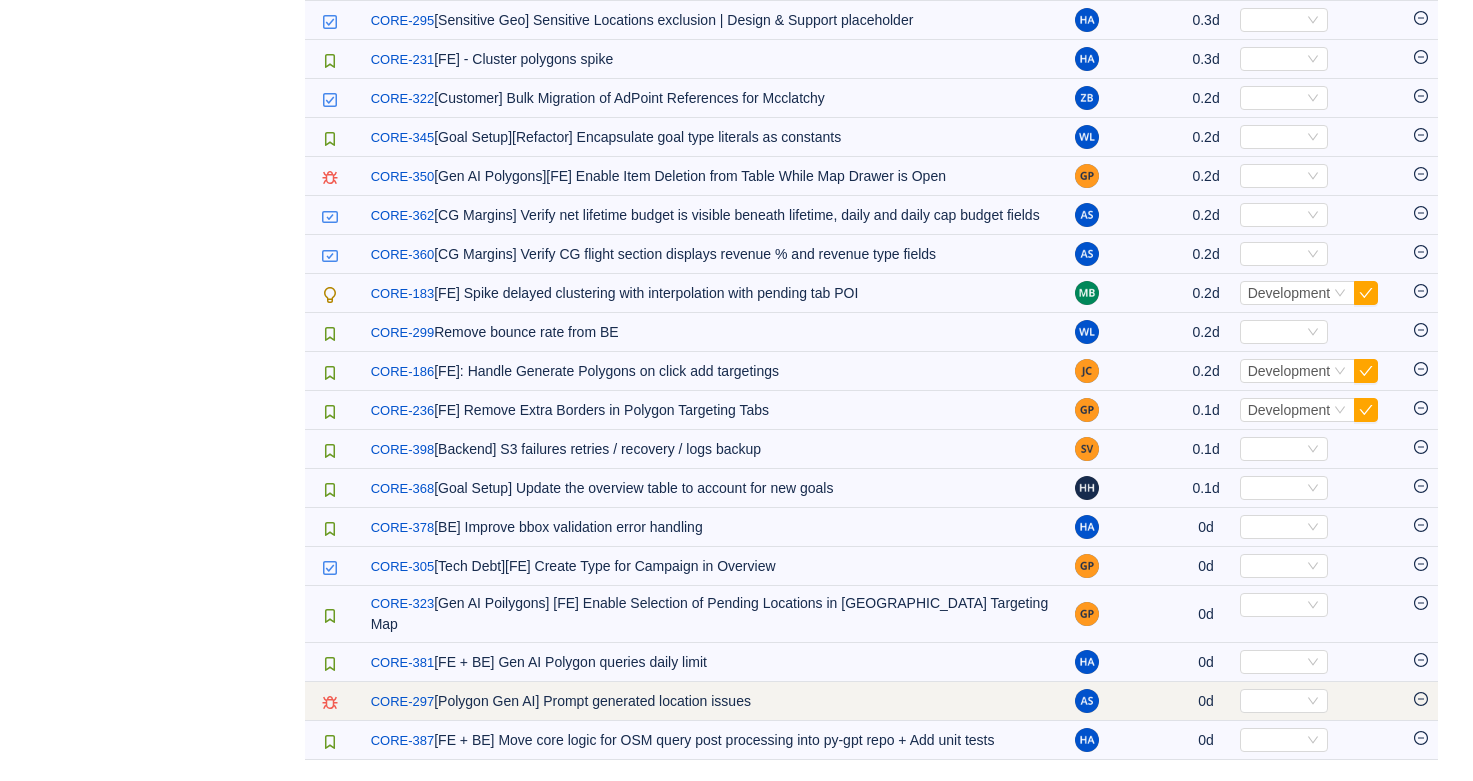 click 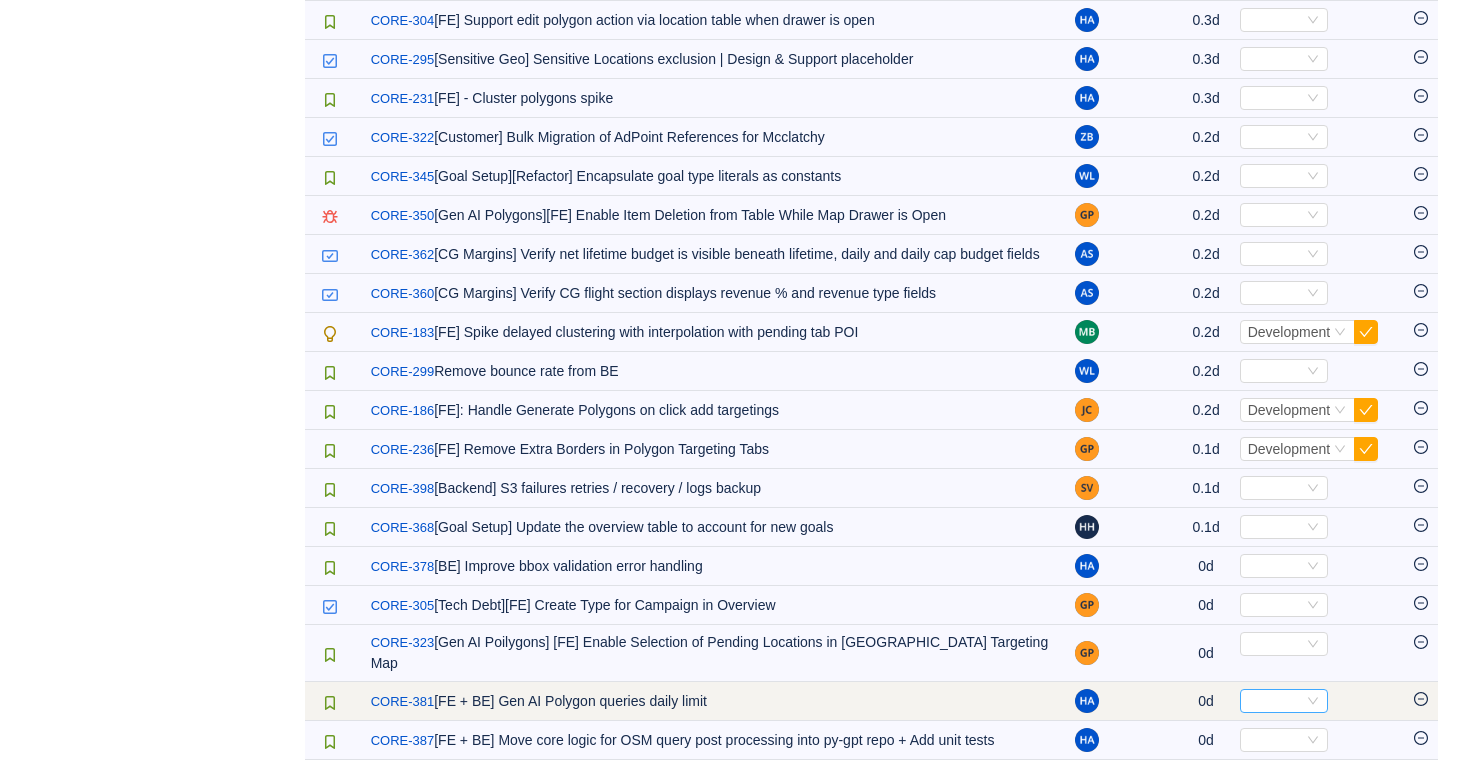 scroll, scrollTop: 1646, scrollLeft: 0, axis: vertical 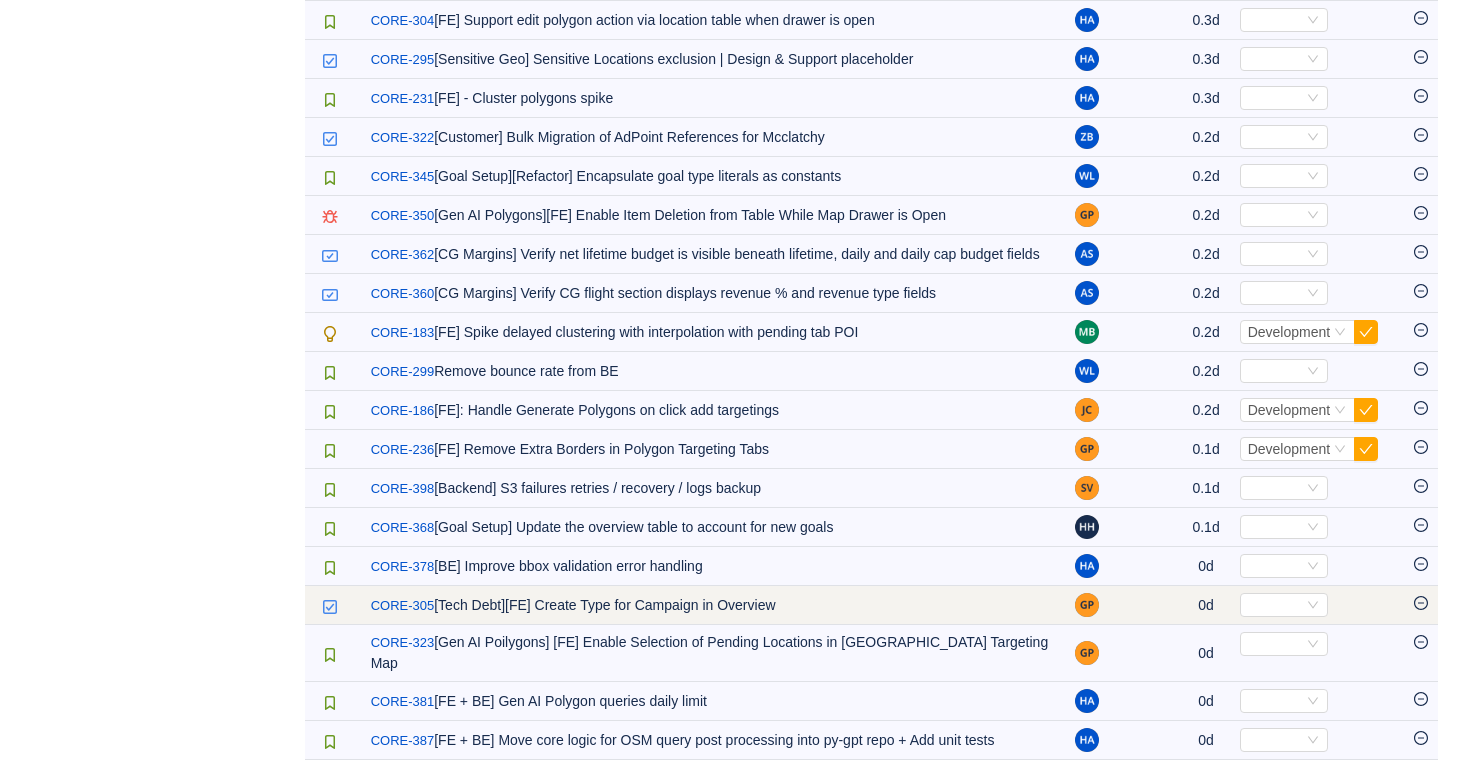 click 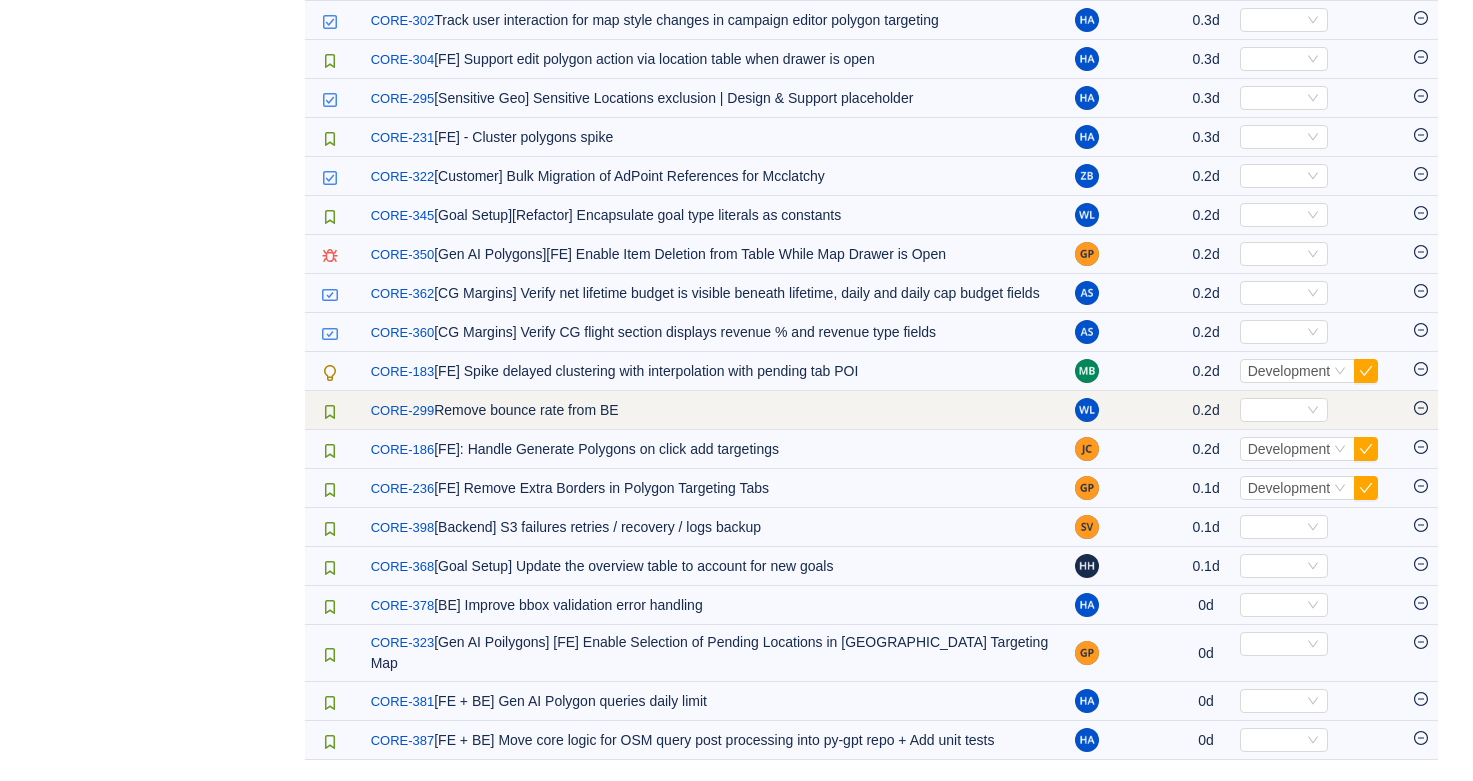 scroll, scrollTop: 1603, scrollLeft: 0, axis: vertical 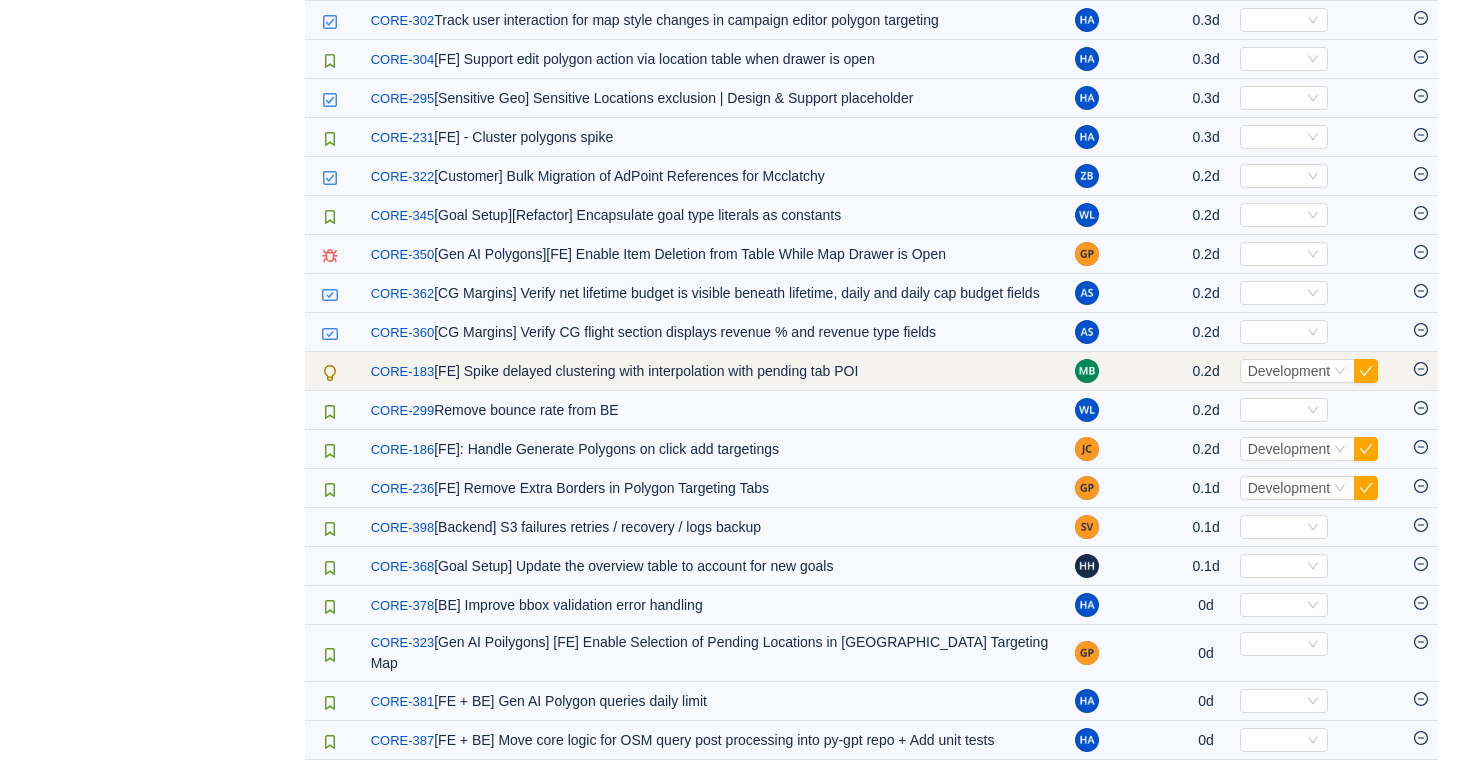click 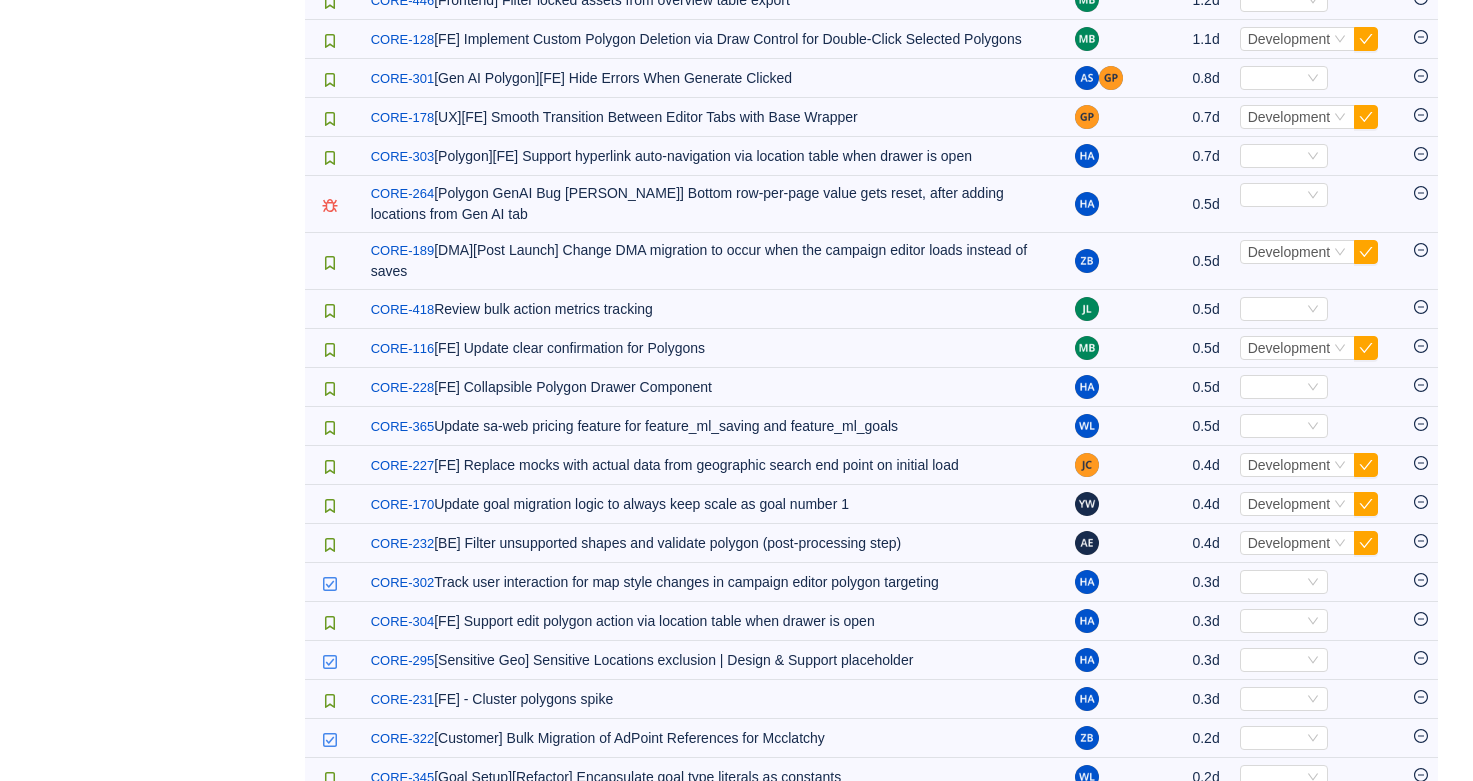 scroll, scrollTop: 1011, scrollLeft: 0, axis: vertical 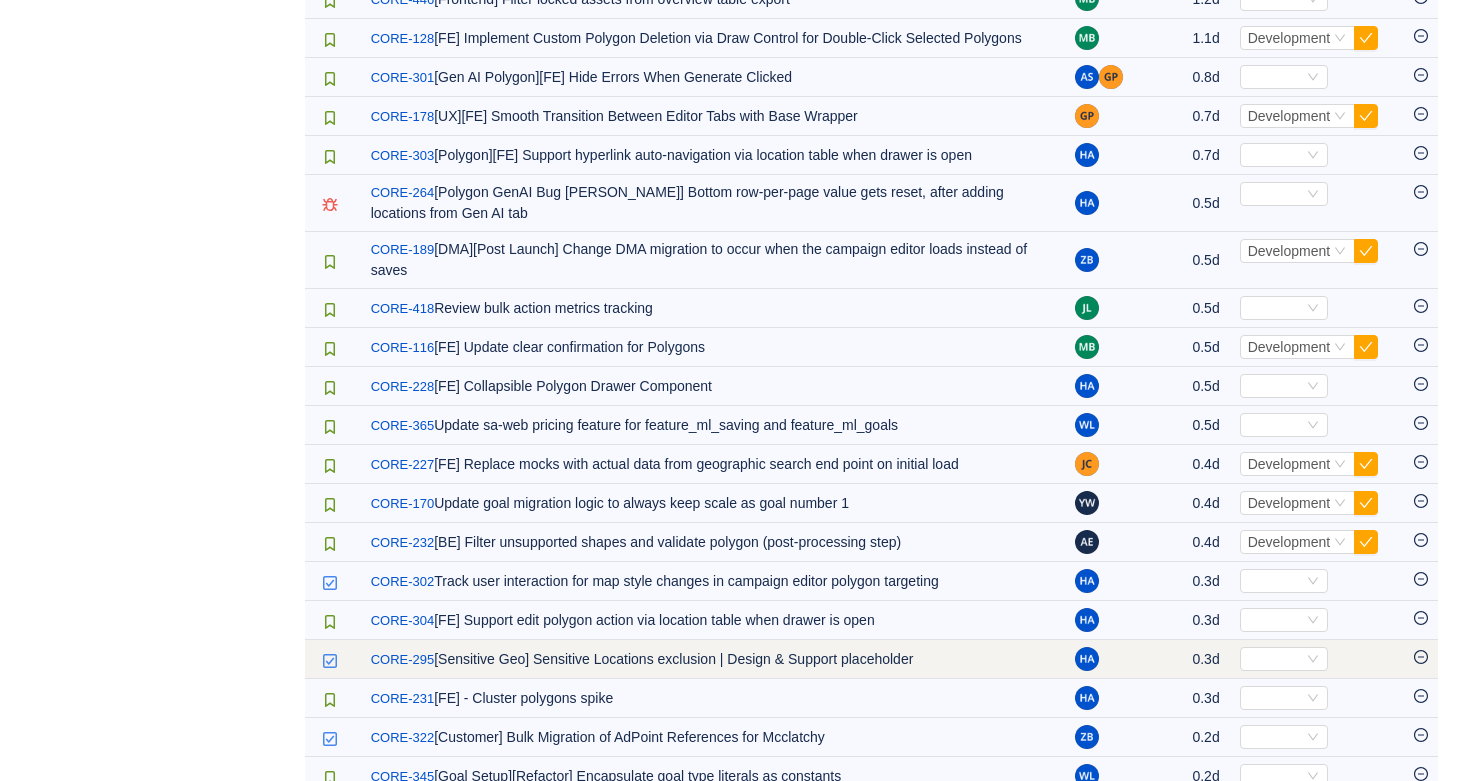 click 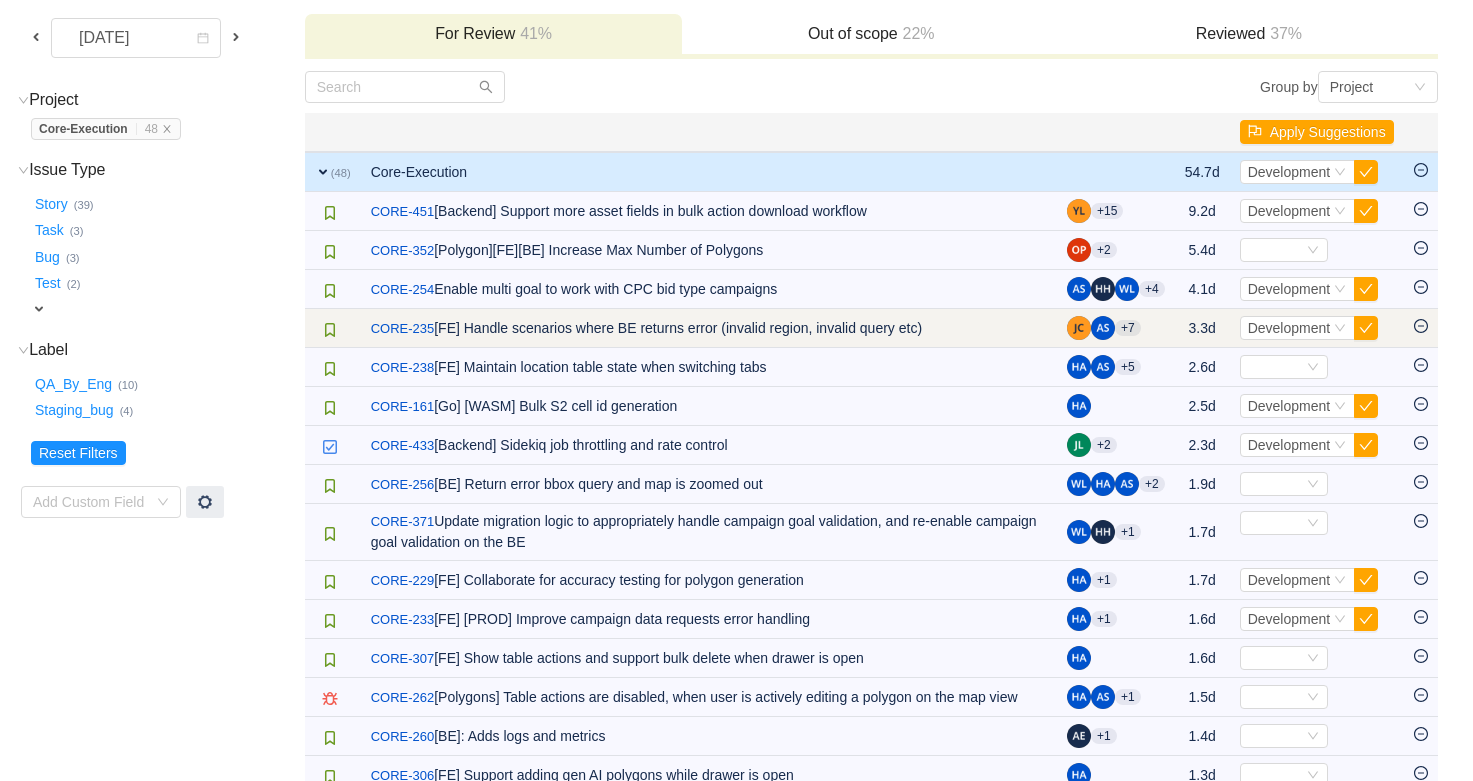 scroll, scrollTop: 0, scrollLeft: 0, axis: both 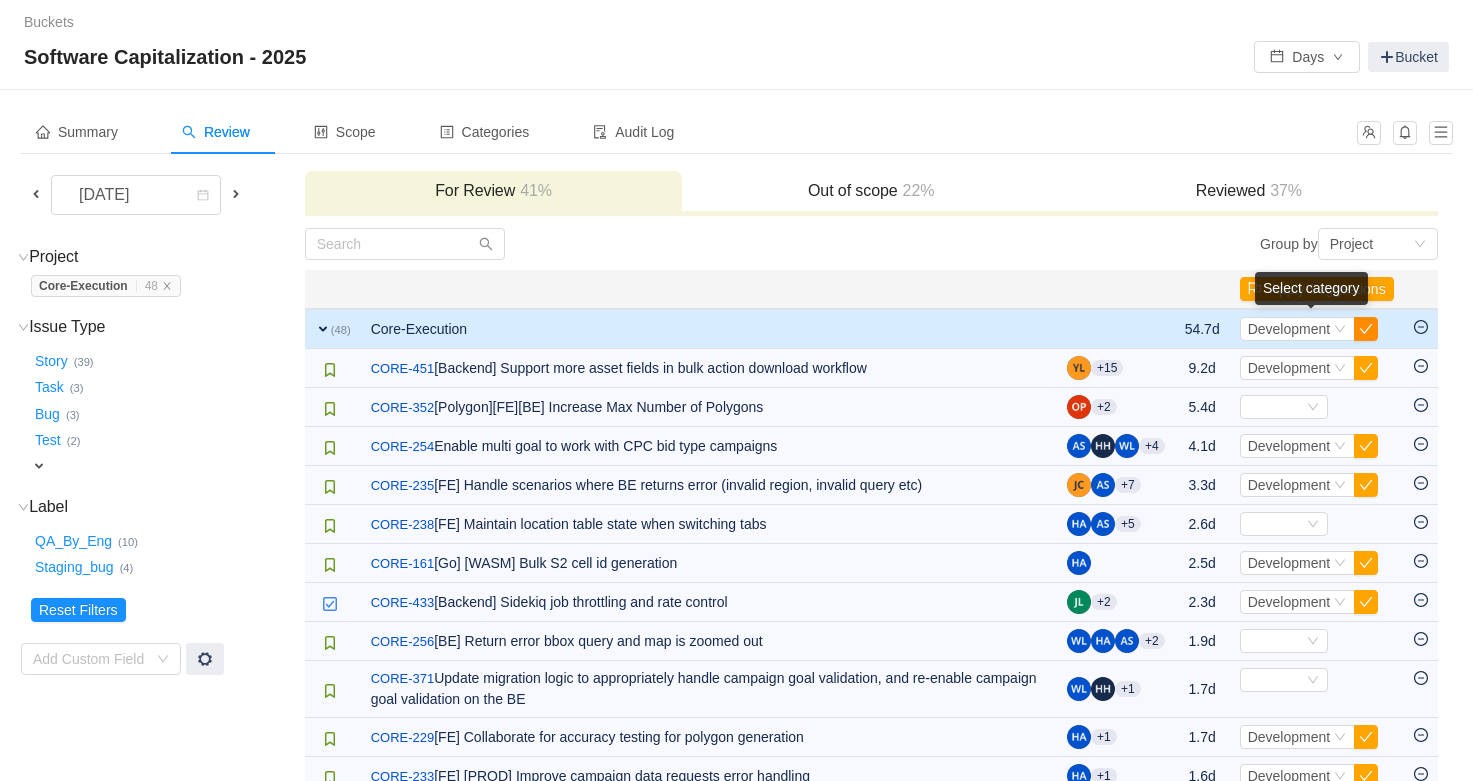 click at bounding box center (1366, 329) 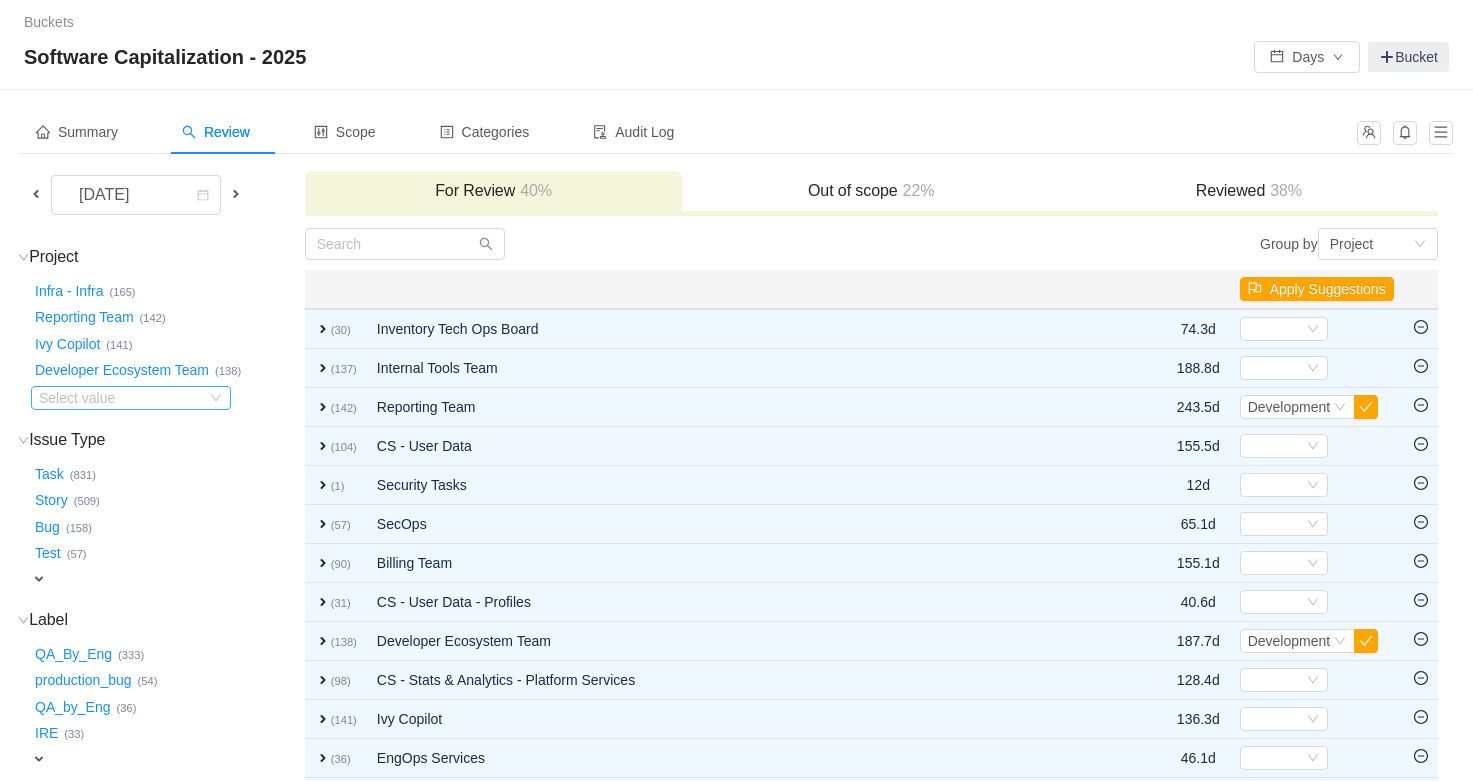 click on "Select value" at bounding box center (118, 398) 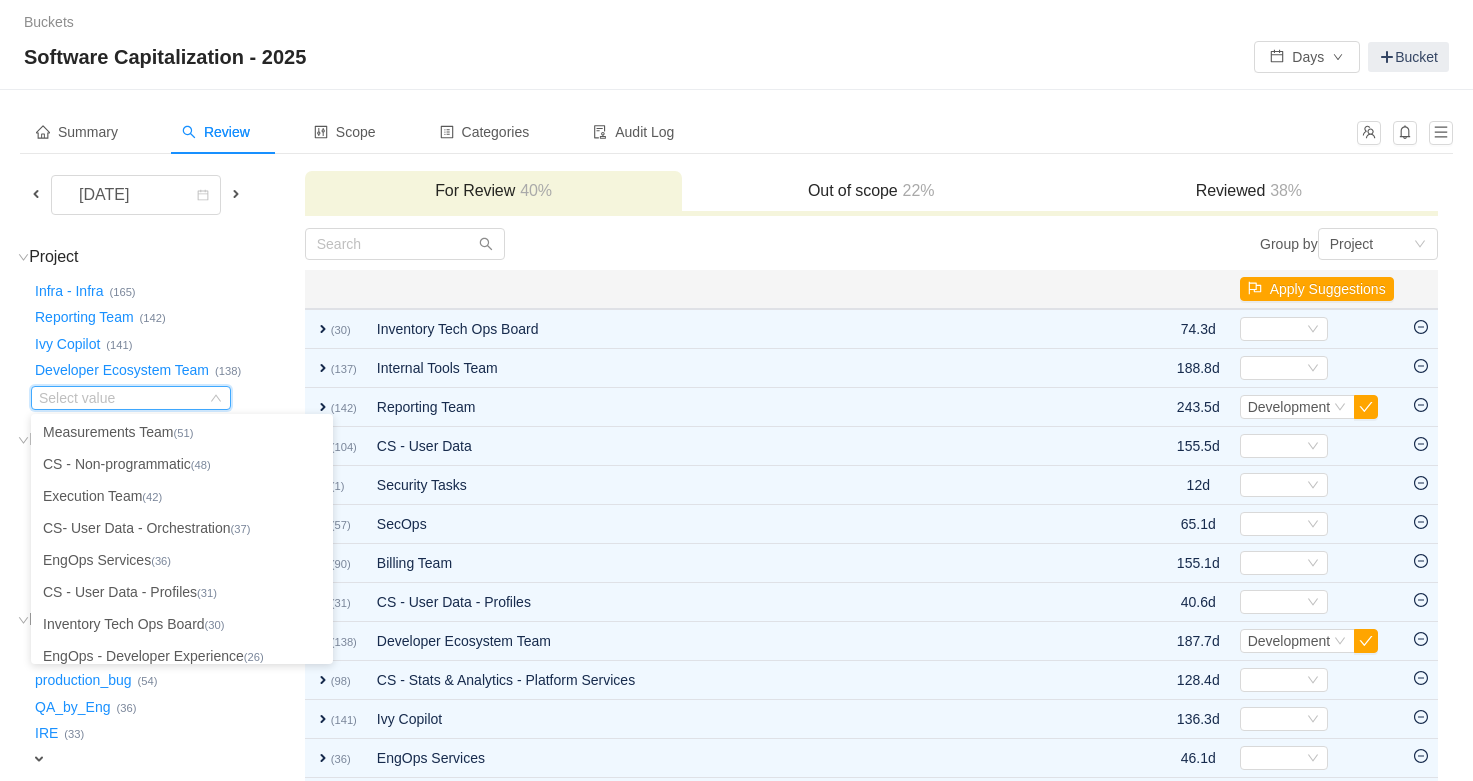 scroll, scrollTop: 262, scrollLeft: 0, axis: vertical 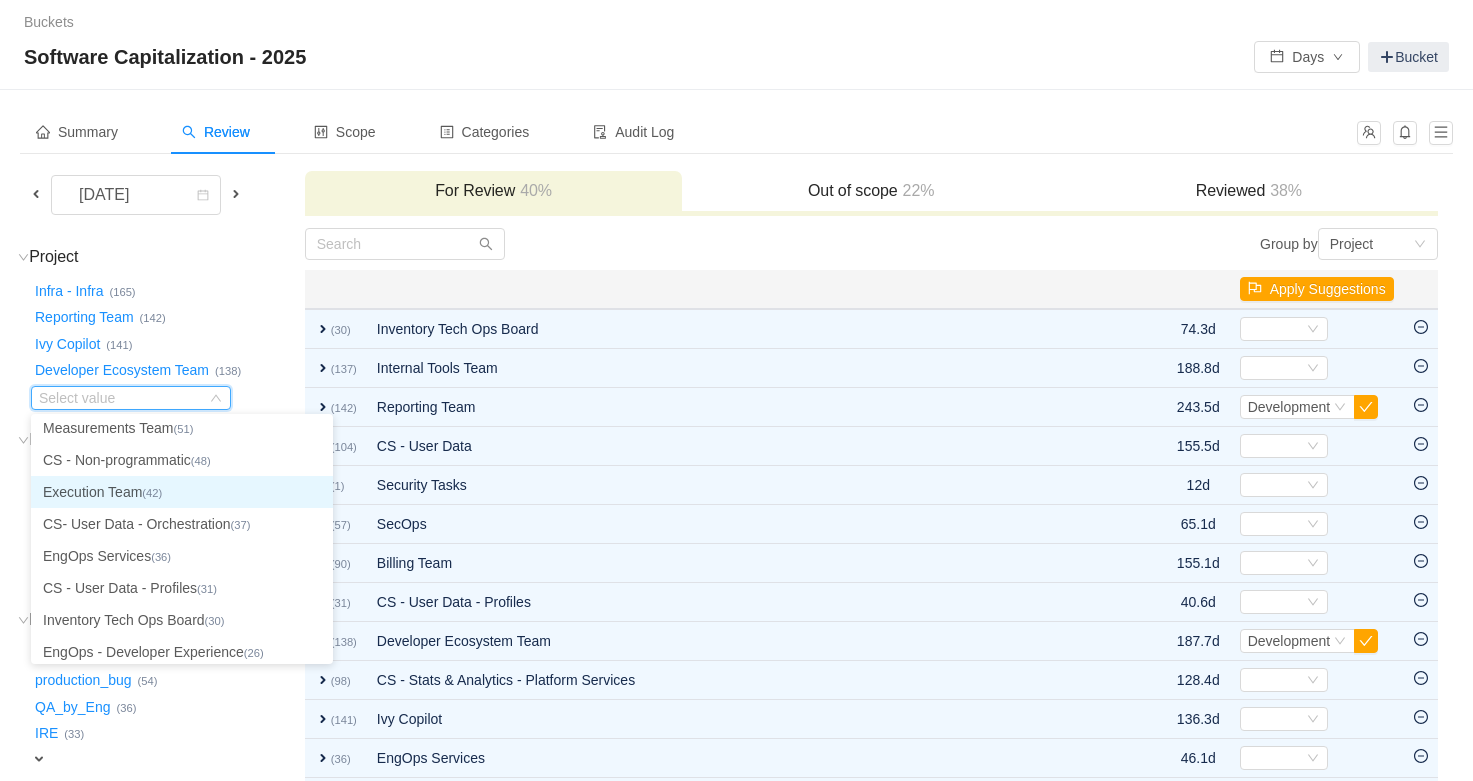 click on "Execution Team  (42)" at bounding box center (182, 492) 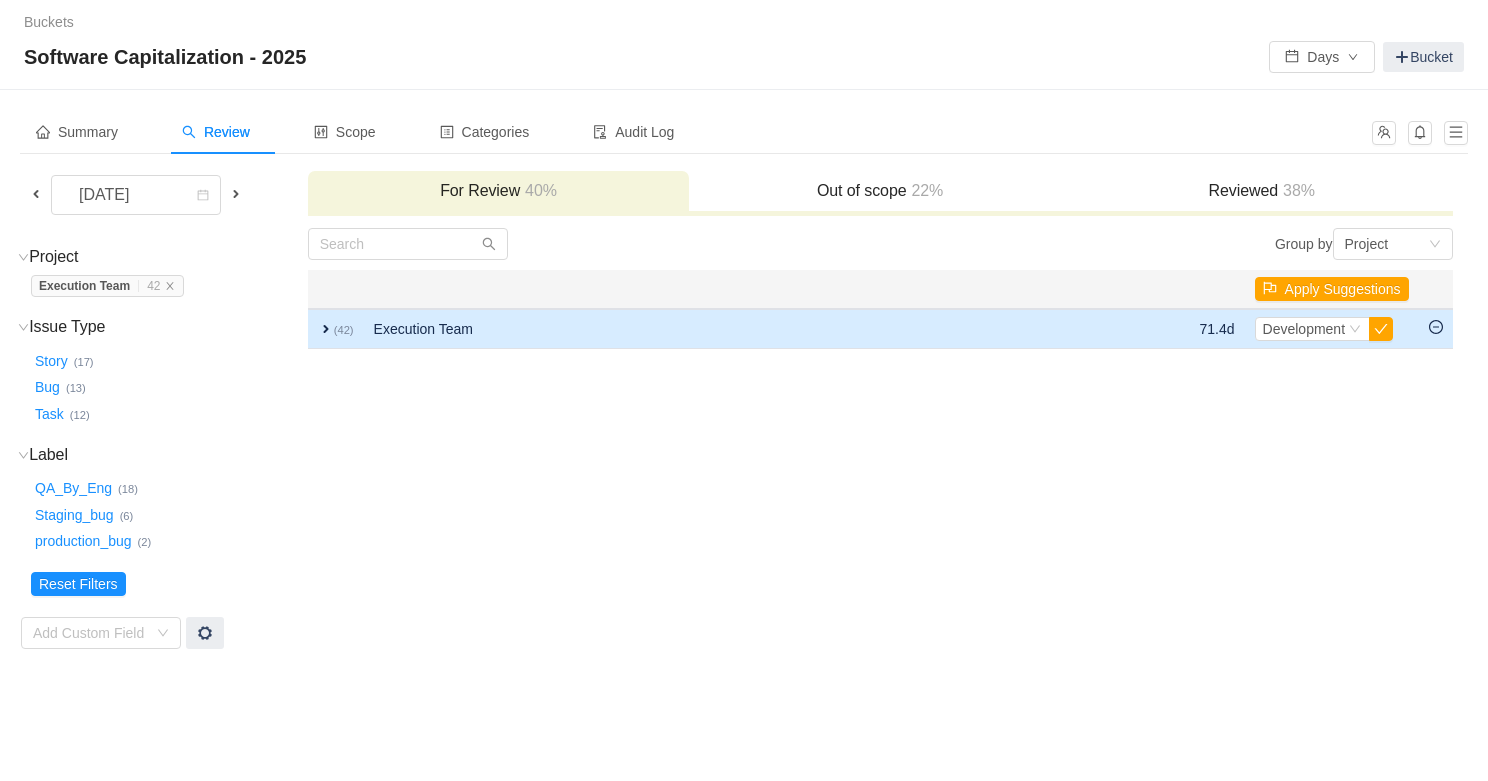 click on "expand" at bounding box center [326, 329] 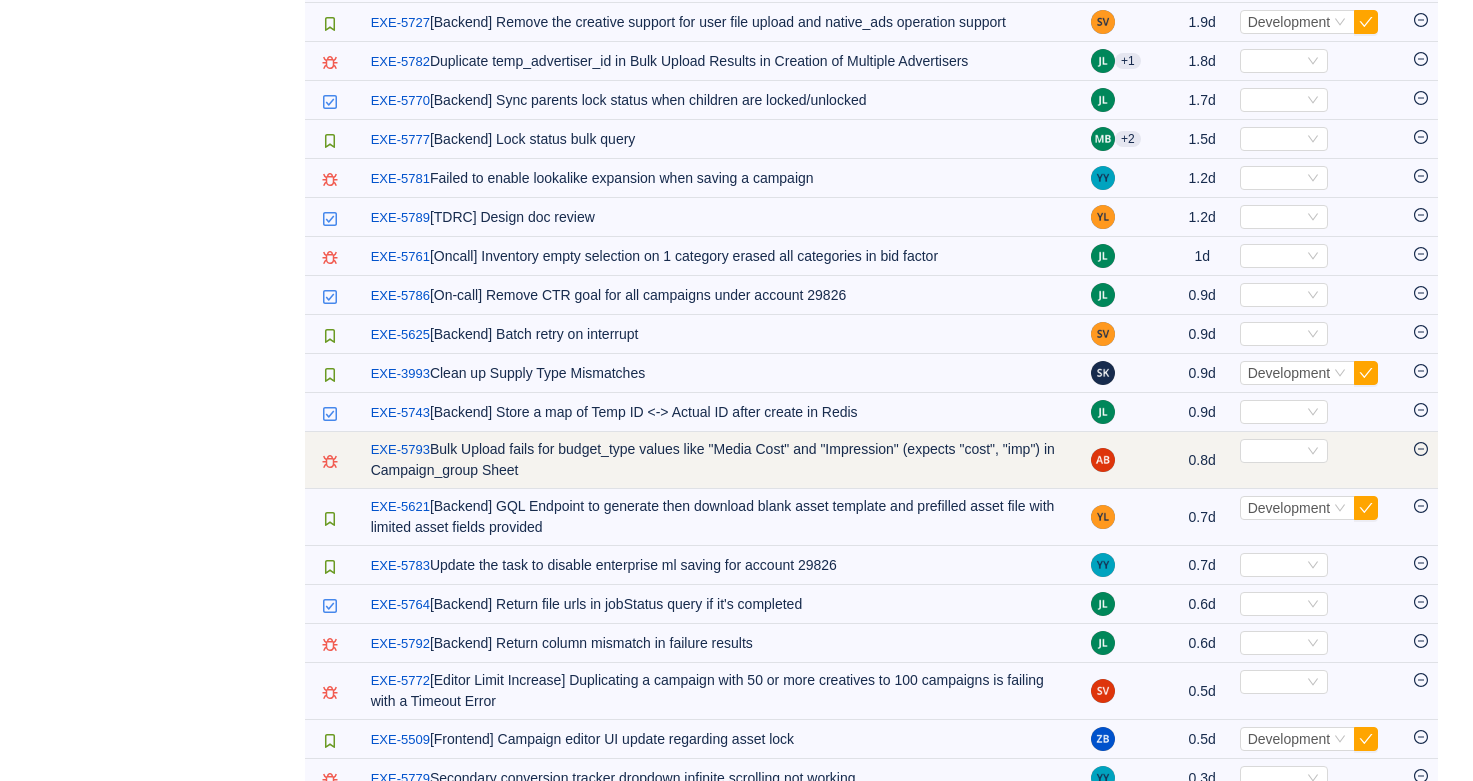 scroll, scrollTop: 995, scrollLeft: 0, axis: vertical 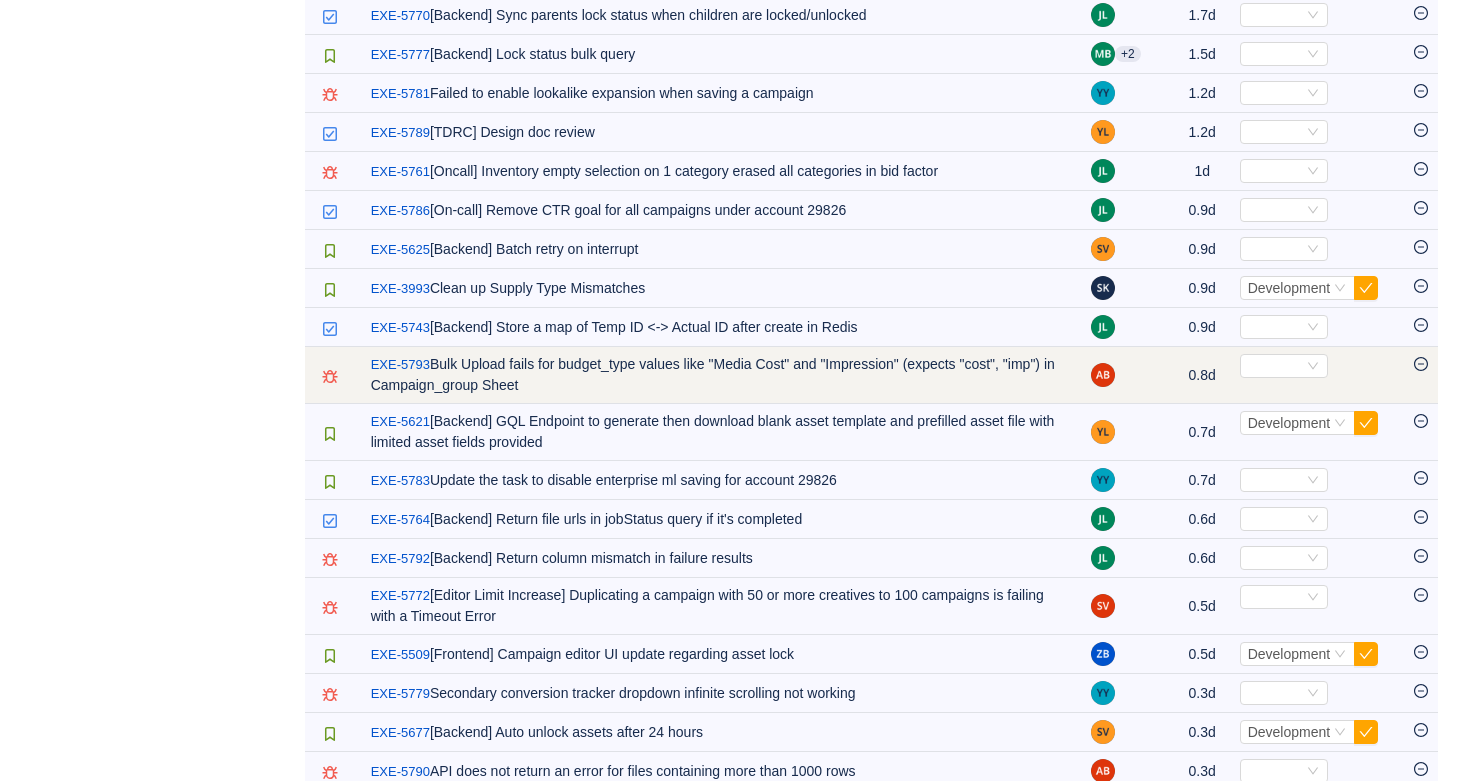 click 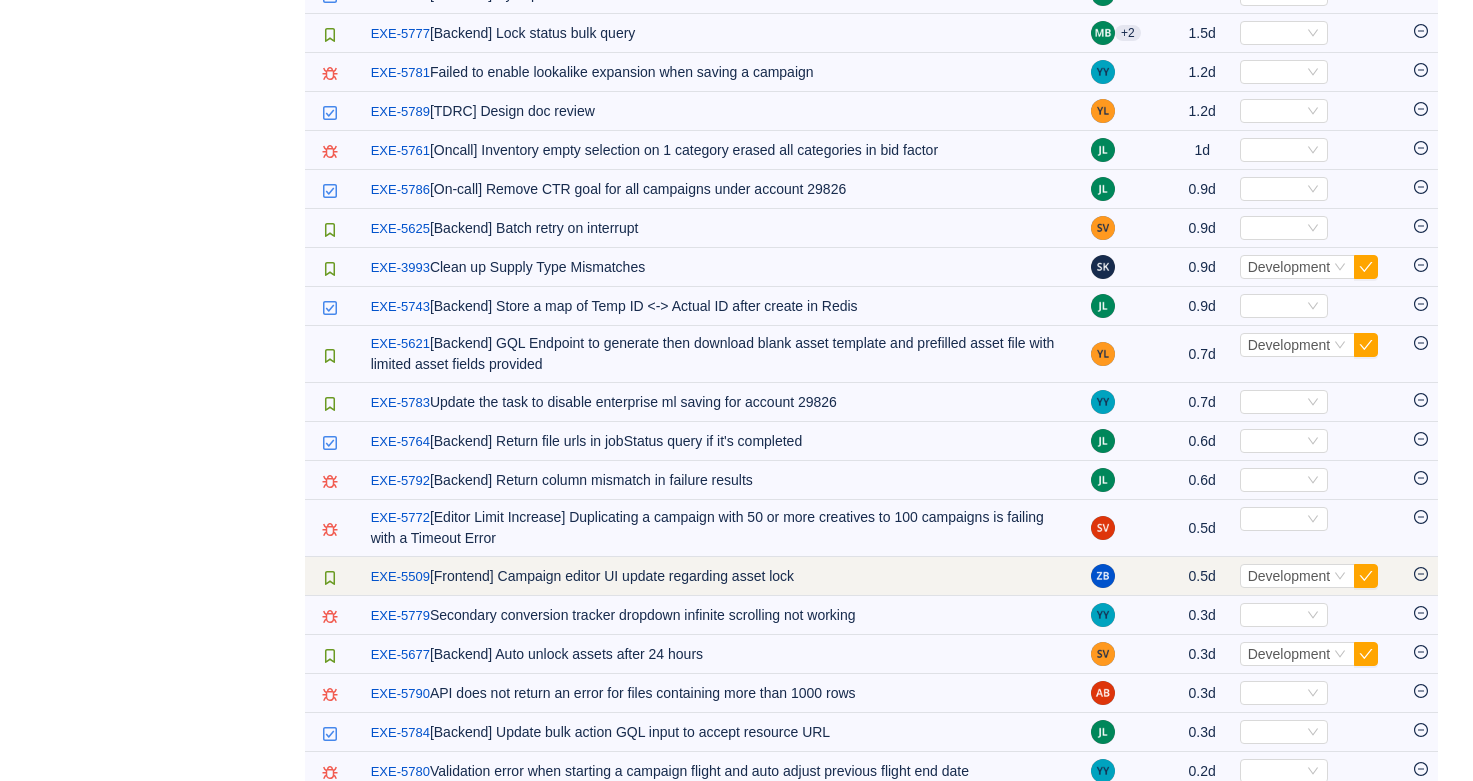 scroll, scrollTop: 1024, scrollLeft: 0, axis: vertical 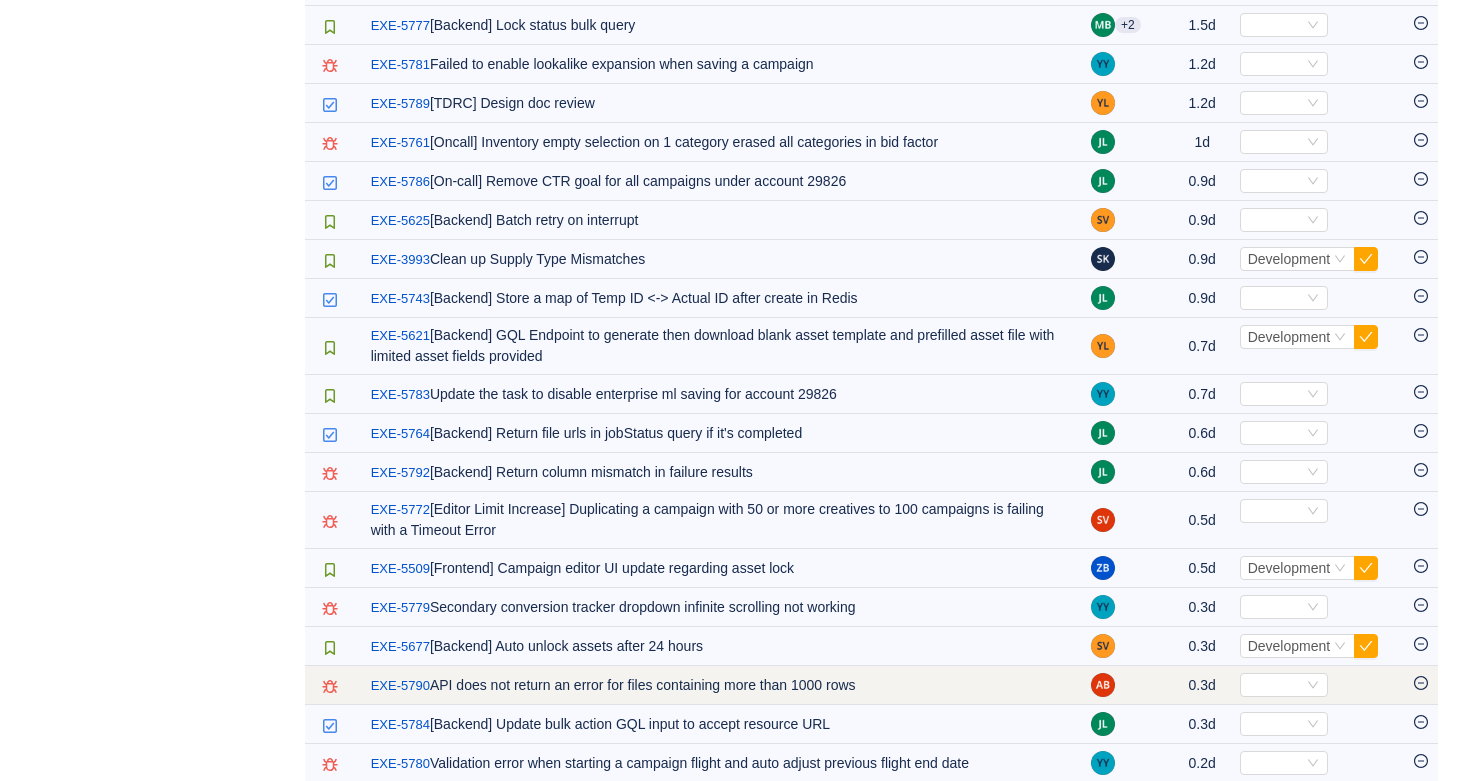 click 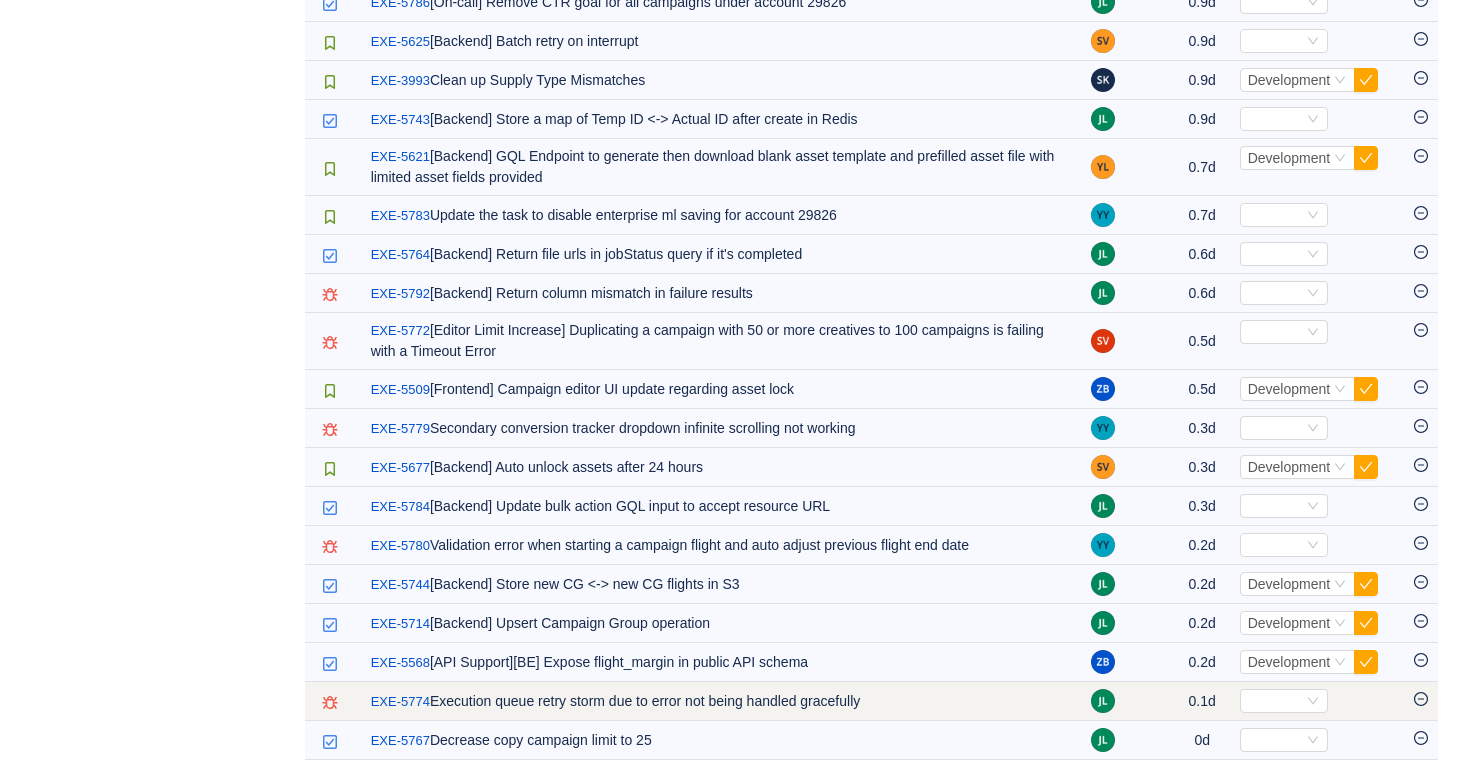 scroll, scrollTop: 1216, scrollLeft: 0, axis: vertical 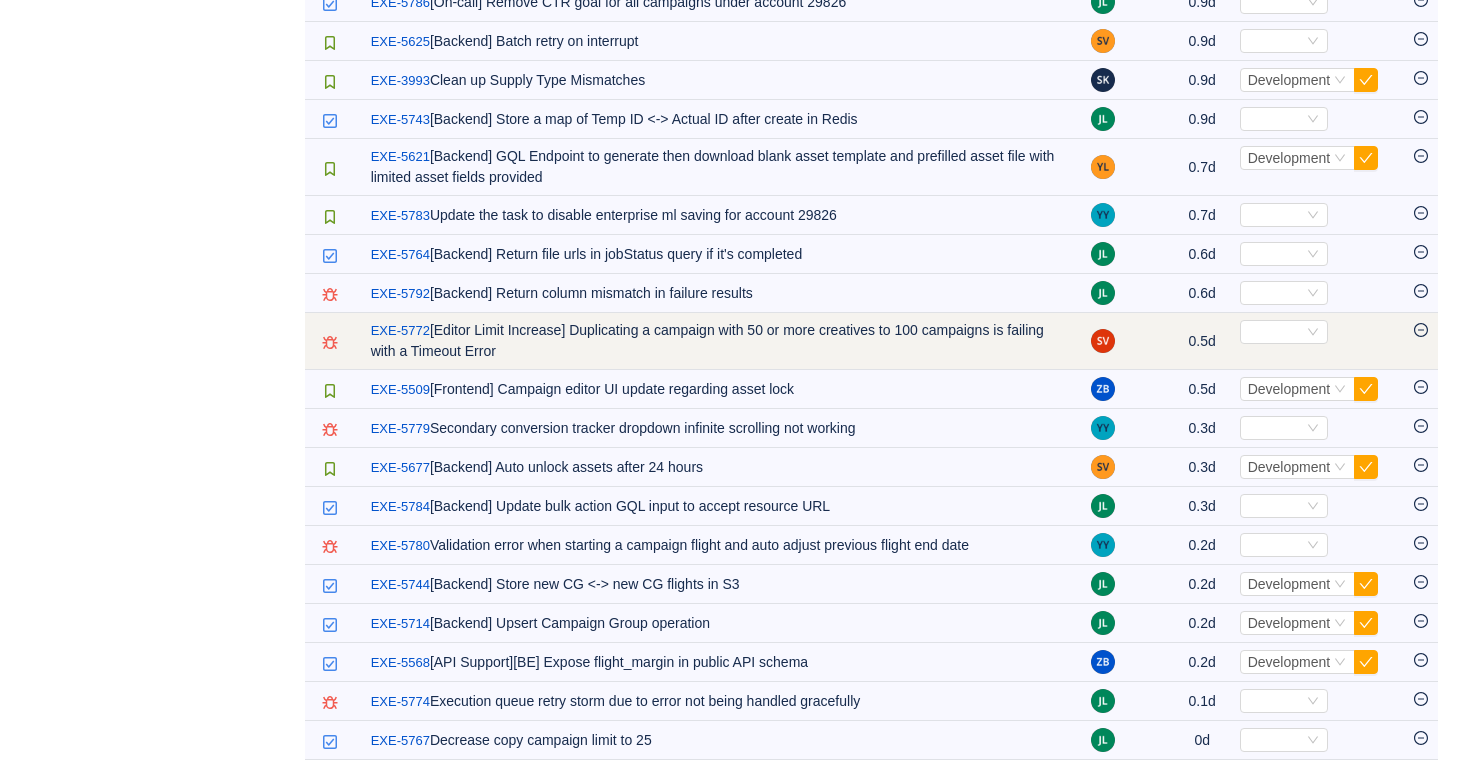 click 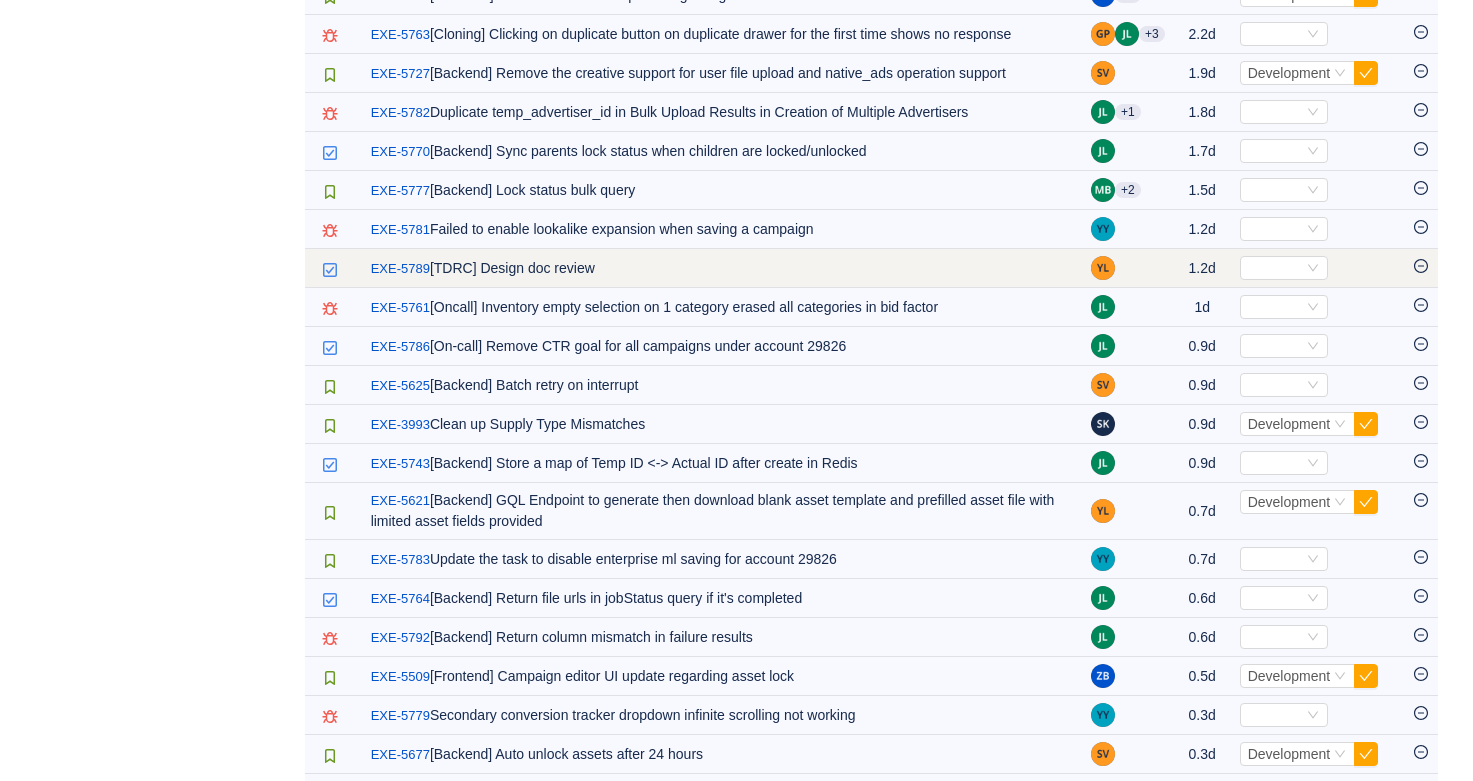 scroll, scrollTop: 863, scrollLeft: 0, axis: vertical 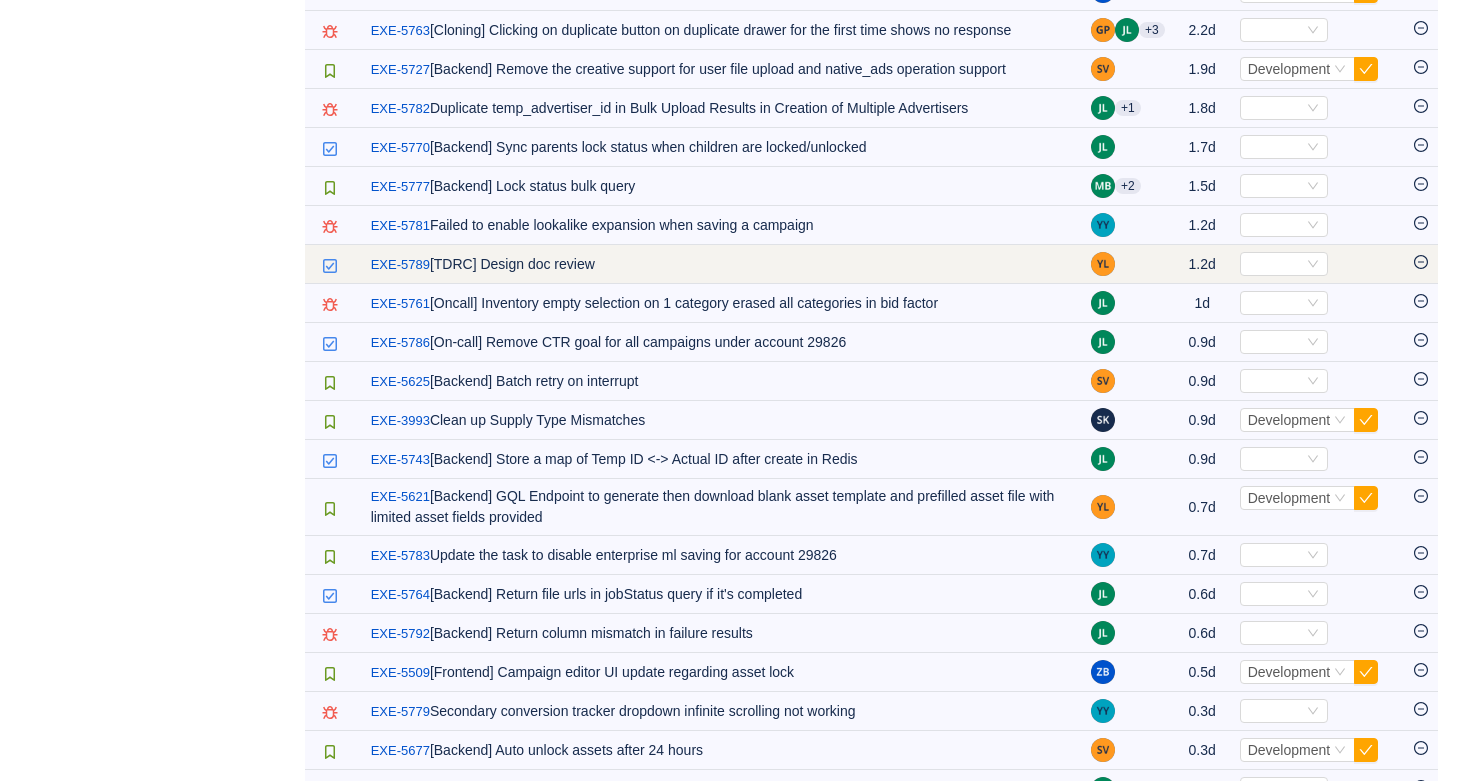 click 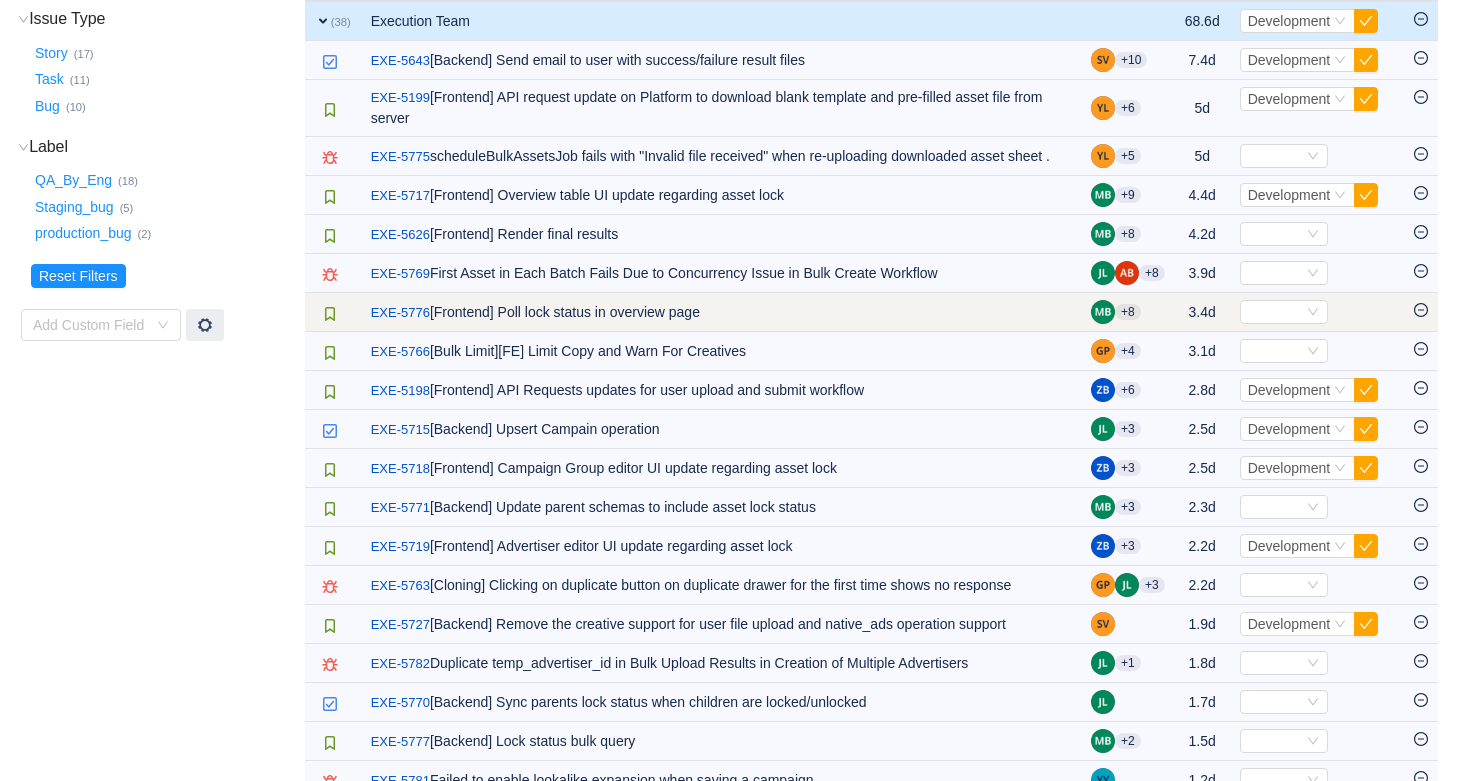 scroll, scrollTop: 364, scrollLeft: 0, axis: vertical 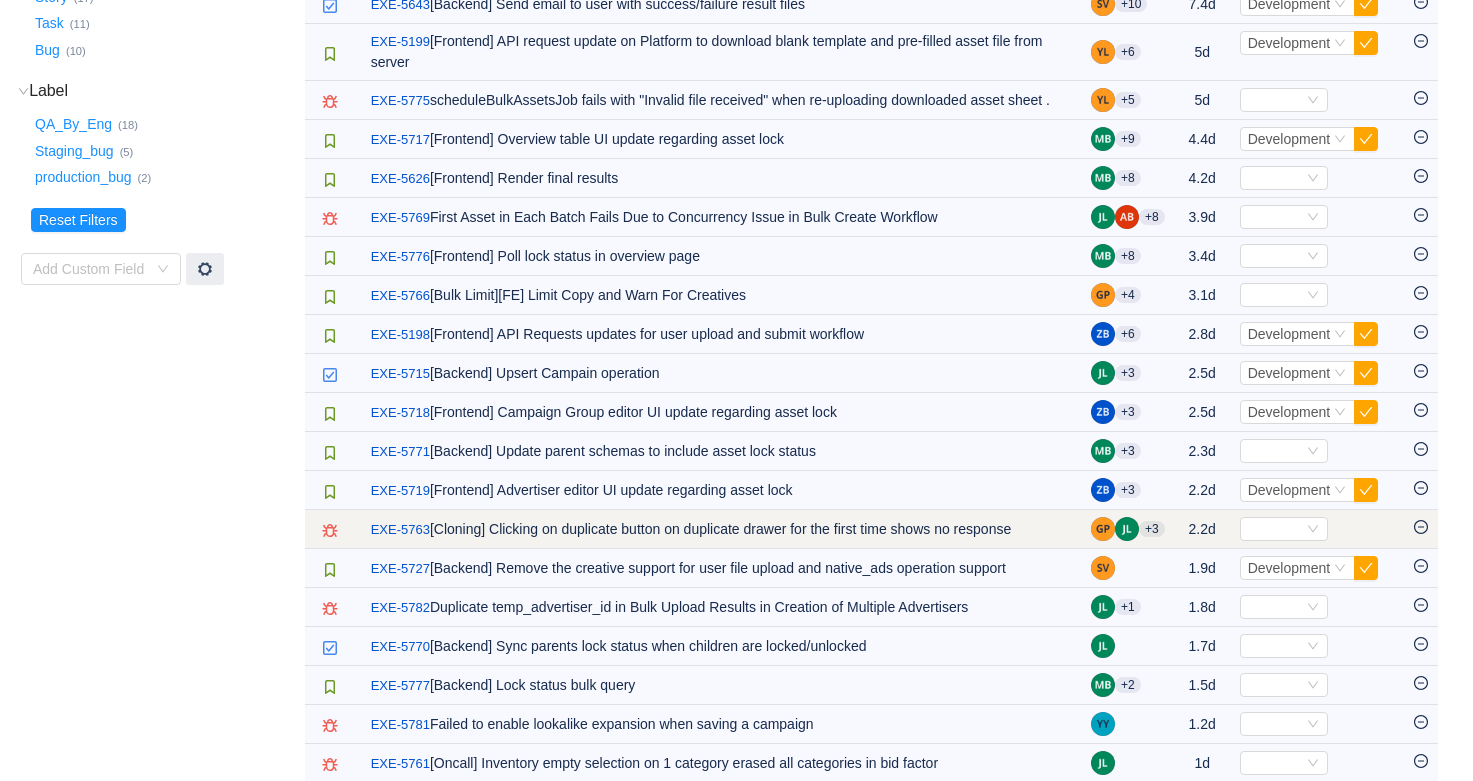 click 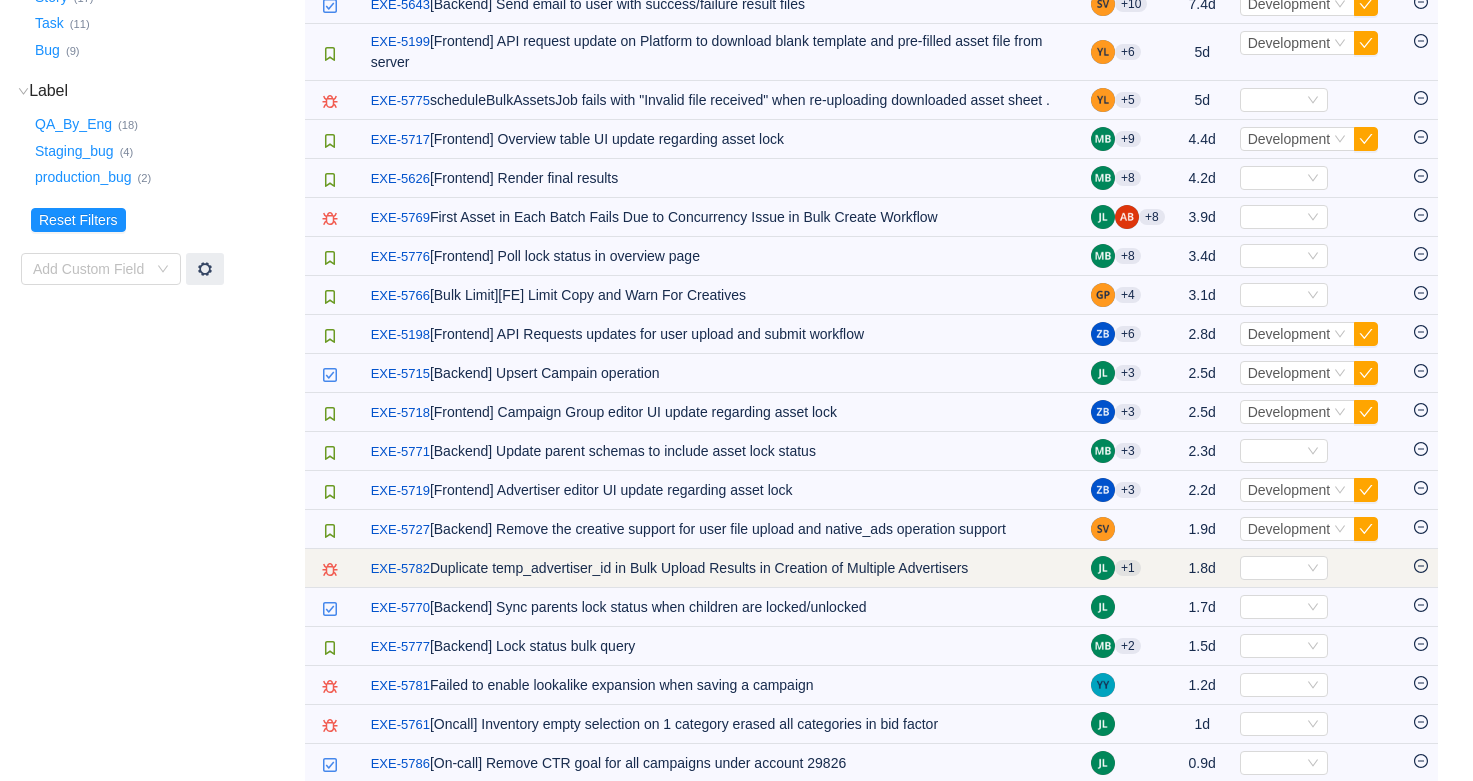 click 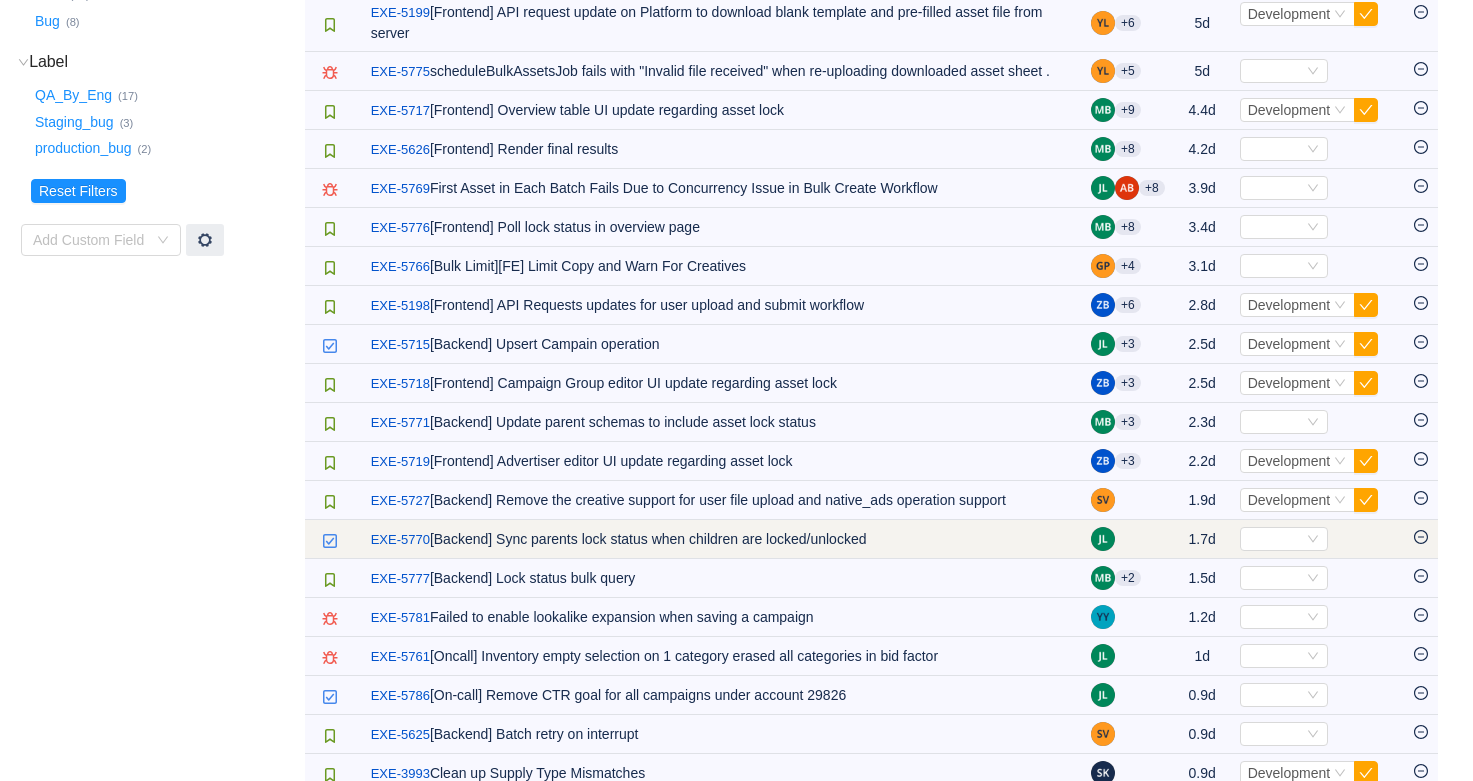 scroll, scrollTop: 395, scrollLeft: 0, axis: vertical 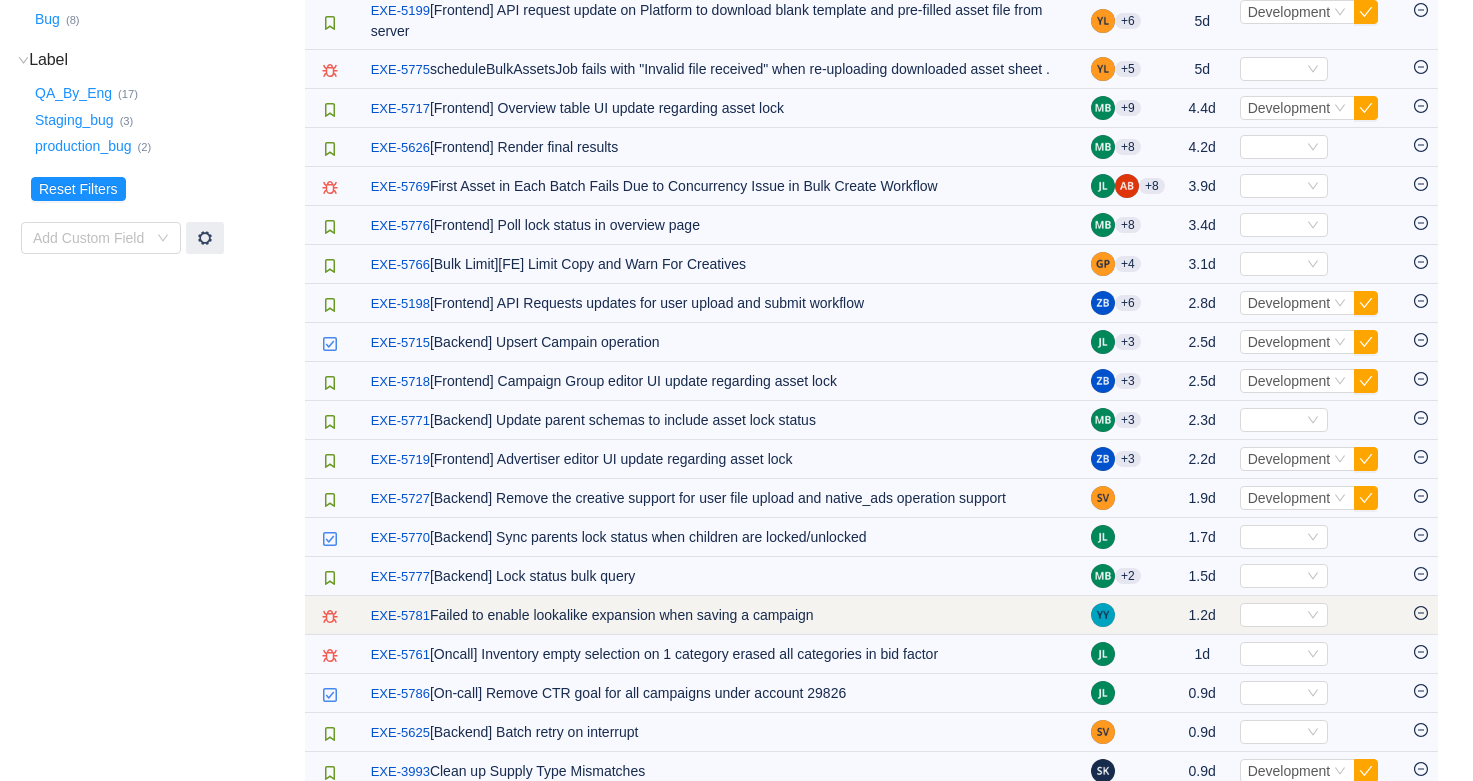 click 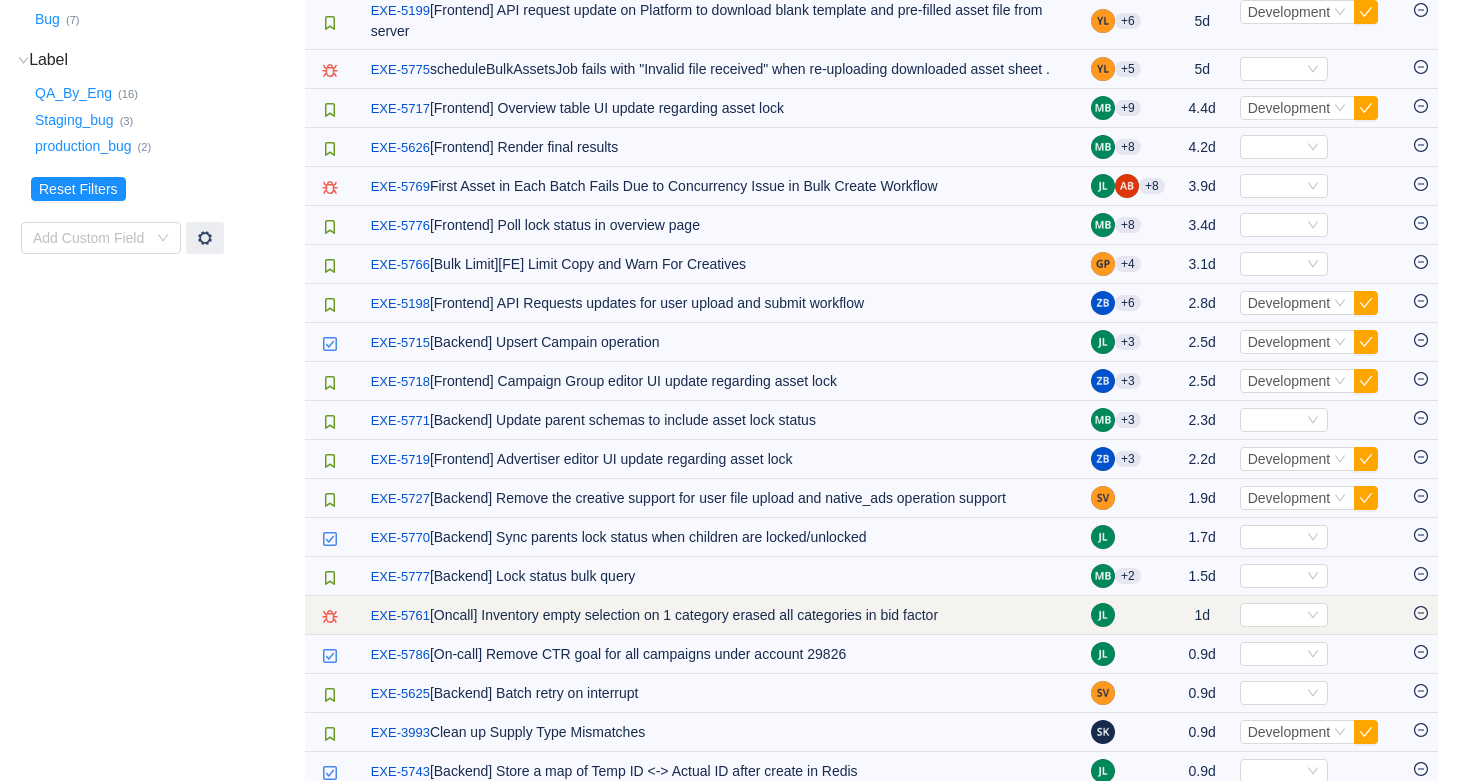 click 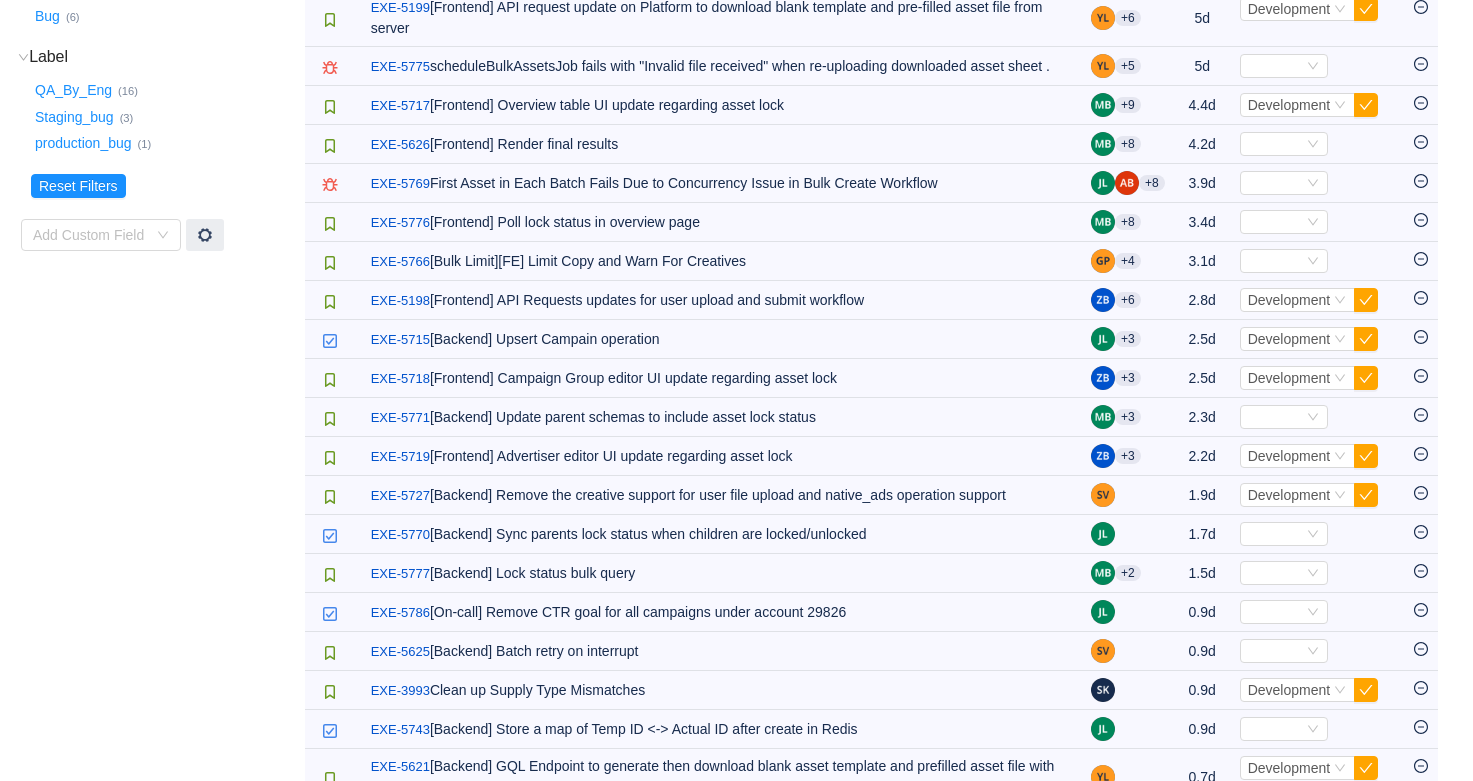 scroll, scrollTop: 399, scrollLeft: 0, axis: vertical 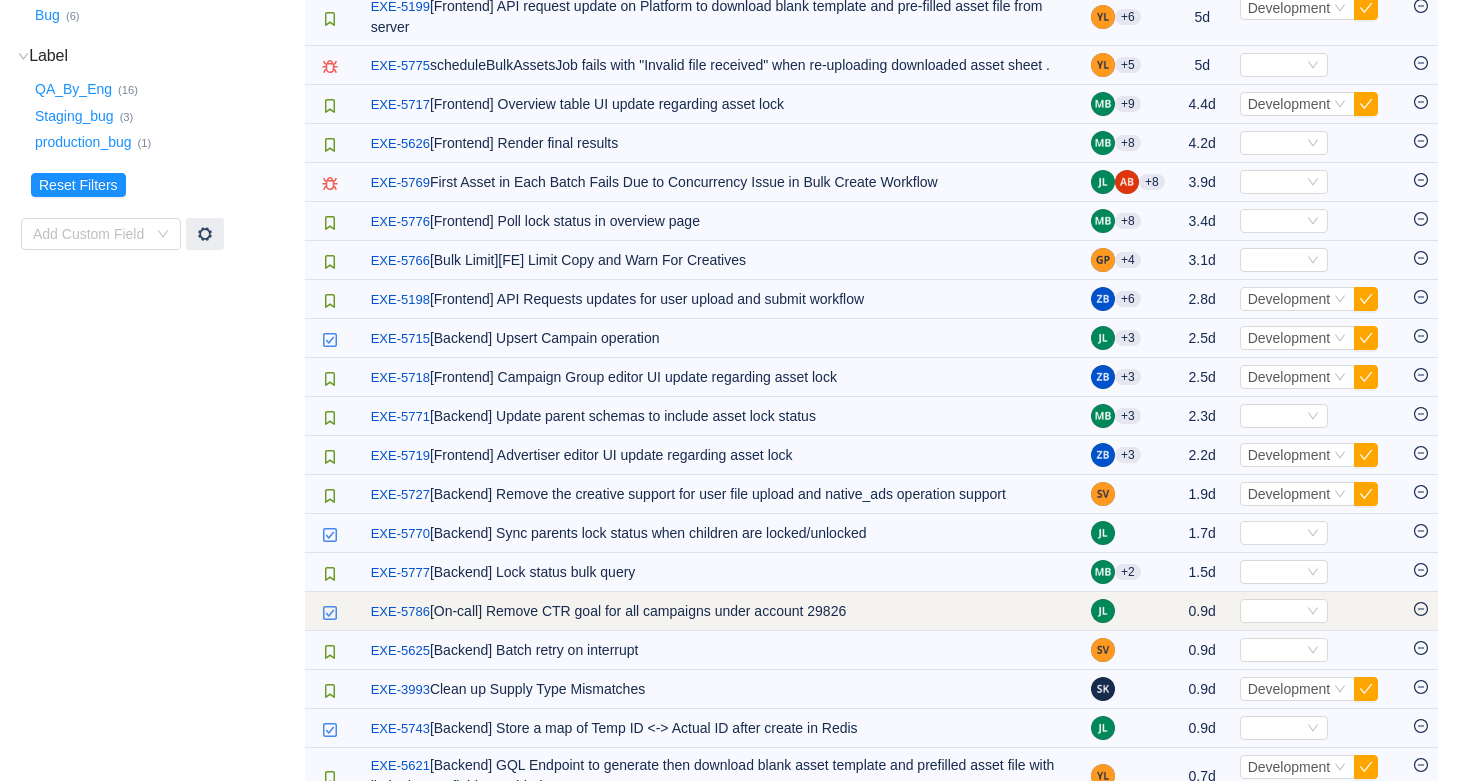 click 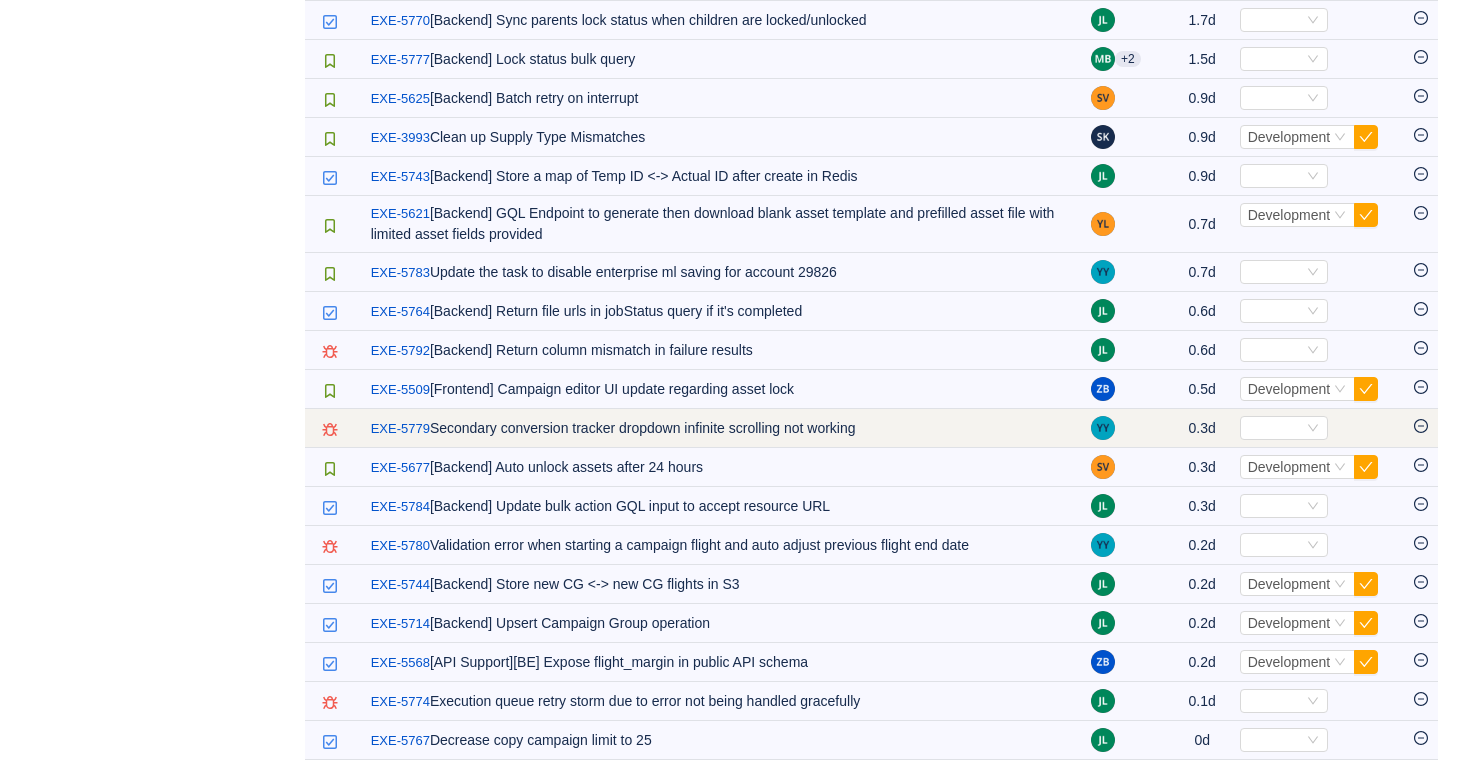 scroll, scrollTop: 929, scrollLeft: 0, axis: vertical 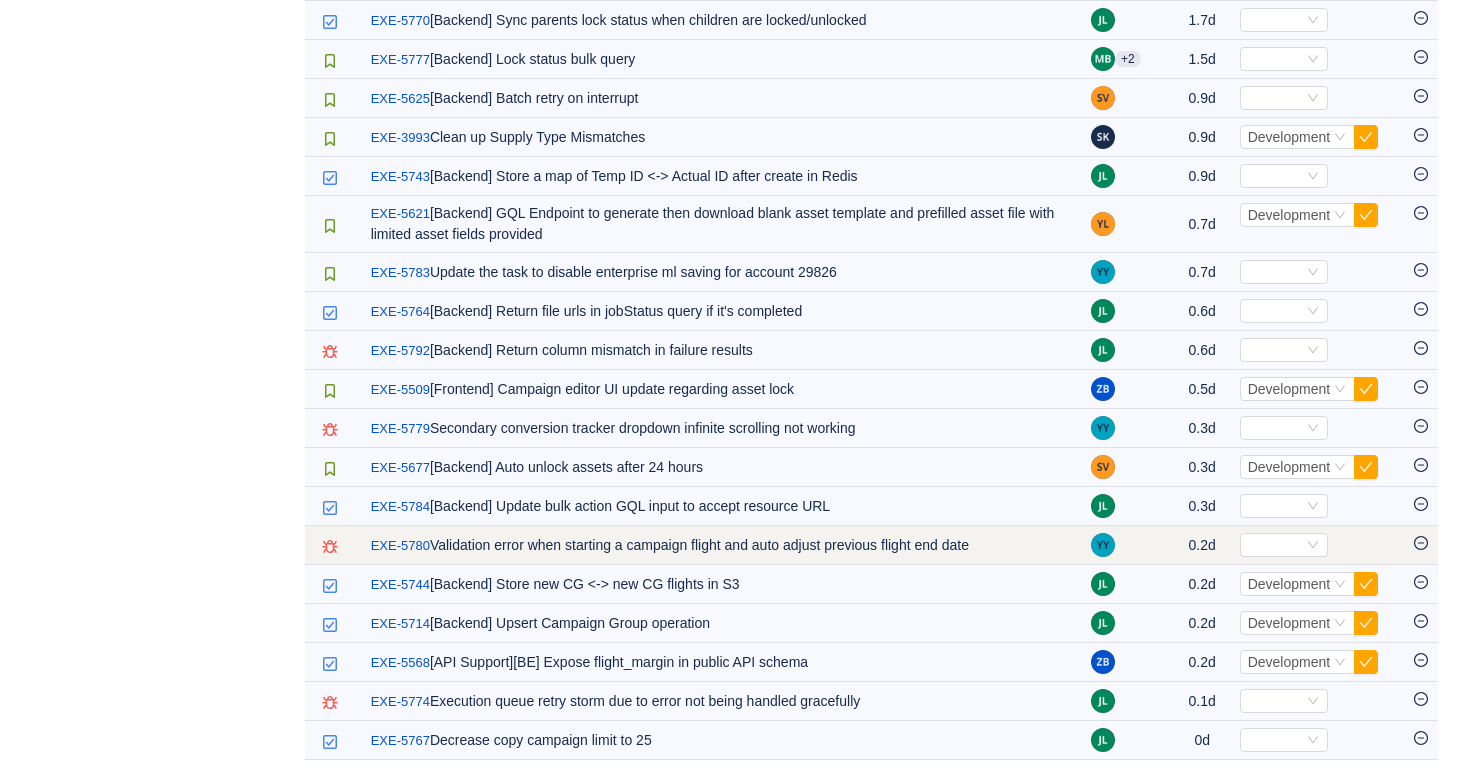 click 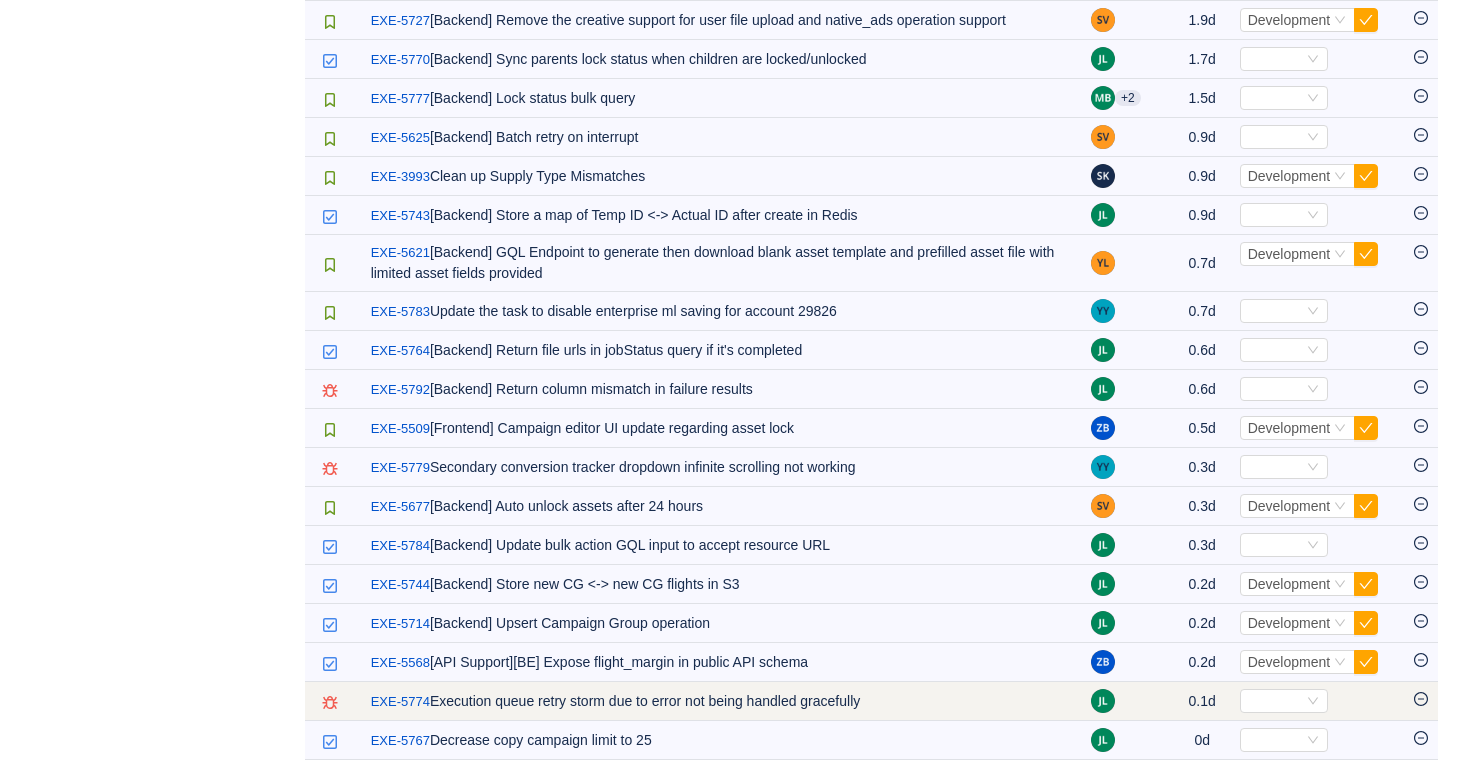 scroll, scrollTop: 890, scrollLeft: 0, axis: vertical 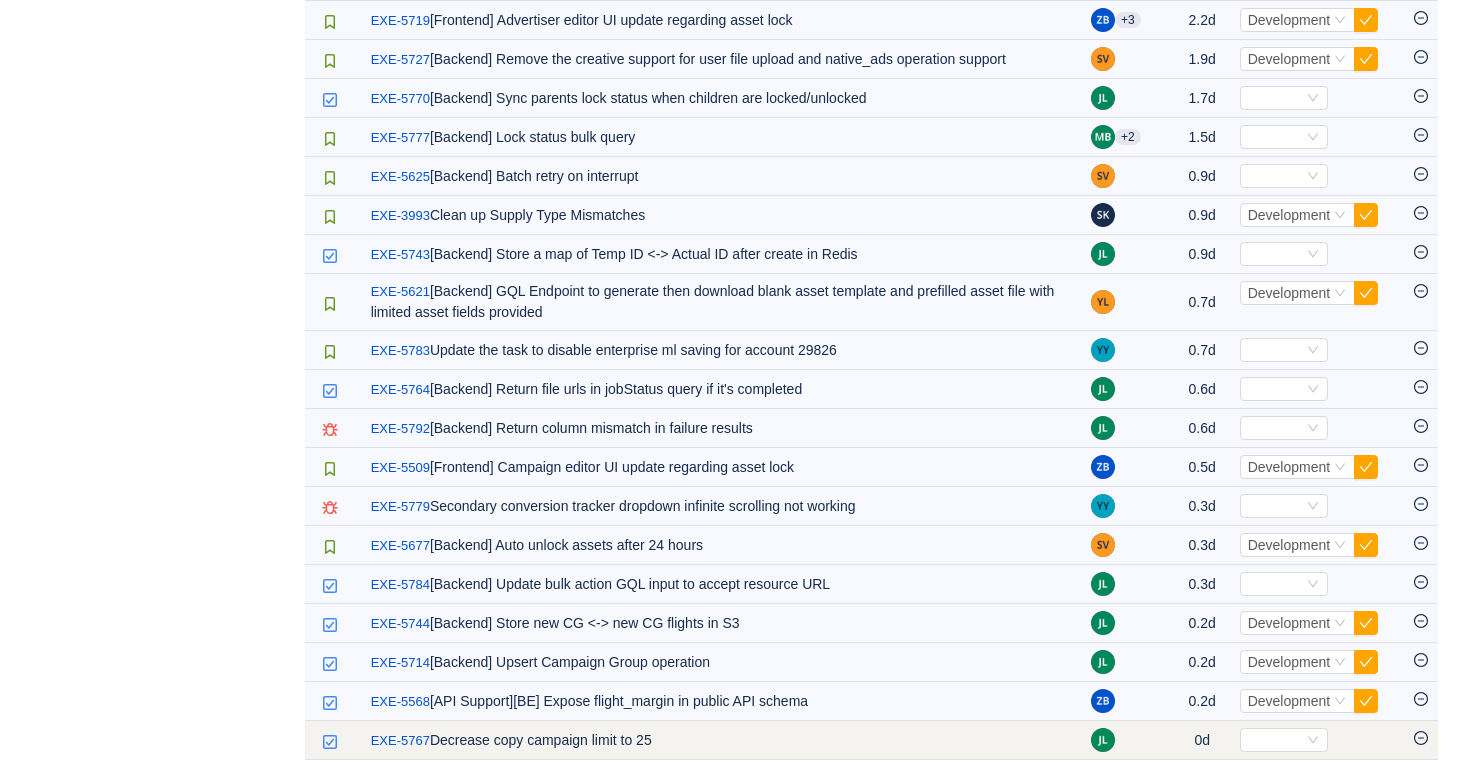 click 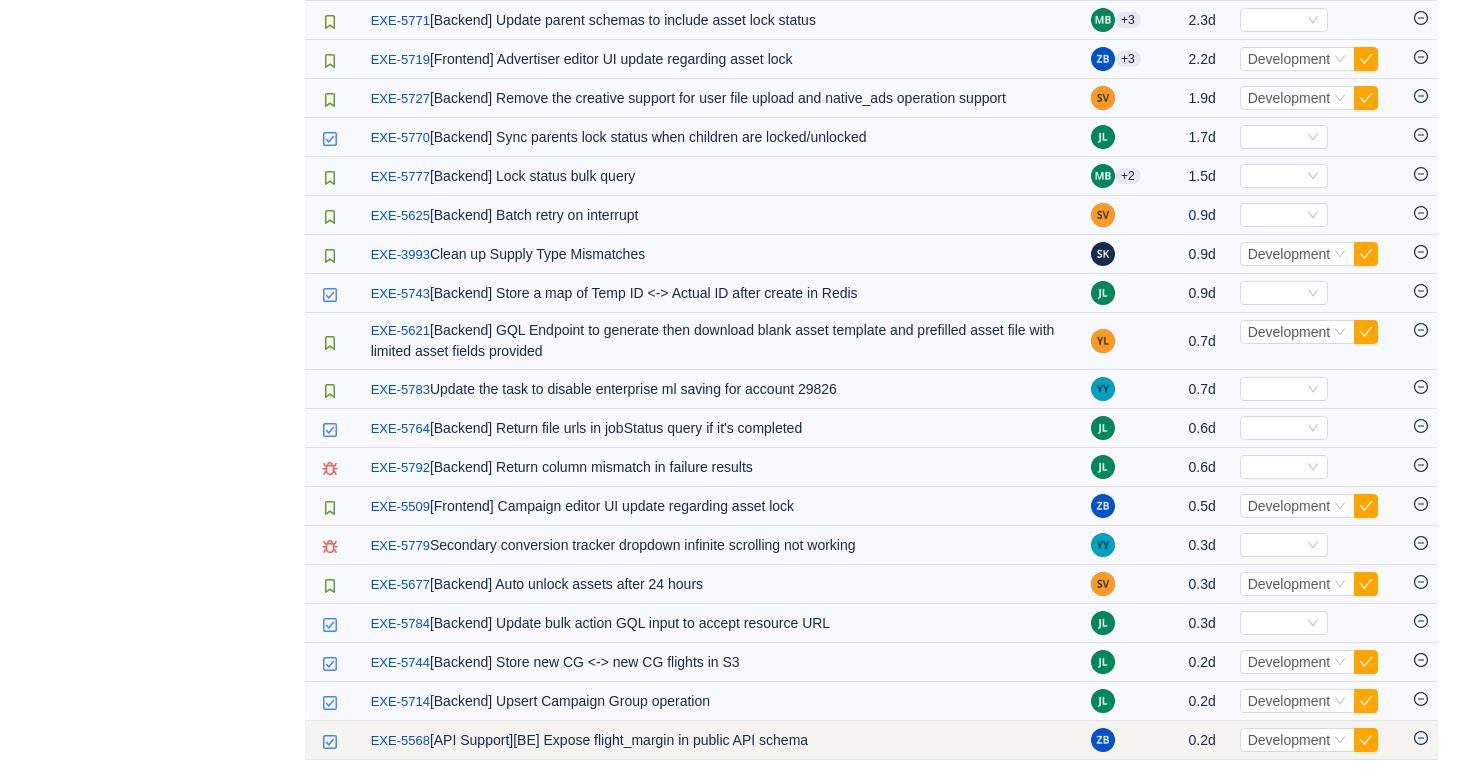 scroll, scrollTop: 812, scrollLeft: 0, axis: vertical 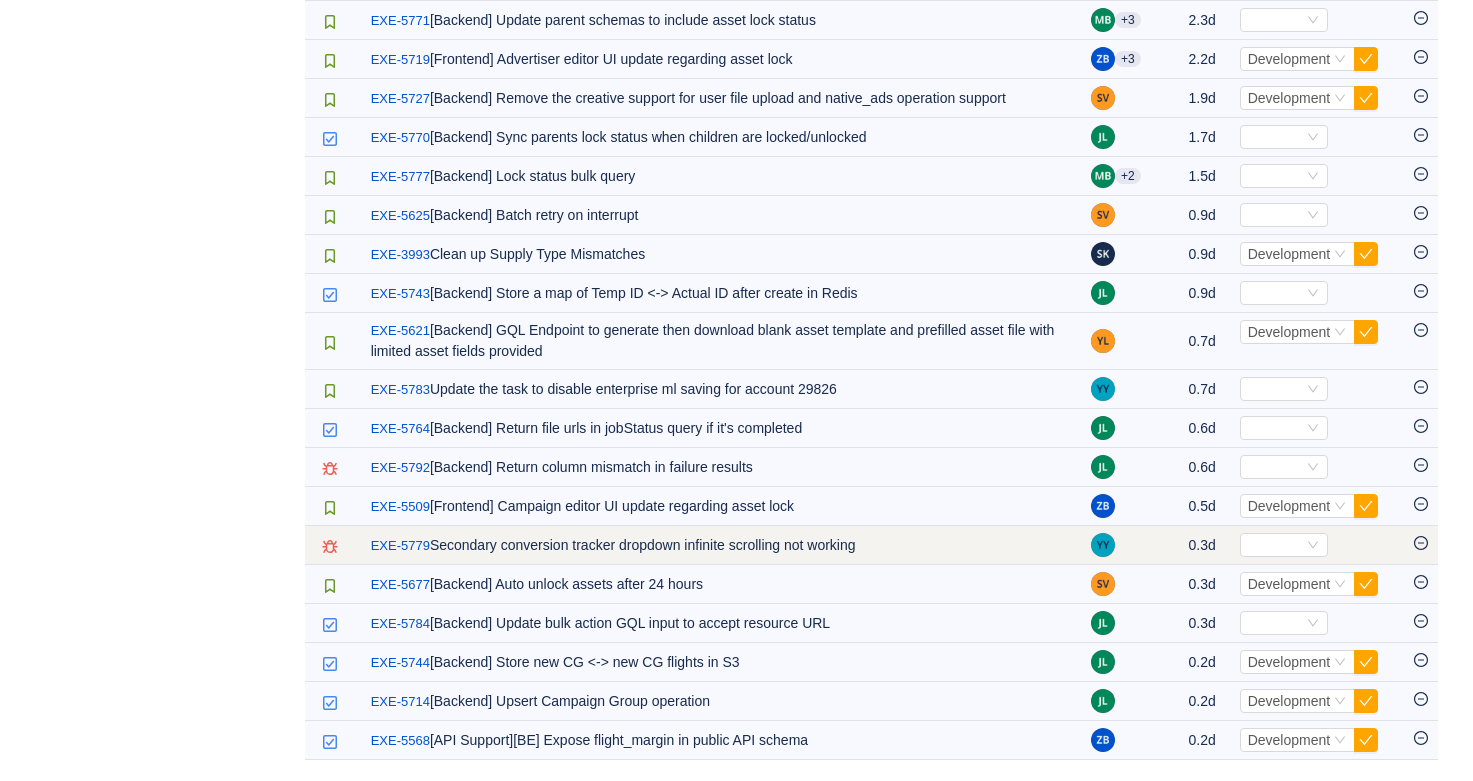 click 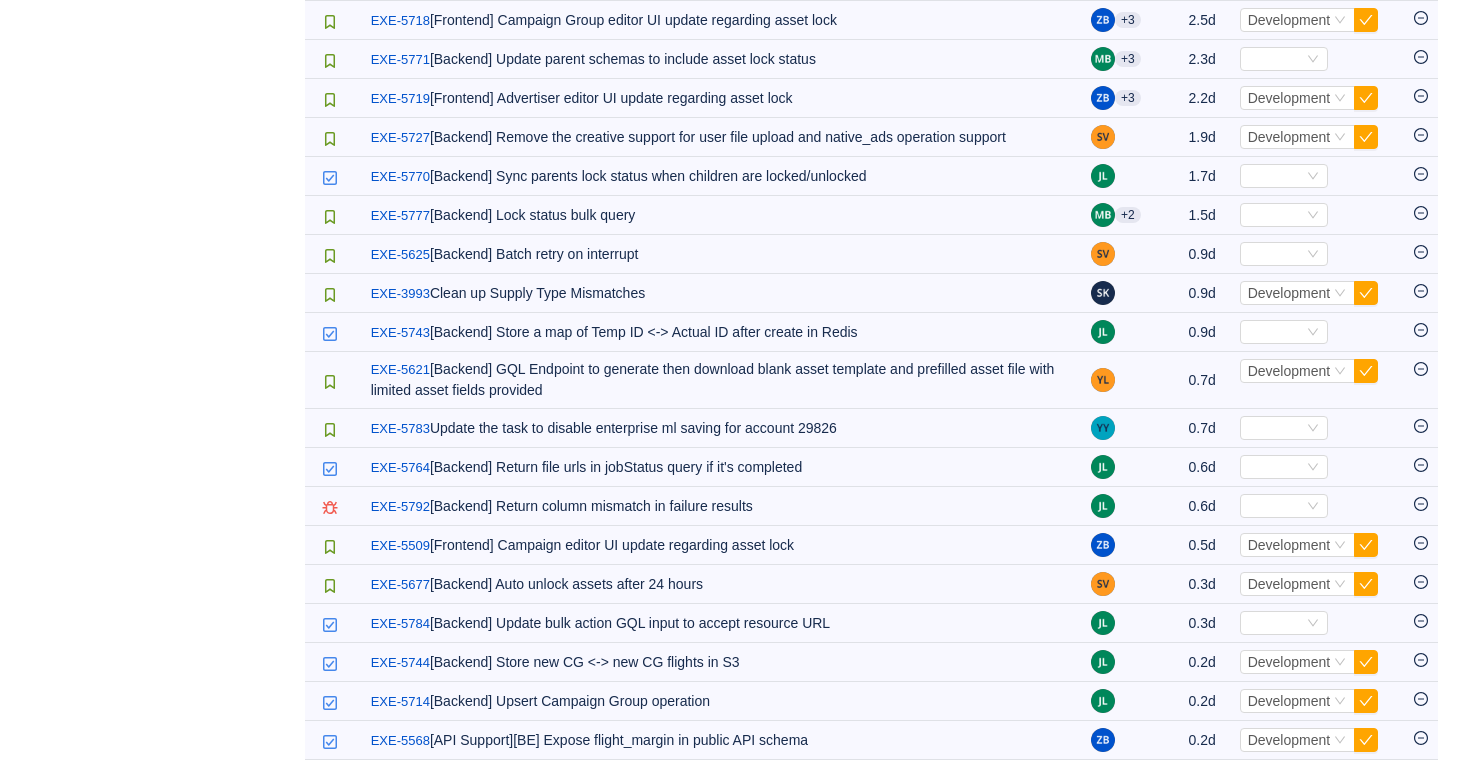 scroll, scrollTop: 773, scrollLeft: 0, axis: vertical 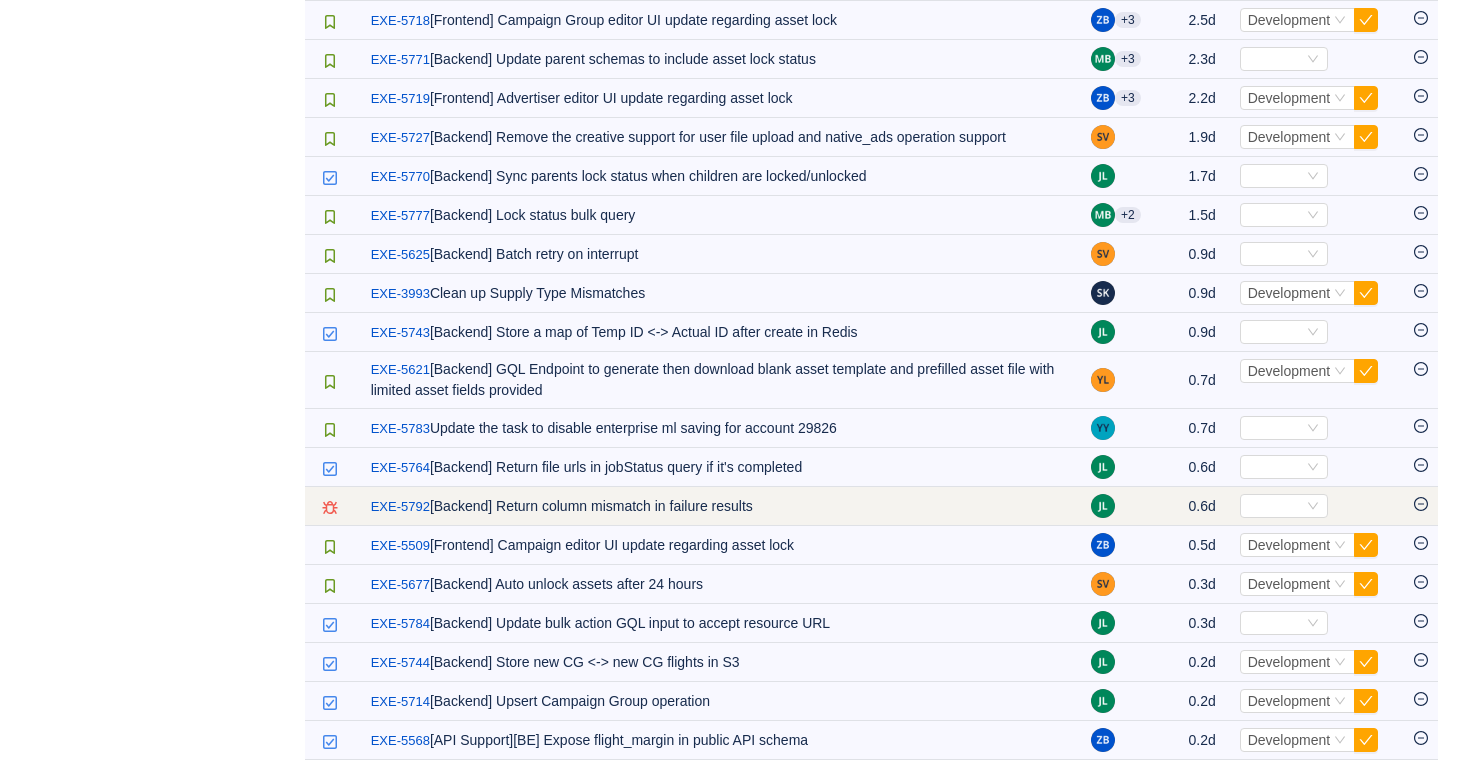 click 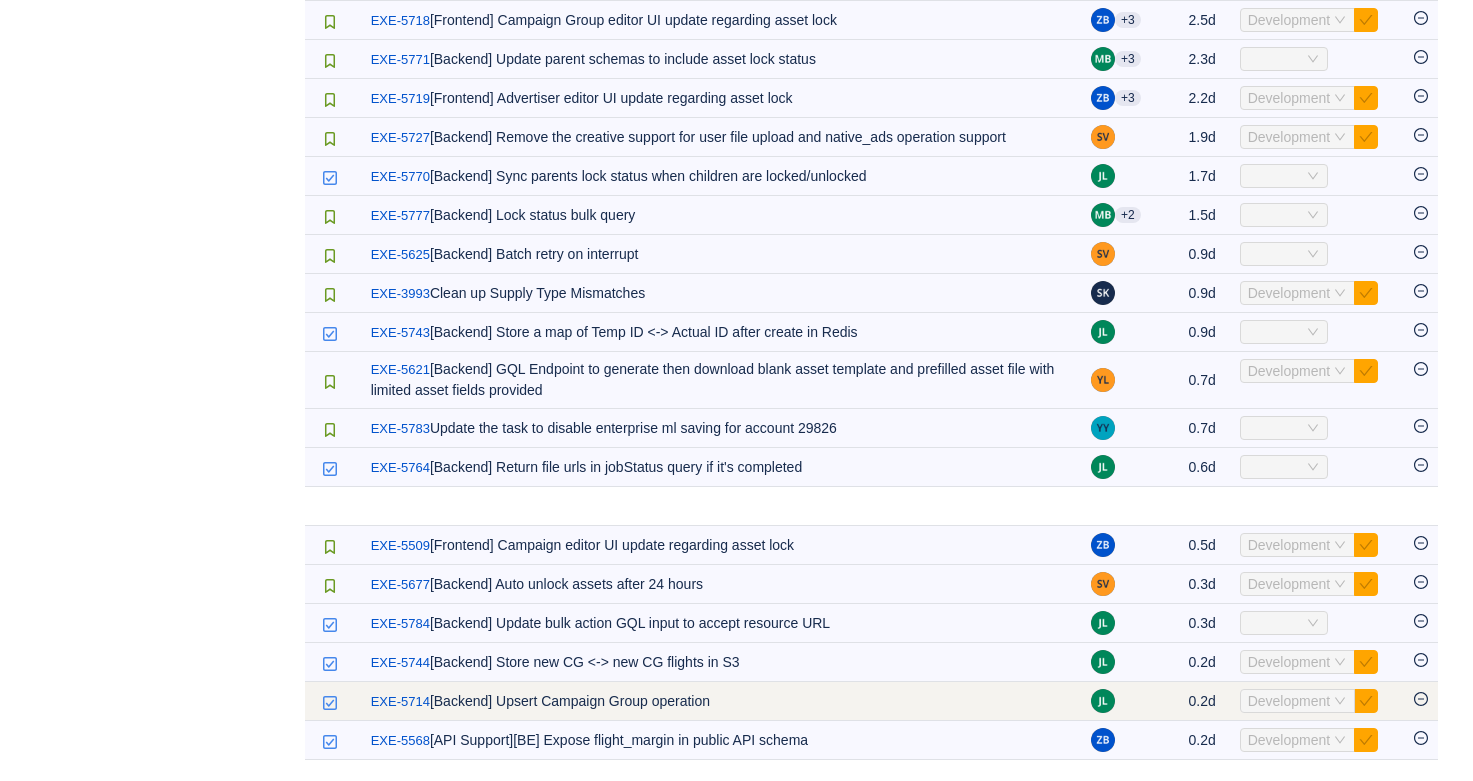 scroll, scrollTop: 586, scrollLeft: 0, axis: vertical 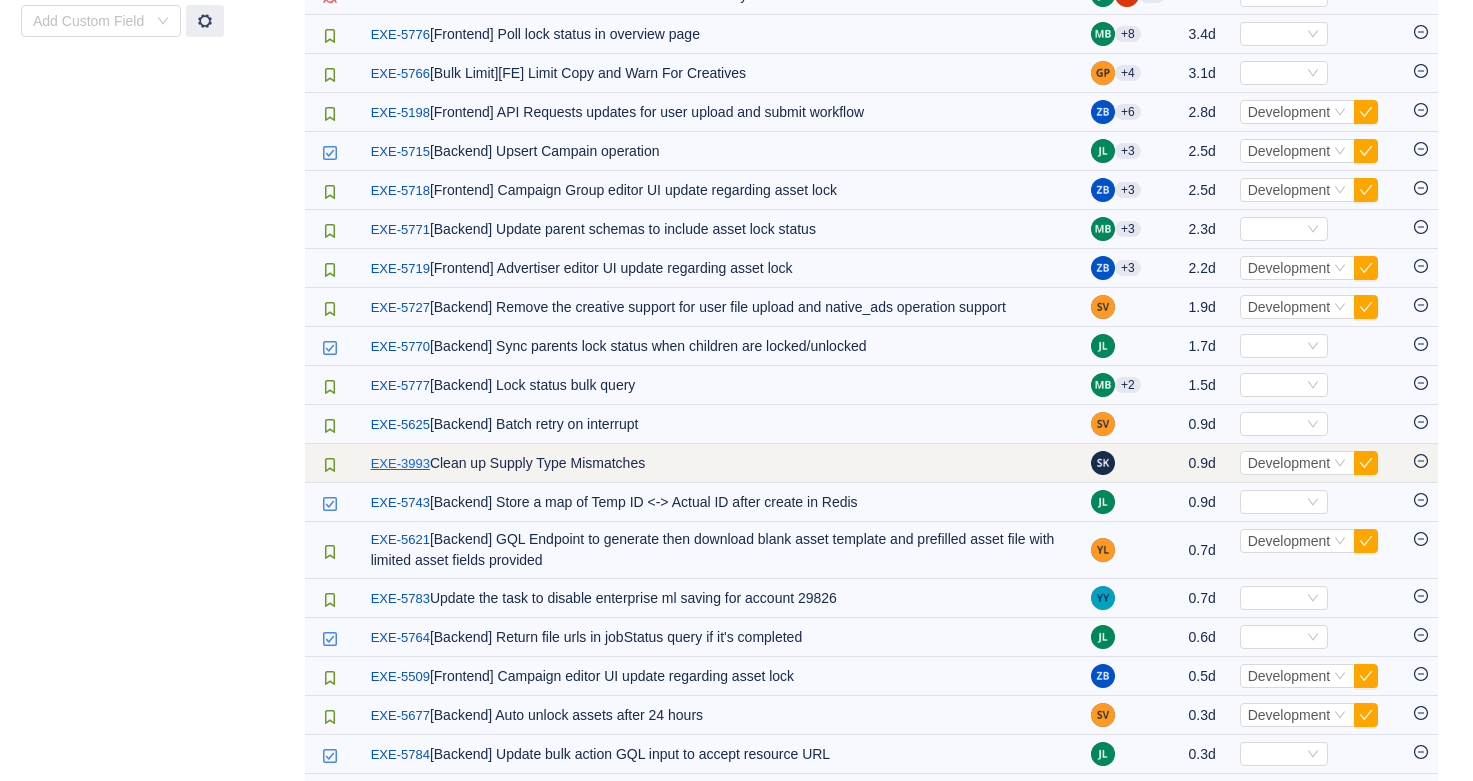 click on "EXE-3993" at bounding box center (400, 464) 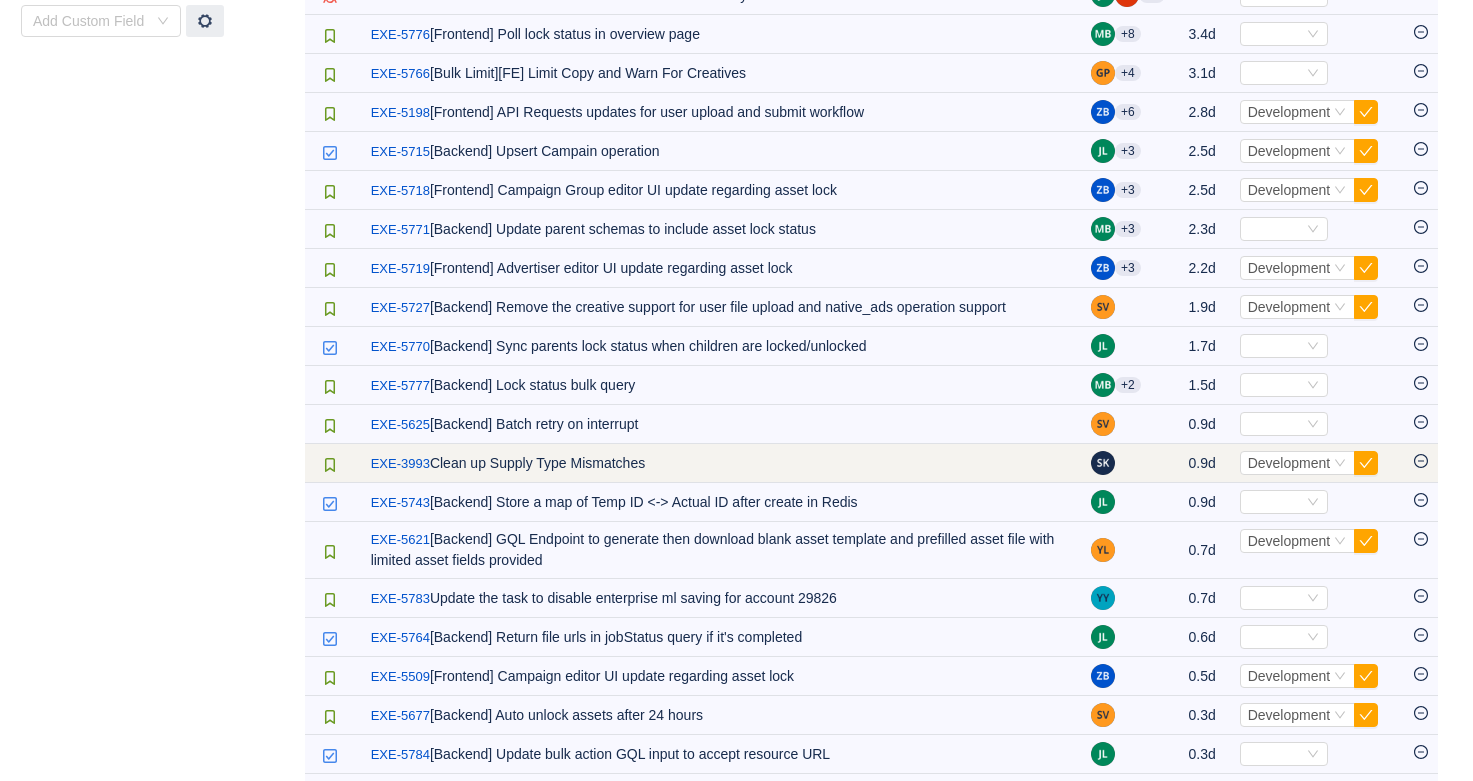 click 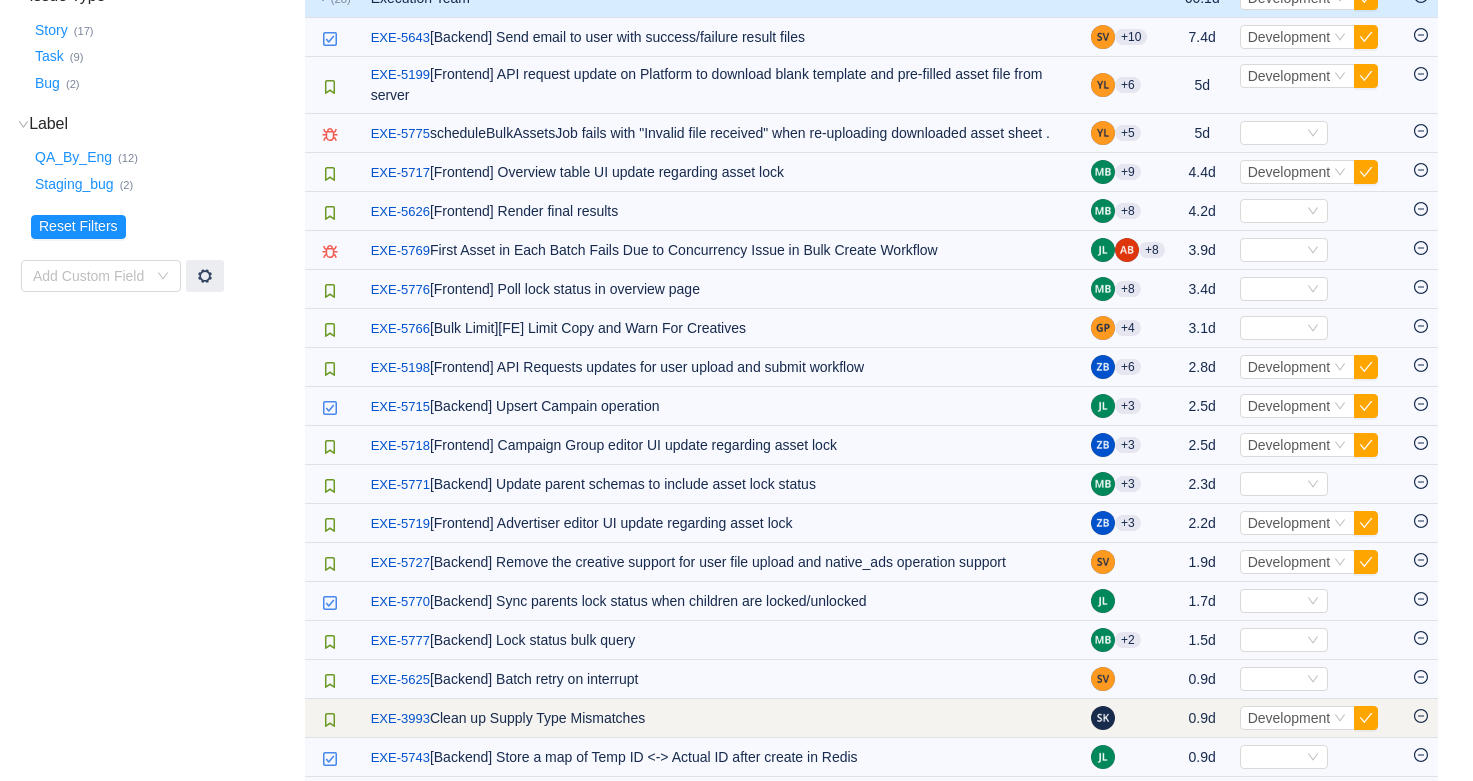 scroll, scrollTop: 155, scrollLeft: 0, axis: vertical 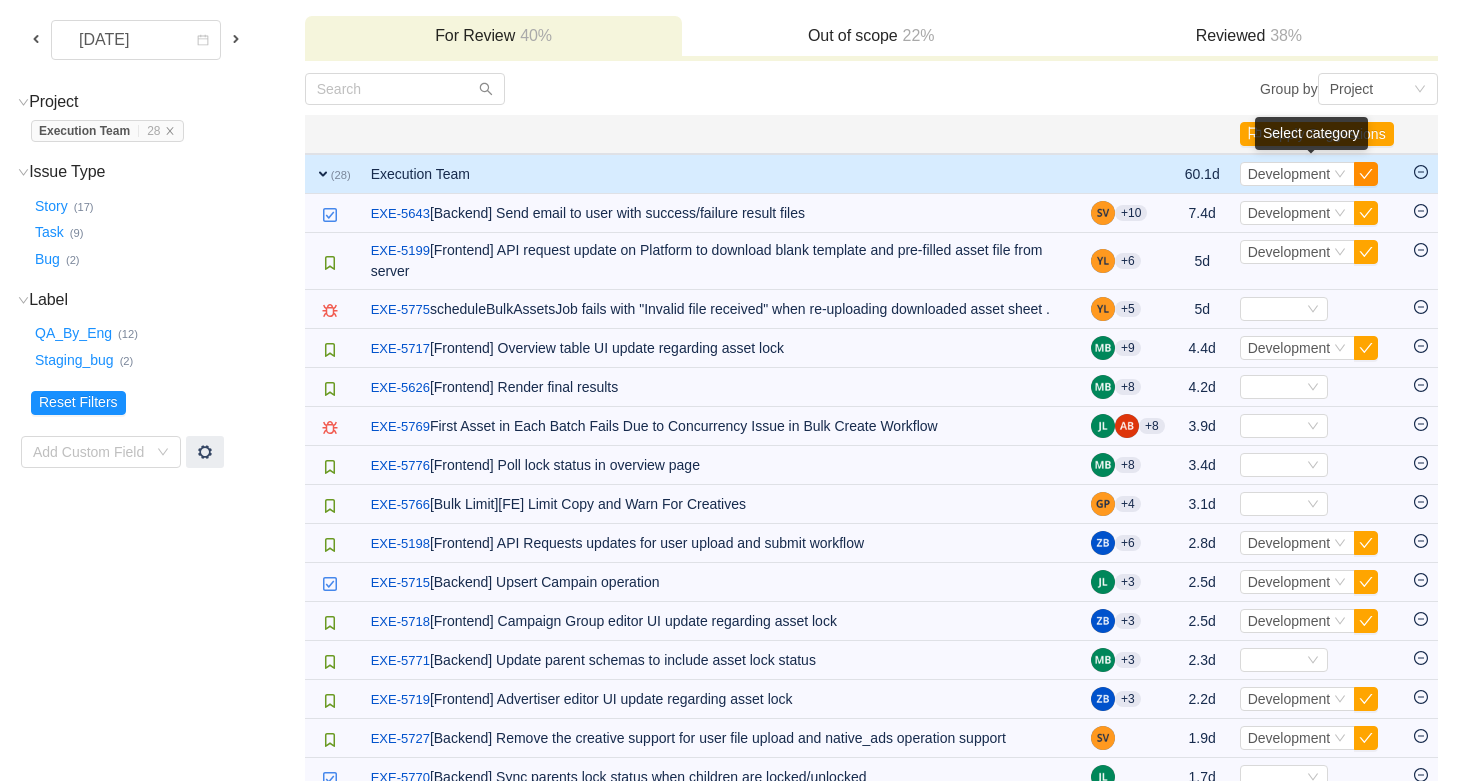 click at bounding box center [1366, 174] 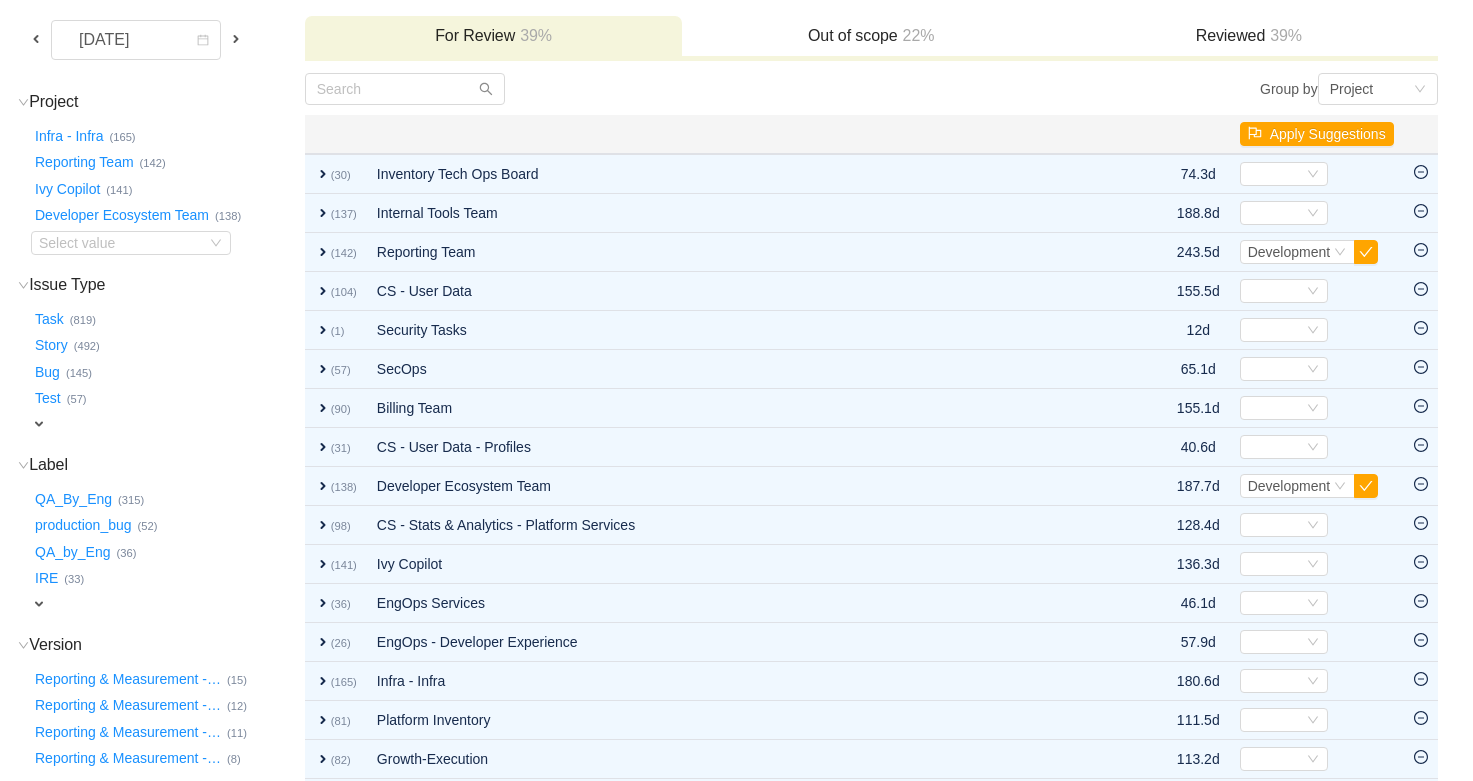 click at bounding box center [236, 39] 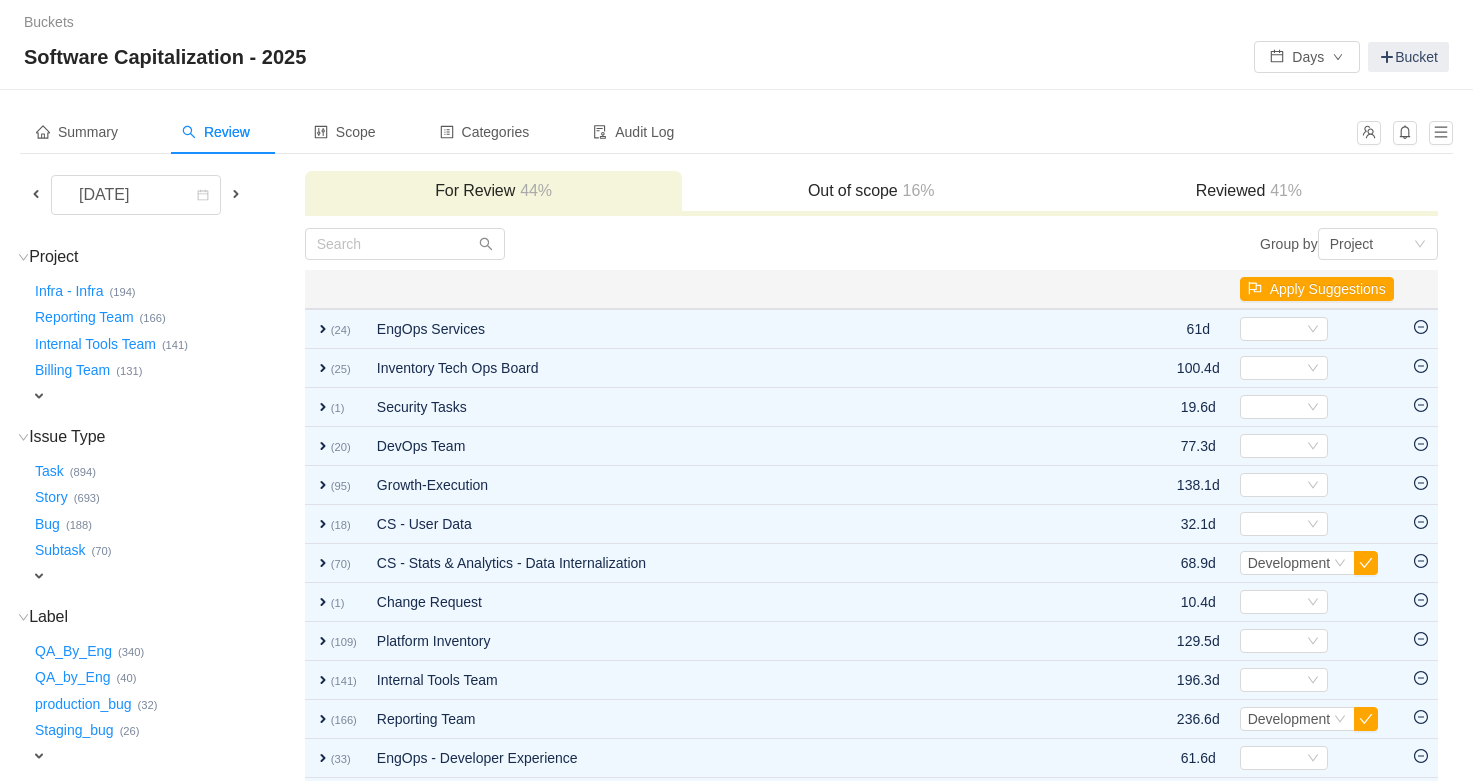 click on "Project   (37)  hide Infra - Infra … (194) Reporting Team … (166) Internal Tools Team … (141) Billing Team … (131) expand Select value    Issue Type   (16)  hide Task … (894) Story … (693) Bug … (188) Subtask … (70) expand Select value    Label   (34)  hide QA_By_Eng … (340) QA_by_Eng … (40) production_bug … (32) Staging_bug … (26) expand Select value    Version   (6)  hide Reporting & Measurement - … (23) Reporting - Release (2025 … (13) Reporting & Measurement - … (12) Reporting - Release (2025 … (11) expand Select value   Add Custom Field" at bounding box center [162, 690] 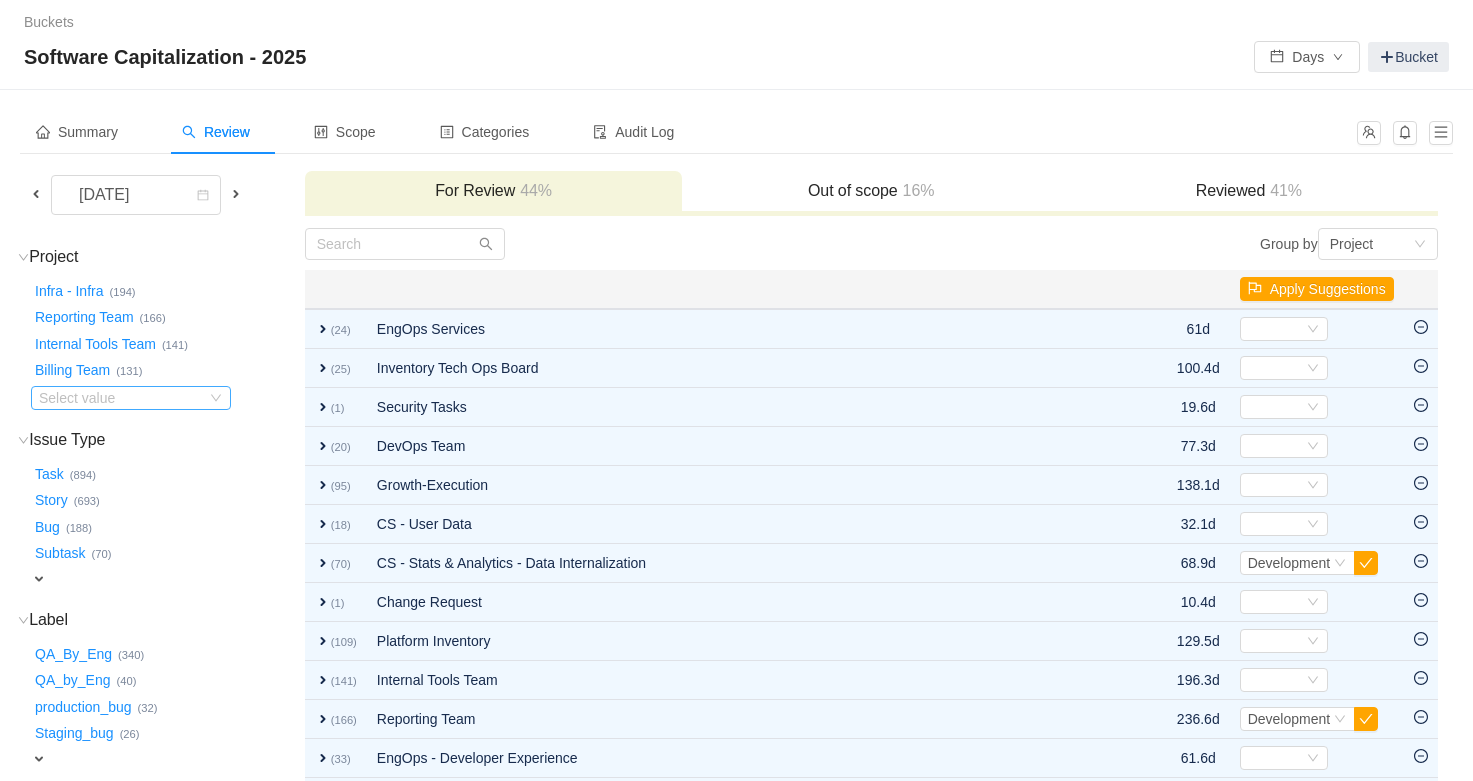 click on "Select value" at bounding box center [118, 398] 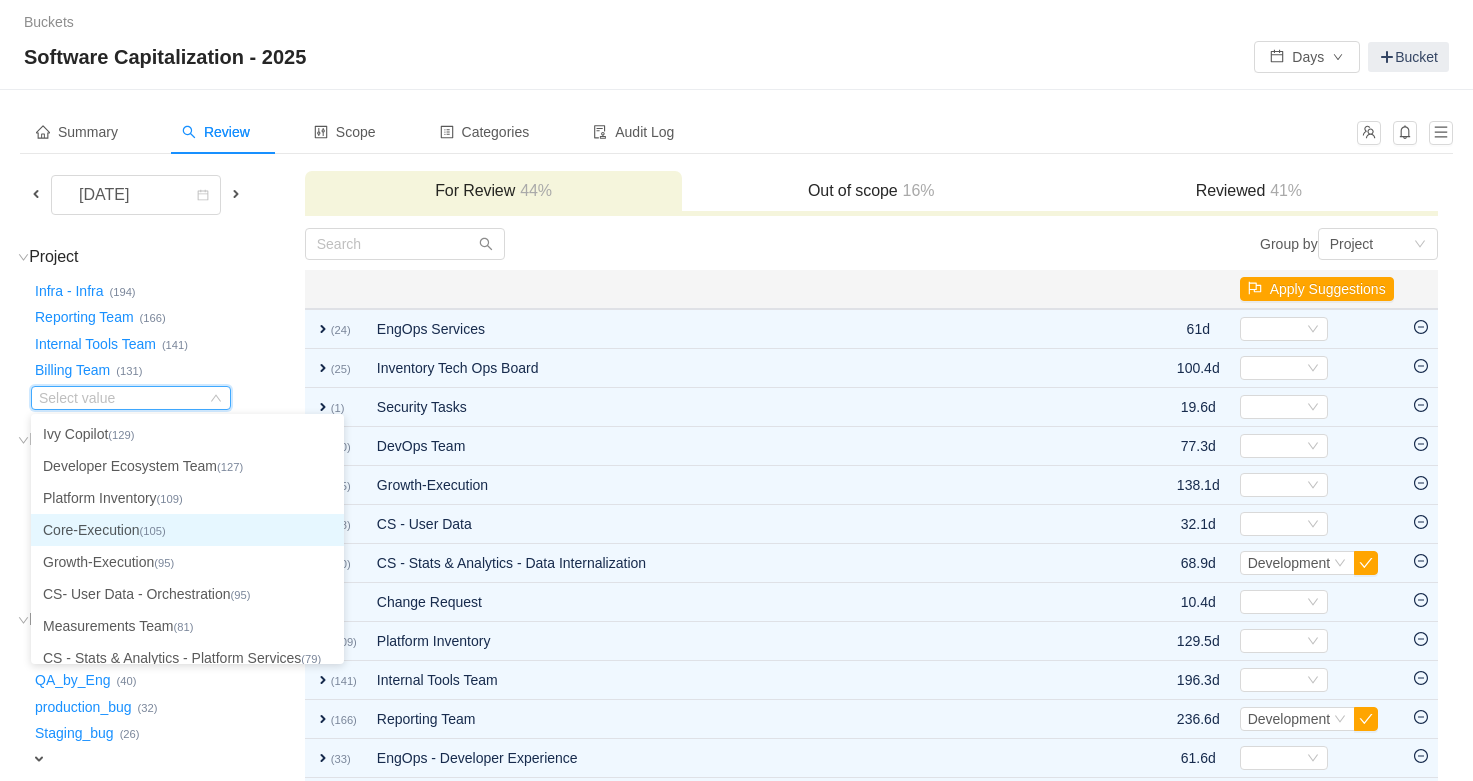 click on "Core-Execution  (105)" at bounding box center (187, 530) 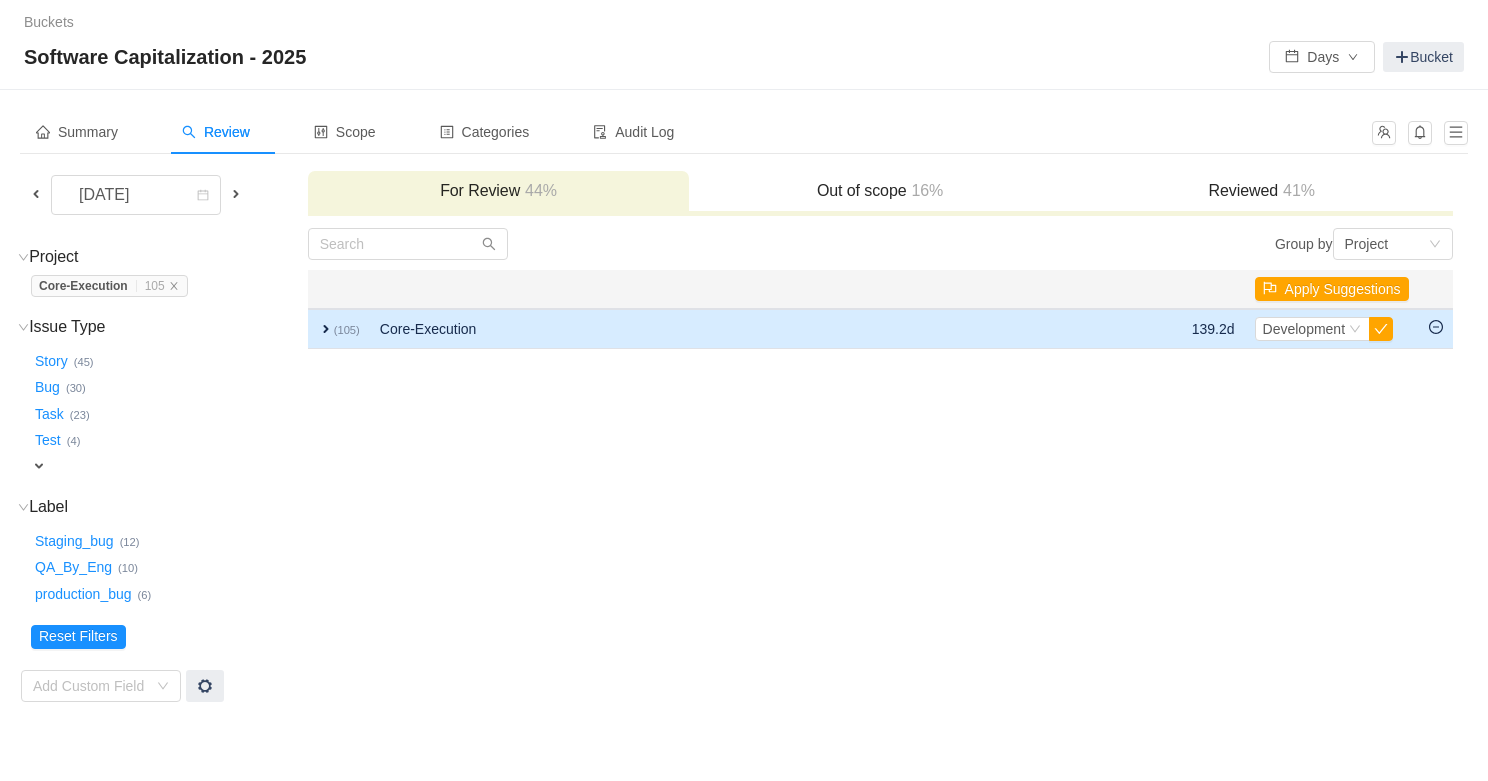 click on "expand" at bounding box center [326, 329] 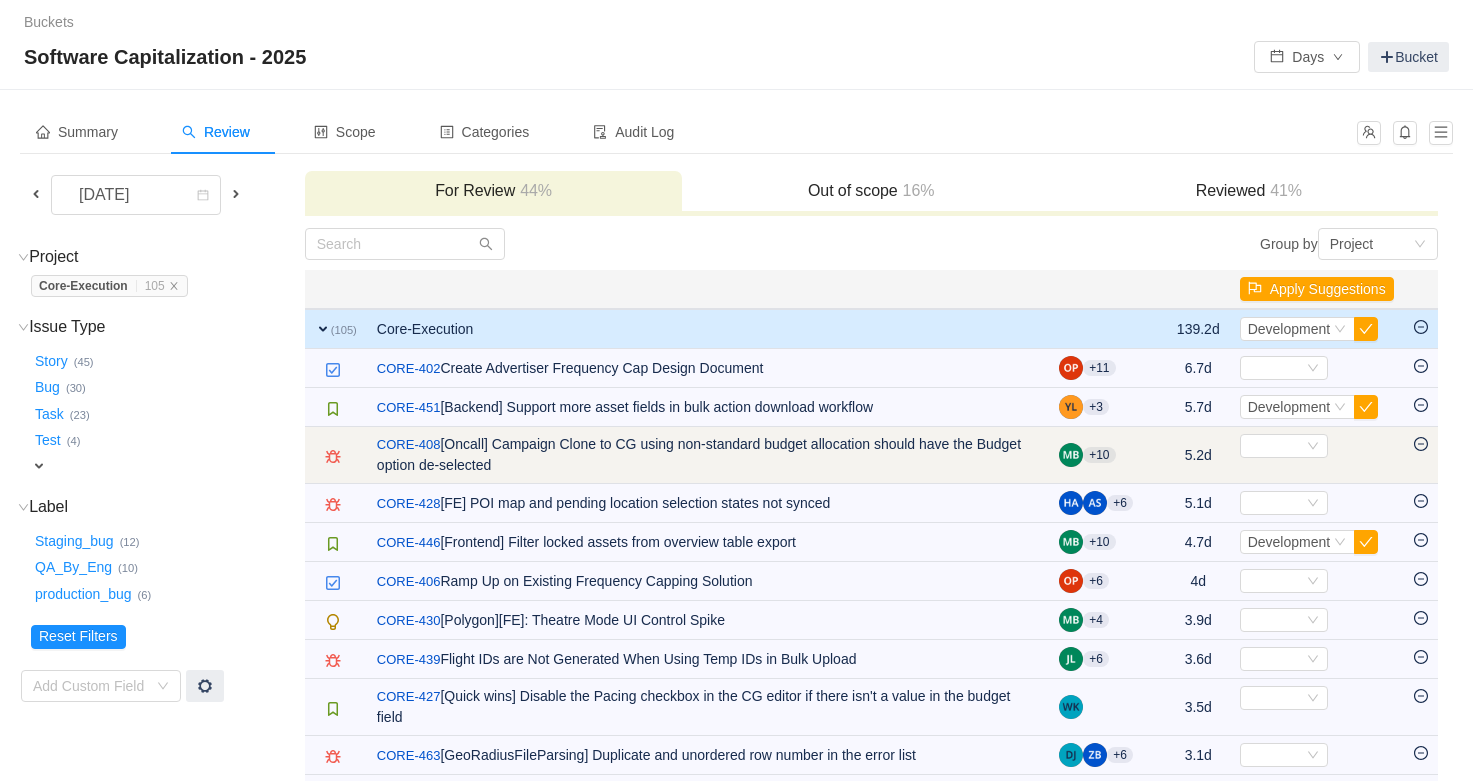 click 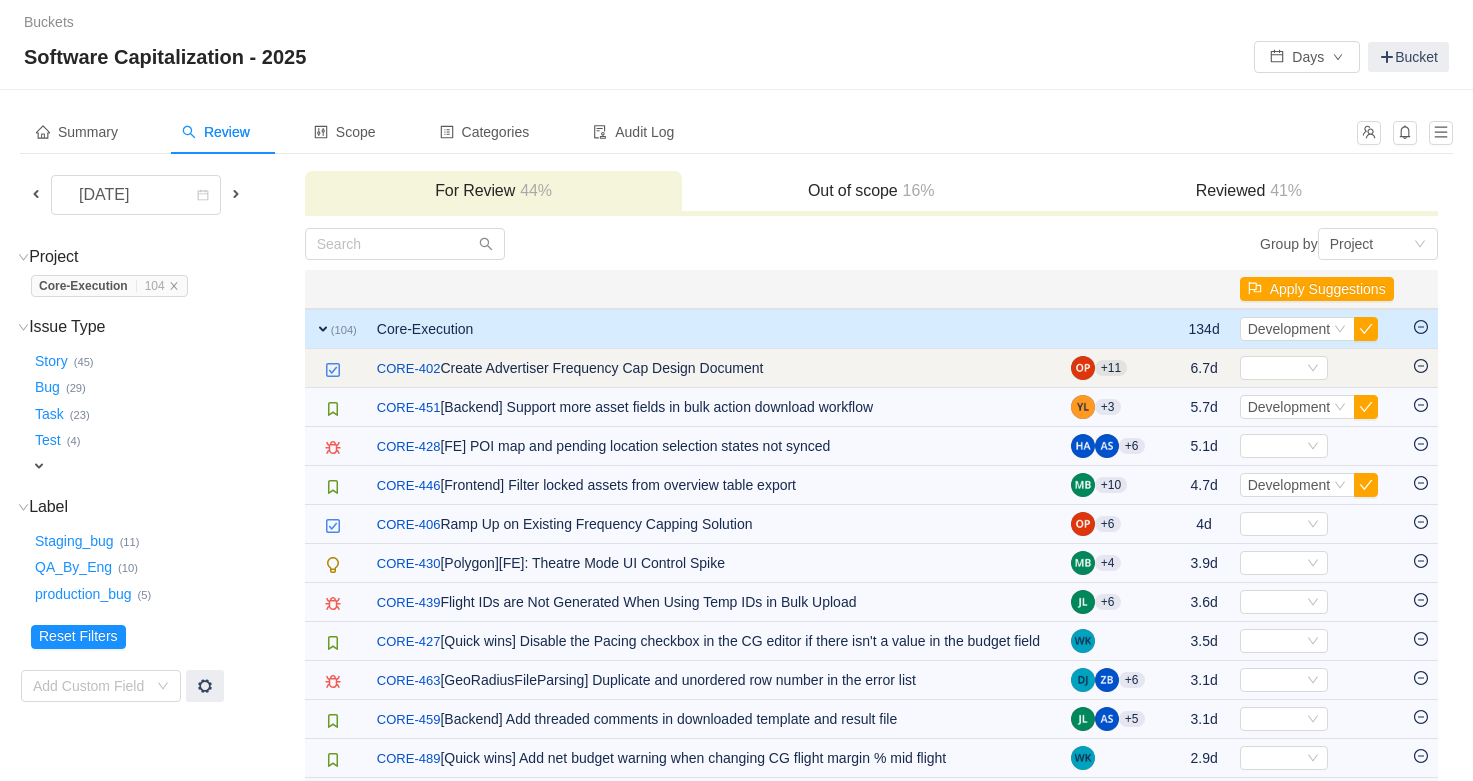 click 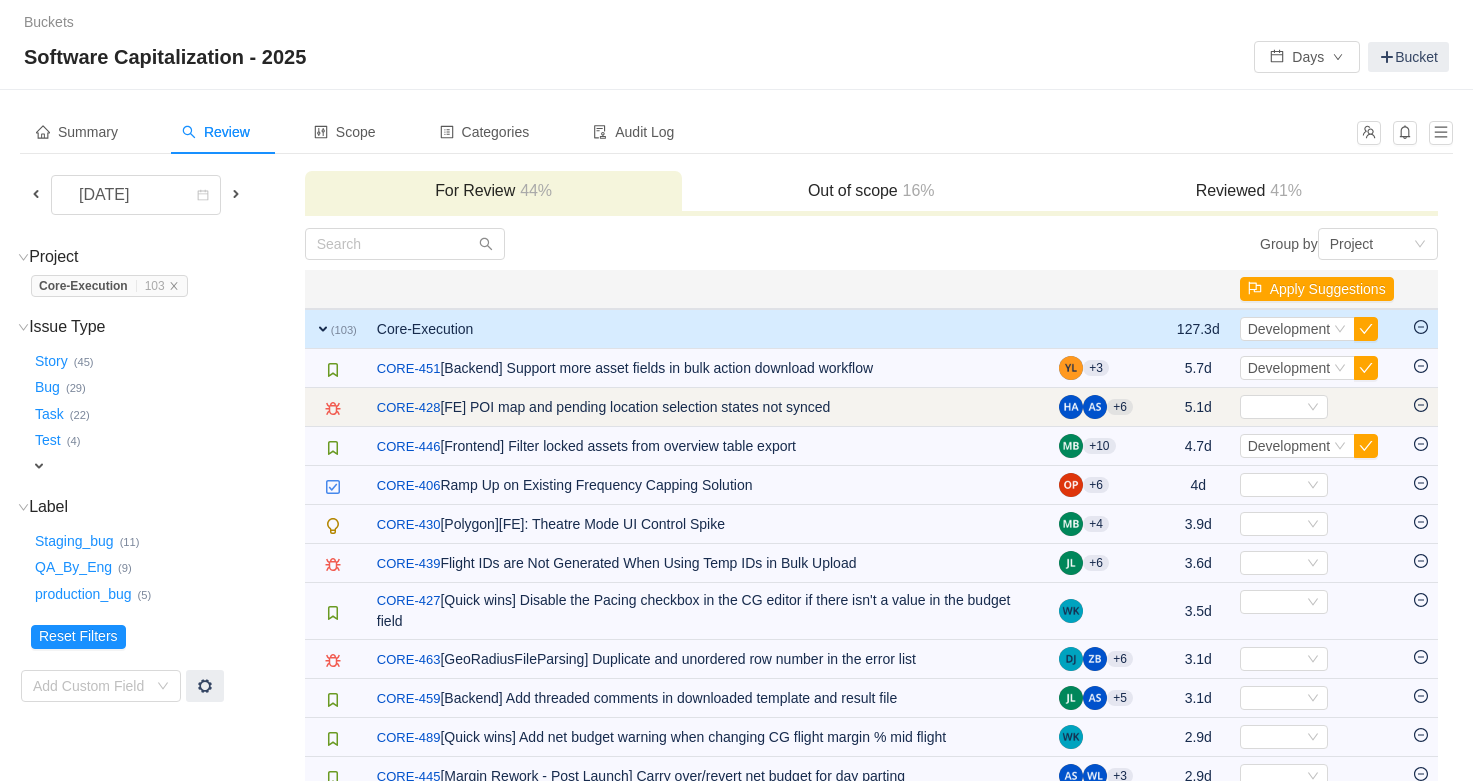 click 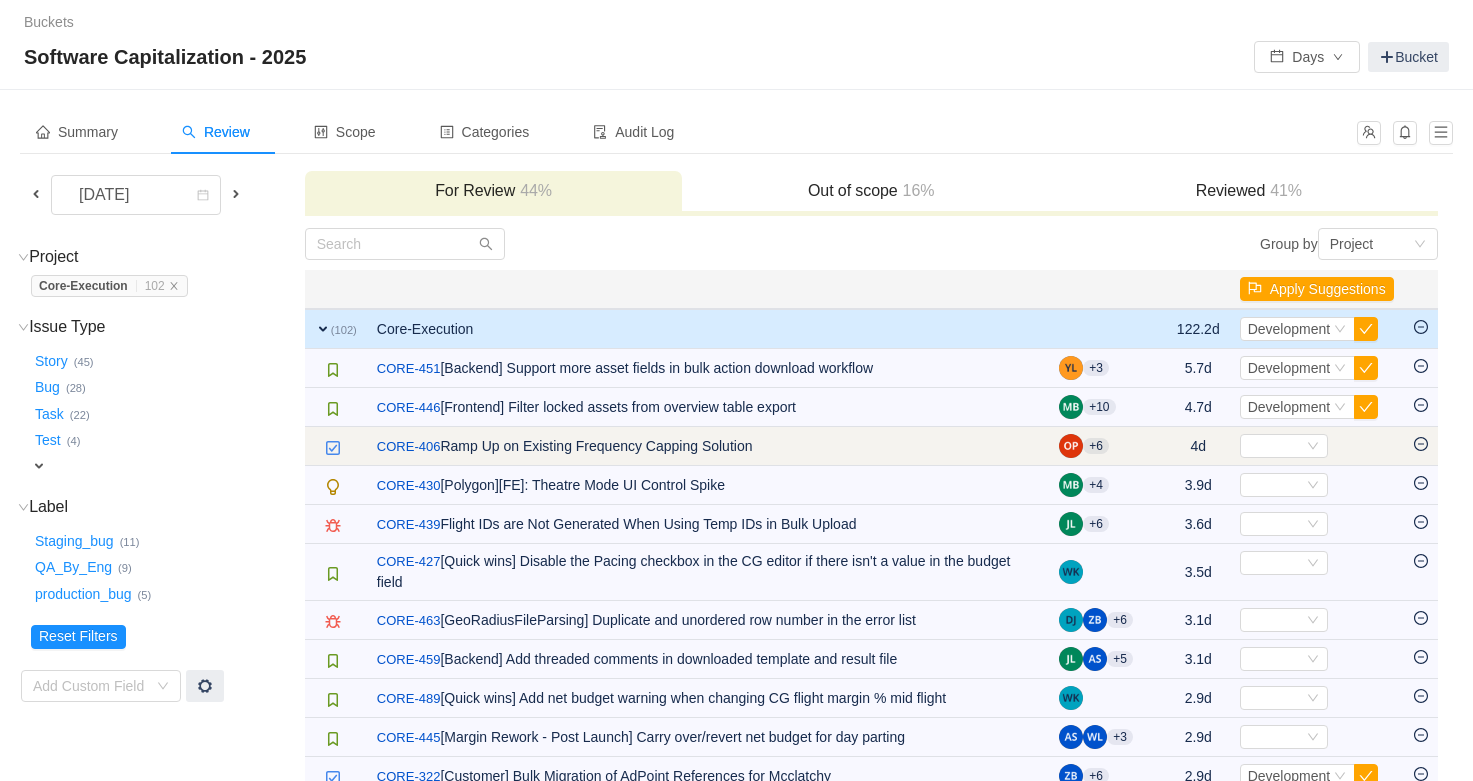 click 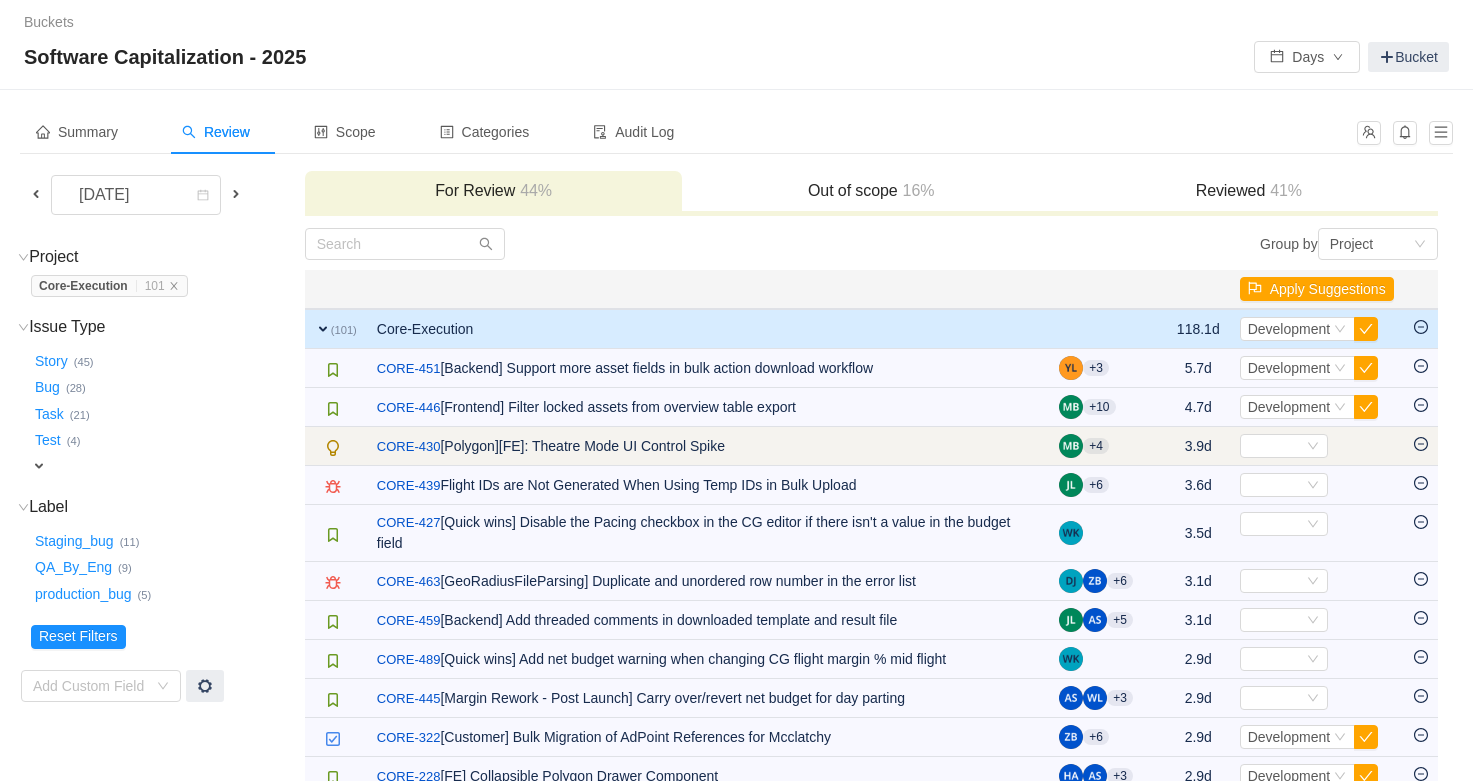 click 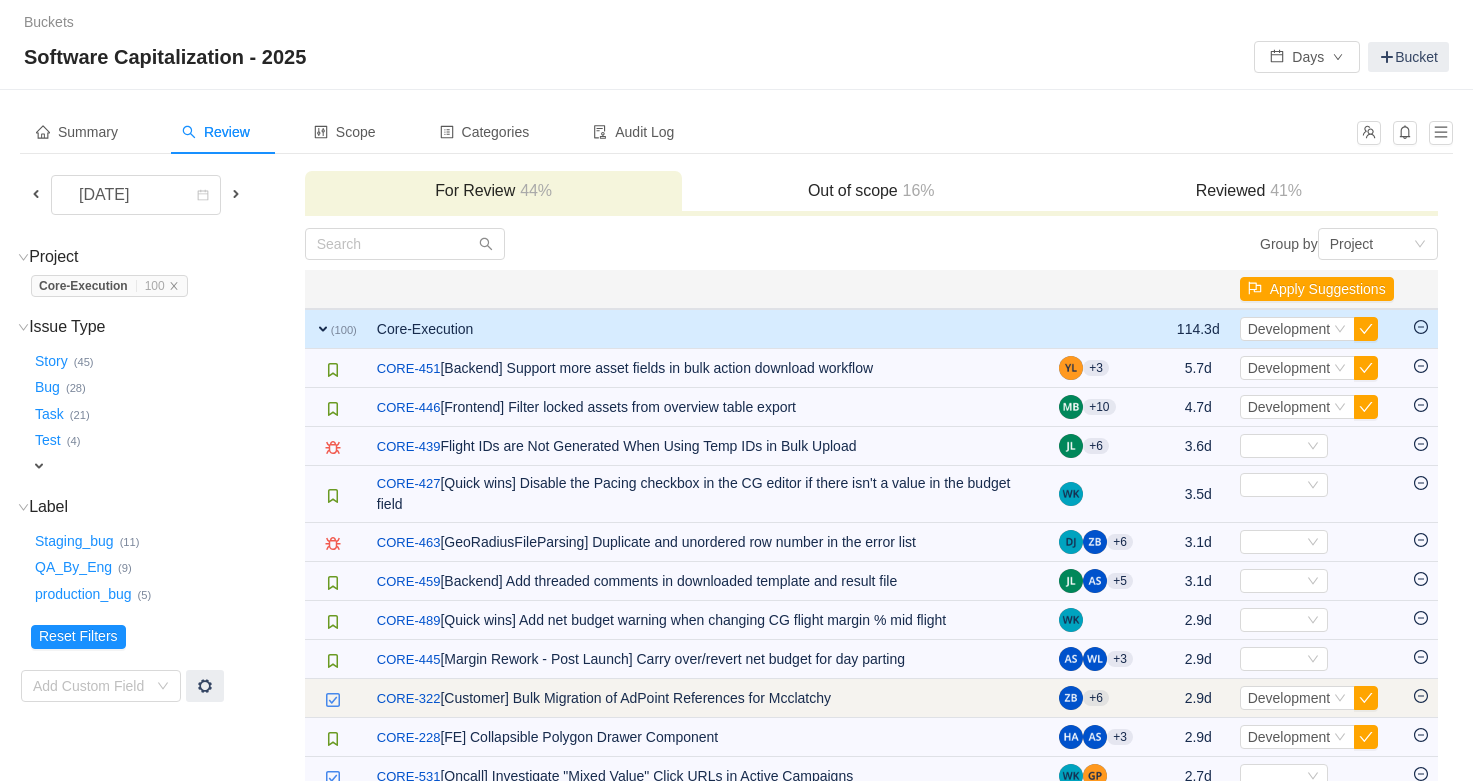click 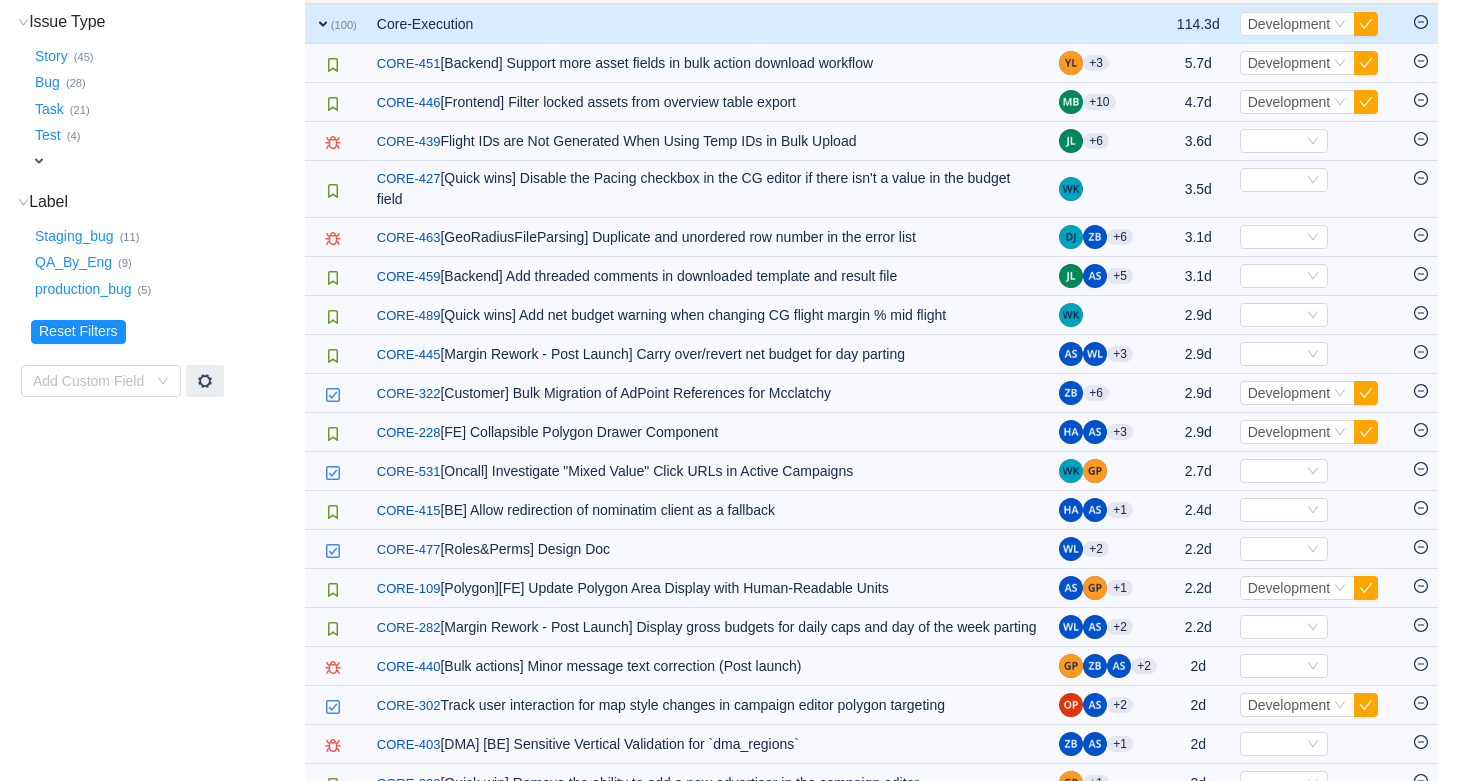 scroll, scrollTop: 303, scrollLeft: 0, axis: vertical 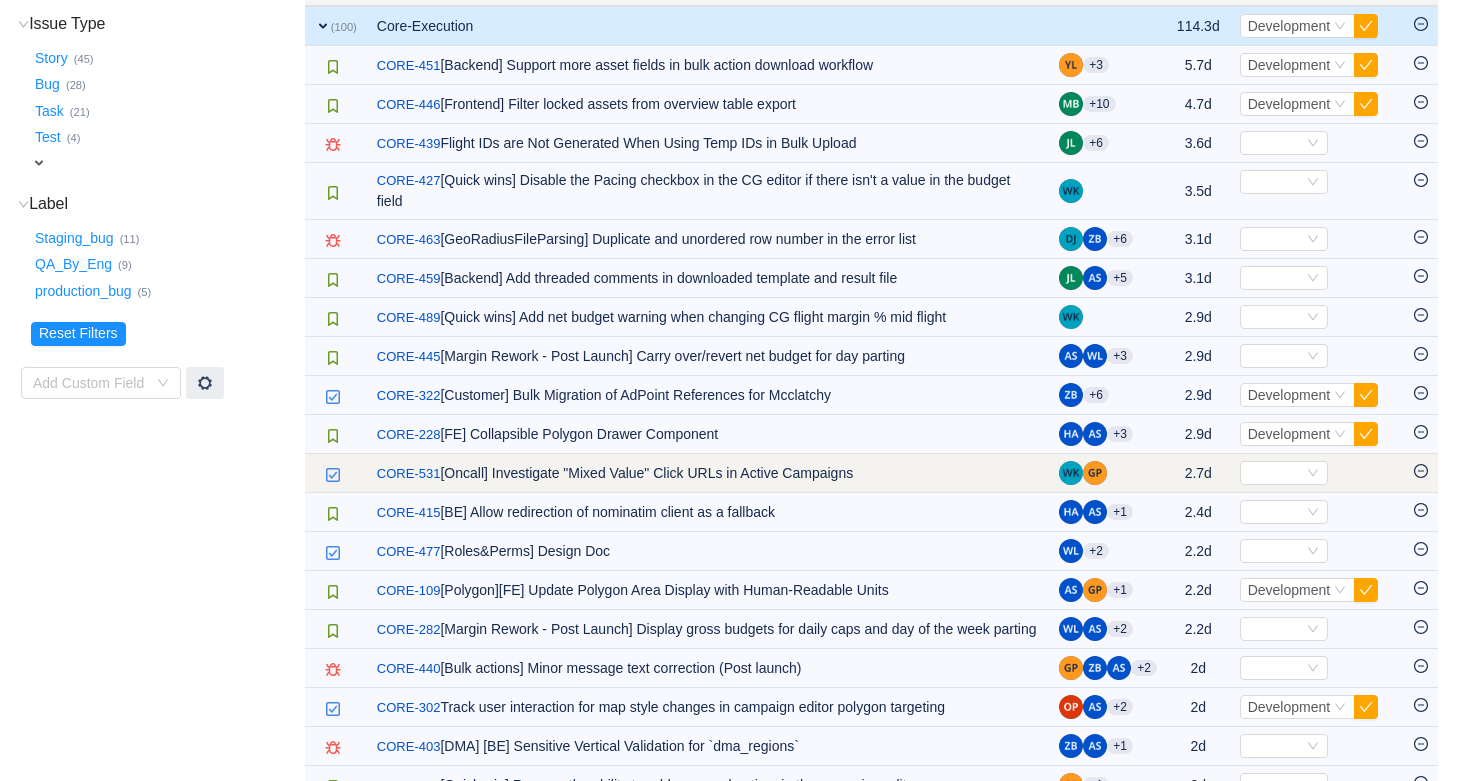 click 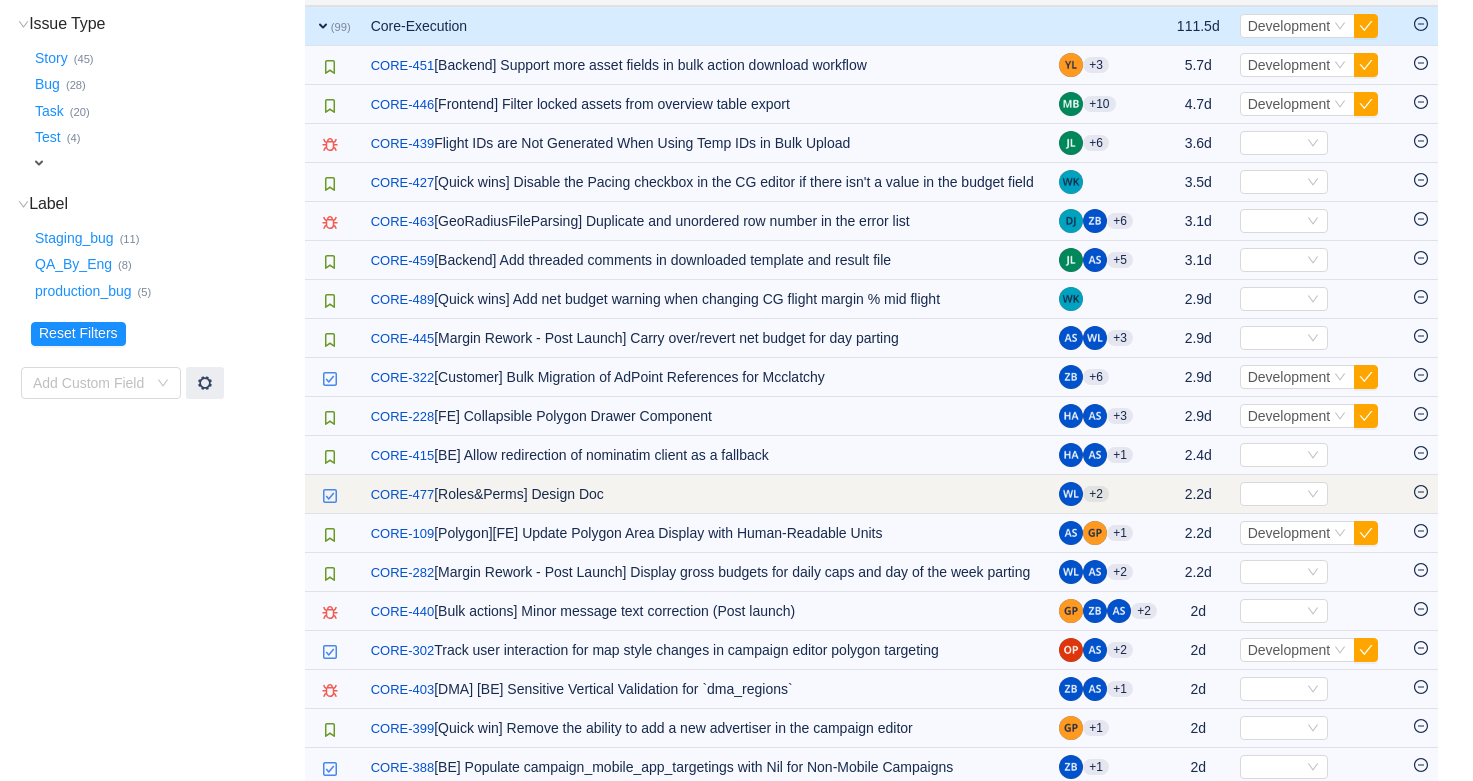 click 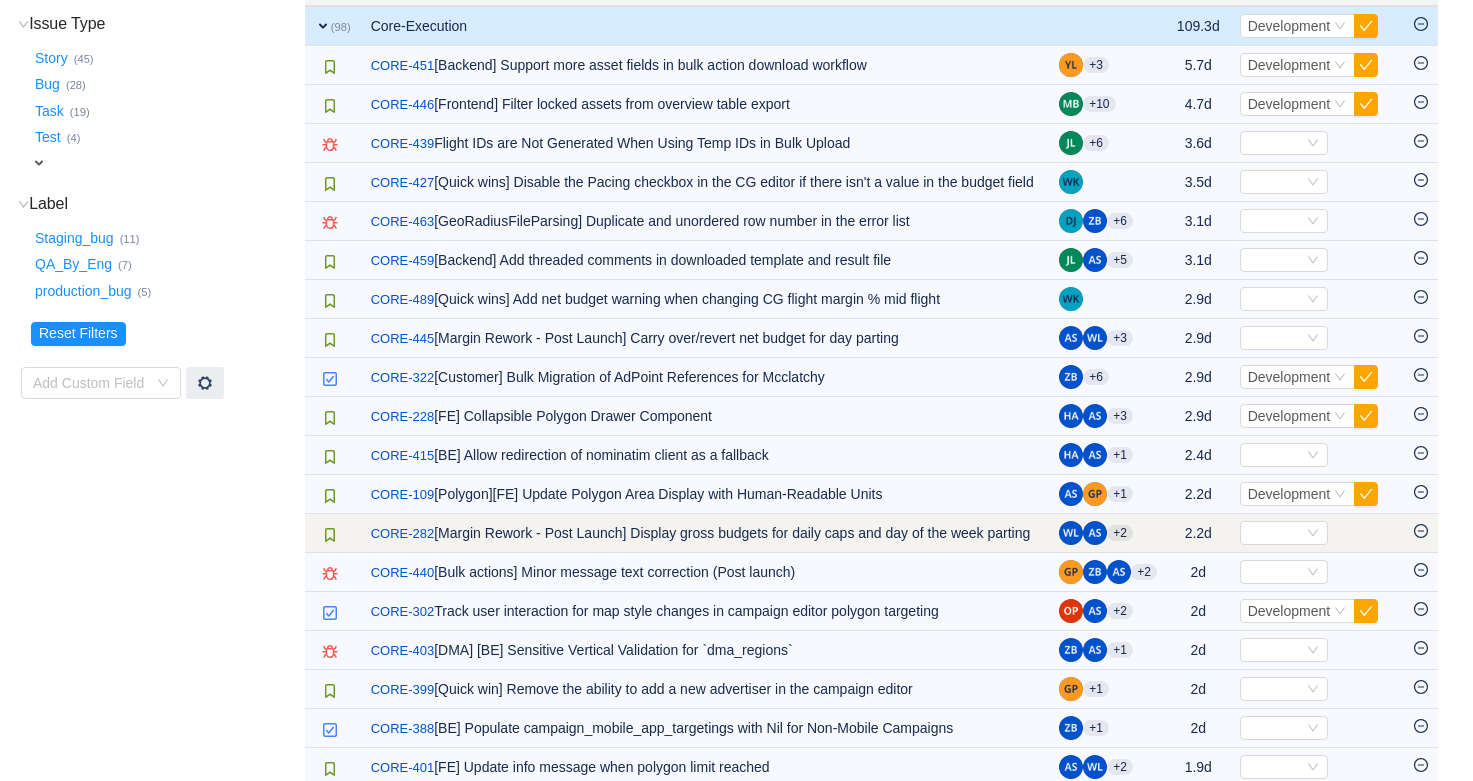 click 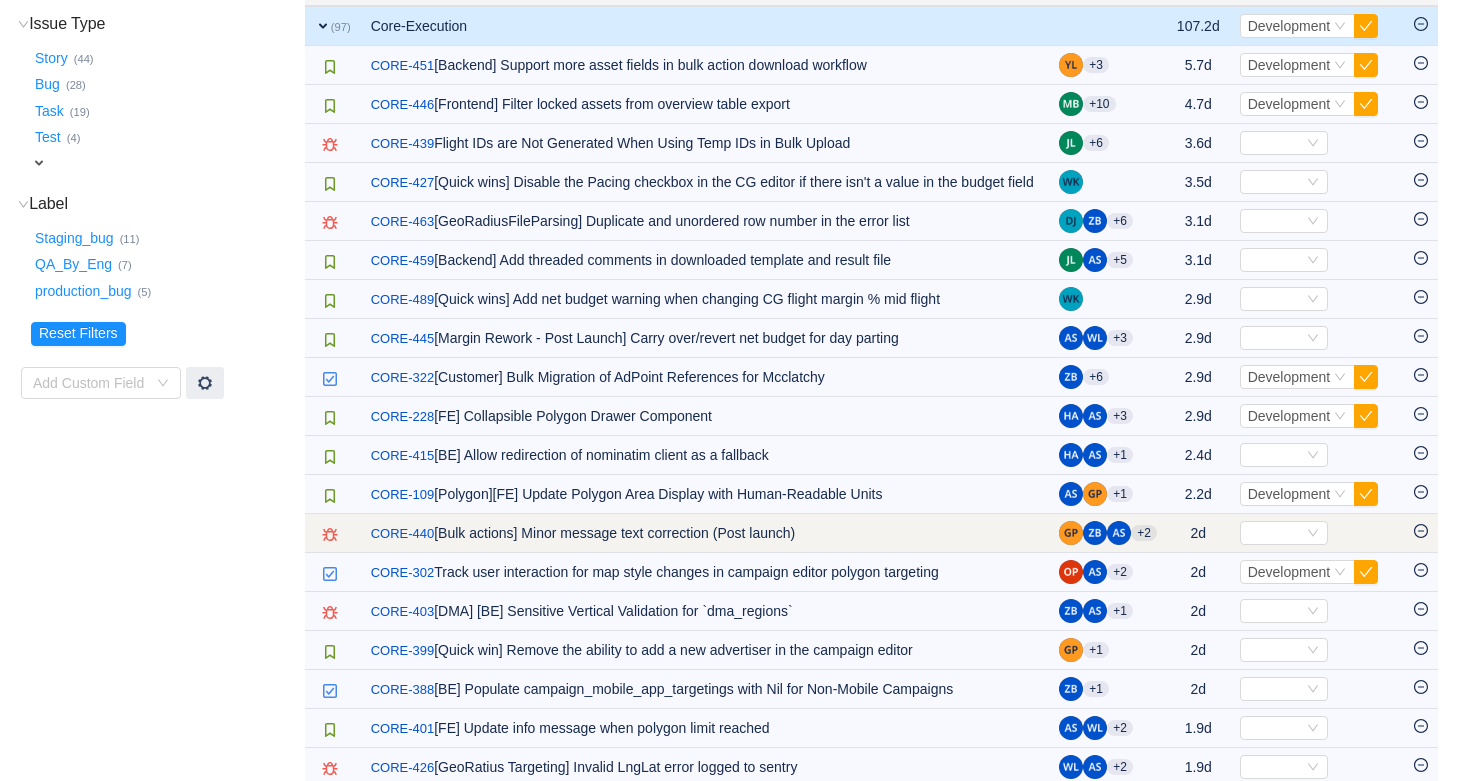 click 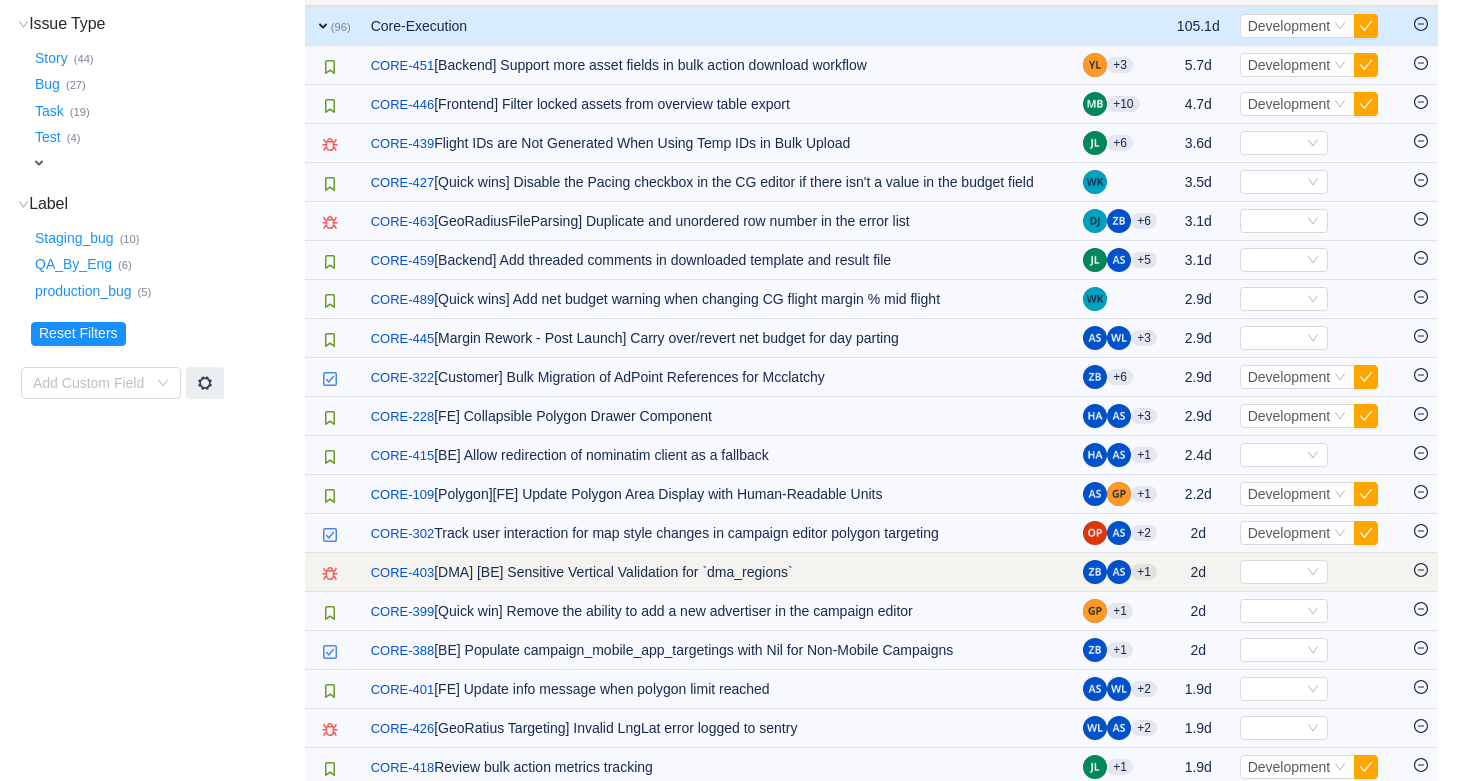 click 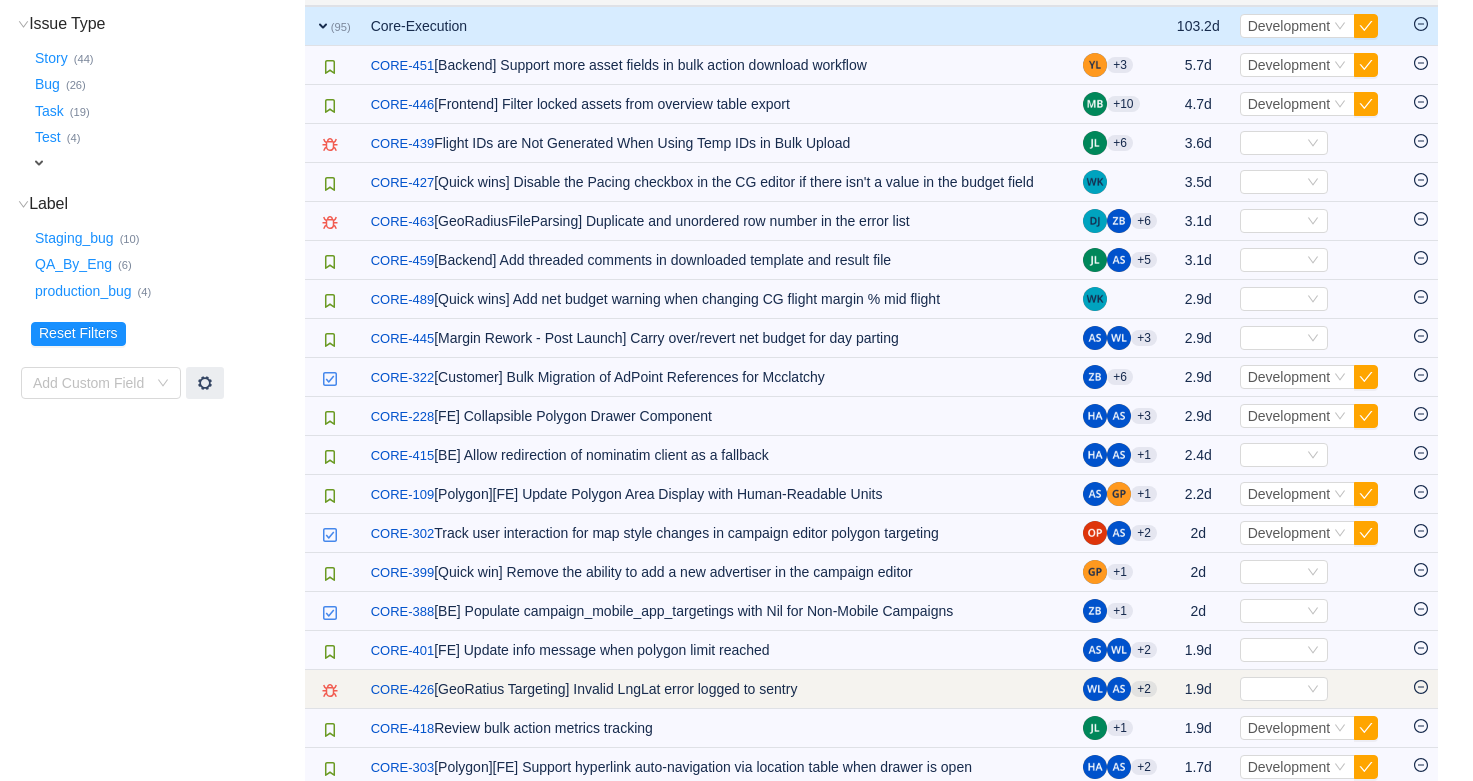 click 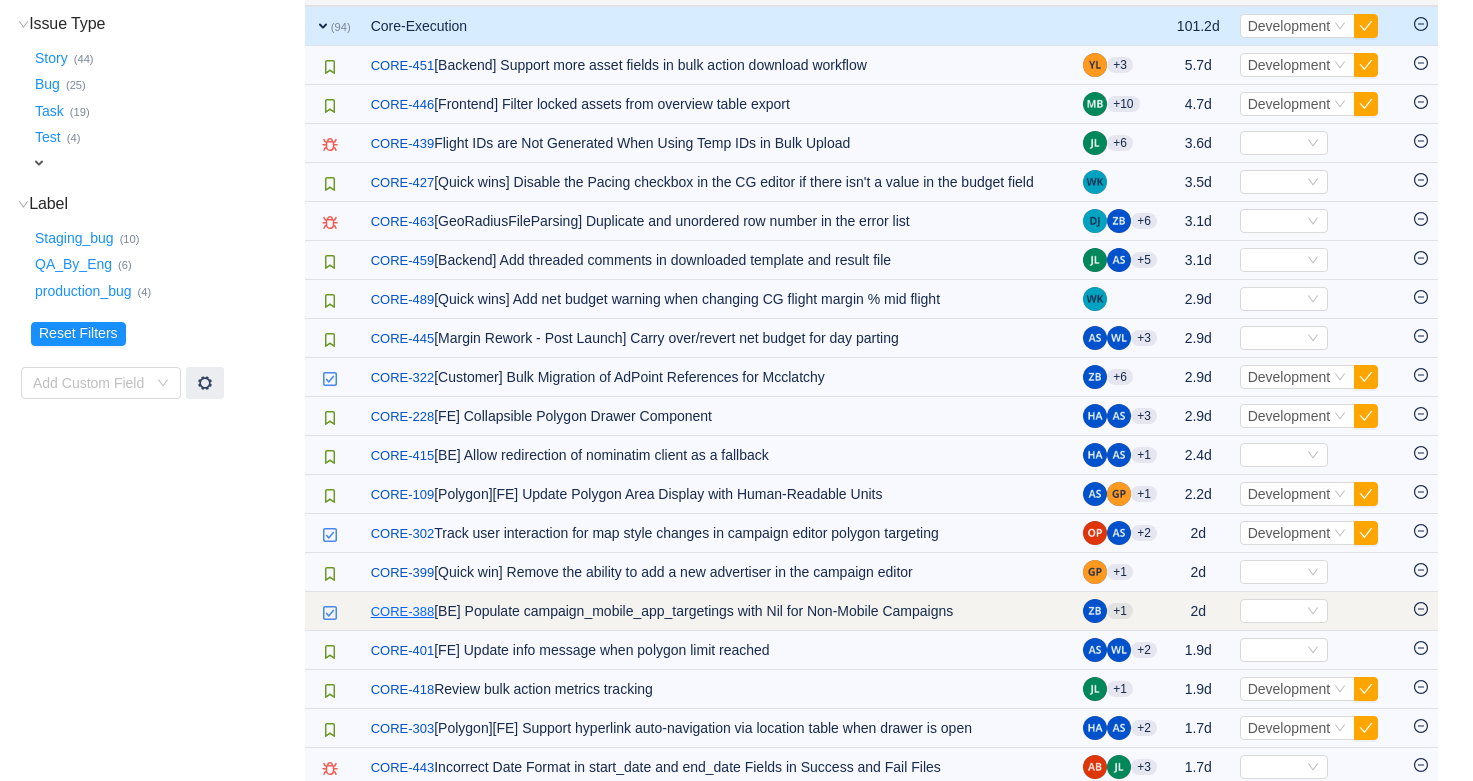 click on "CORE-388" at bounding box center (403, 612) 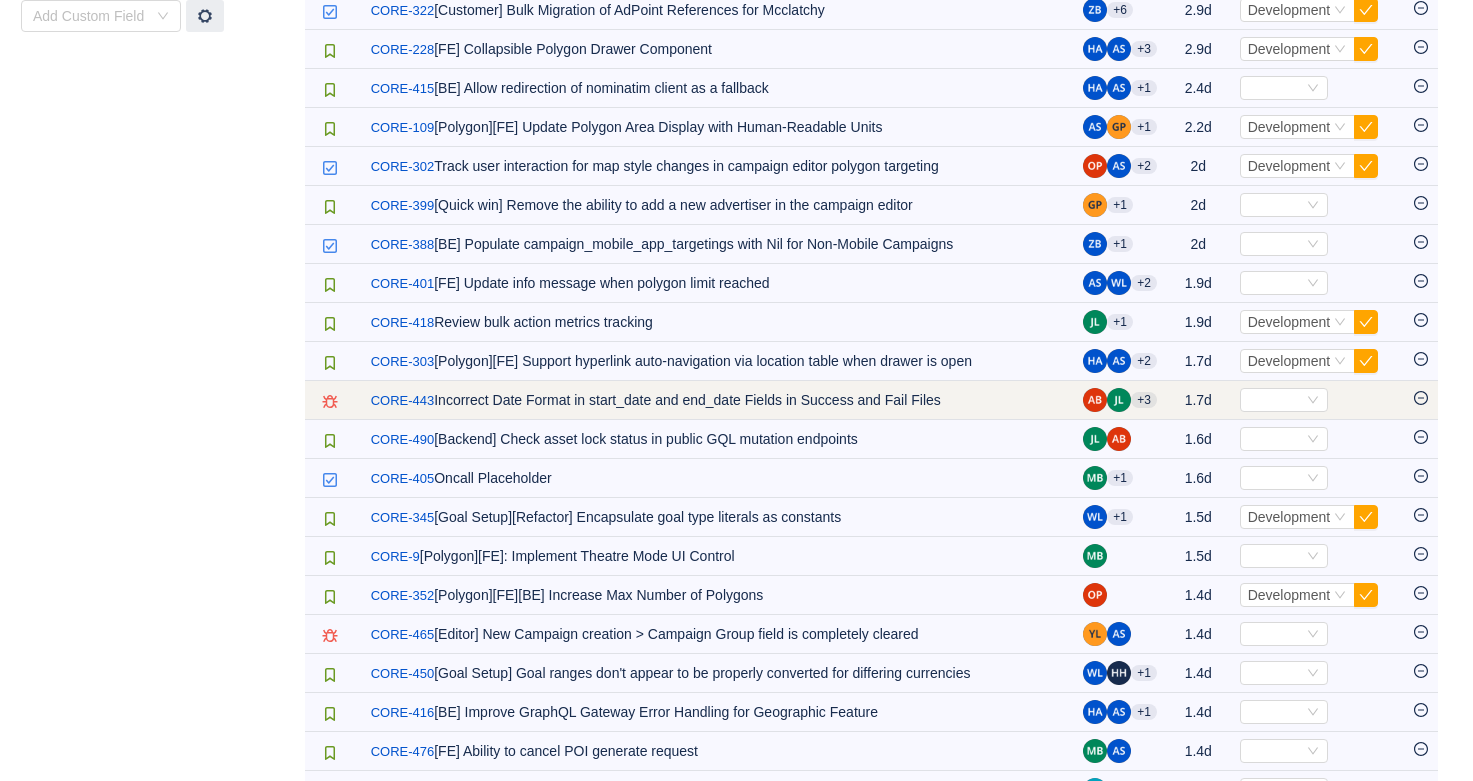 scroll, scrollTop: 669, scrollLeft: 0, axis: vertical 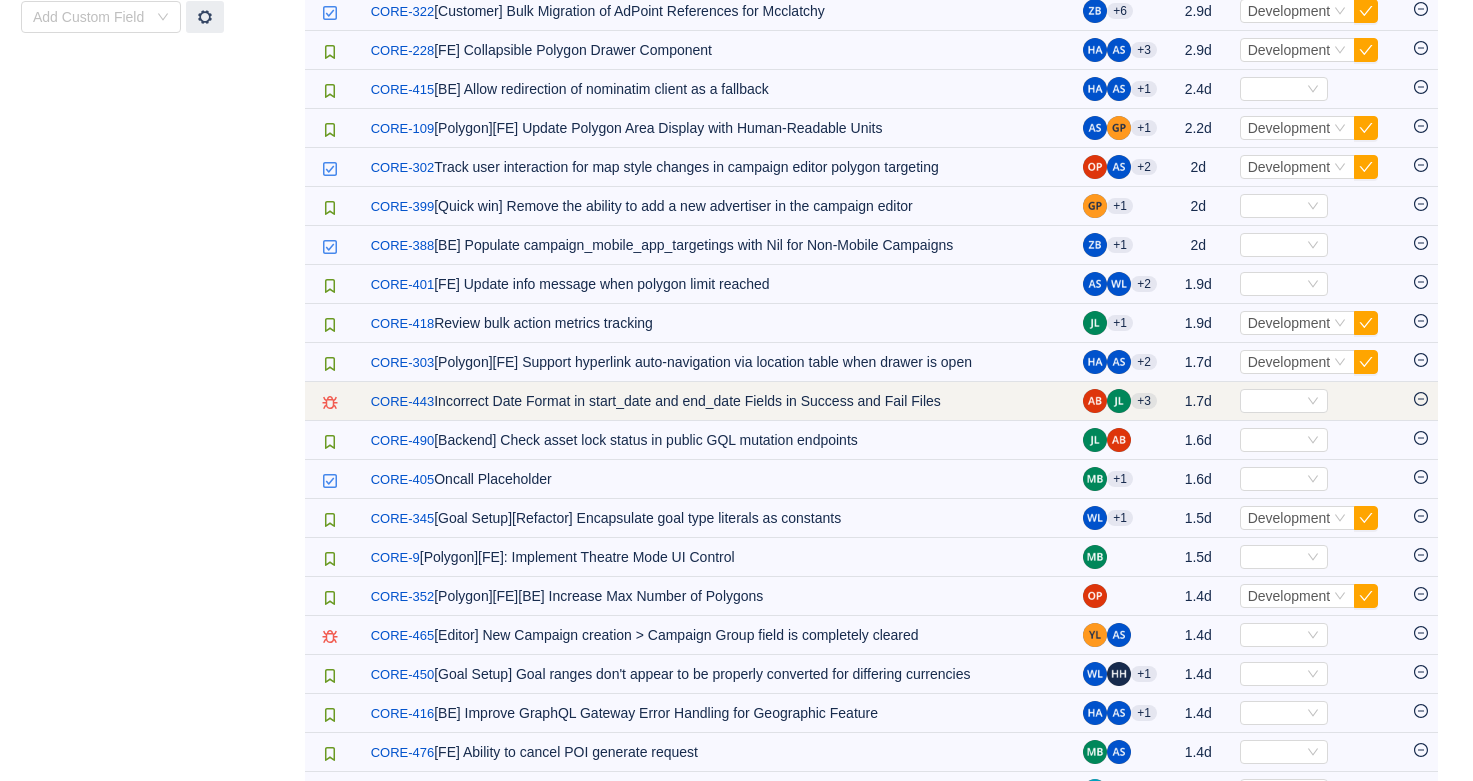 click 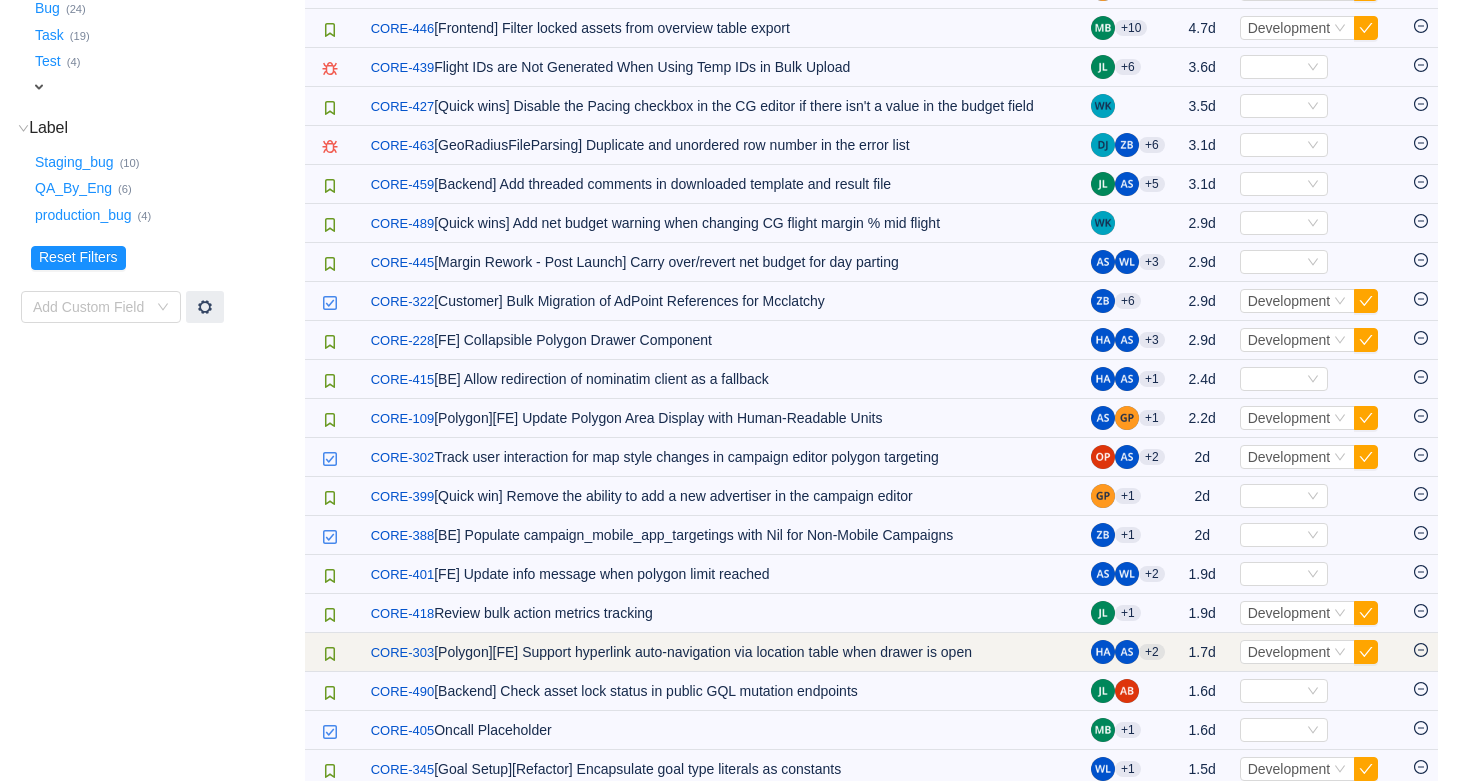scroll, scrollTop: 380, scrollLeft: 0, axis: vertical 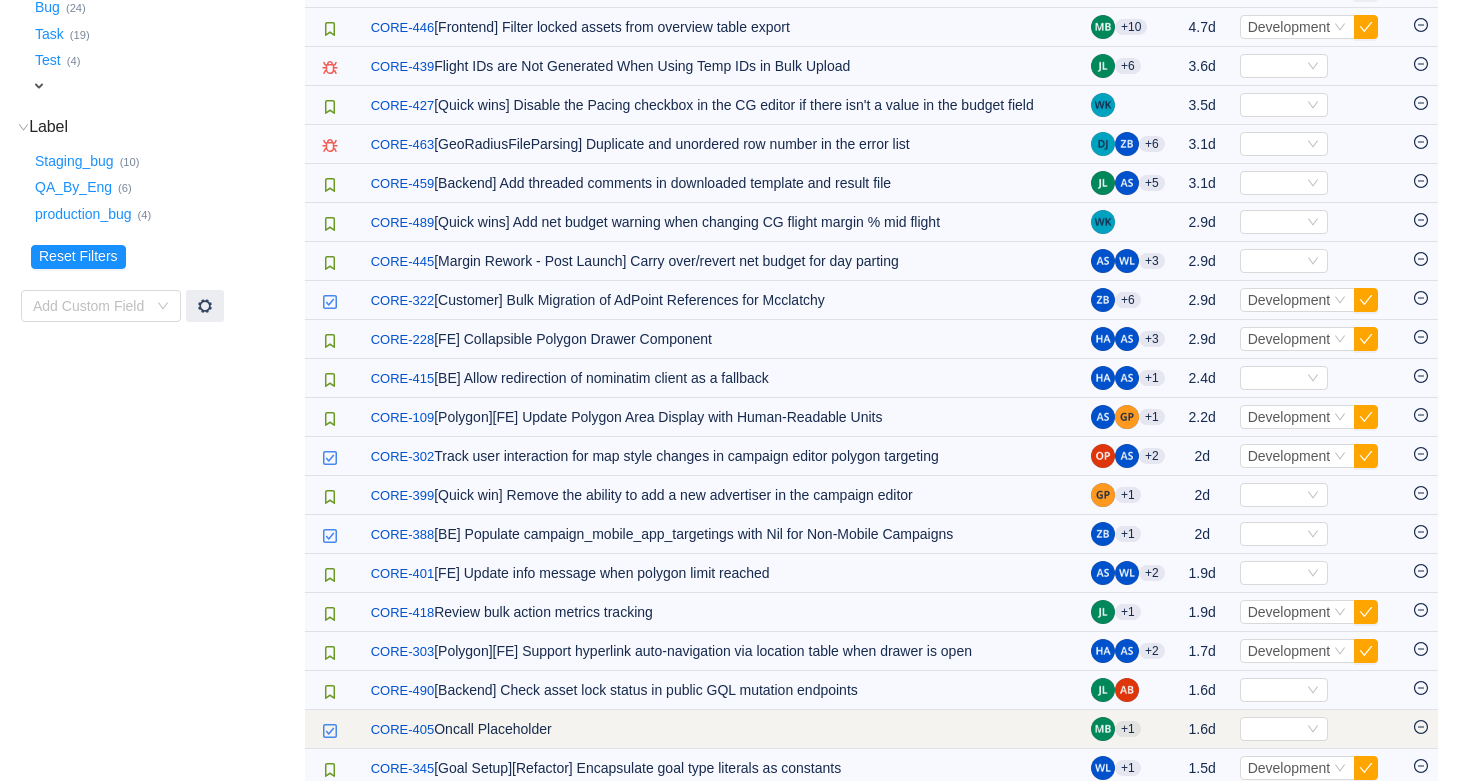 click 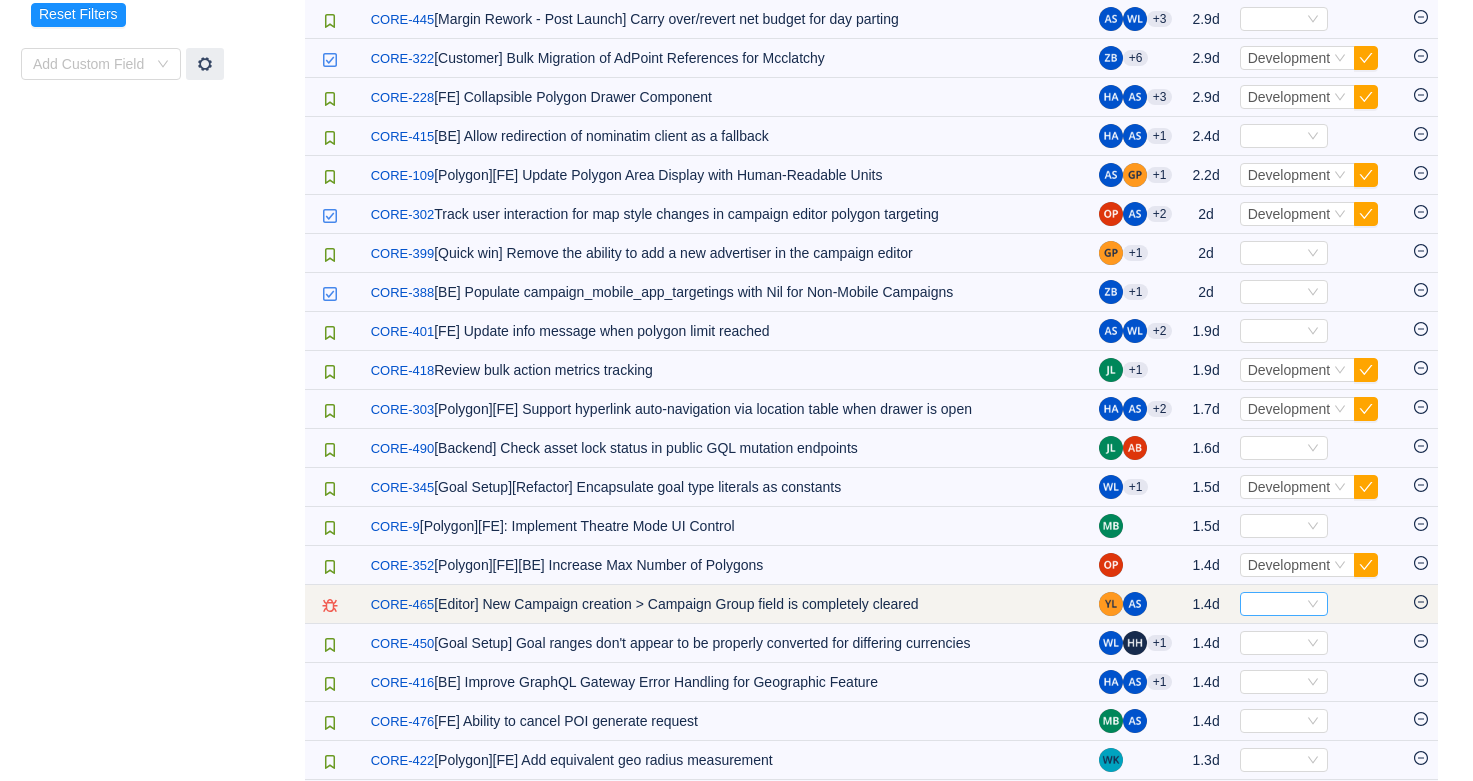scroll, scrollTop: 626, scrollLeft: 0, axis: vertical 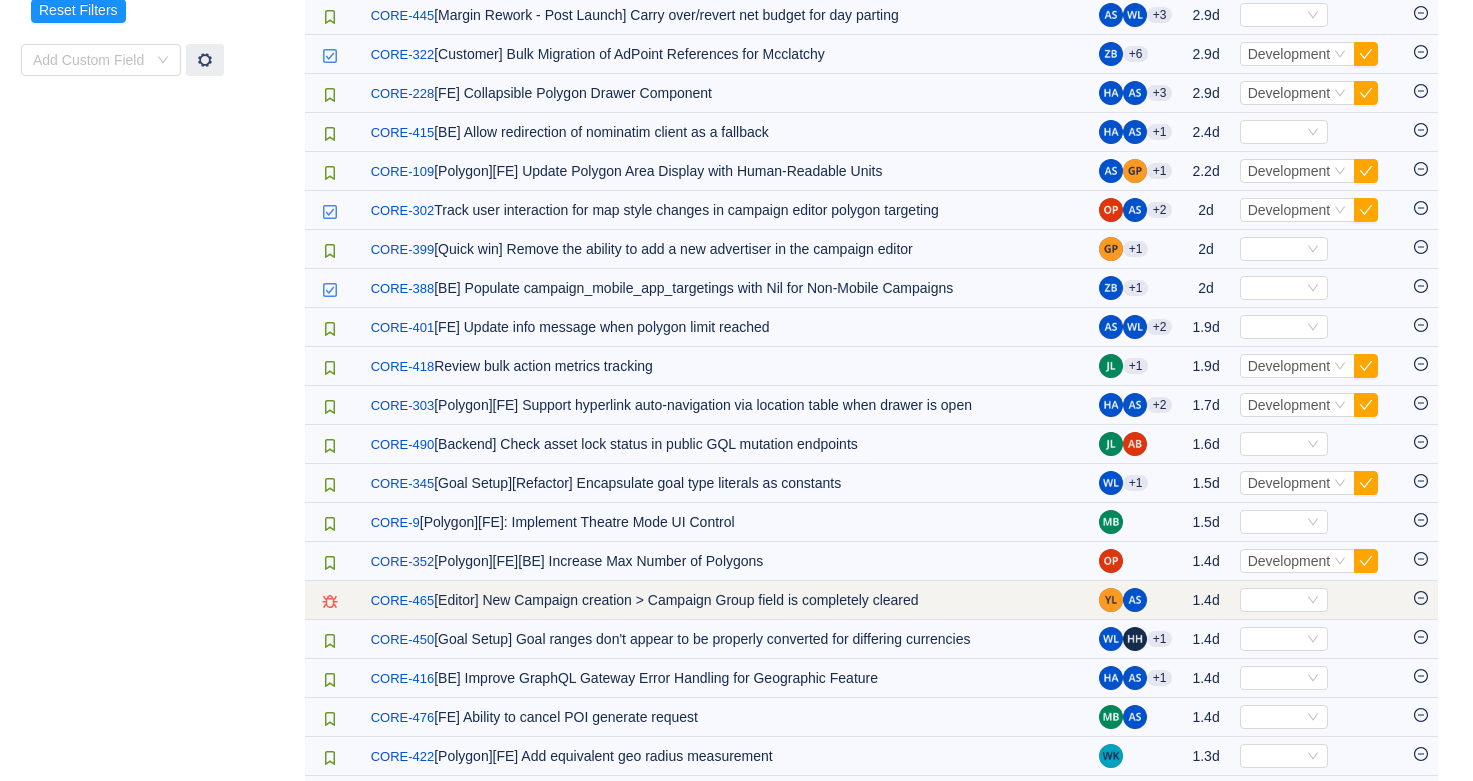 click 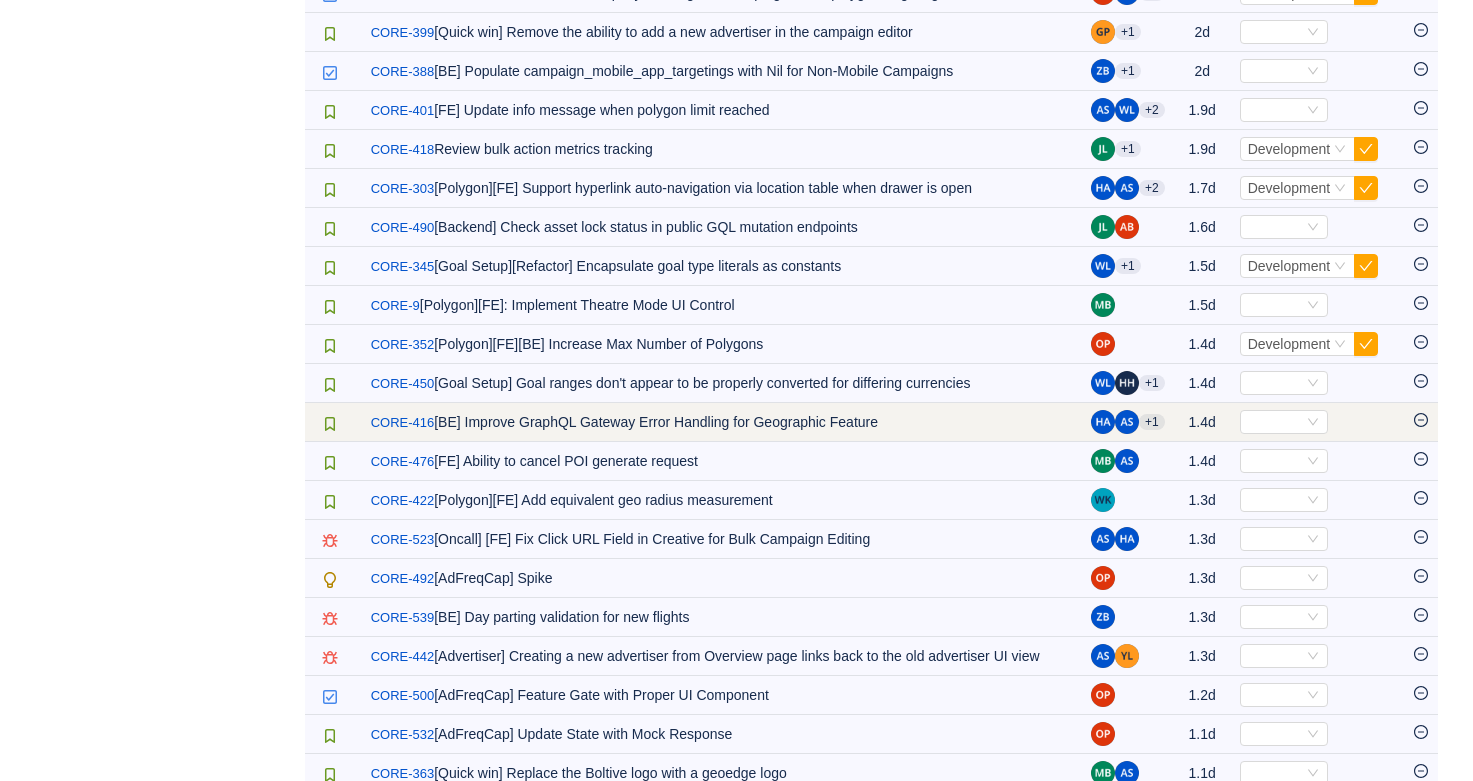 scroll, scrollTop: 938, scrollLeft: 0, axis: vertical 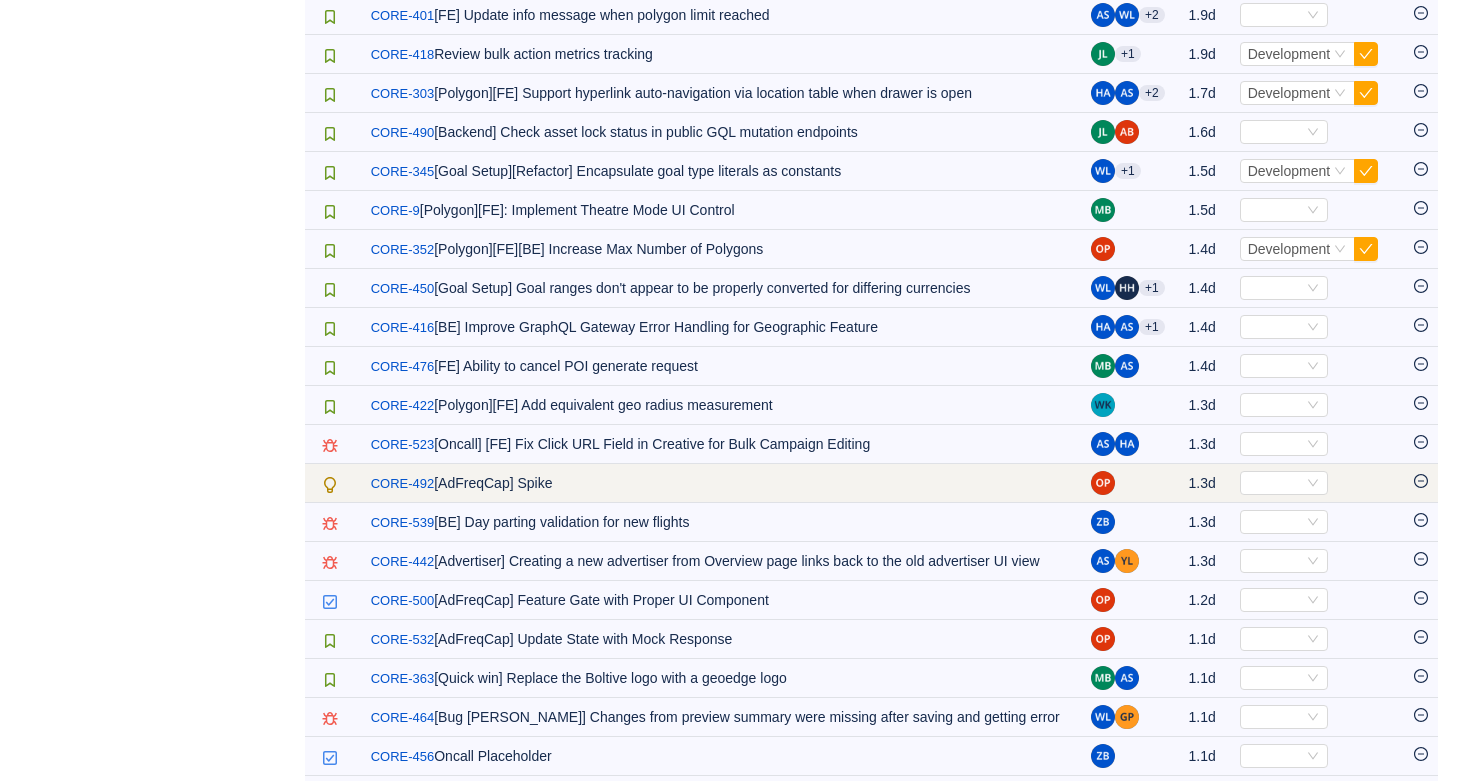 click 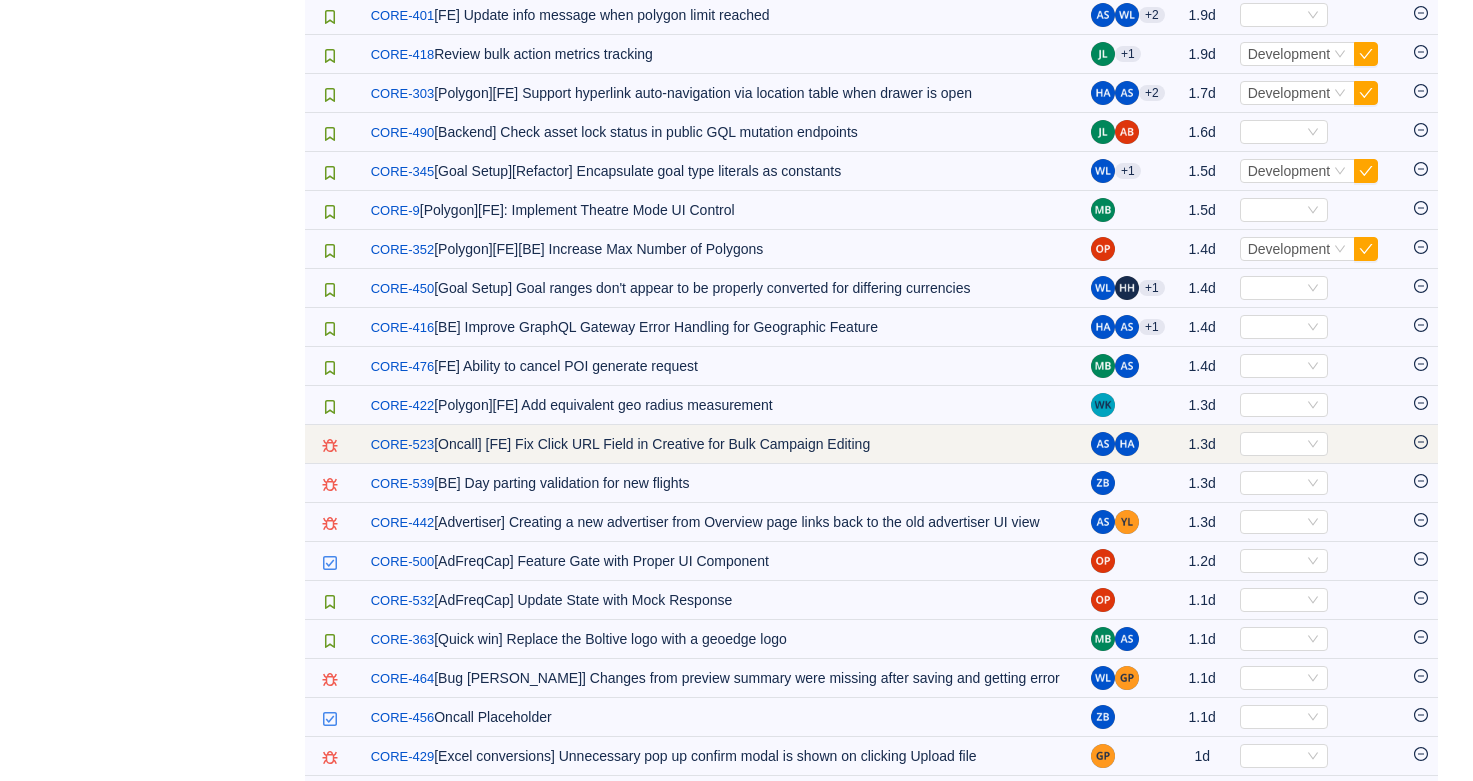 click 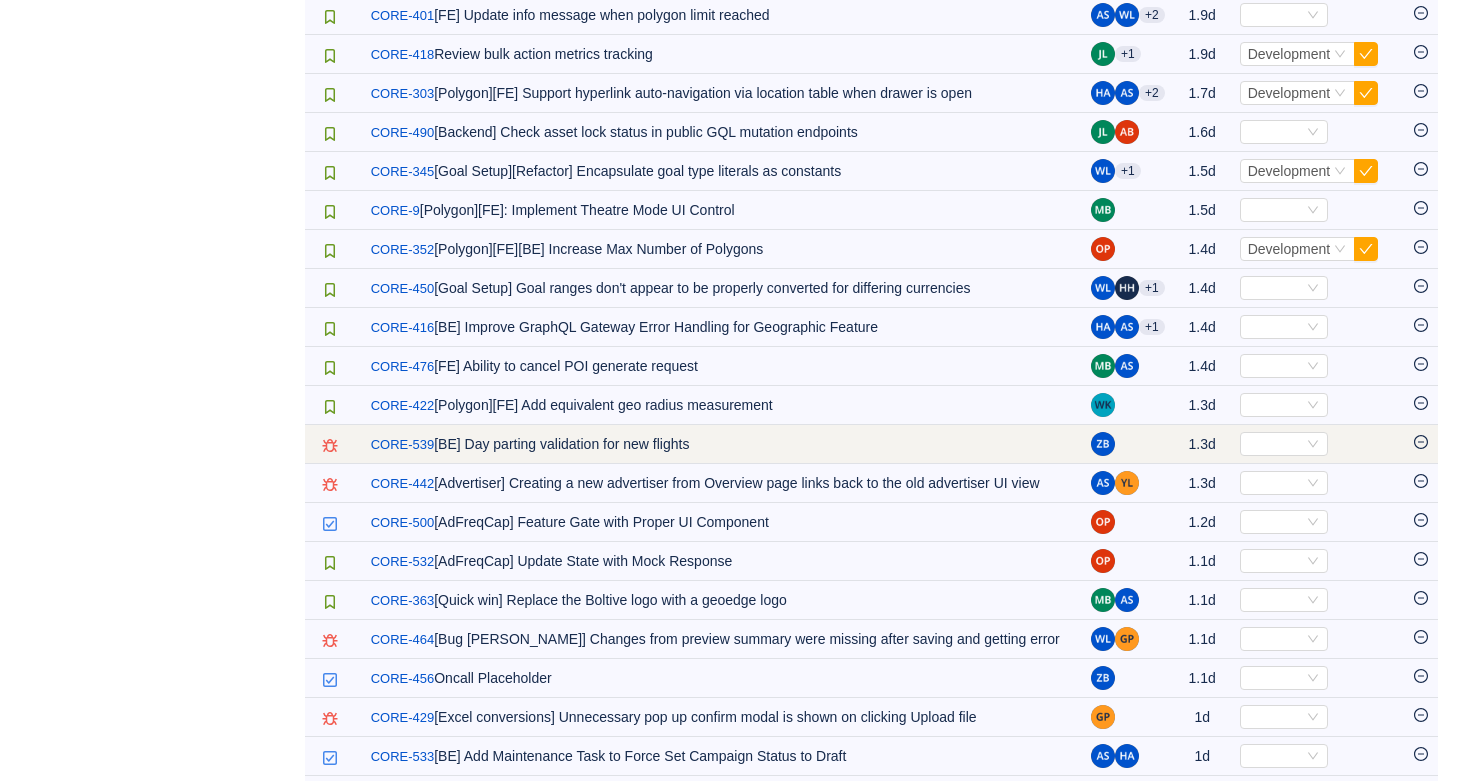 scroll, scrollTop: 942, scrollLeft: 0, axis: vertical 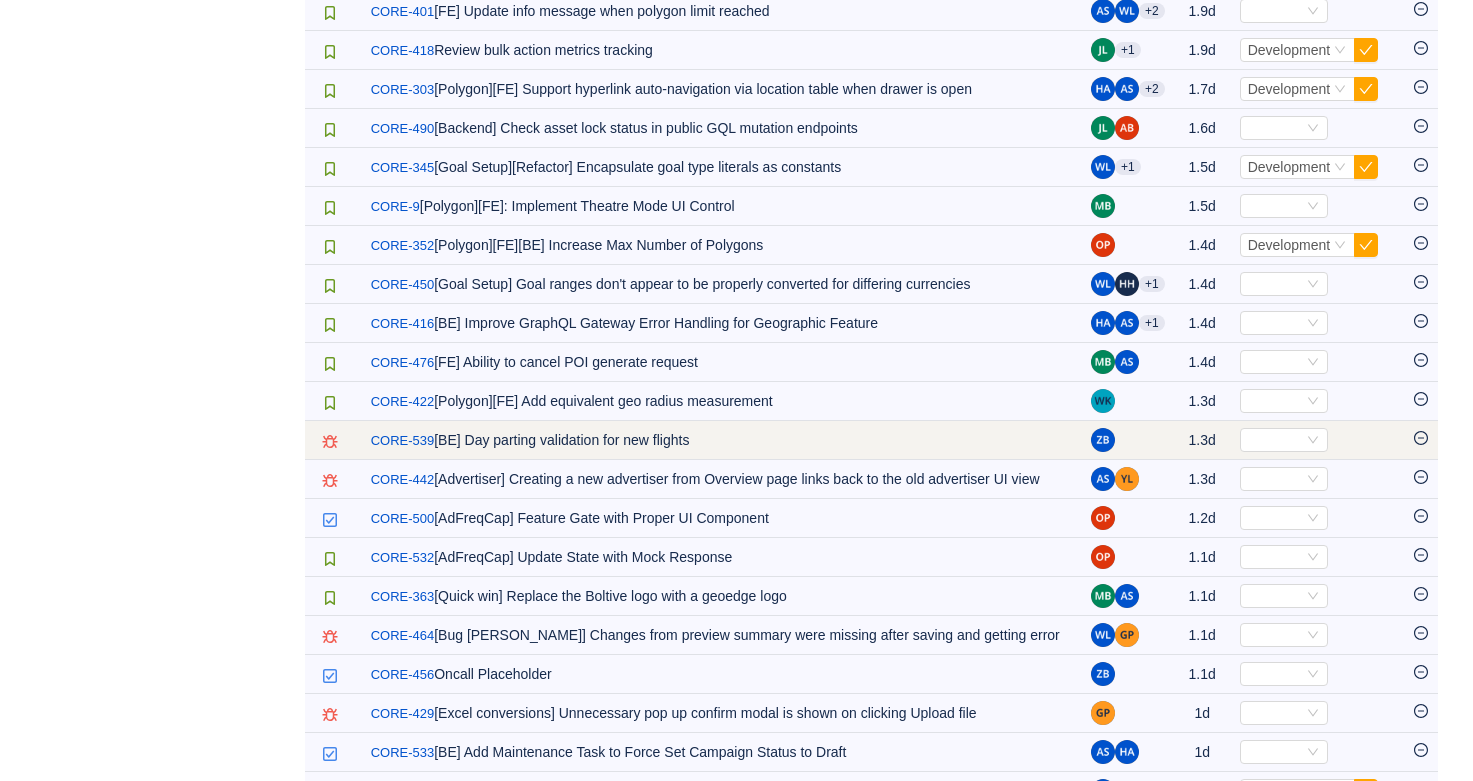 click 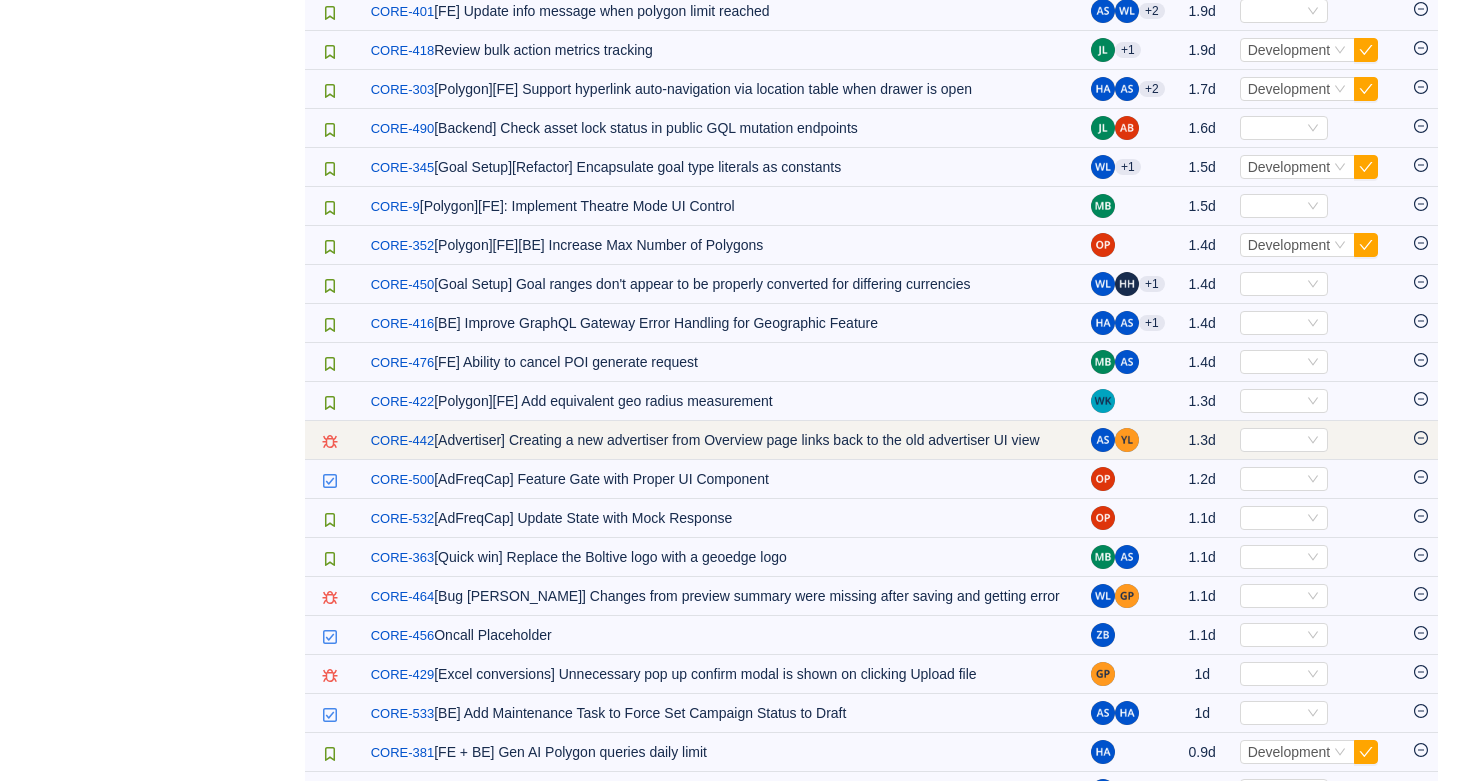 click 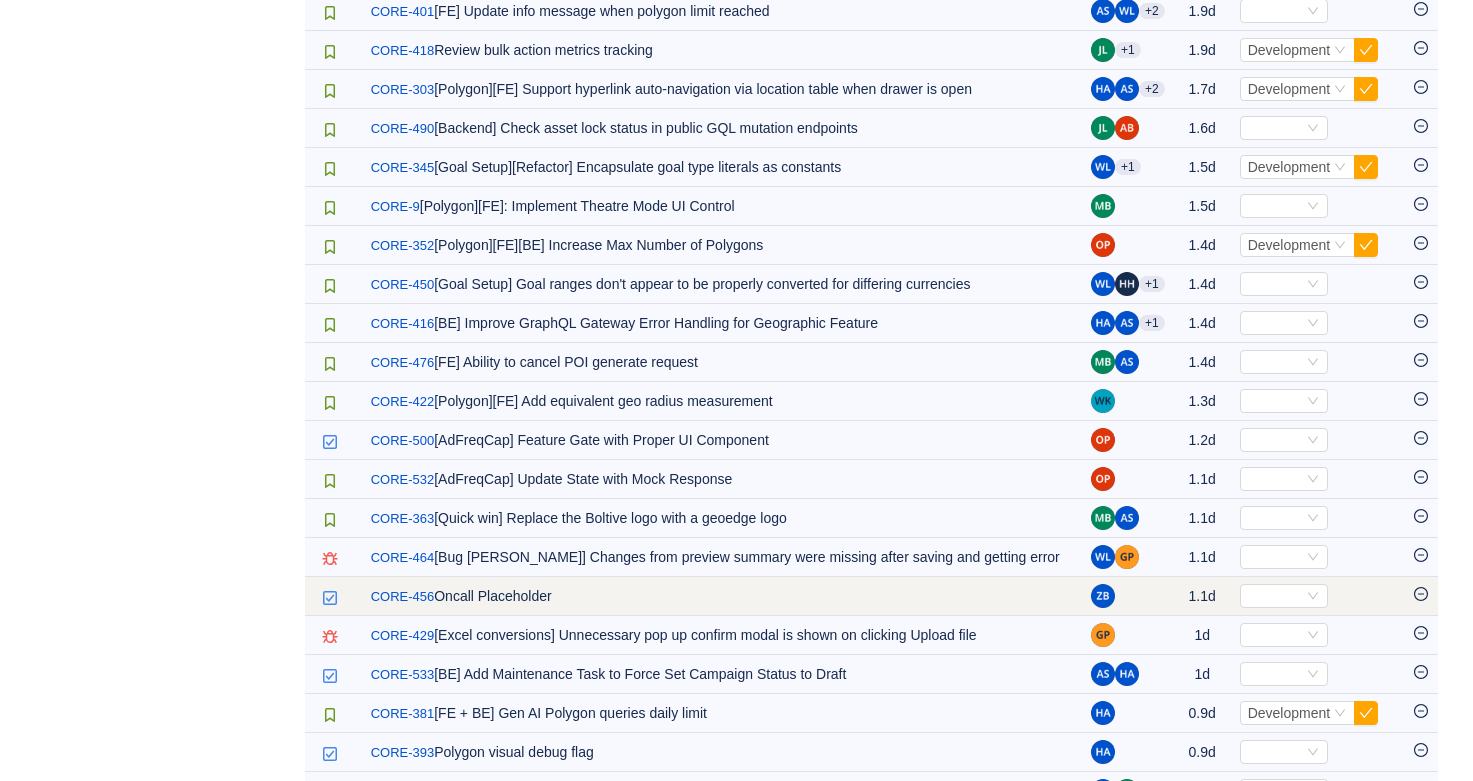 click 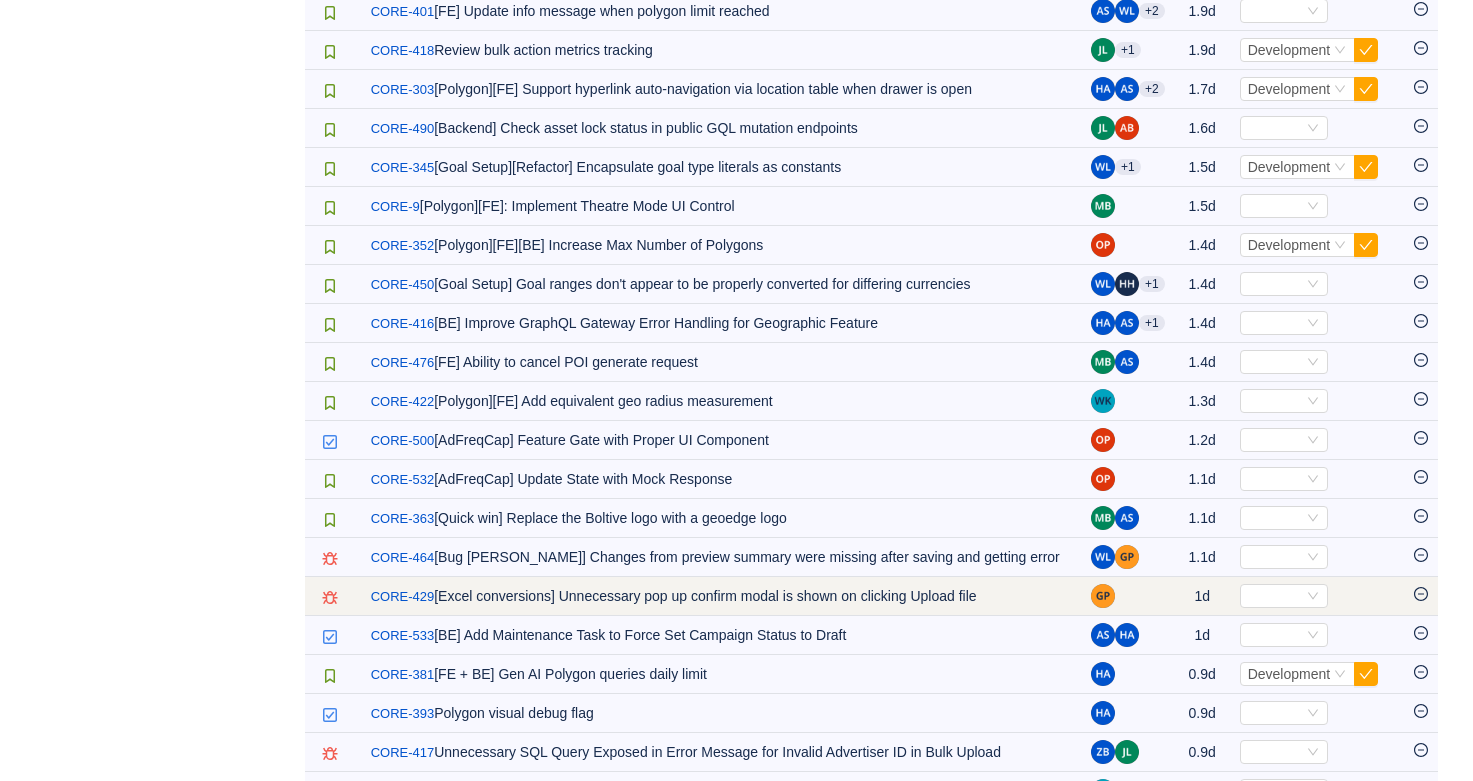 click 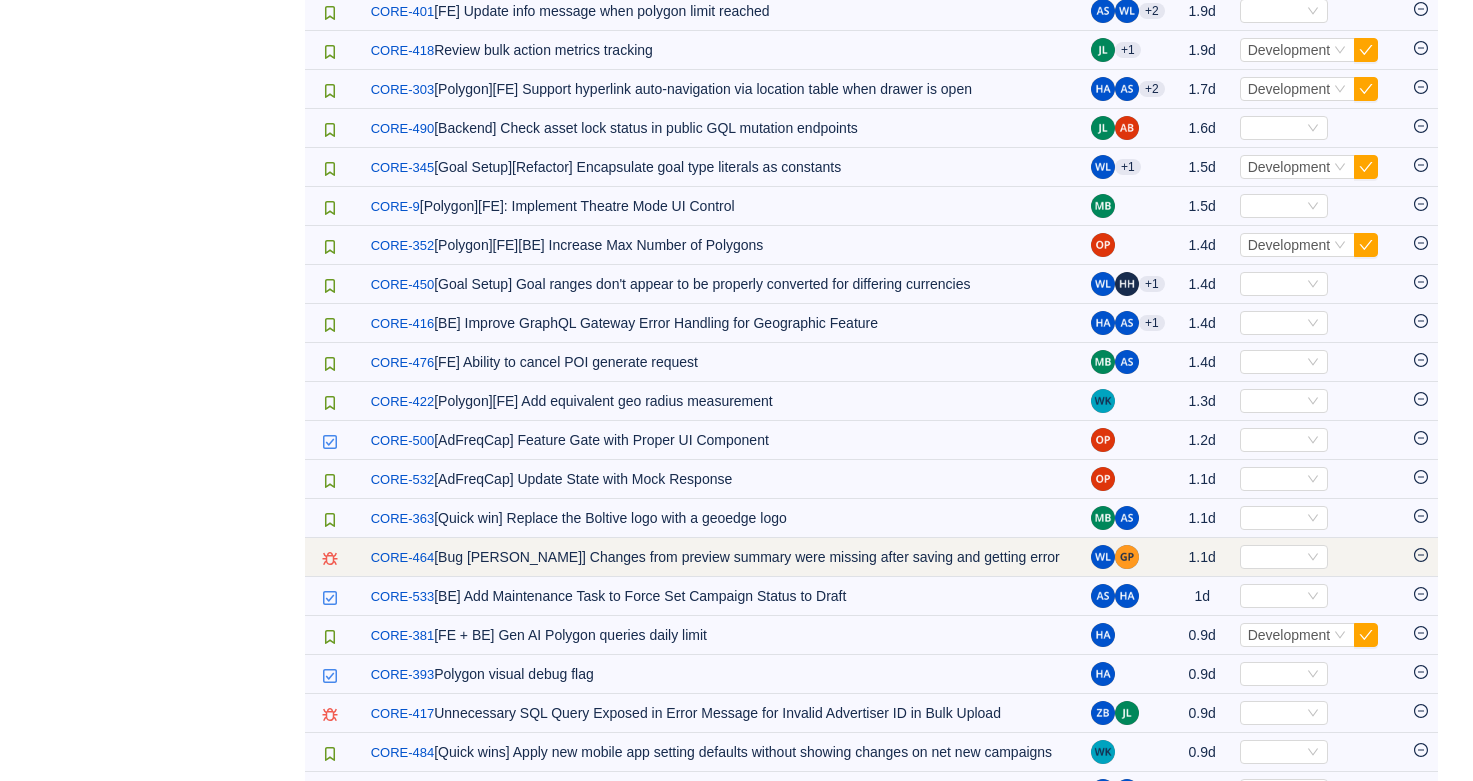 click 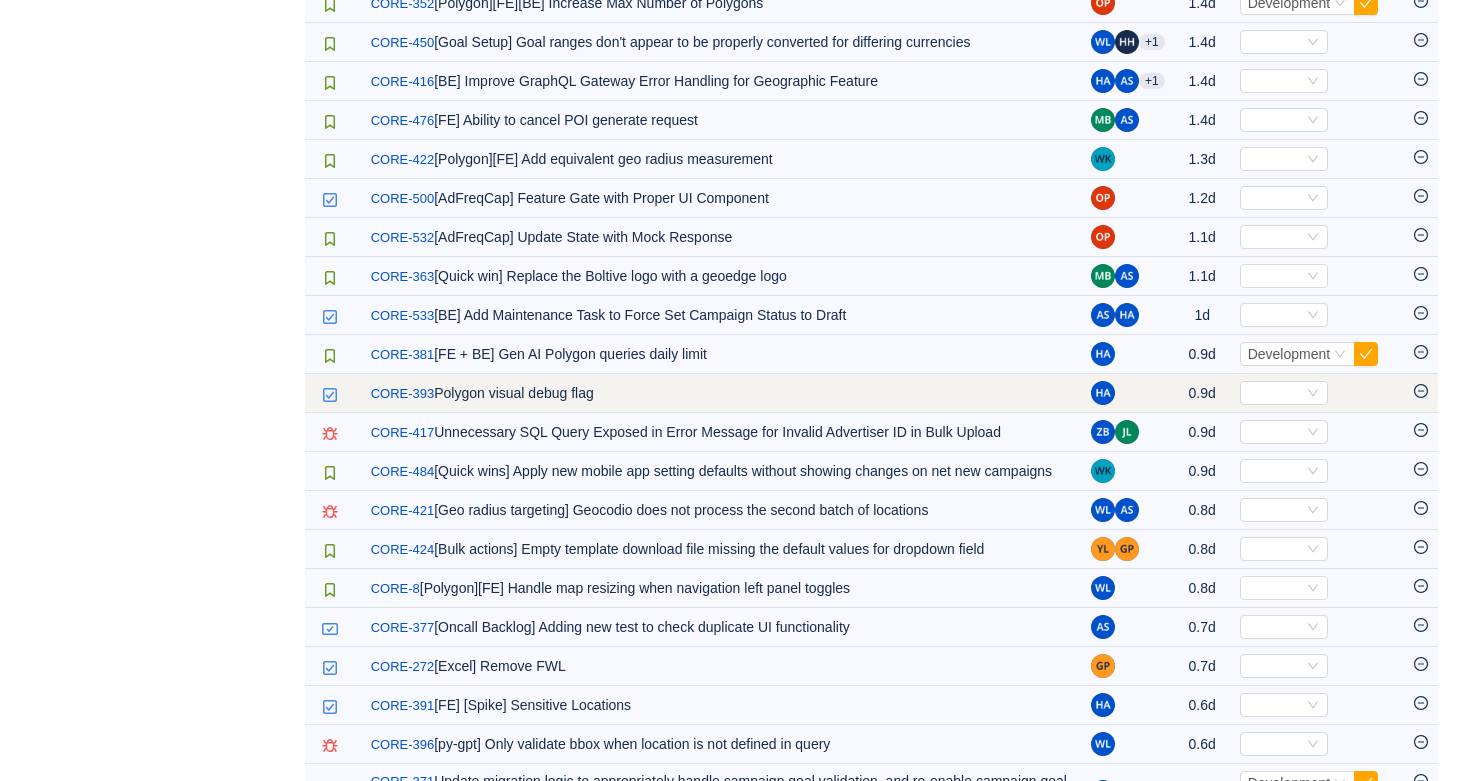 scroll, scrollTop: 1226, scrollLeft: 0, axis: vertical 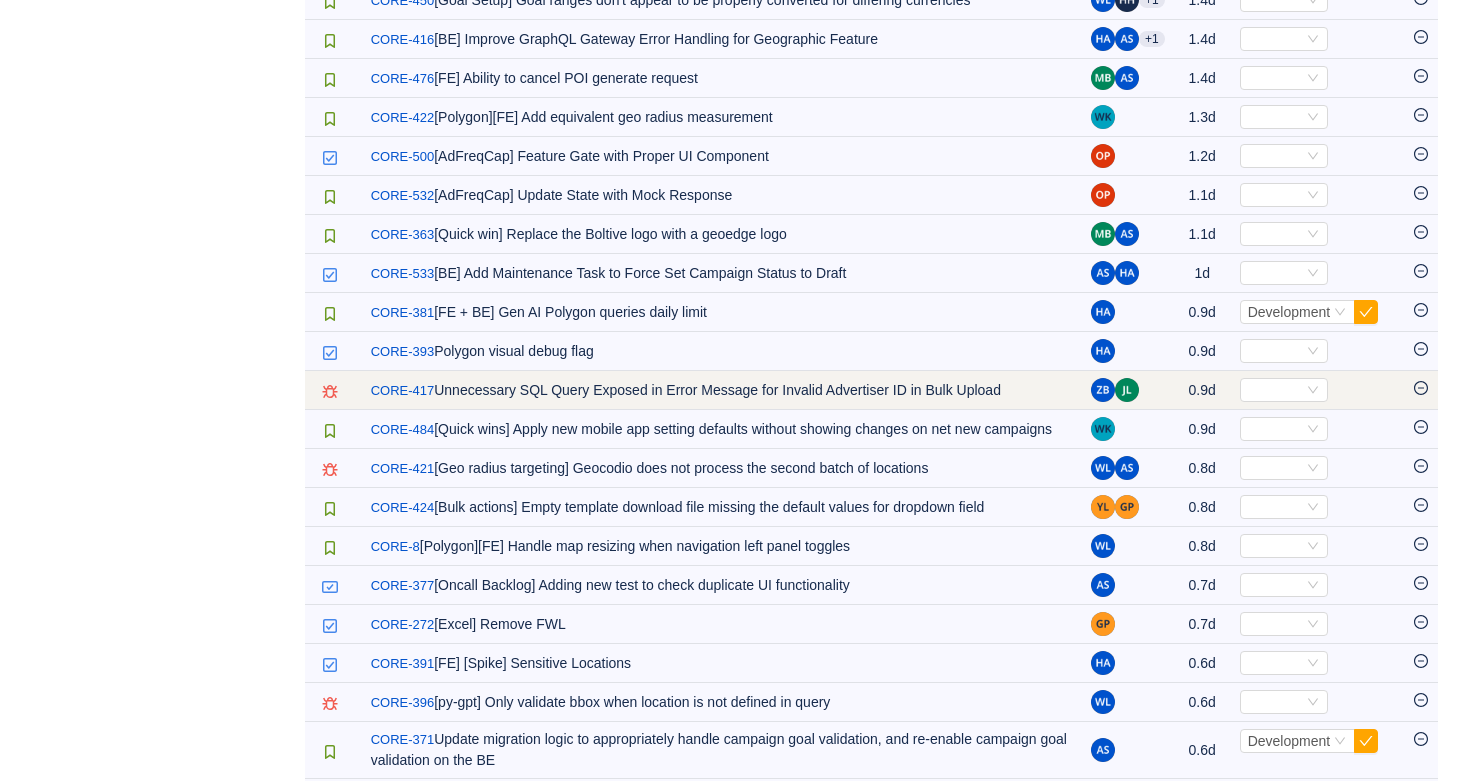 click 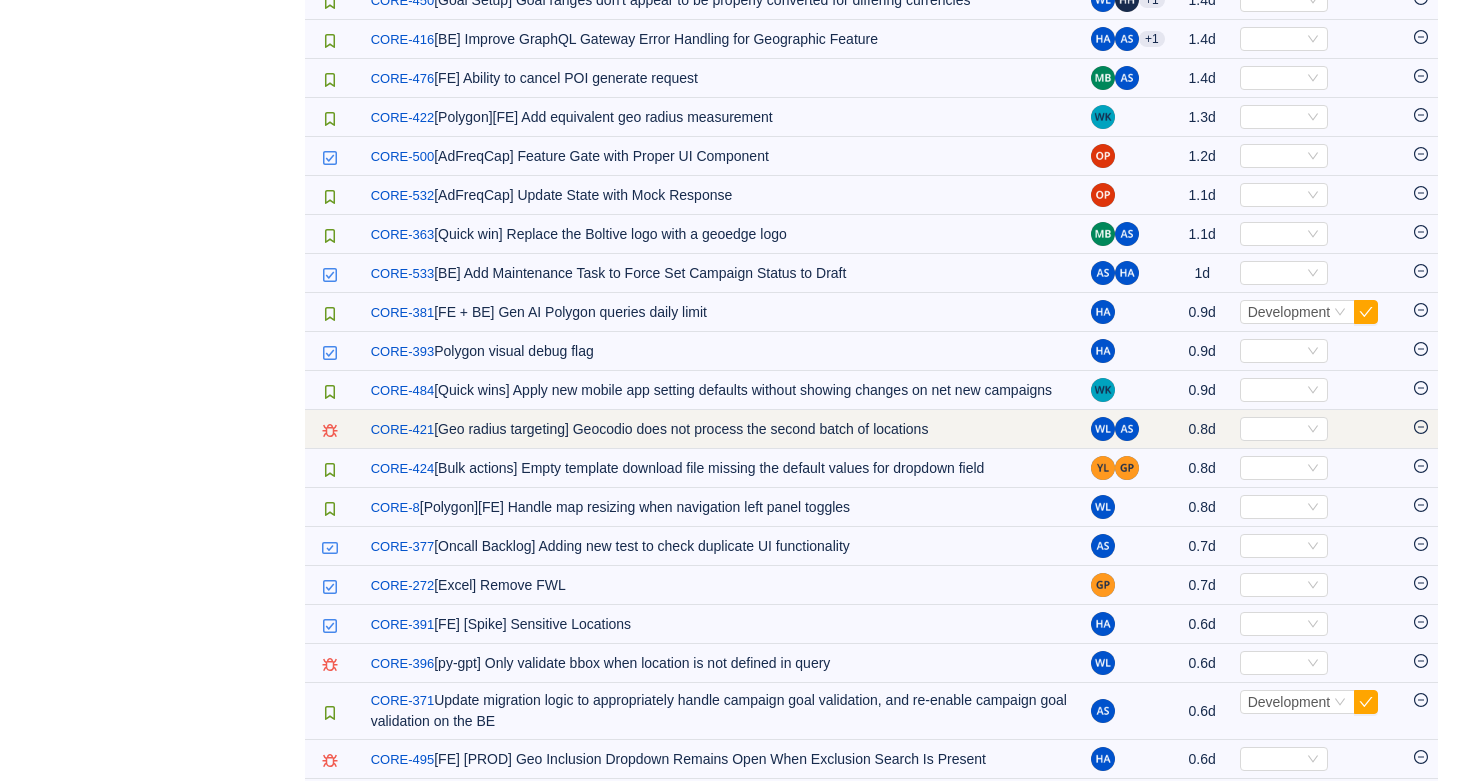 click 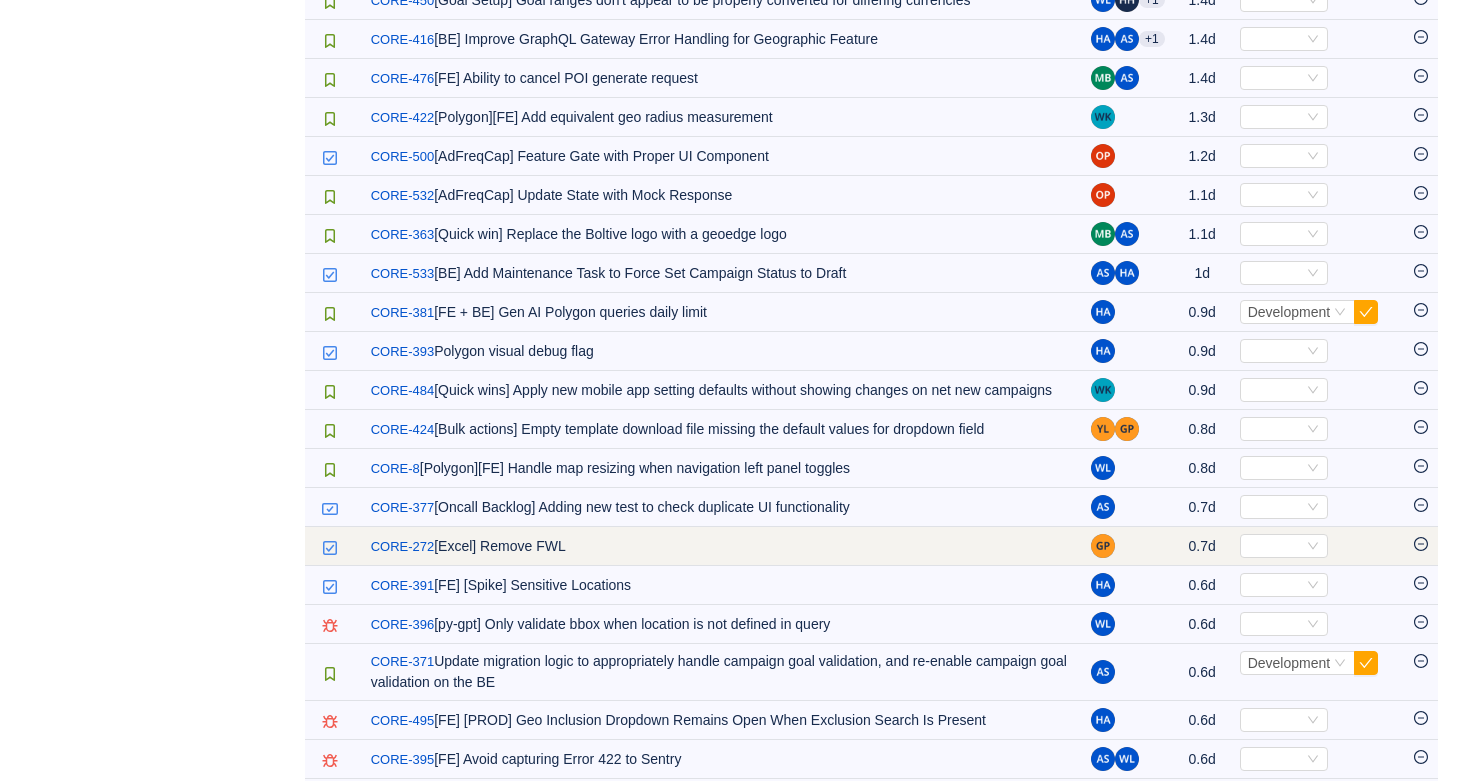 click 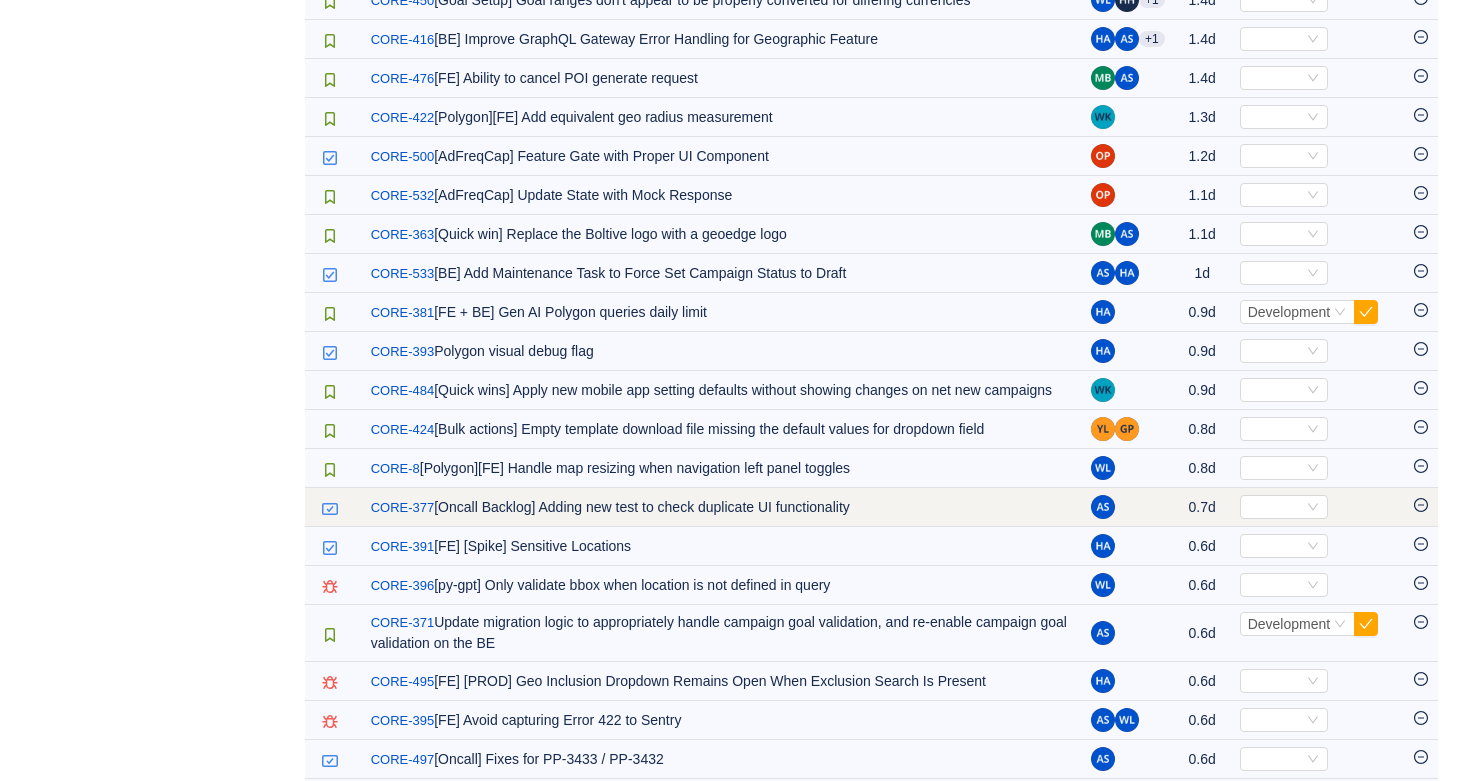 click 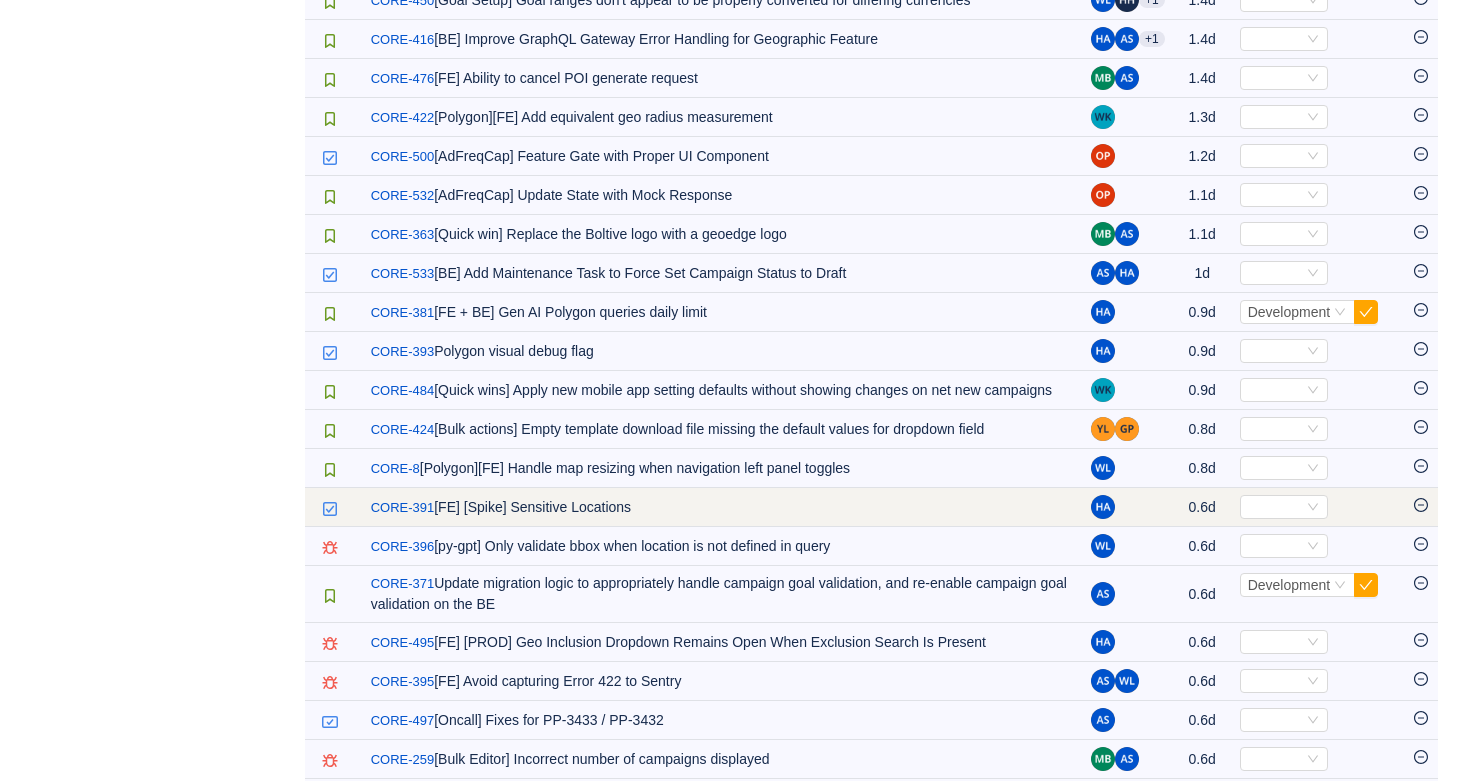 click 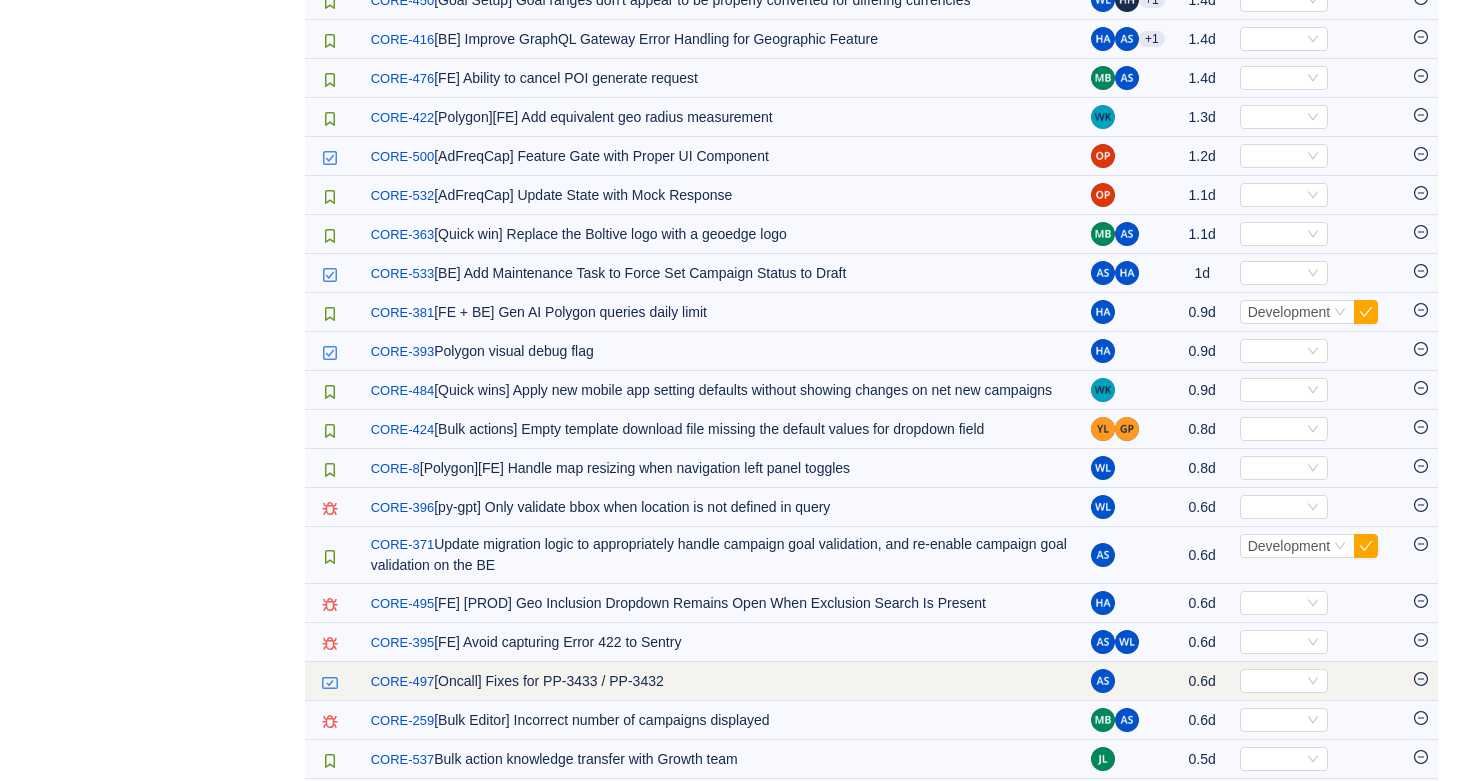 click 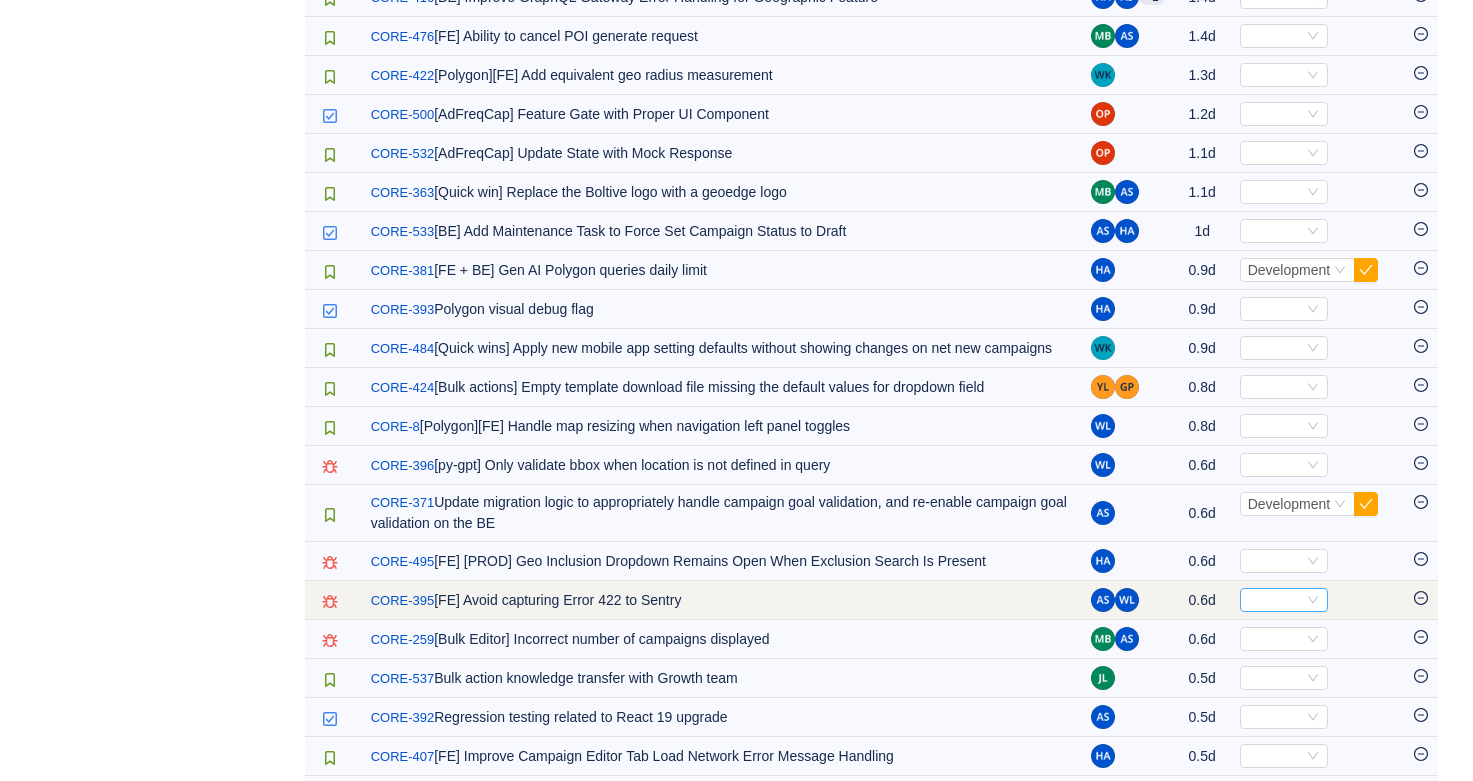 scroll, scrollTop: 1391, scrollLeft: 0, axis: vertical 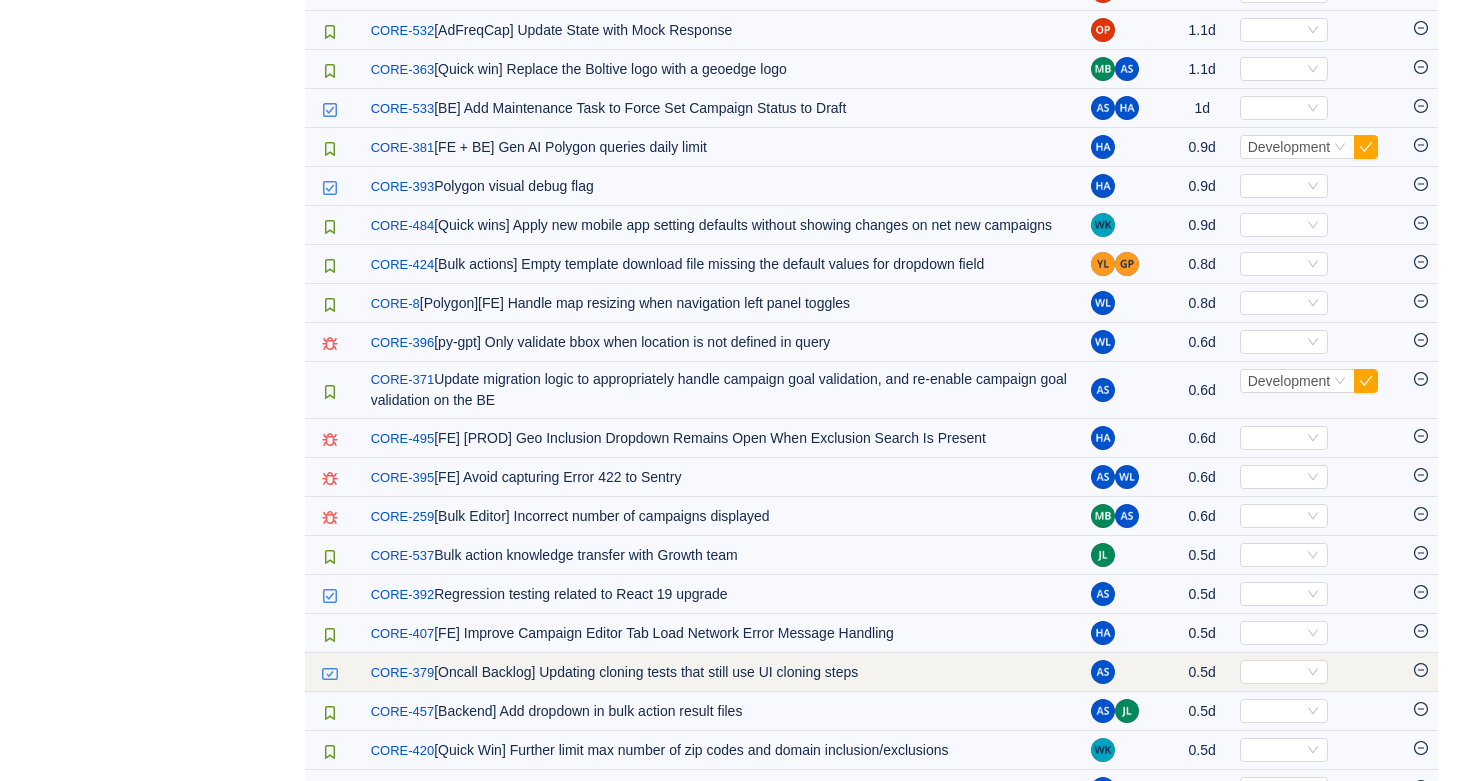 click 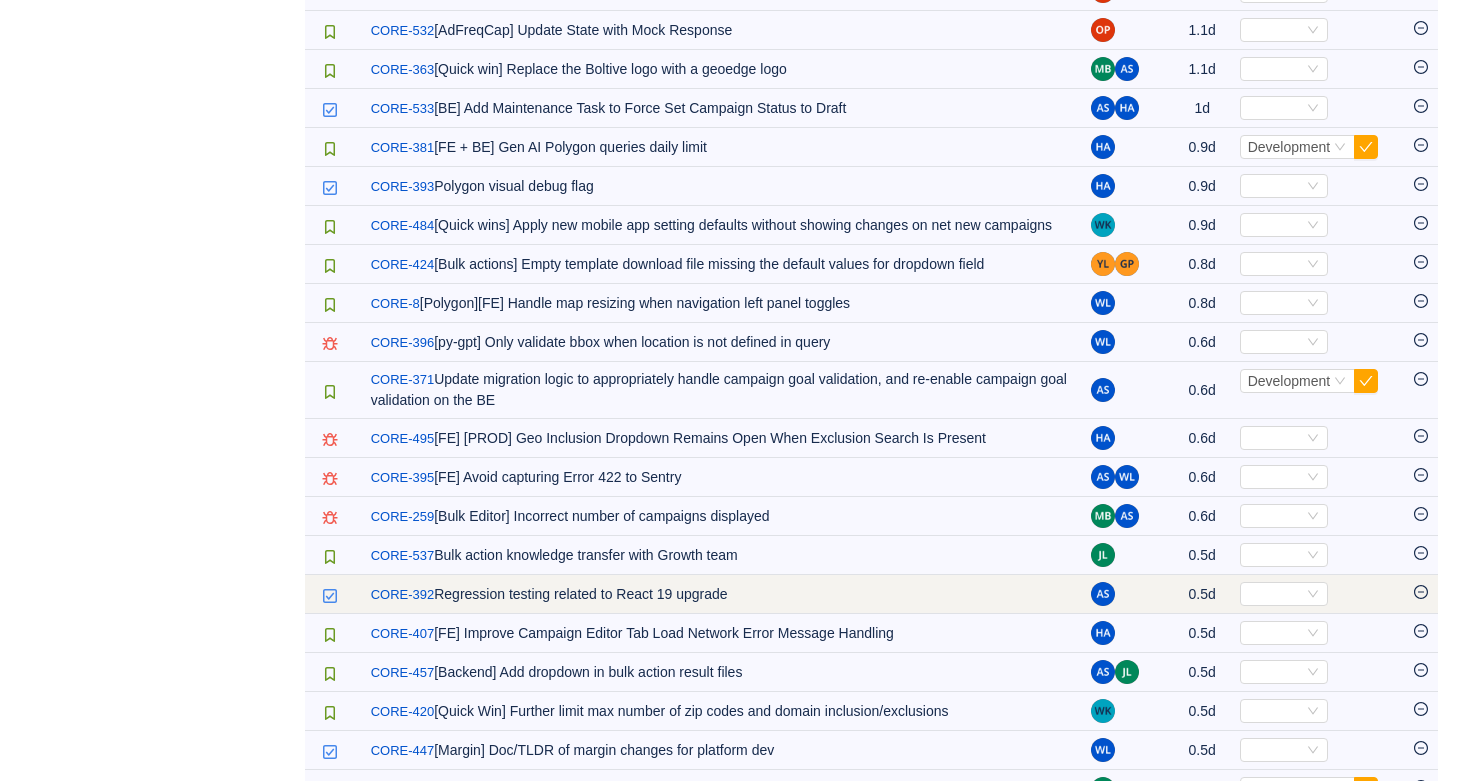 click 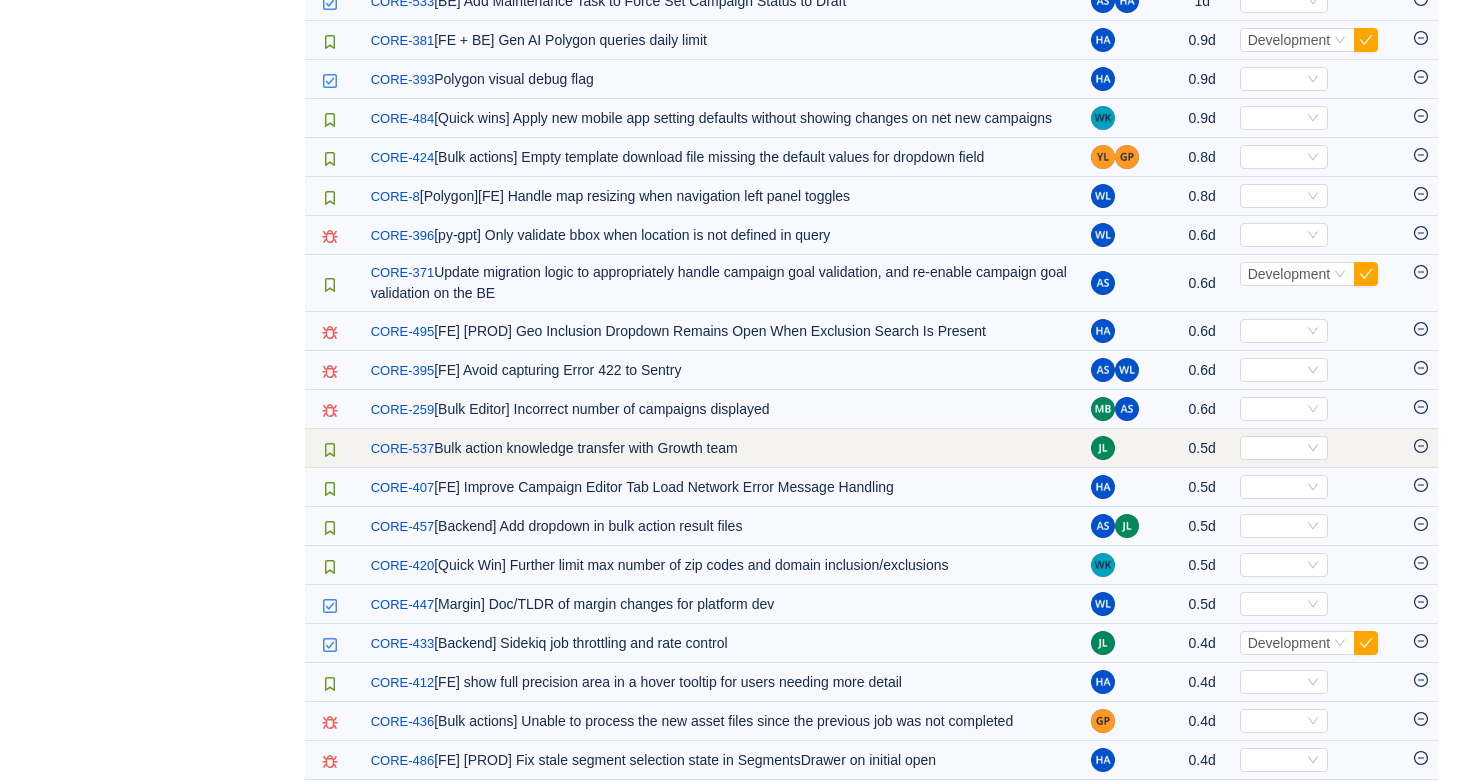 scroll, scrollTop: 1533, scrollLeft: 0, axis: vertical 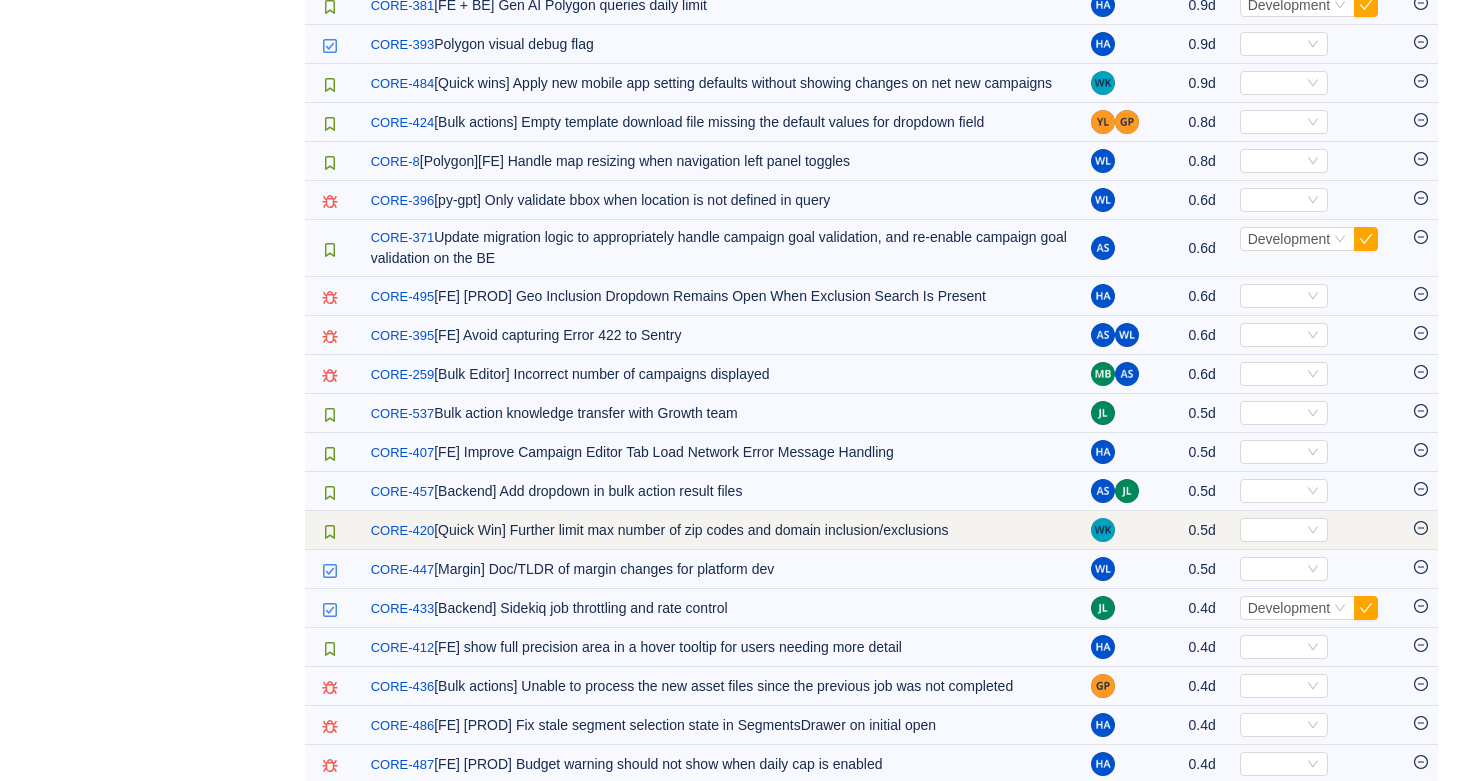 click 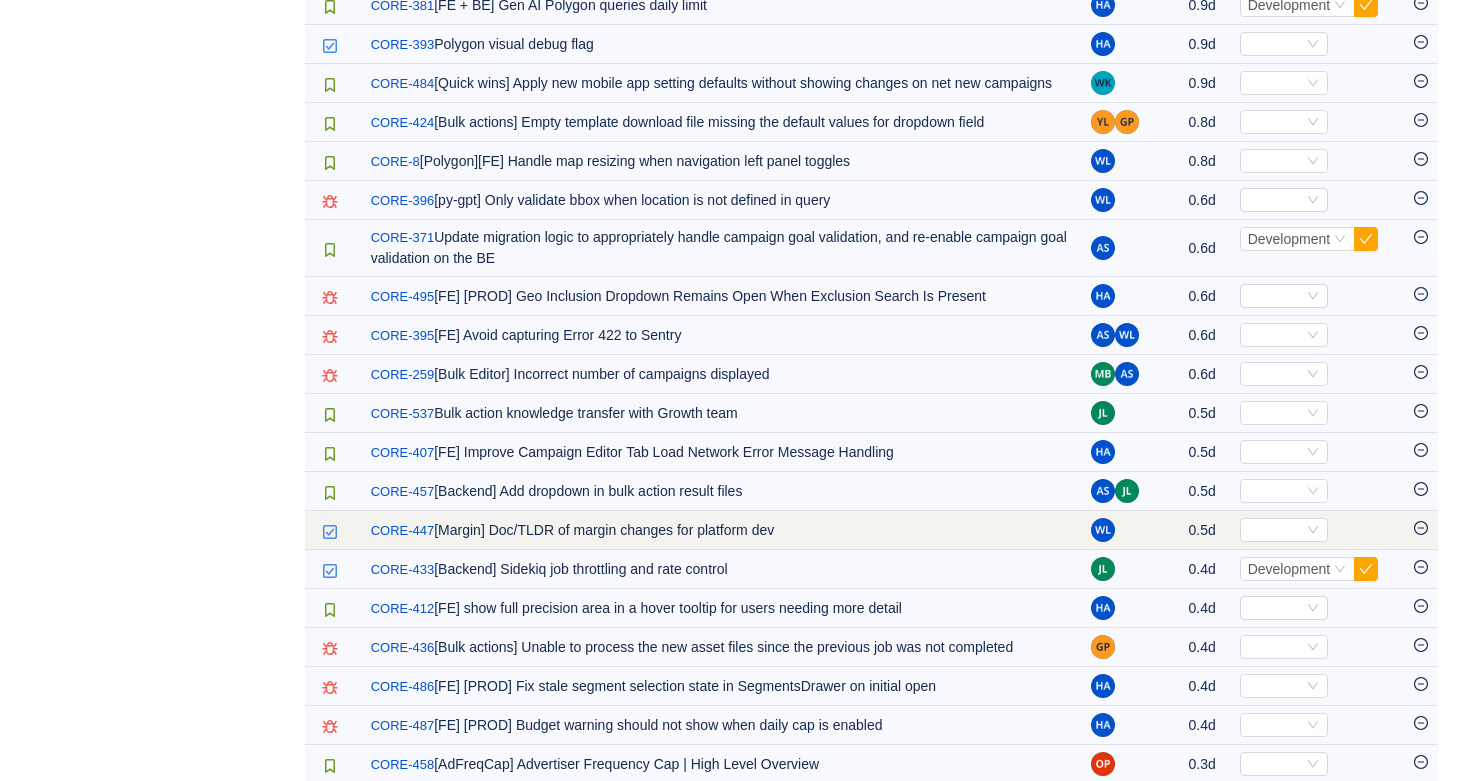 click 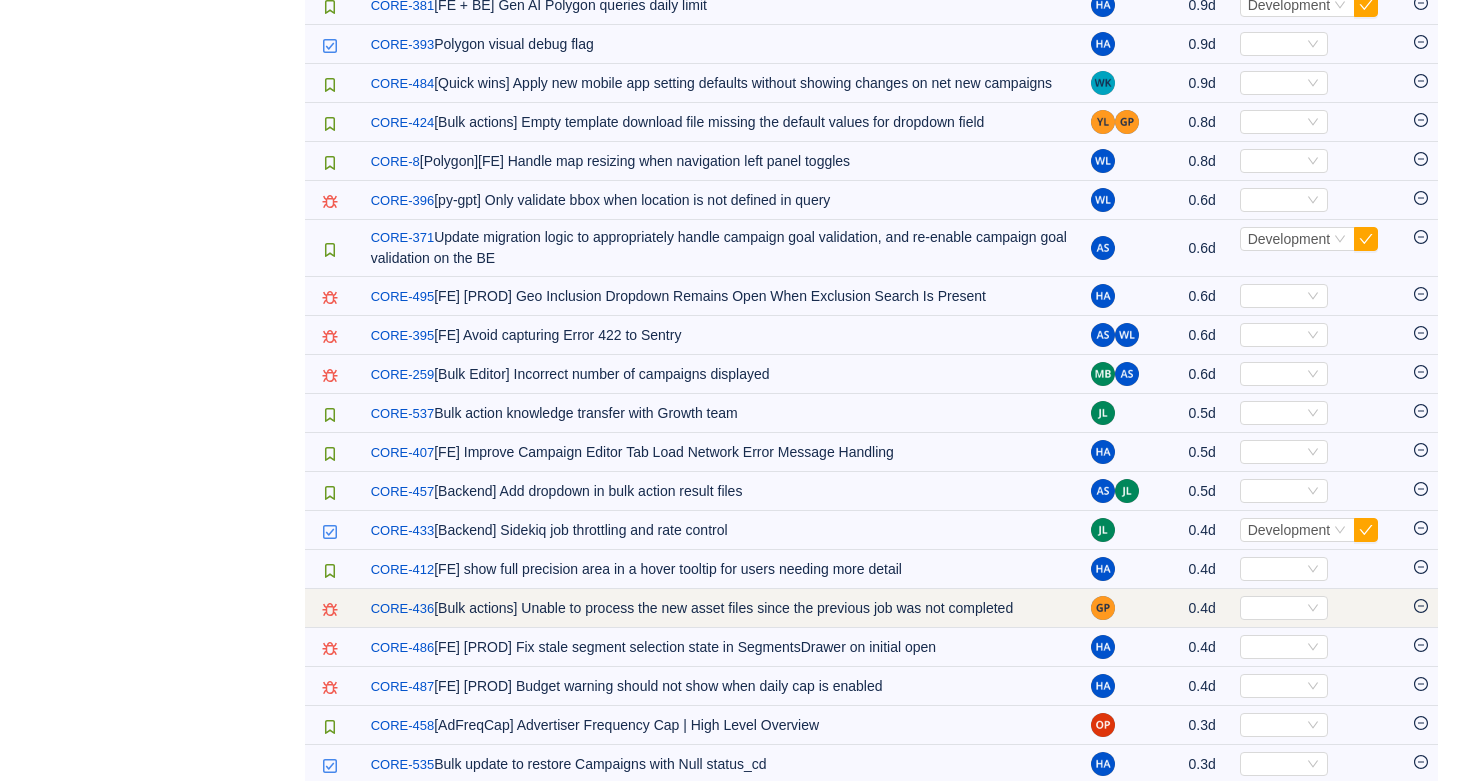 click 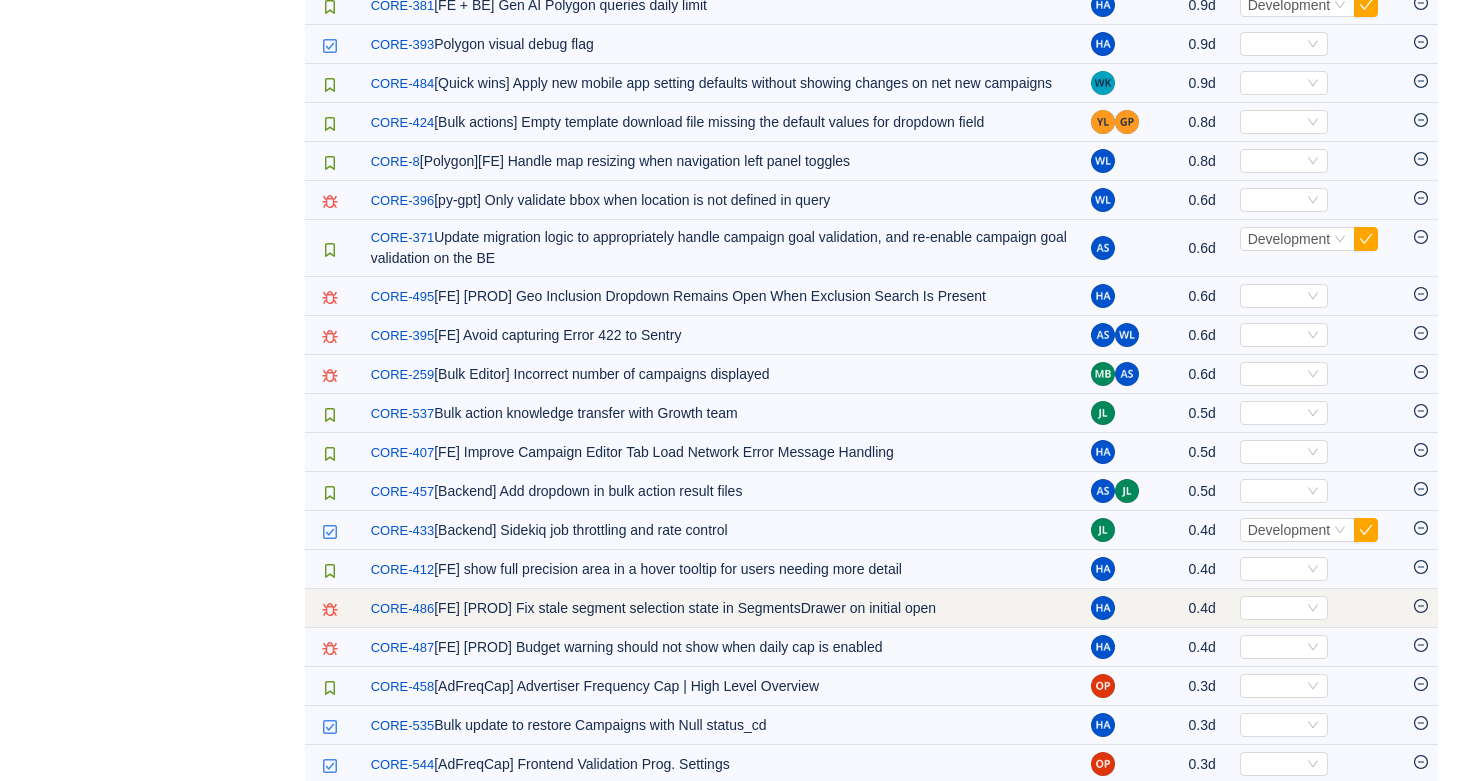 click 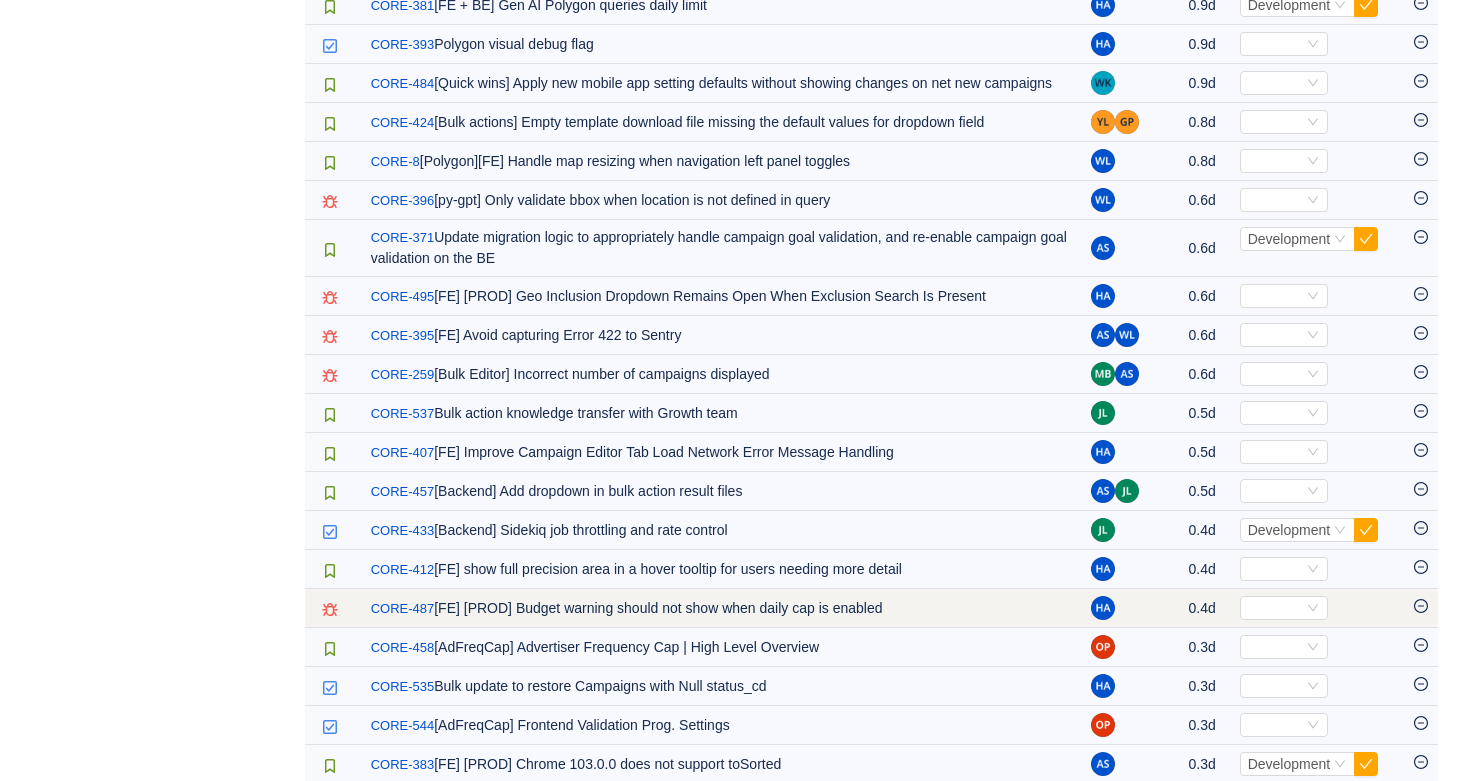 click 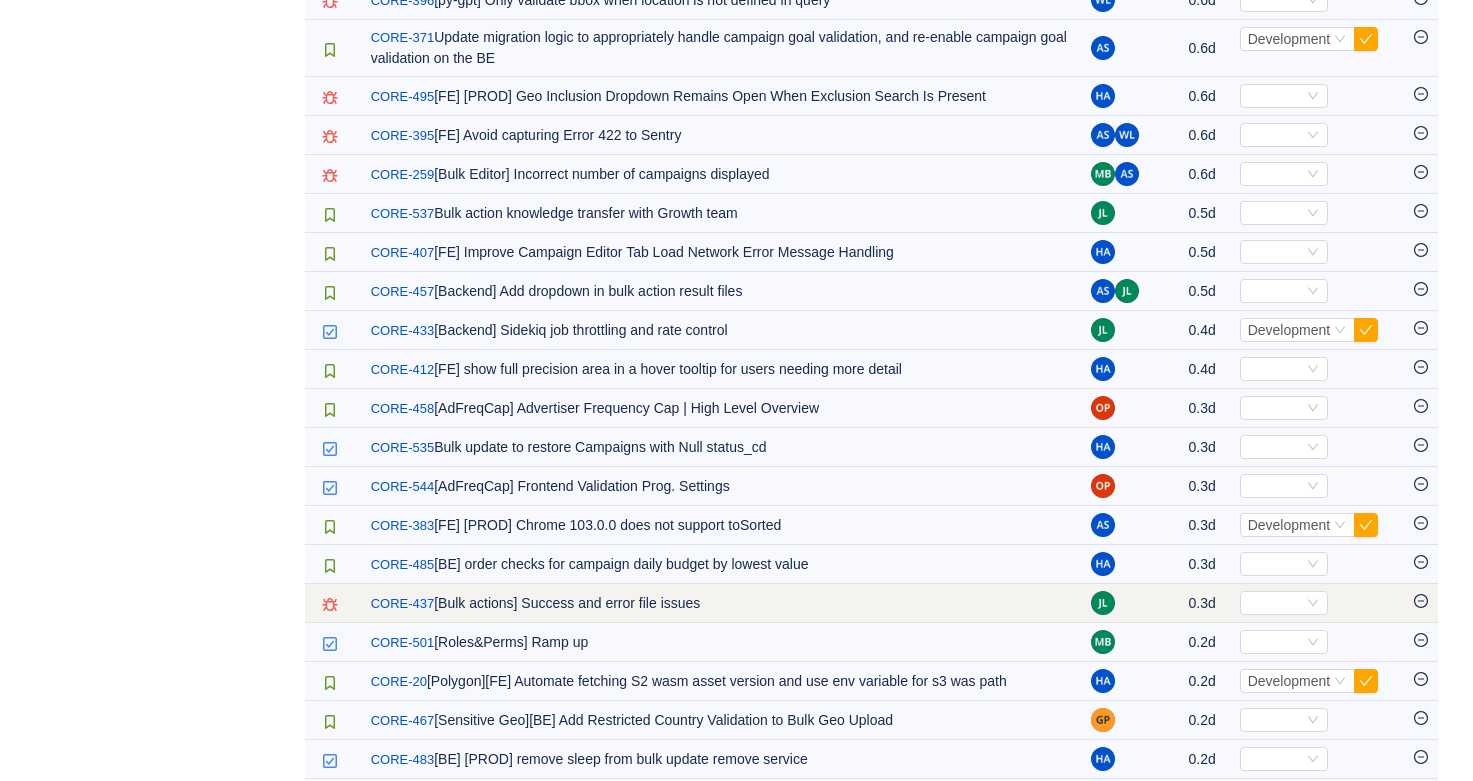 scroll, scrollTop: 1738, scrollLeft: 0, axis: vertical 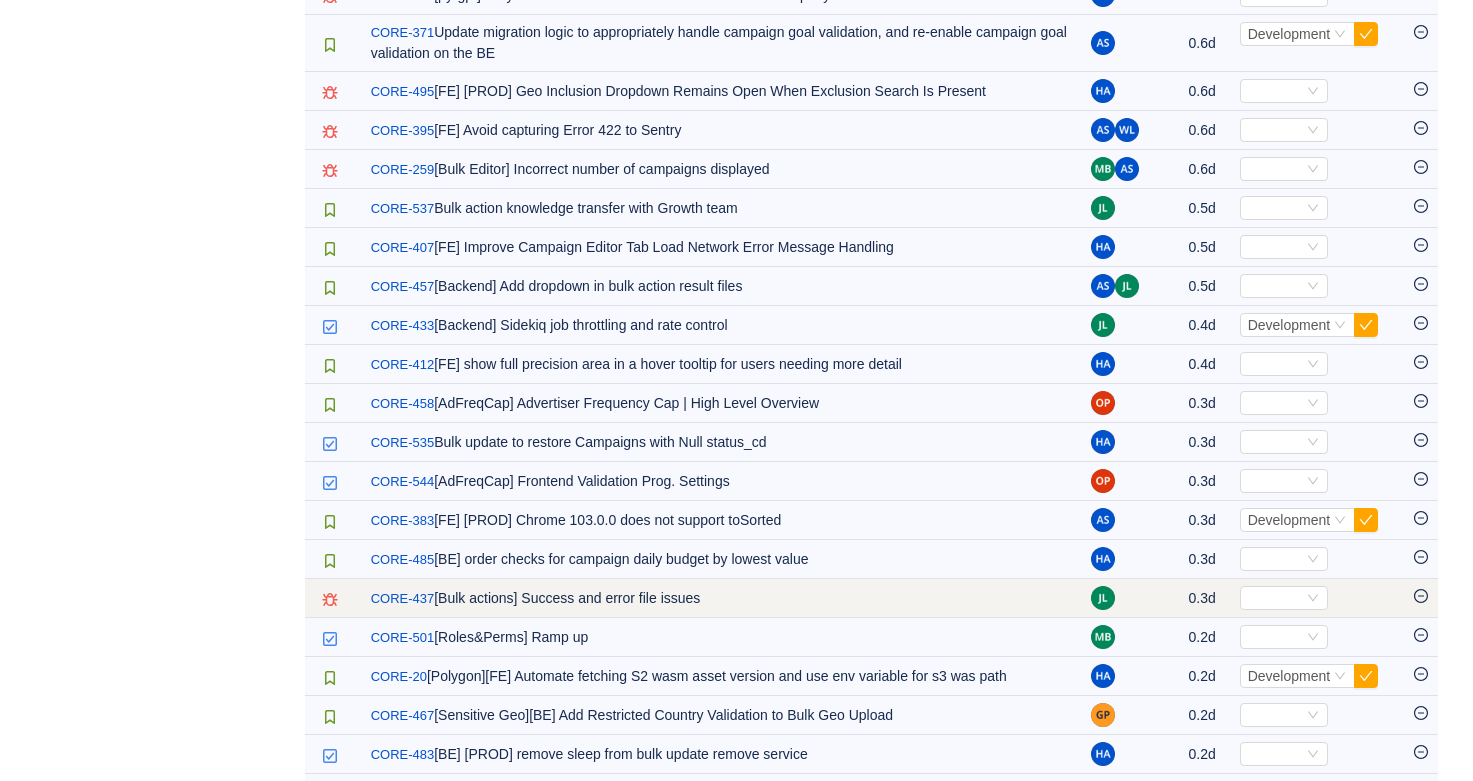 click 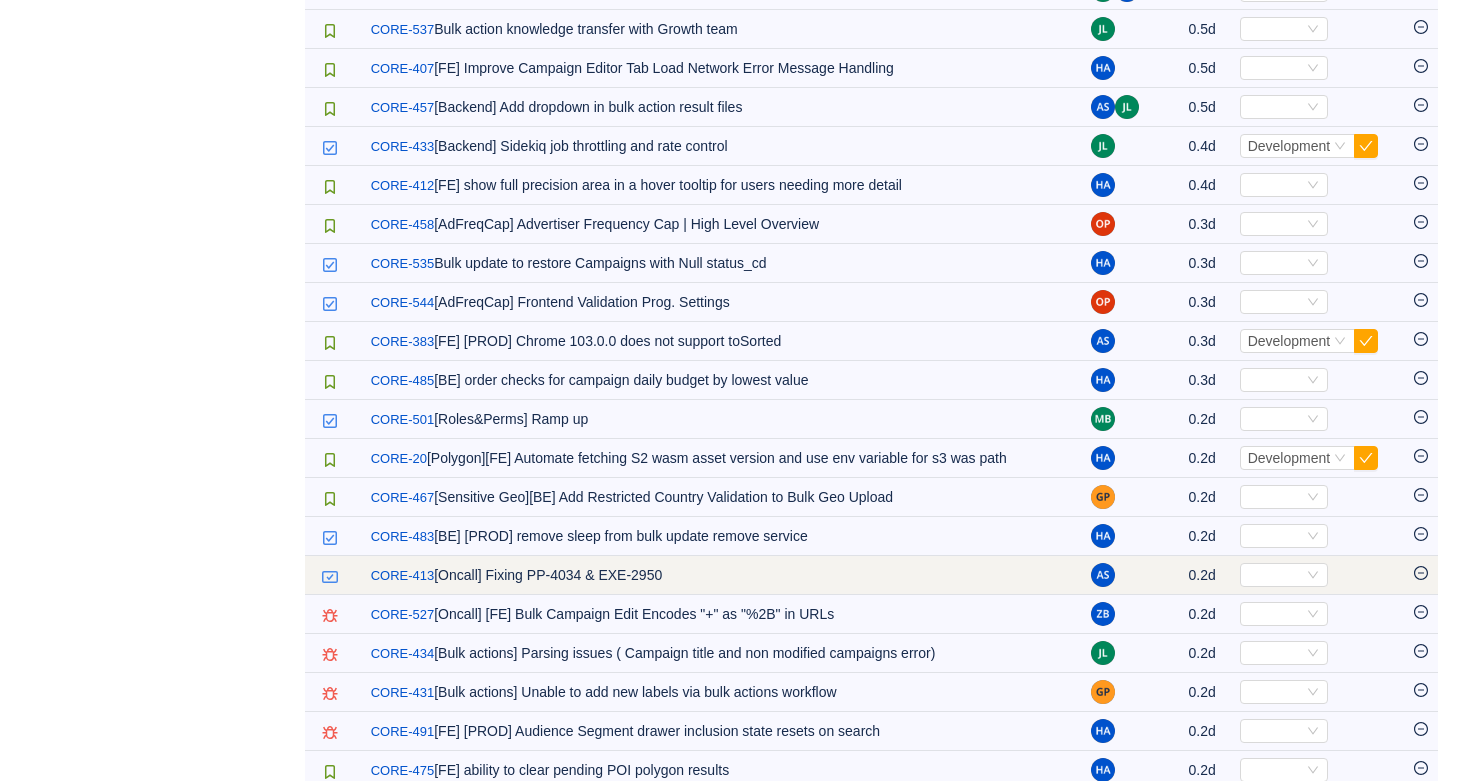 scroll, scrollTop: 1915, scrollLeft: 0, axis: vertical 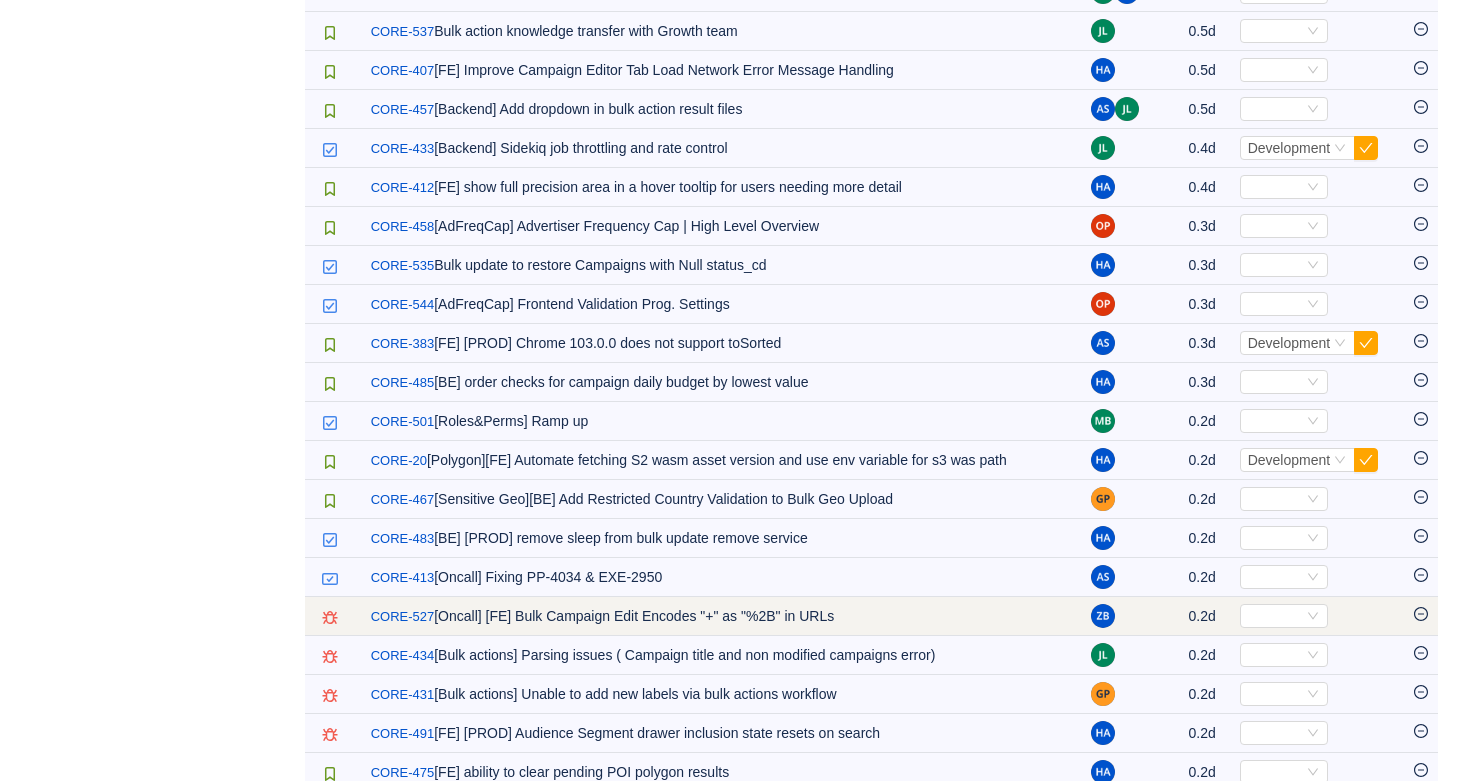 click 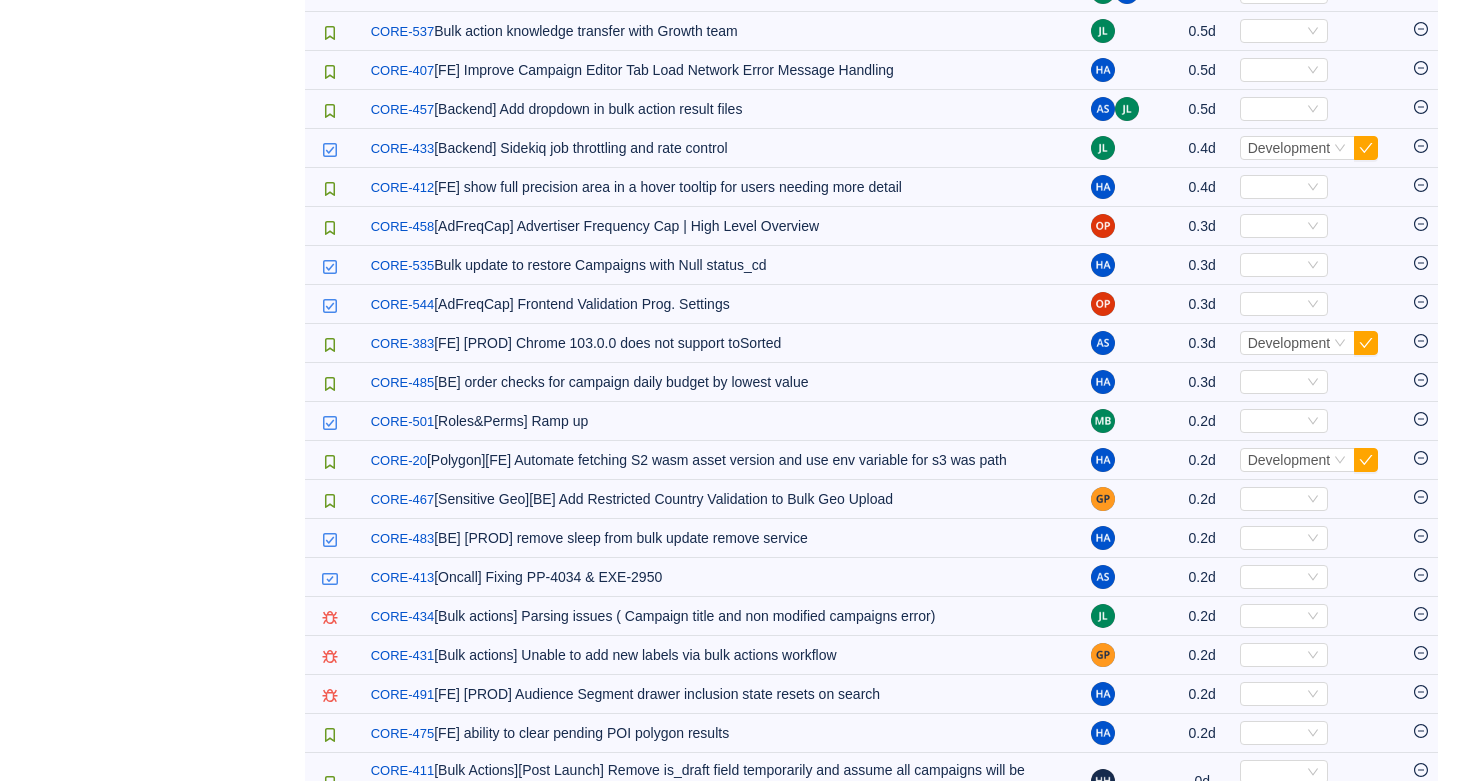 click 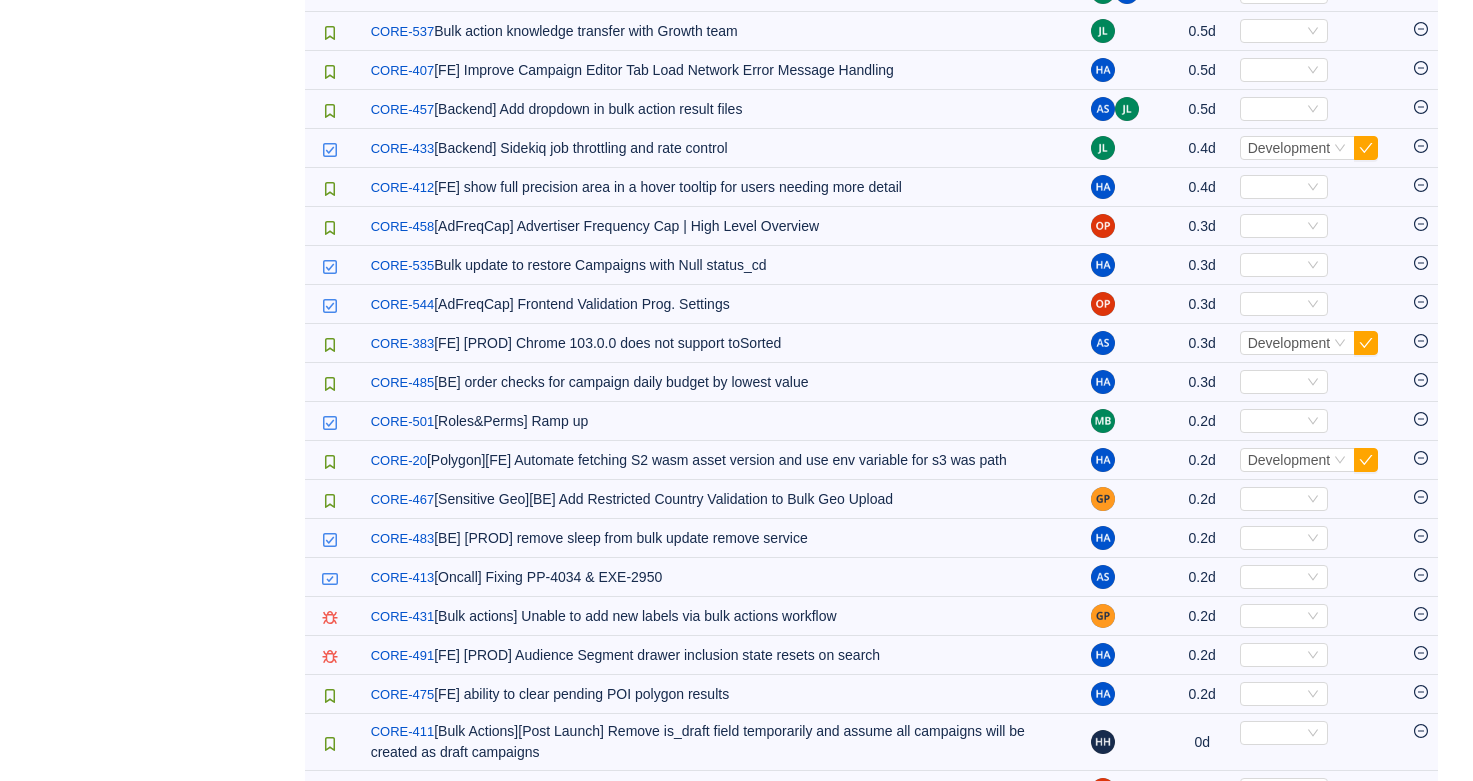 click 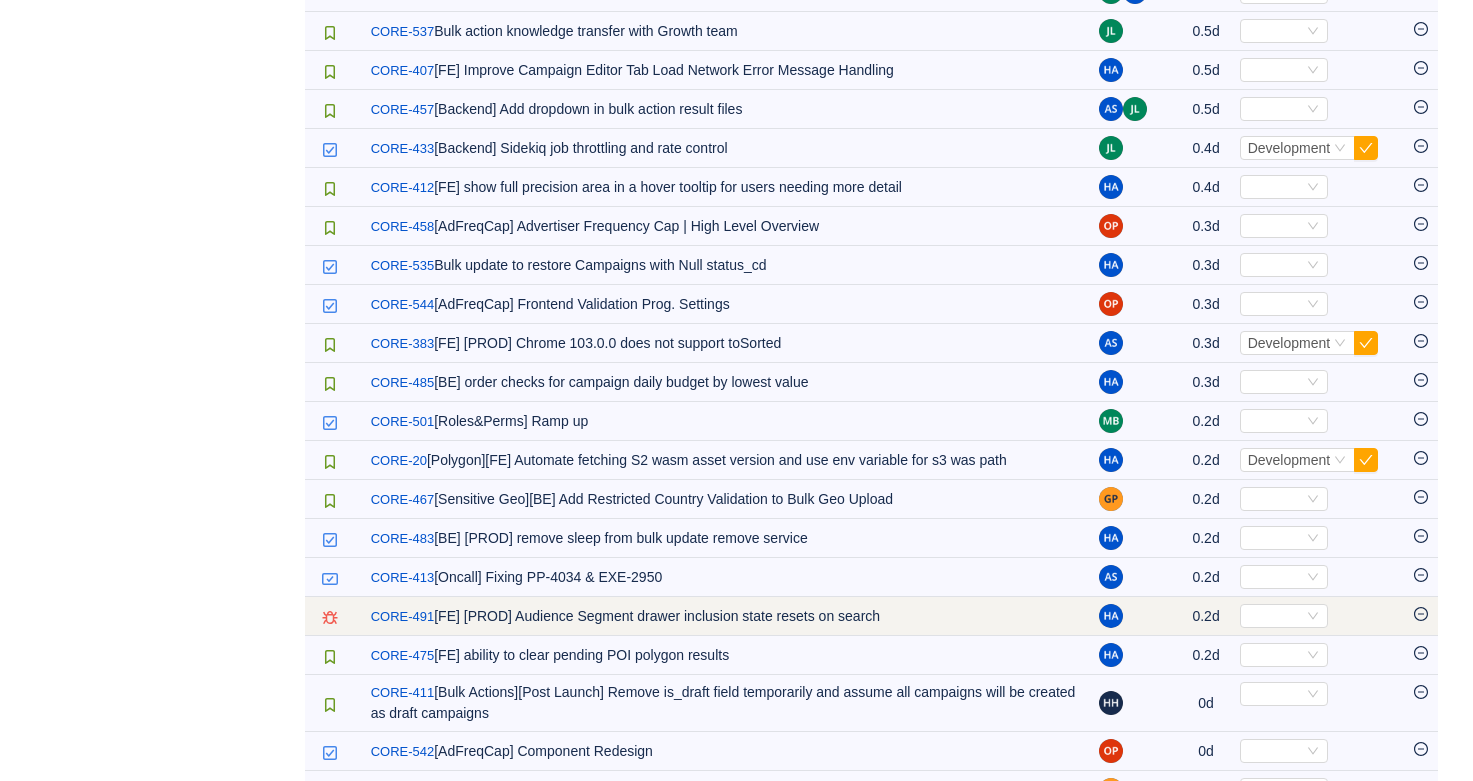 click 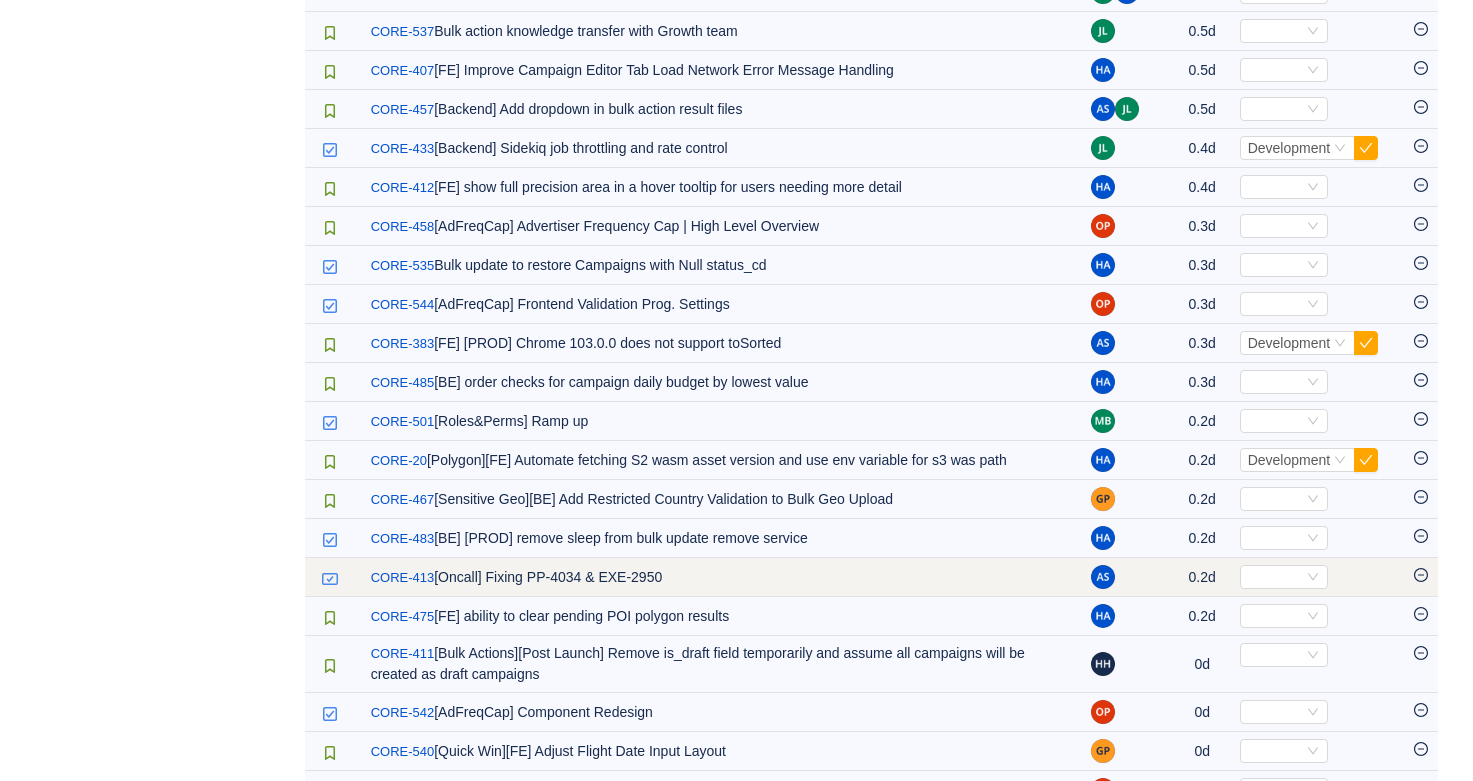 click 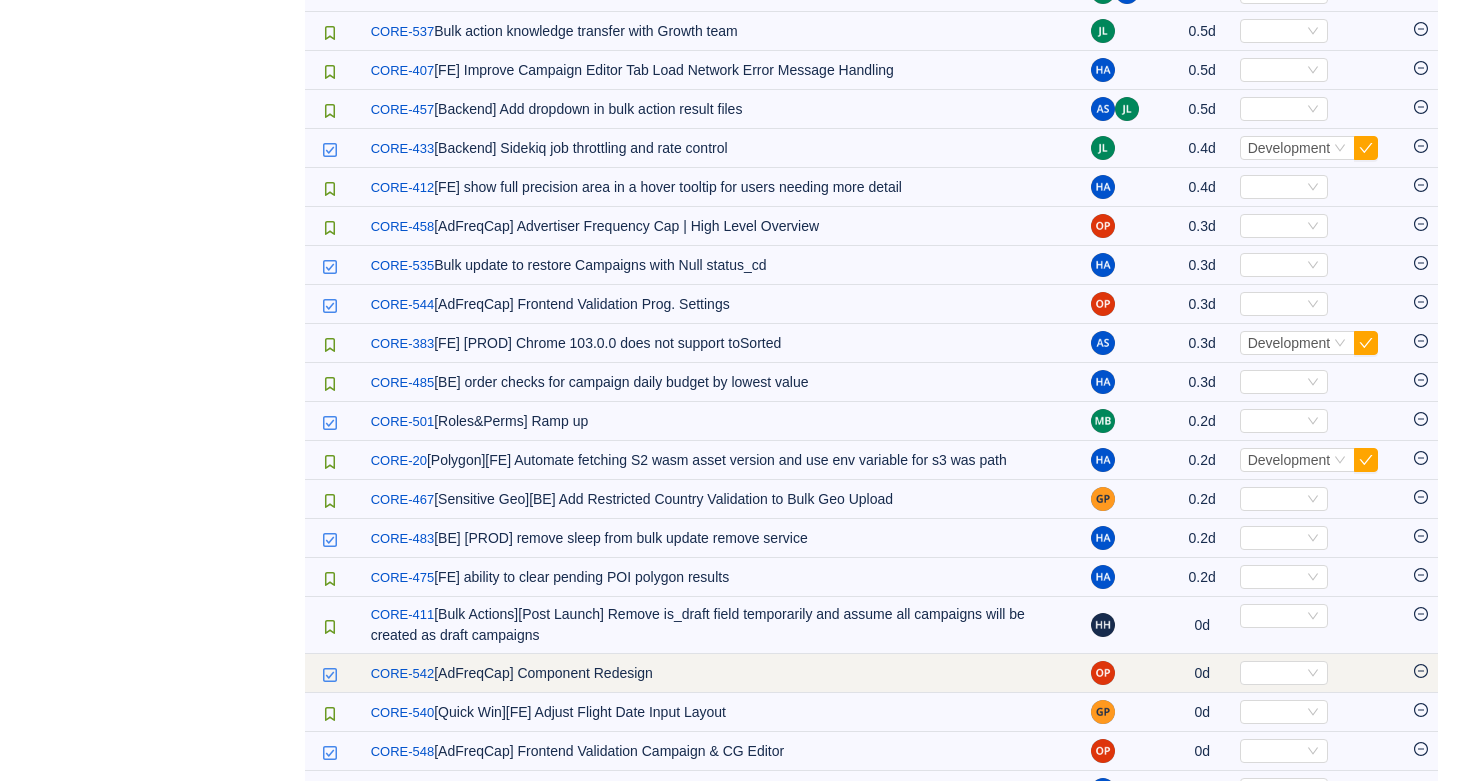 click 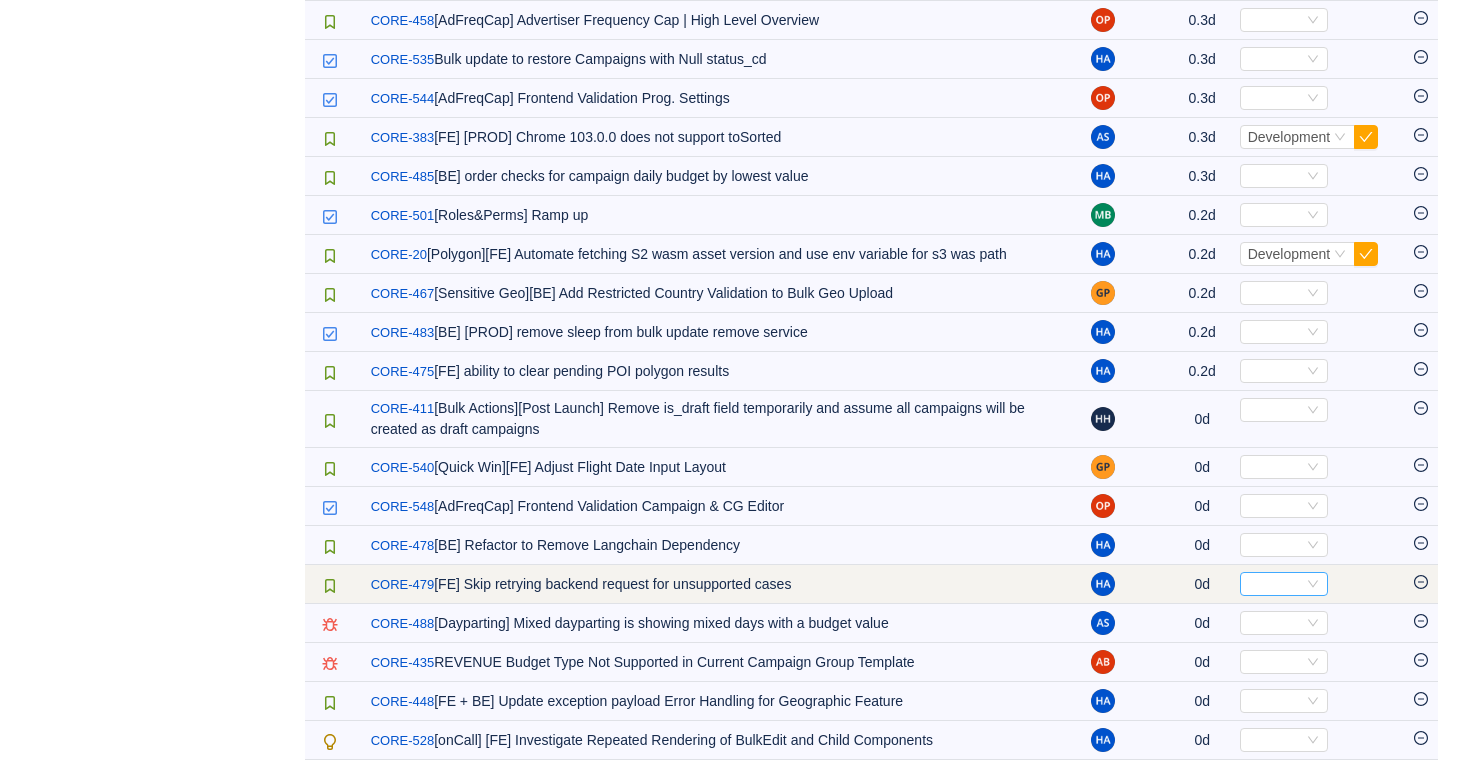 scroll, scrollTop: 2156, scrollLeft: 0, axis: vertical 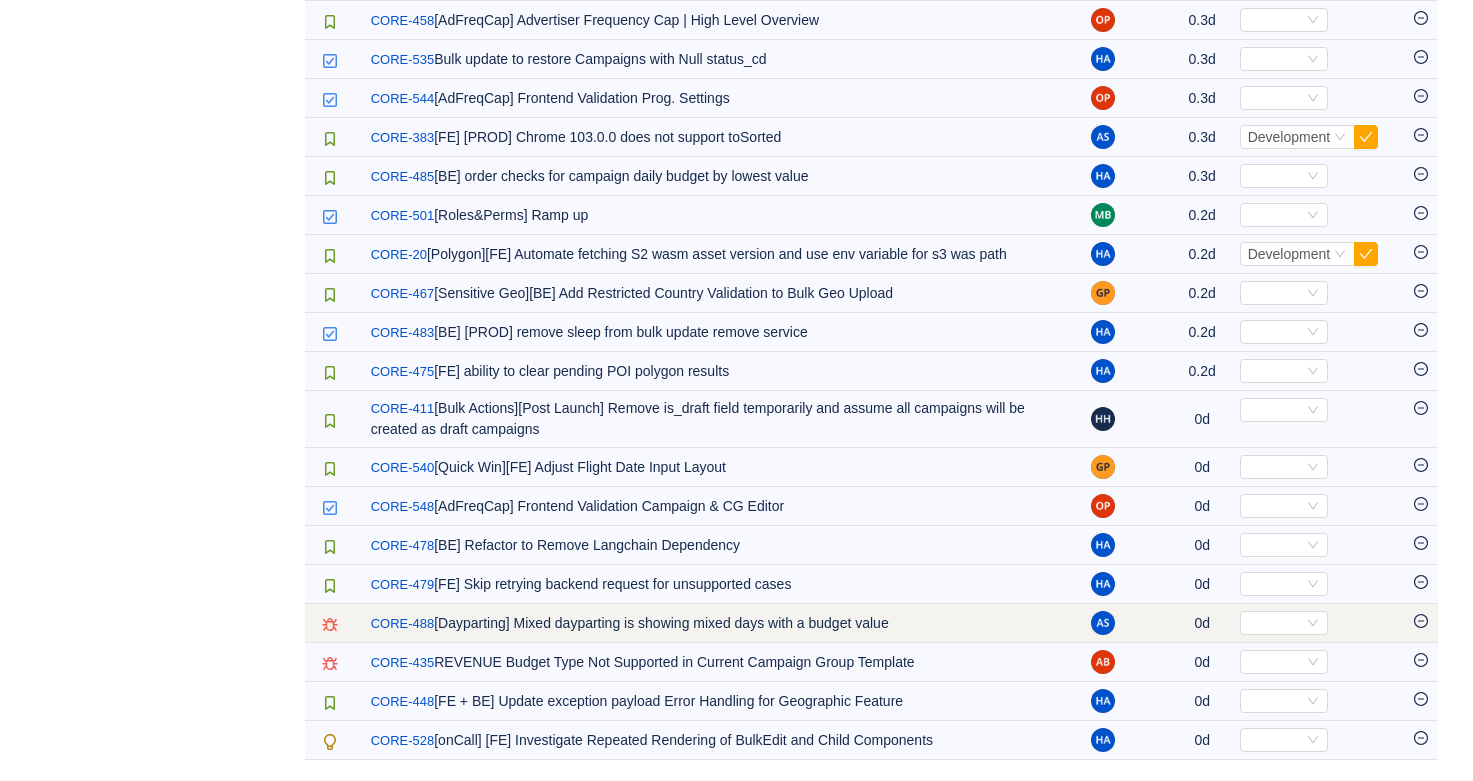 click 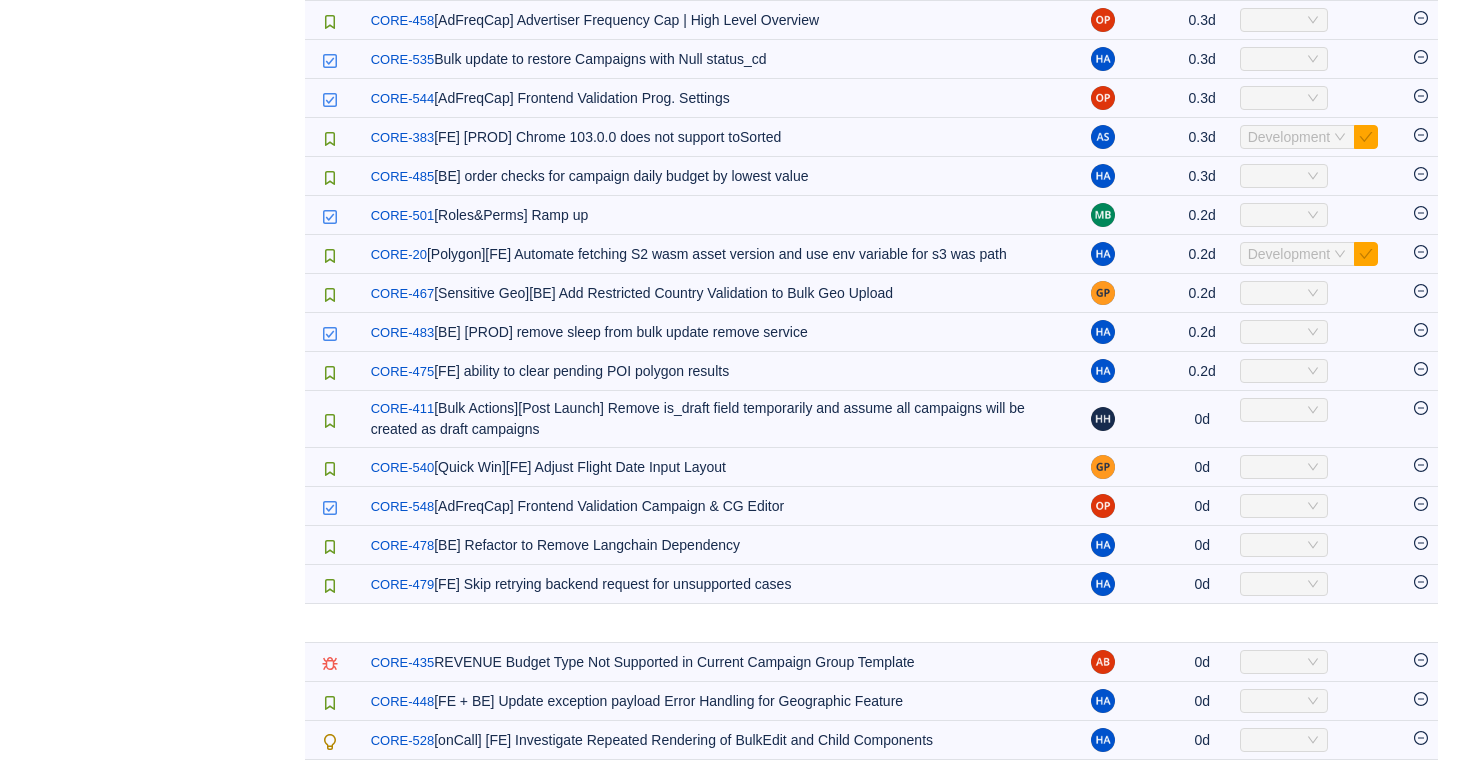 scroll, scrollTop: 2117, scrollLeft: 0, axis: vertical 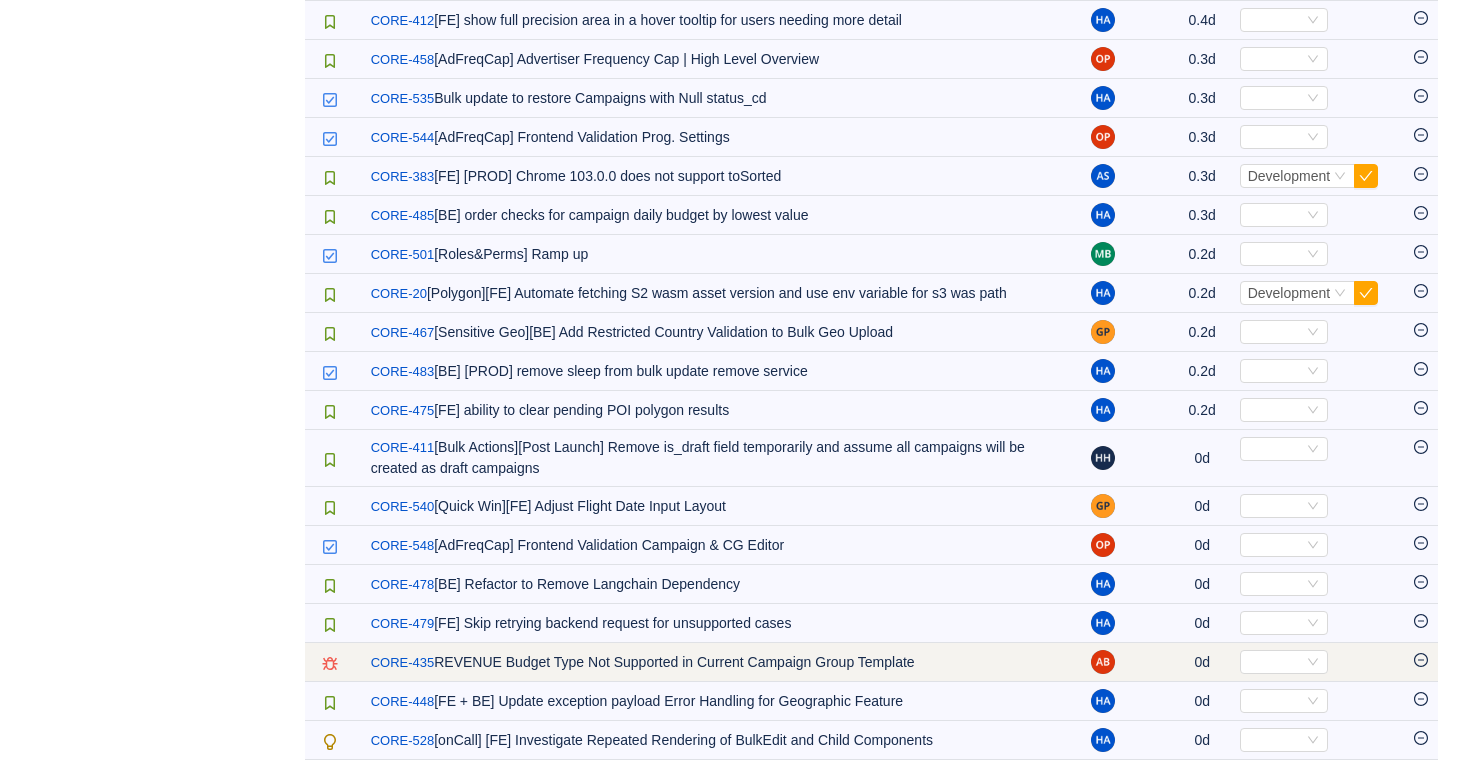 click 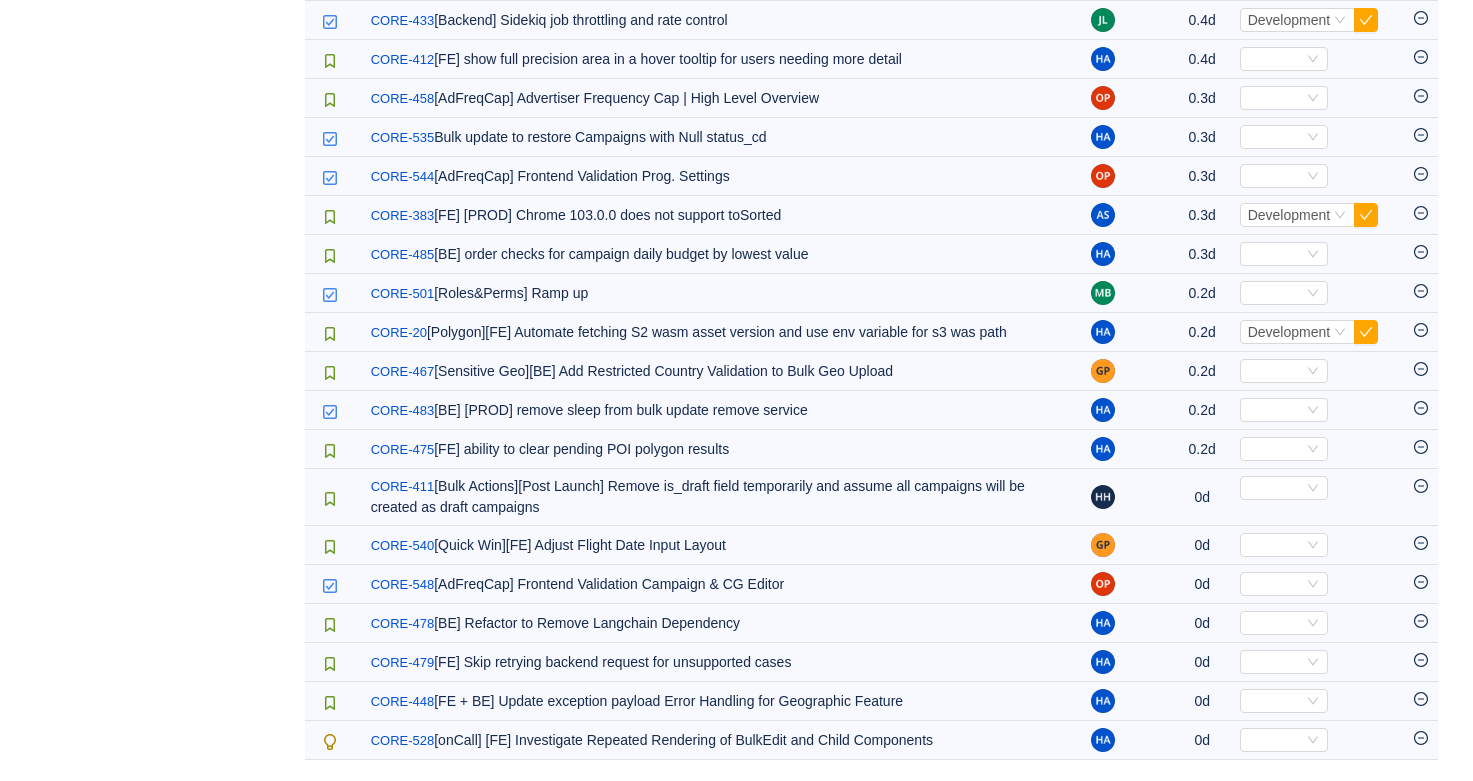 scroll, scrollTop: 2078, scrollLeft: 0, axis: vertical 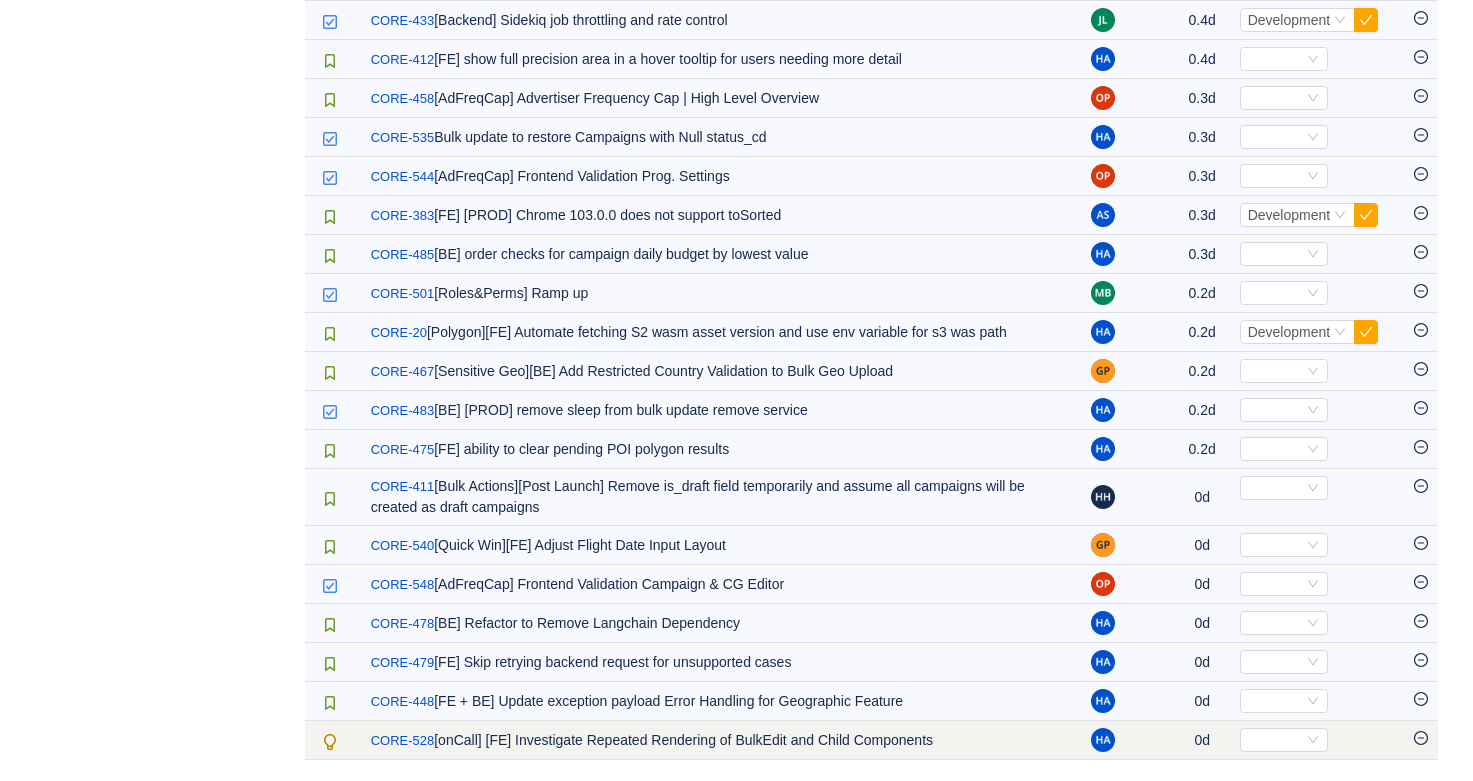 click 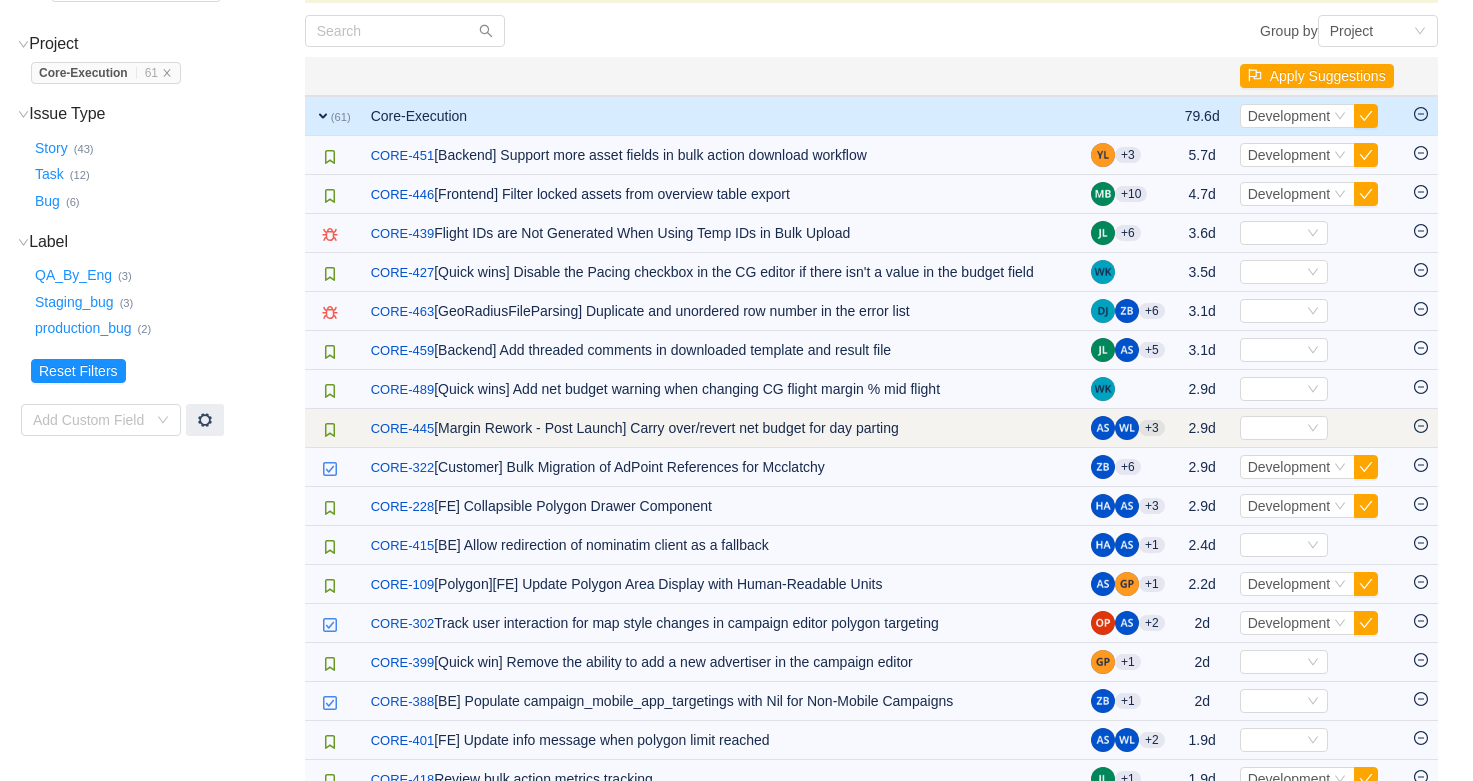 scroll, scrollTop: 0, scrollLeft: 0, axis: both 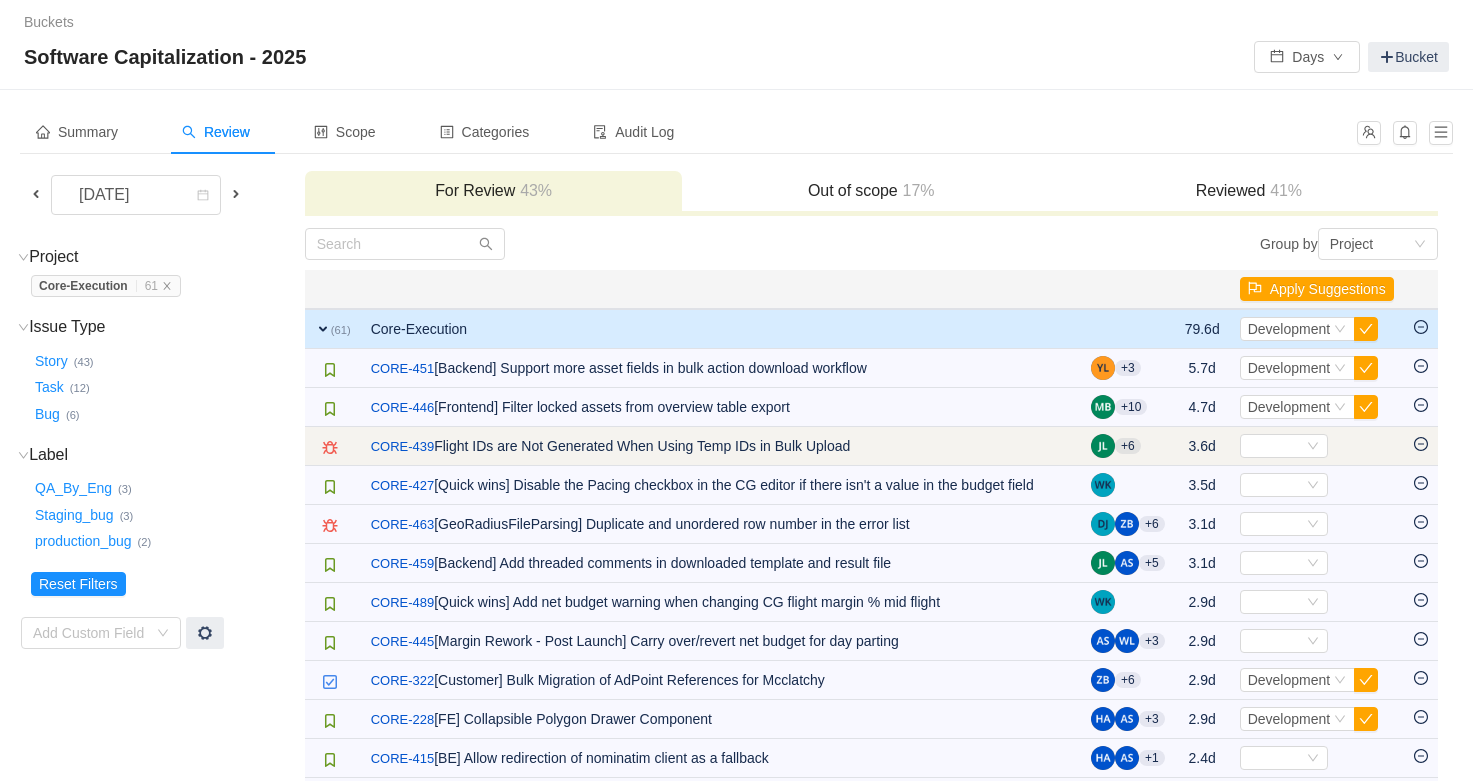 click 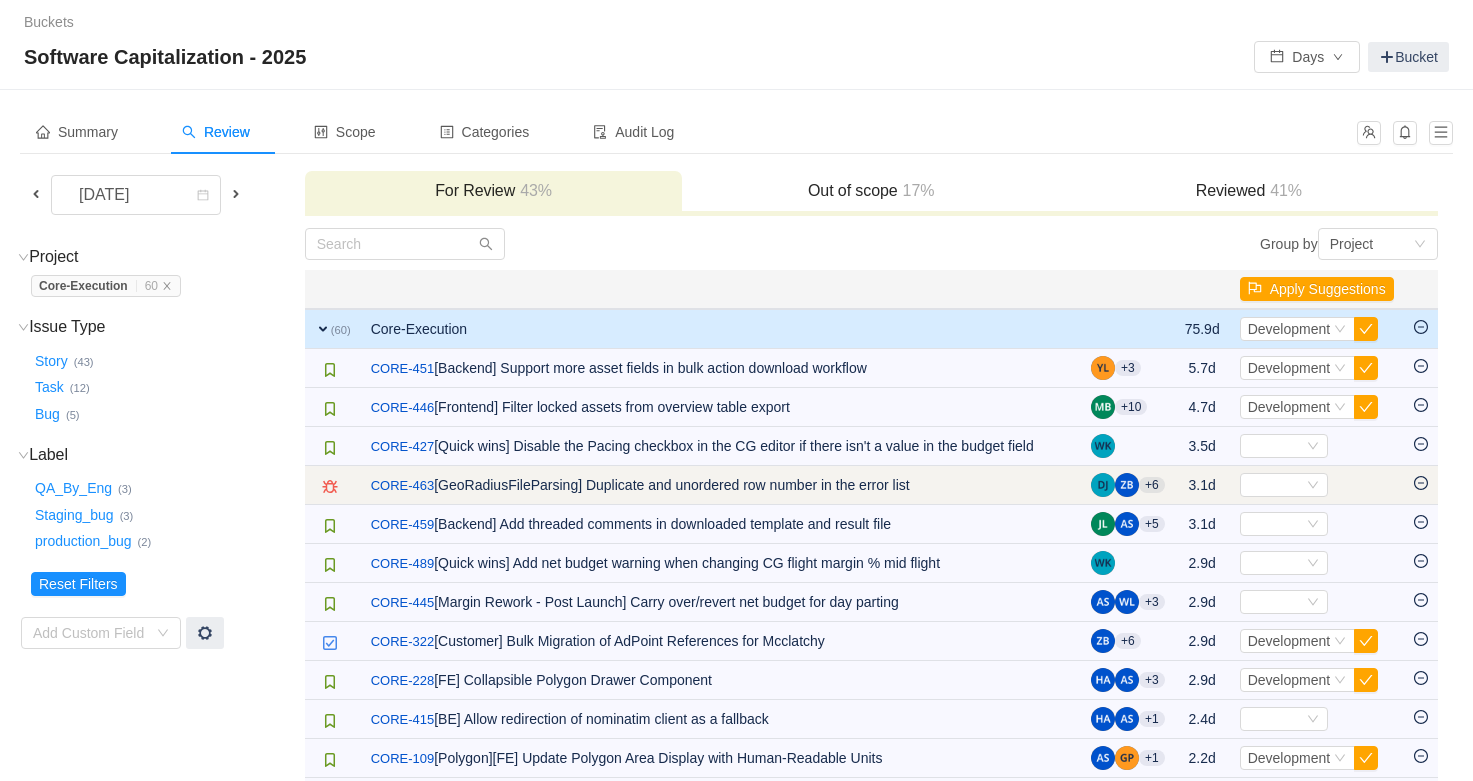 click 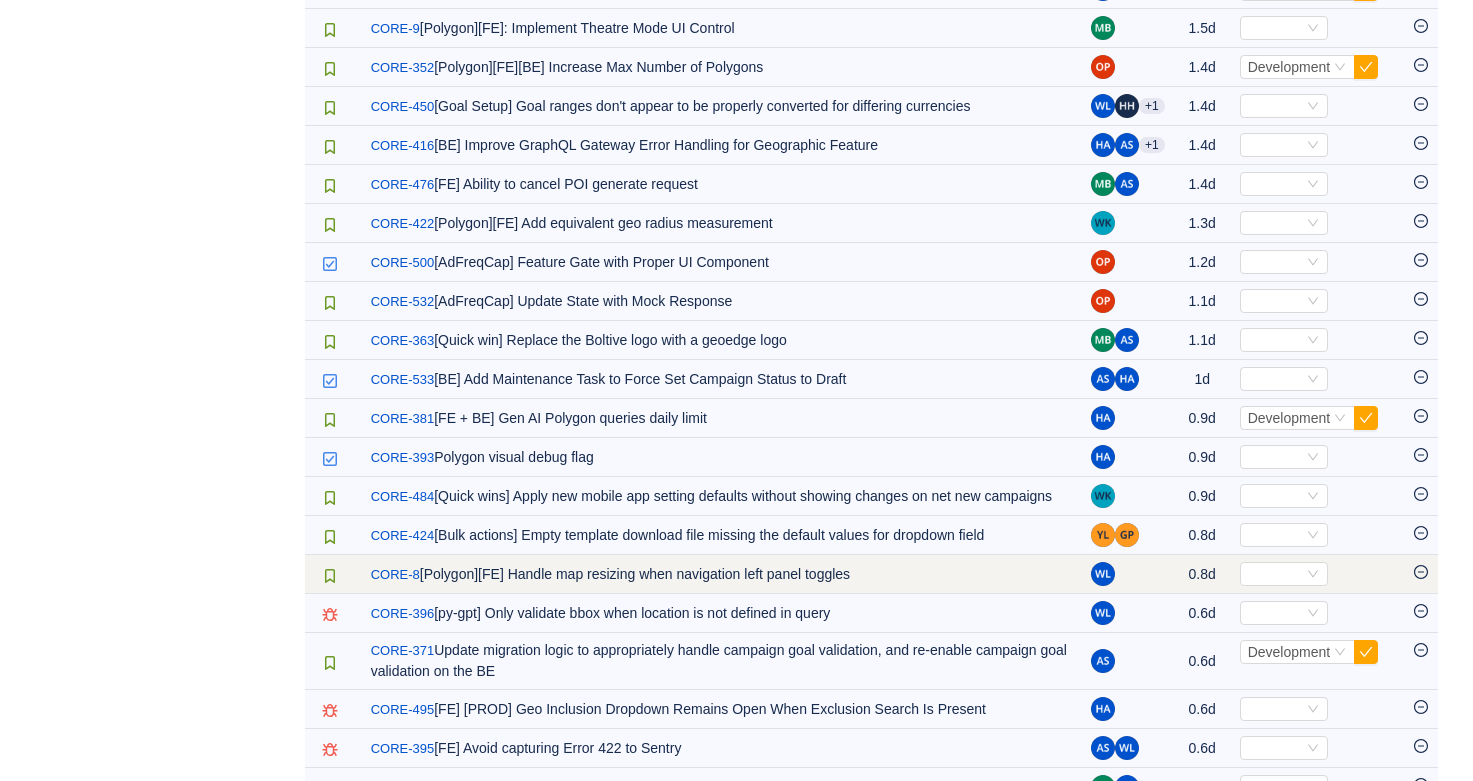 scroll, scrollTop: 1178, scrollLeft: 0, axis: vertical 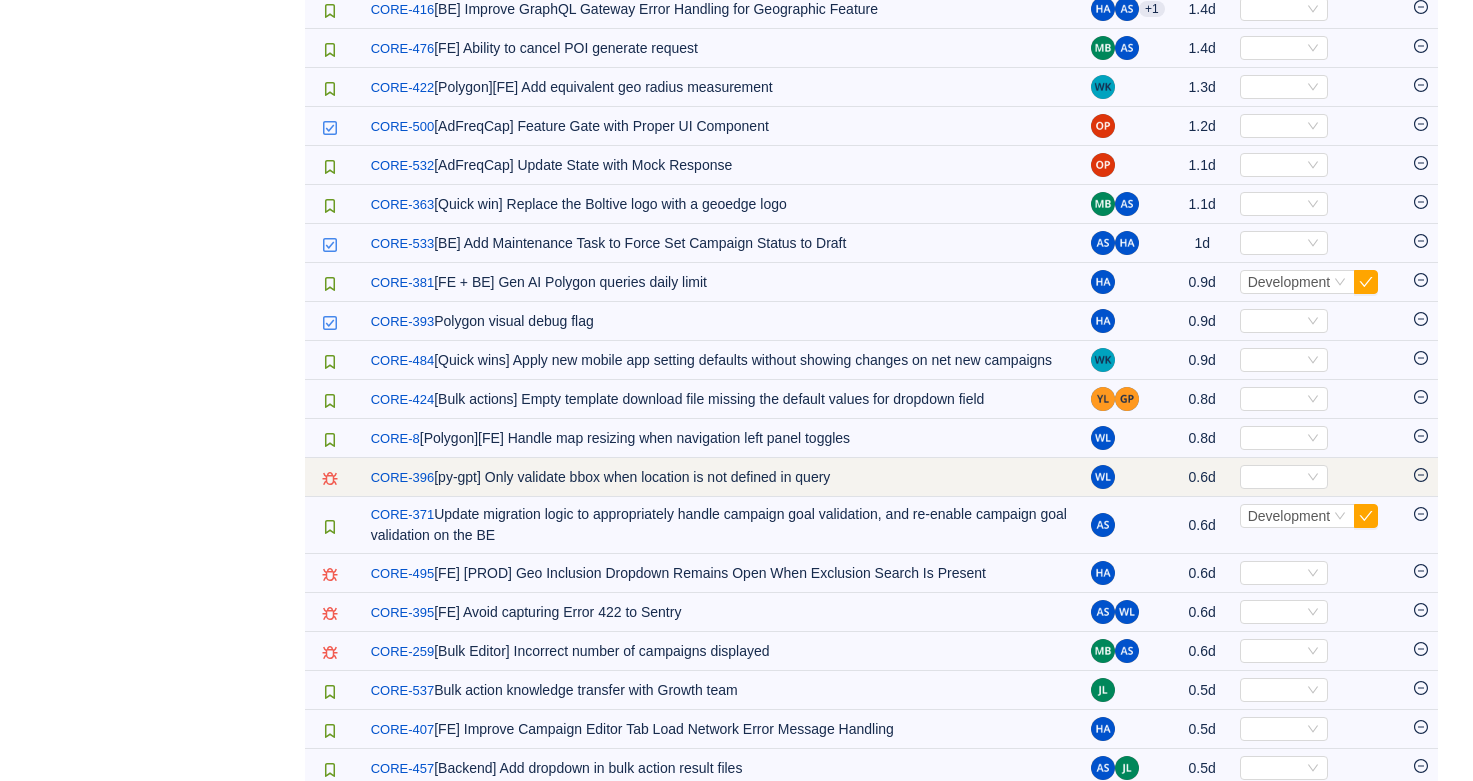 click 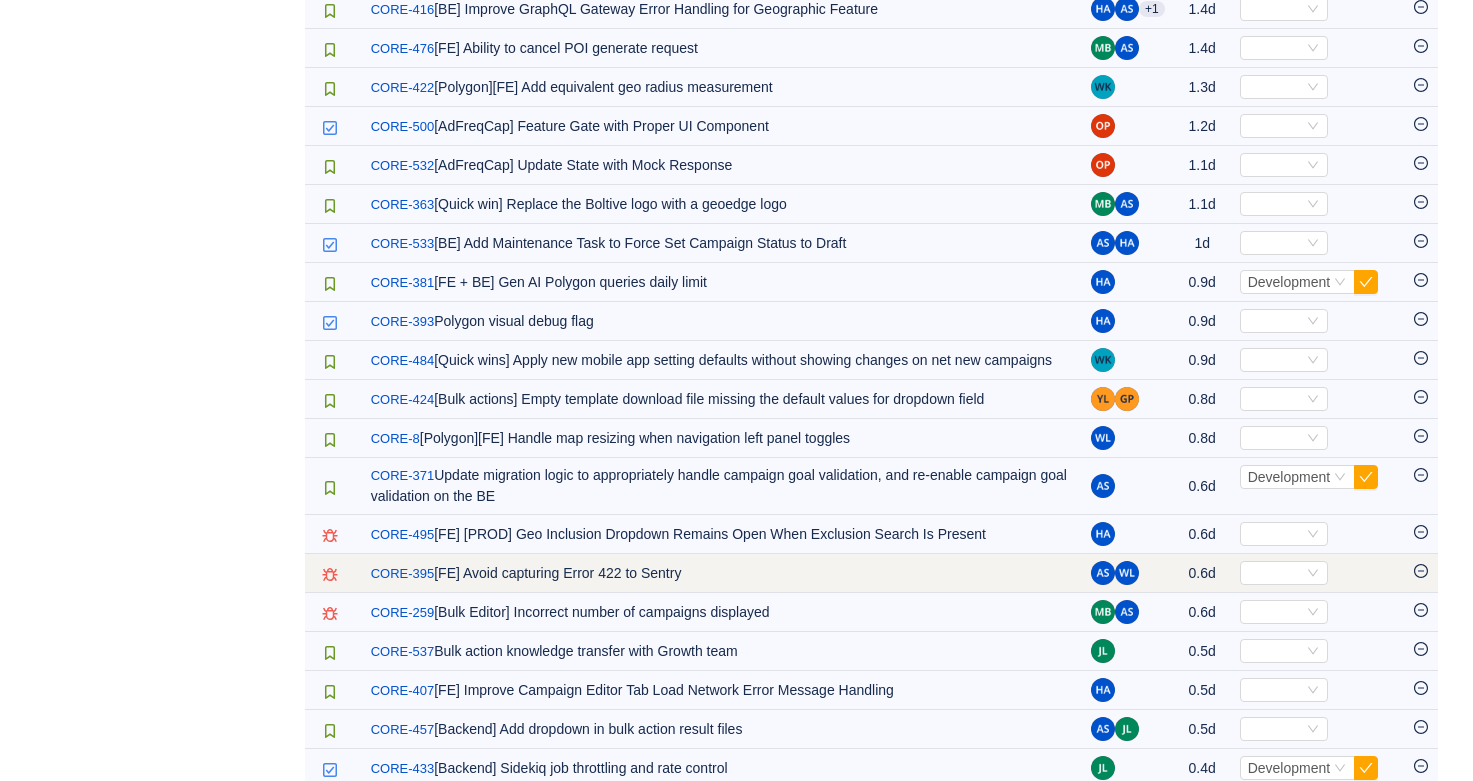 click 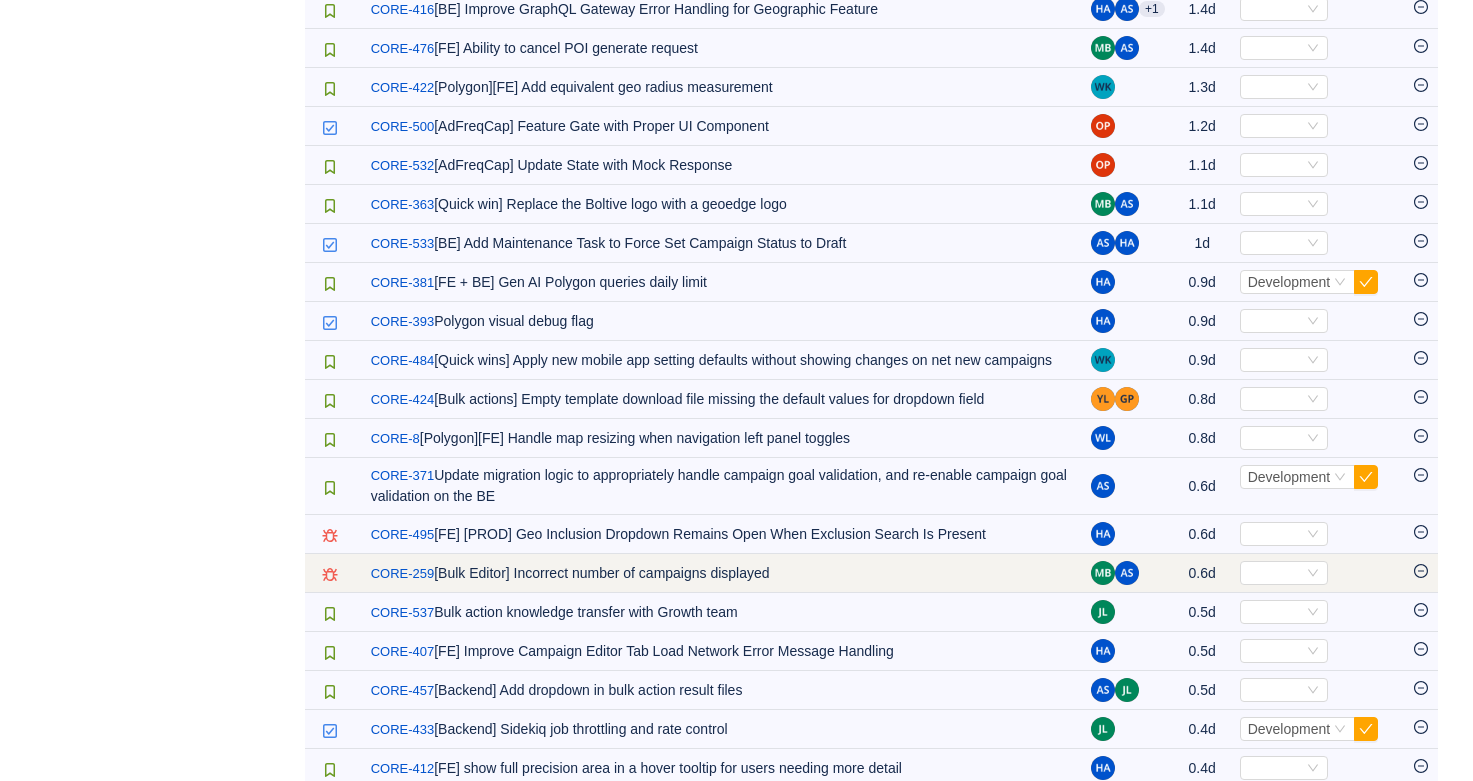 click 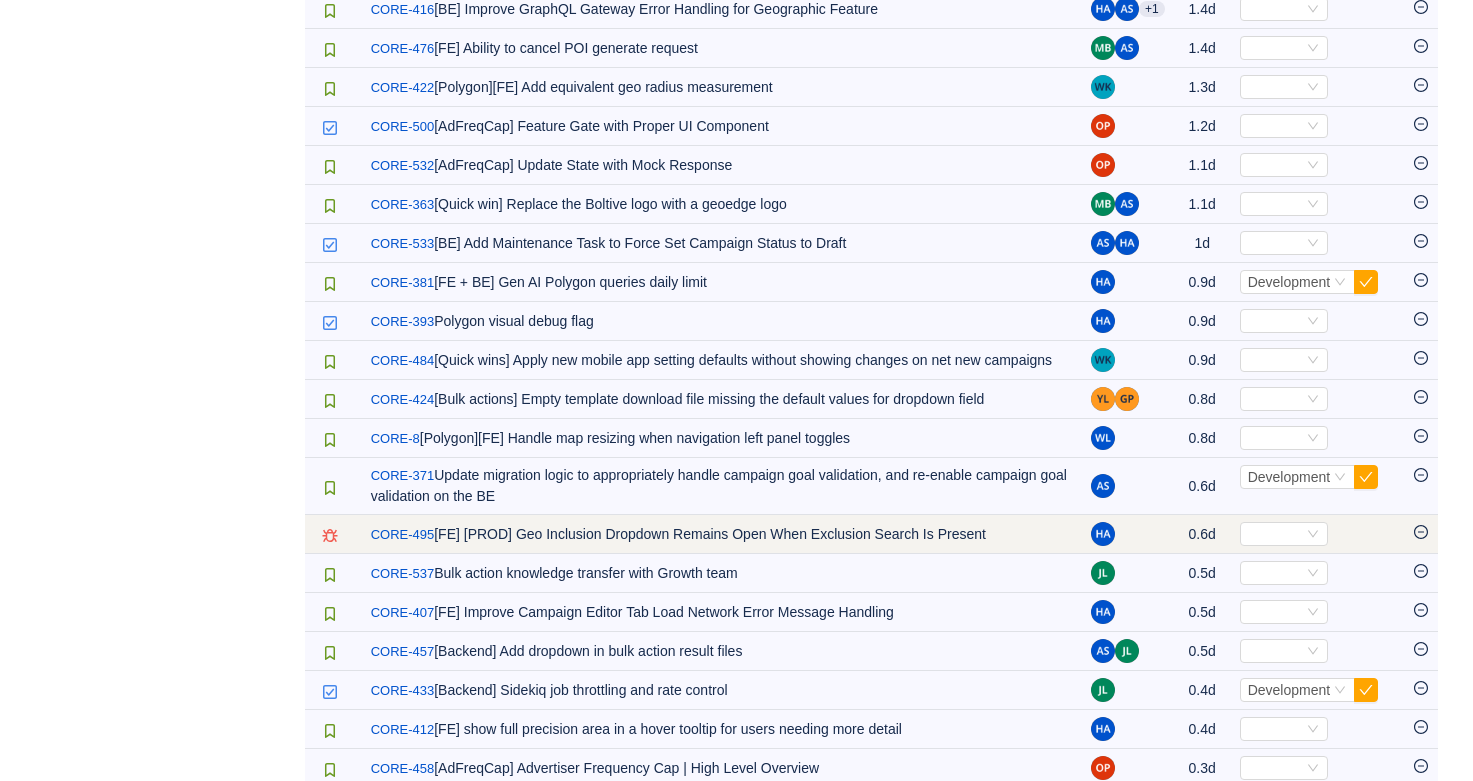 click 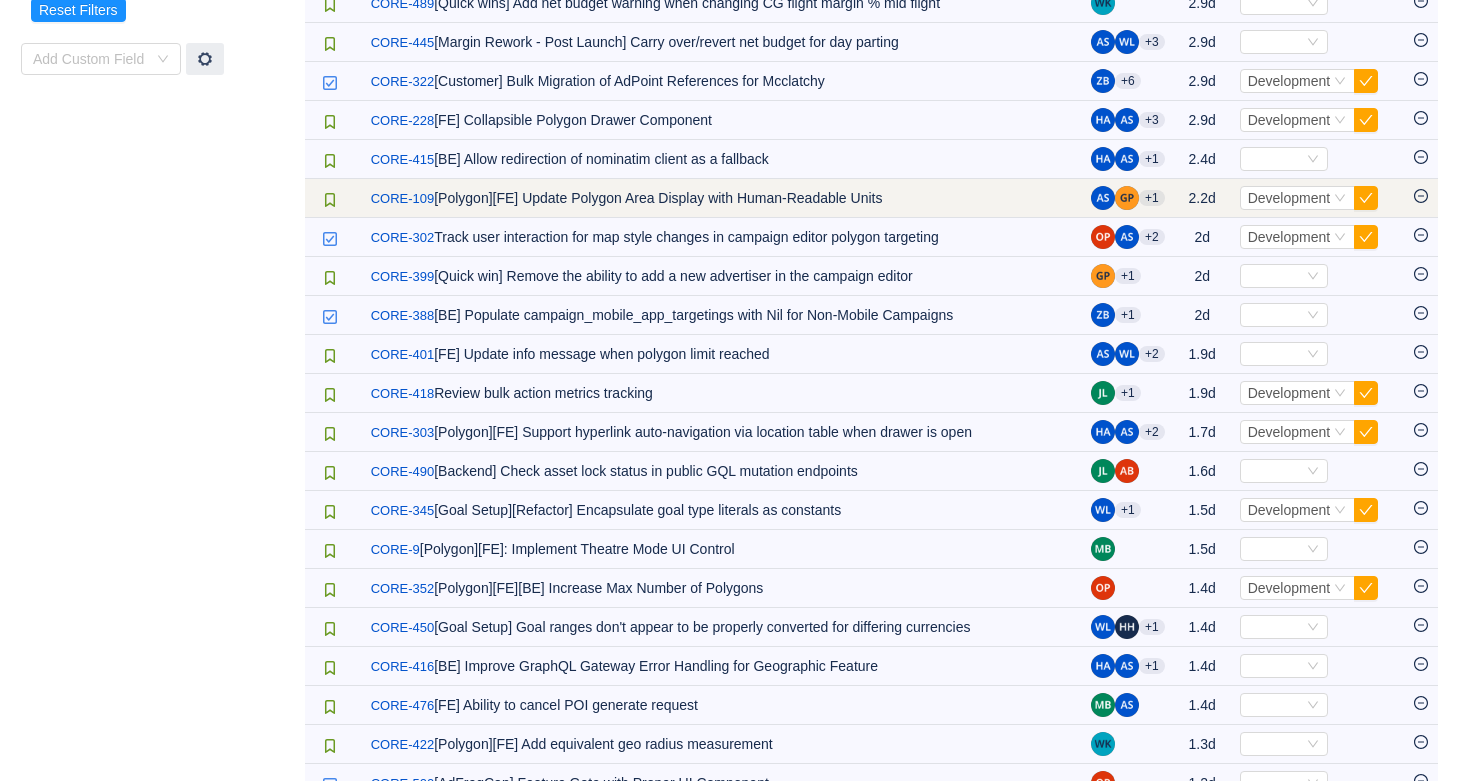 scroll, scrollTop: 0, scrollLeft: 0, axis: both 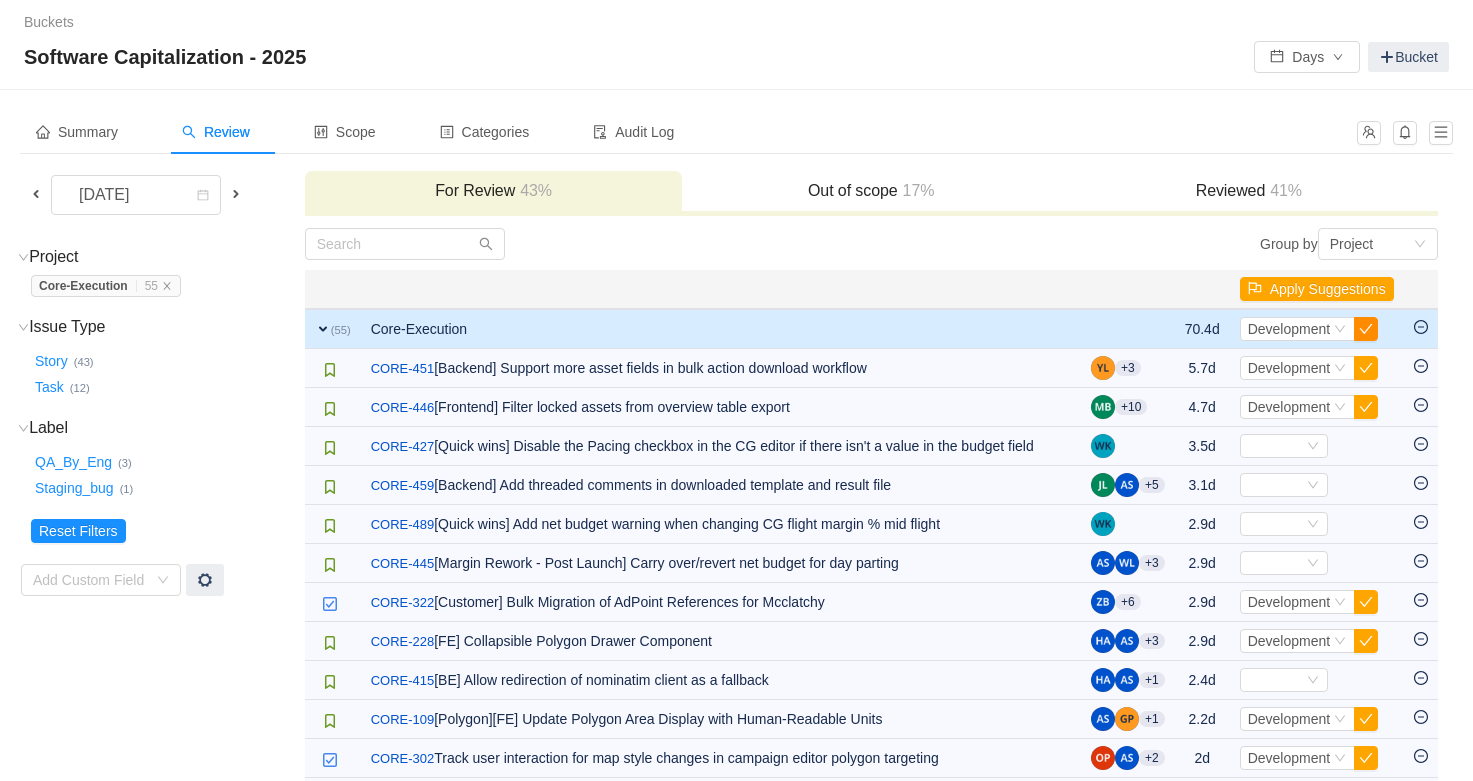 click at bounding box center [1366, 329] 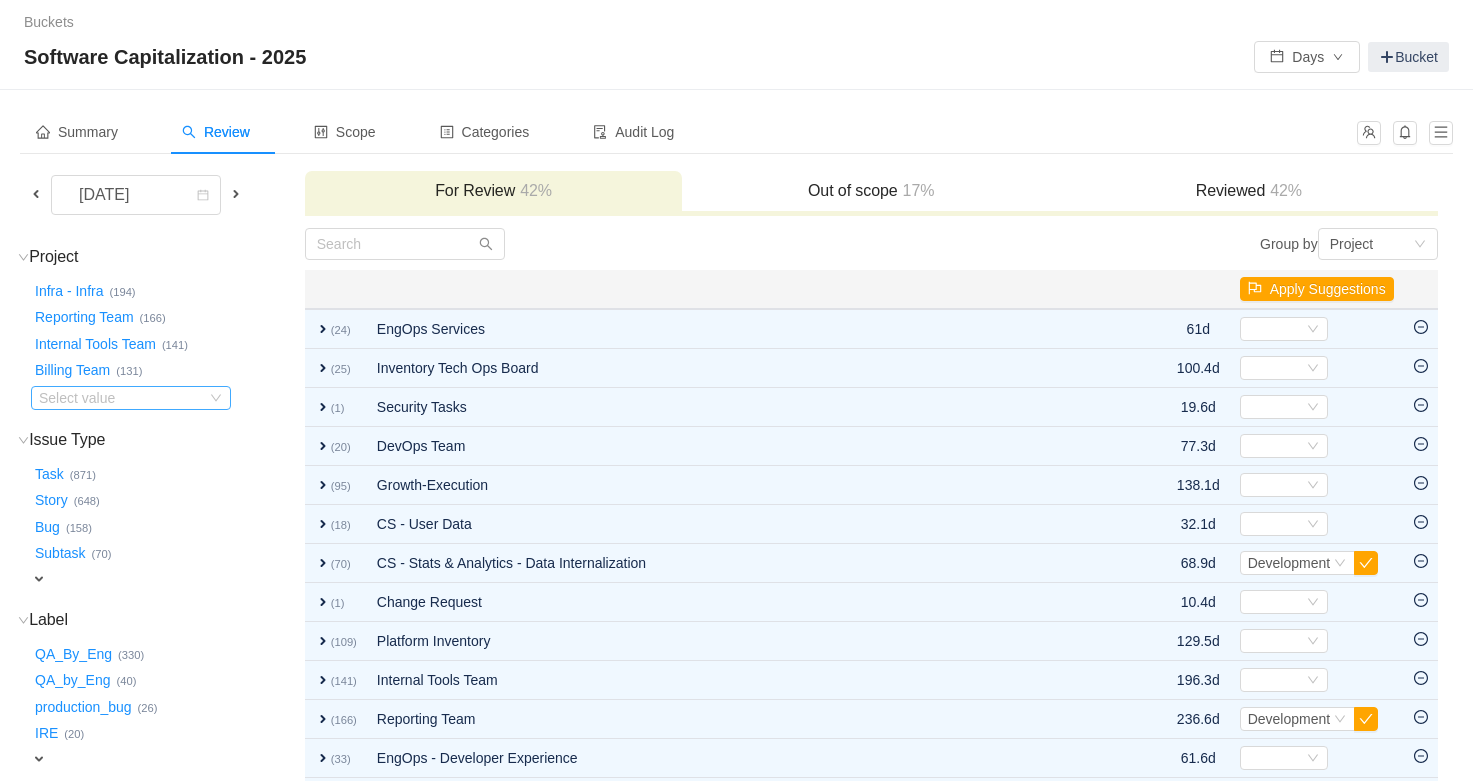 click on "Select value" at bounding box center (118, 398) 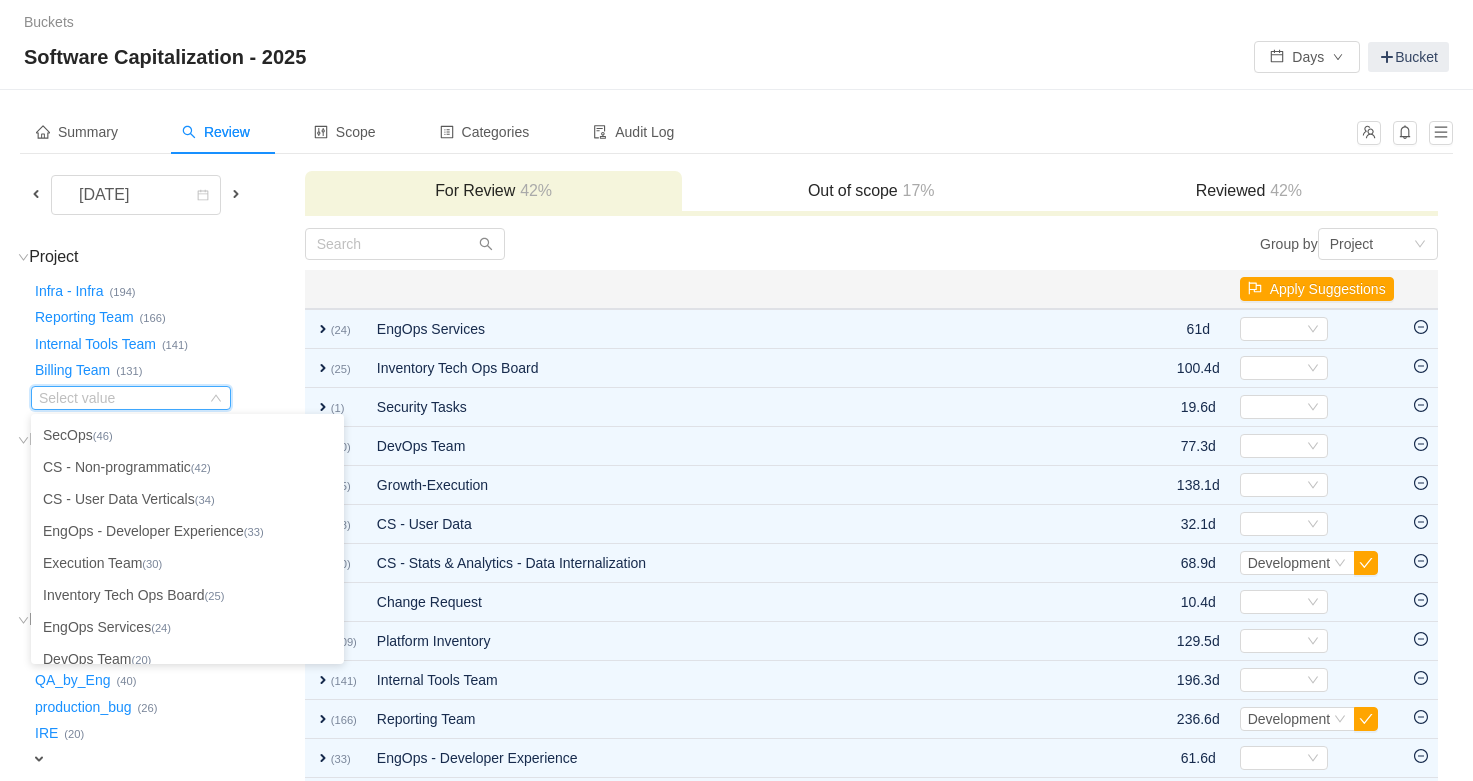 scroll, scrollTop: 317, scrollLeft: 0, axis: vertical 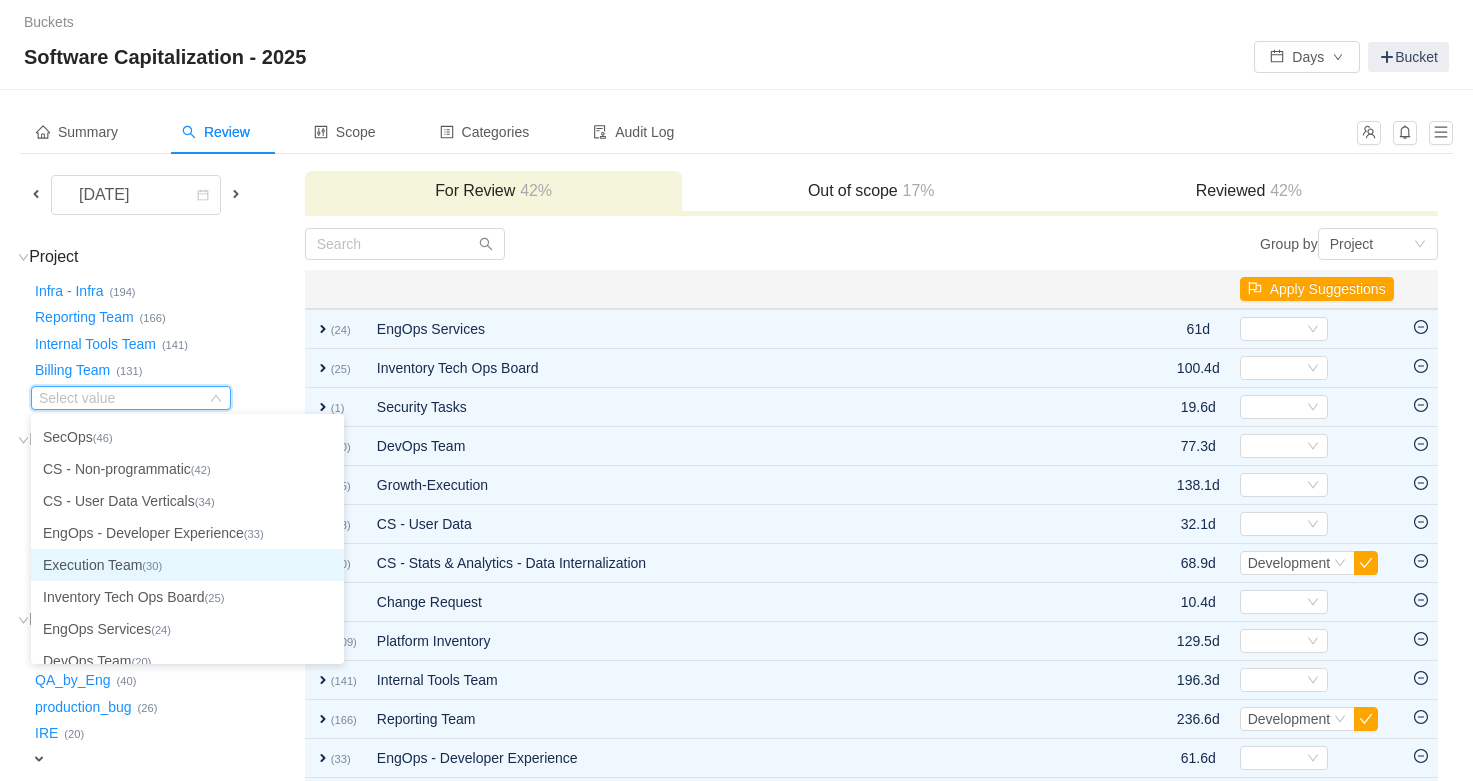 click on "Execution Team  (30)" at bounding box center (187, 565) 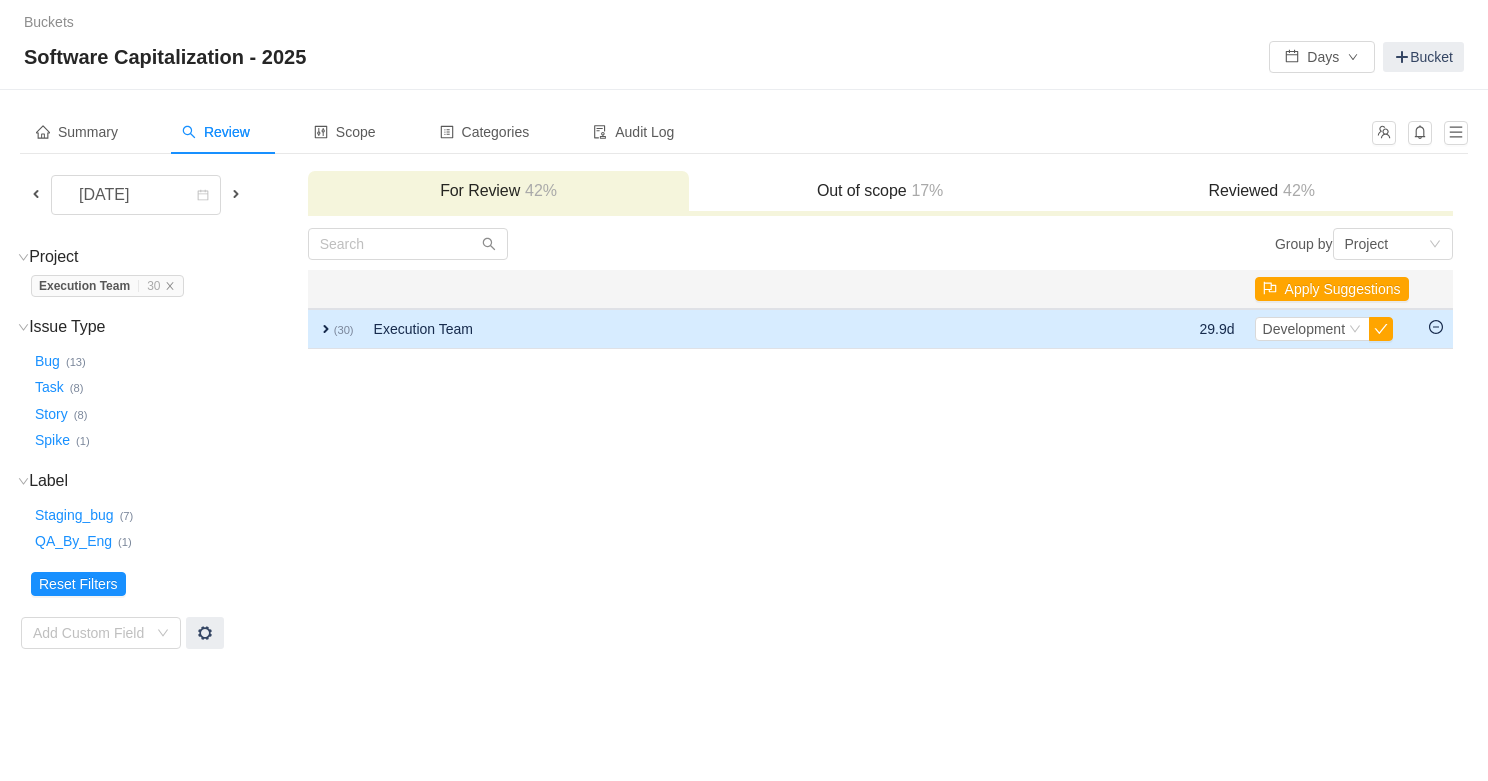 click on "expand" at bounding box center (326, 329) 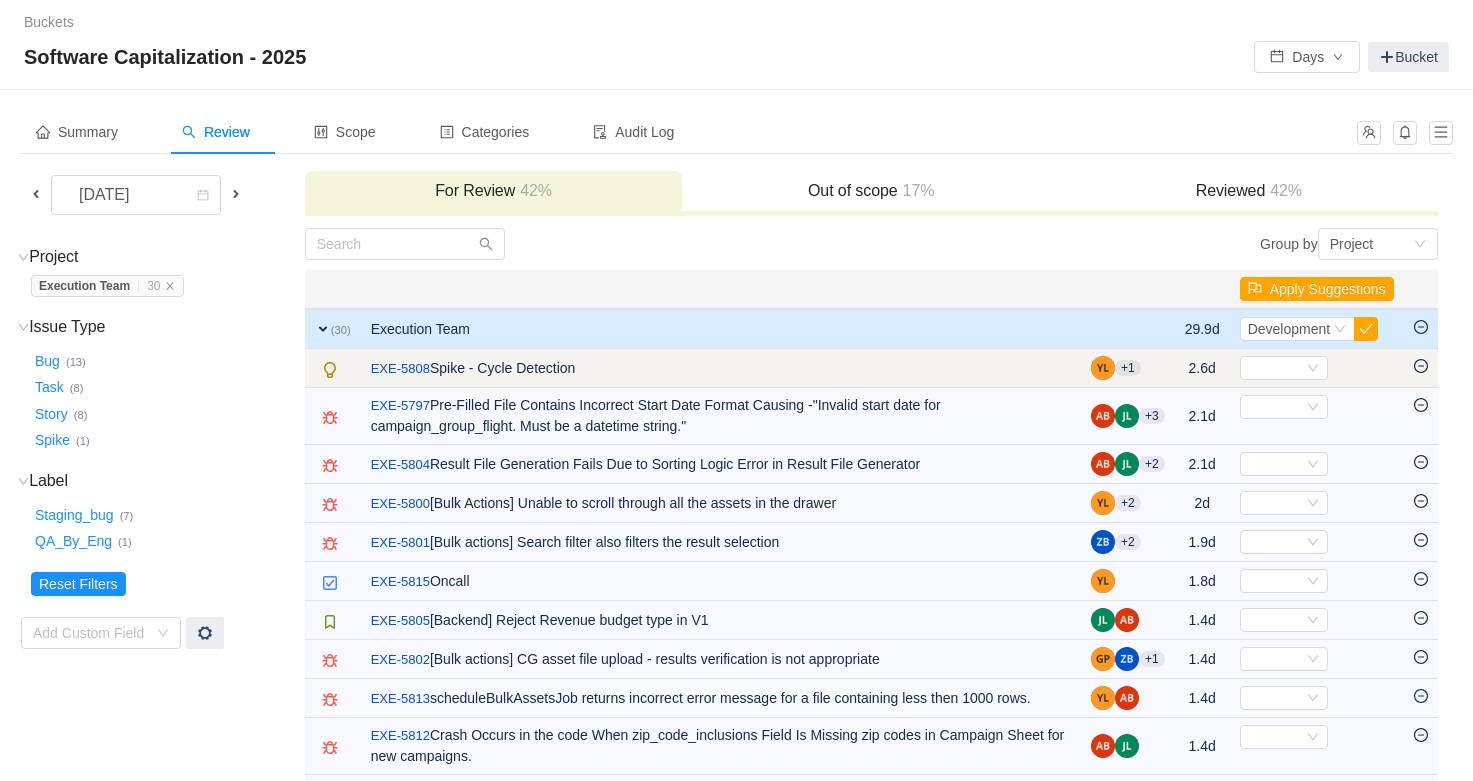 click 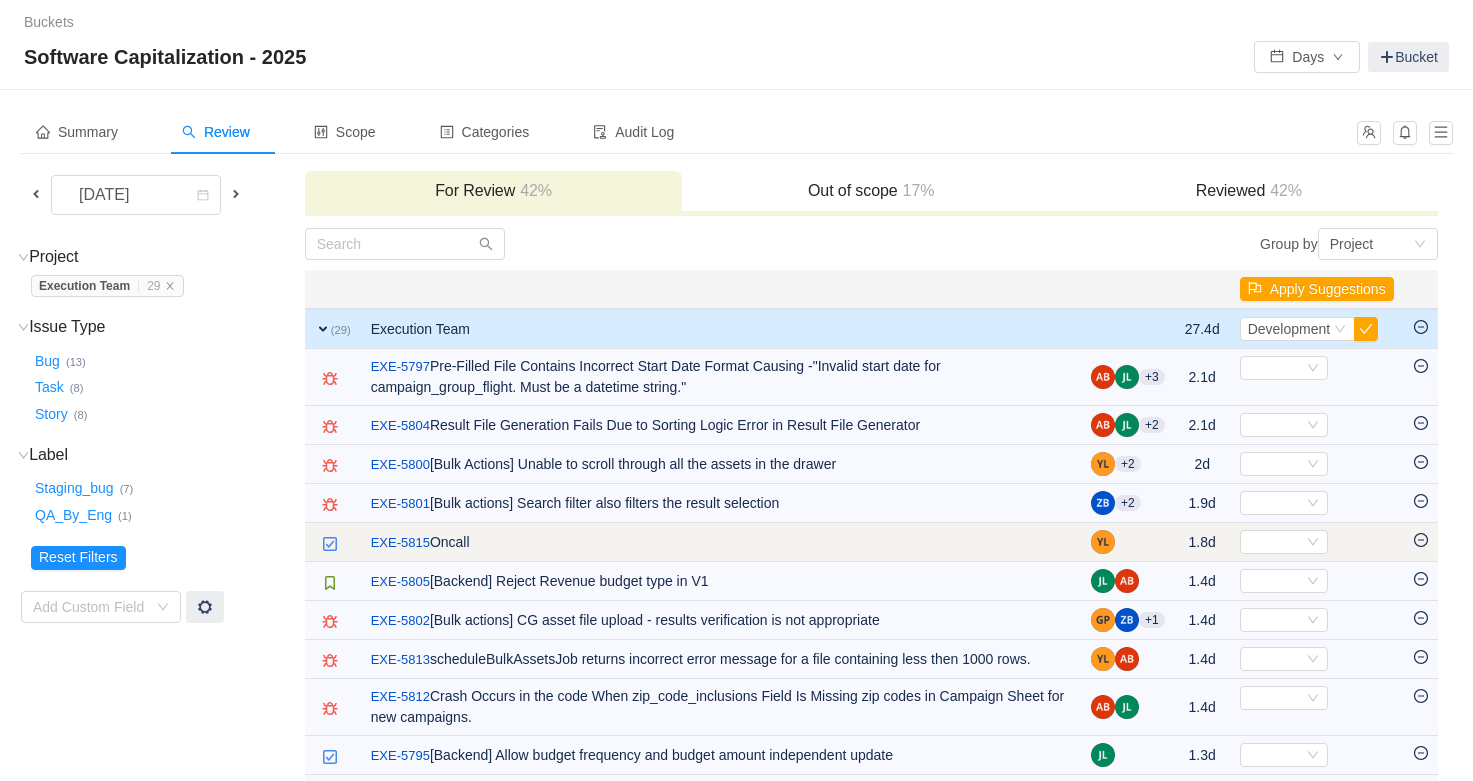 click 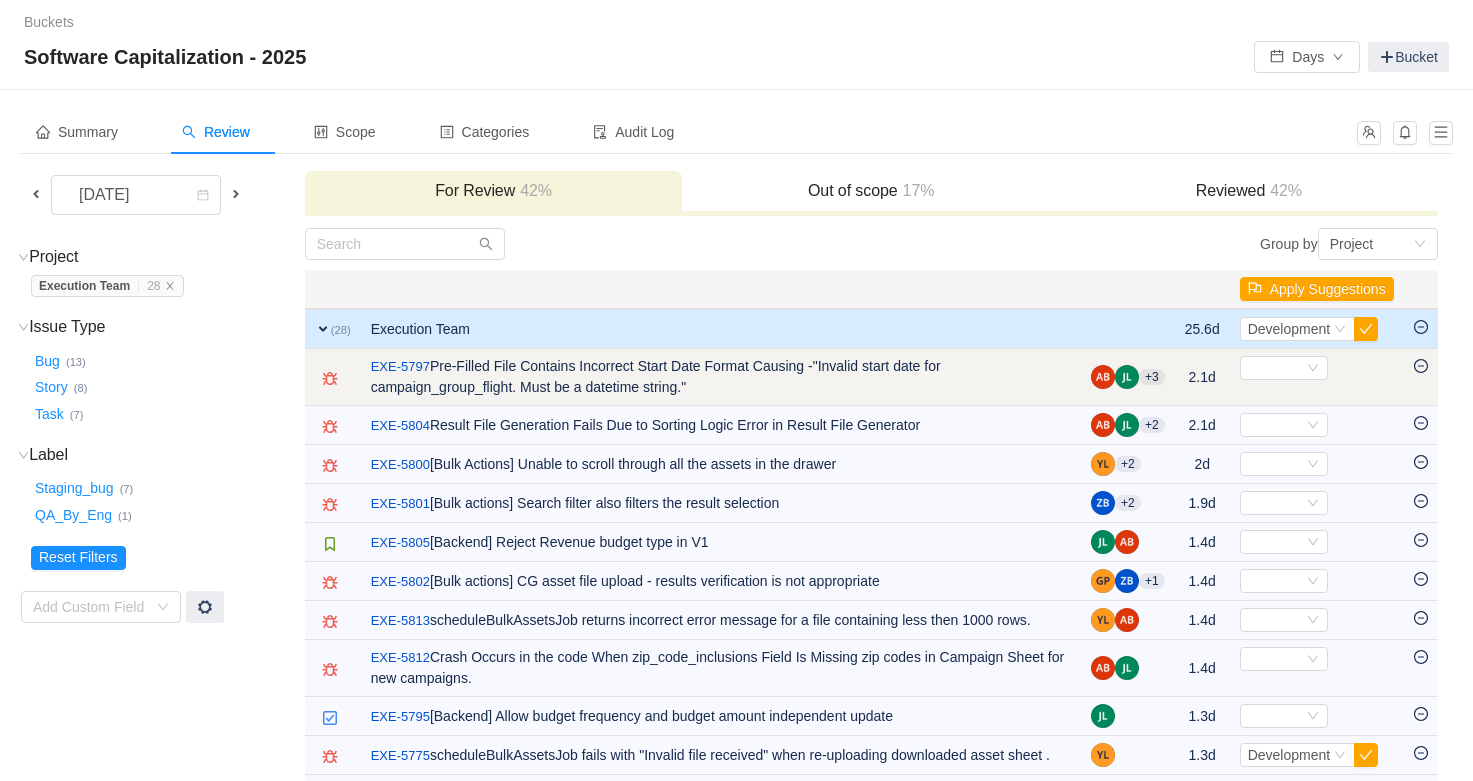 click 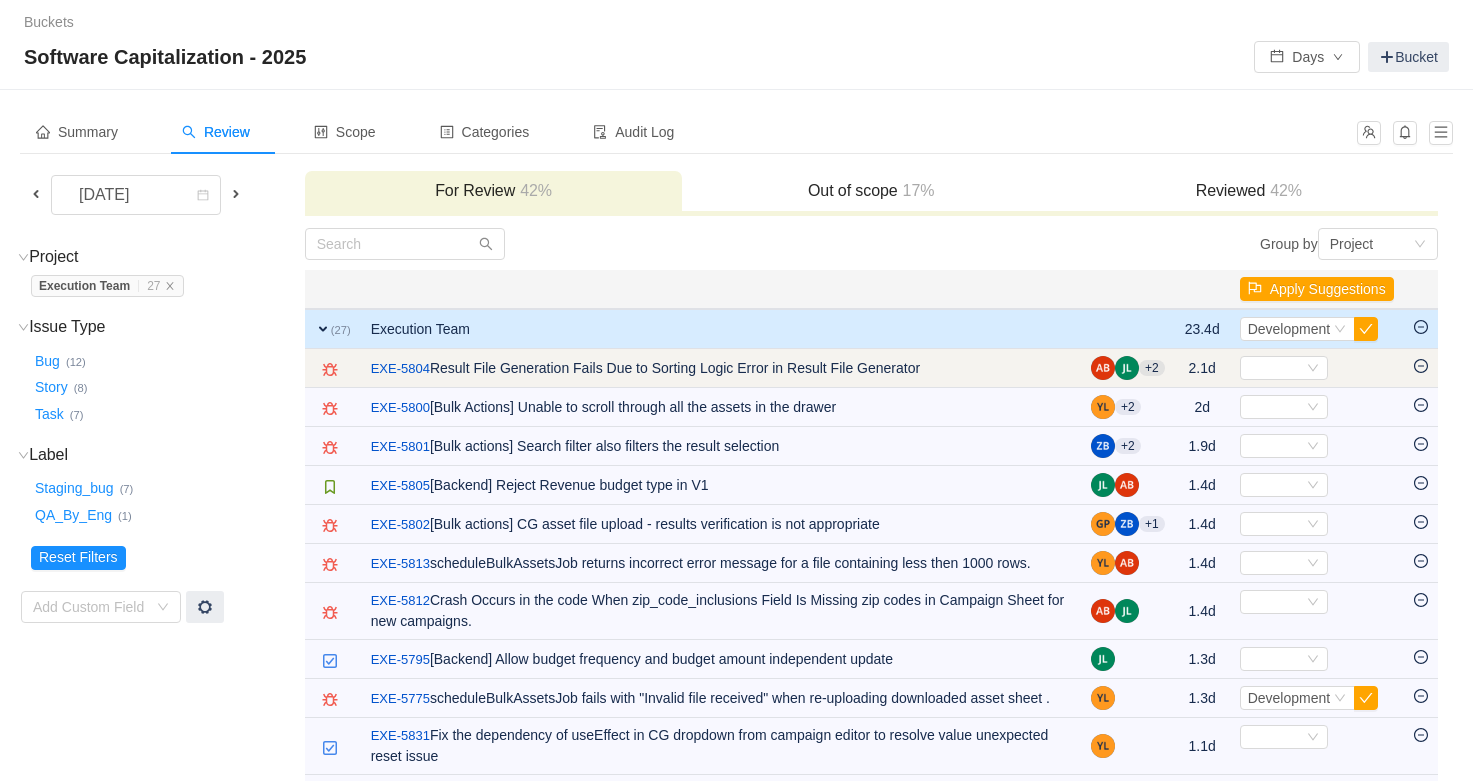 click 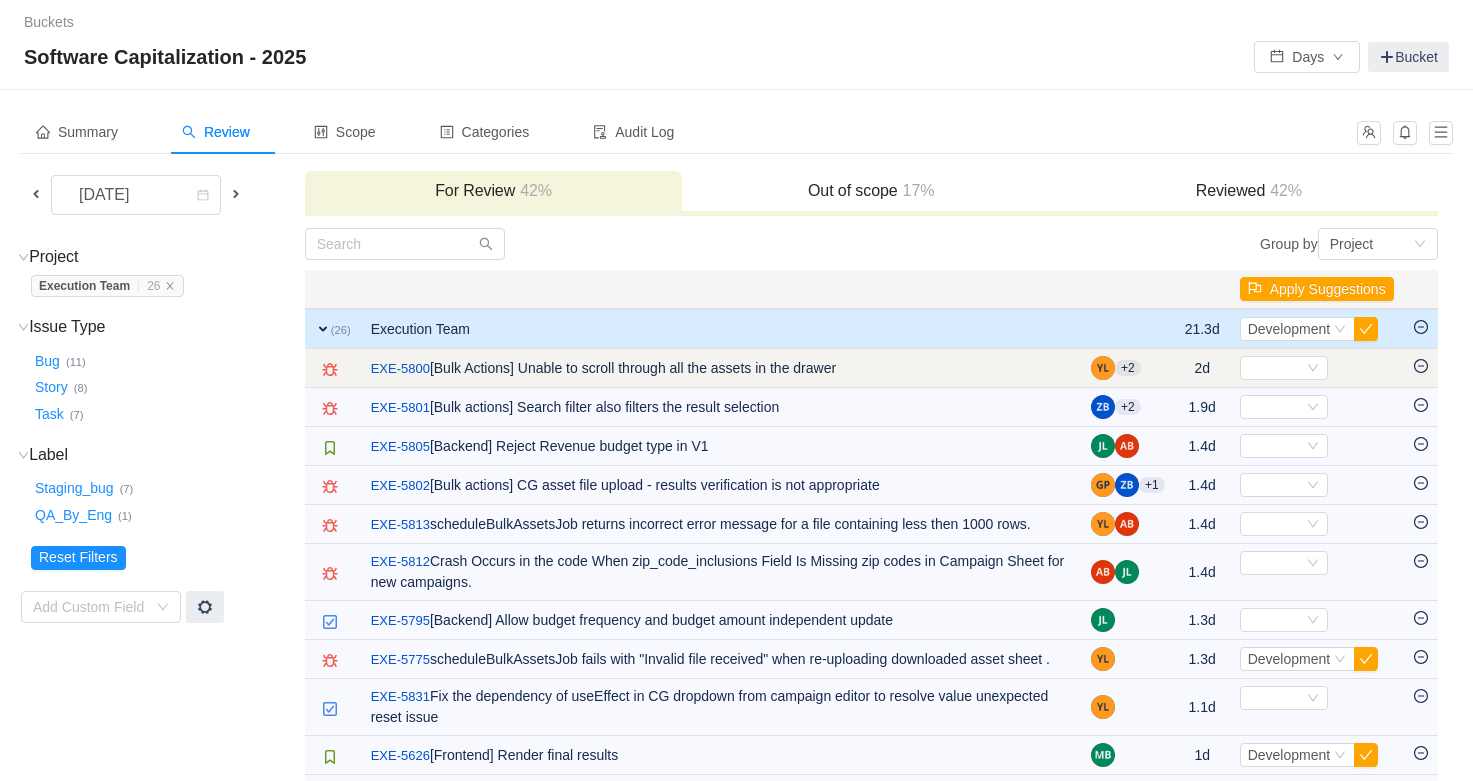 click 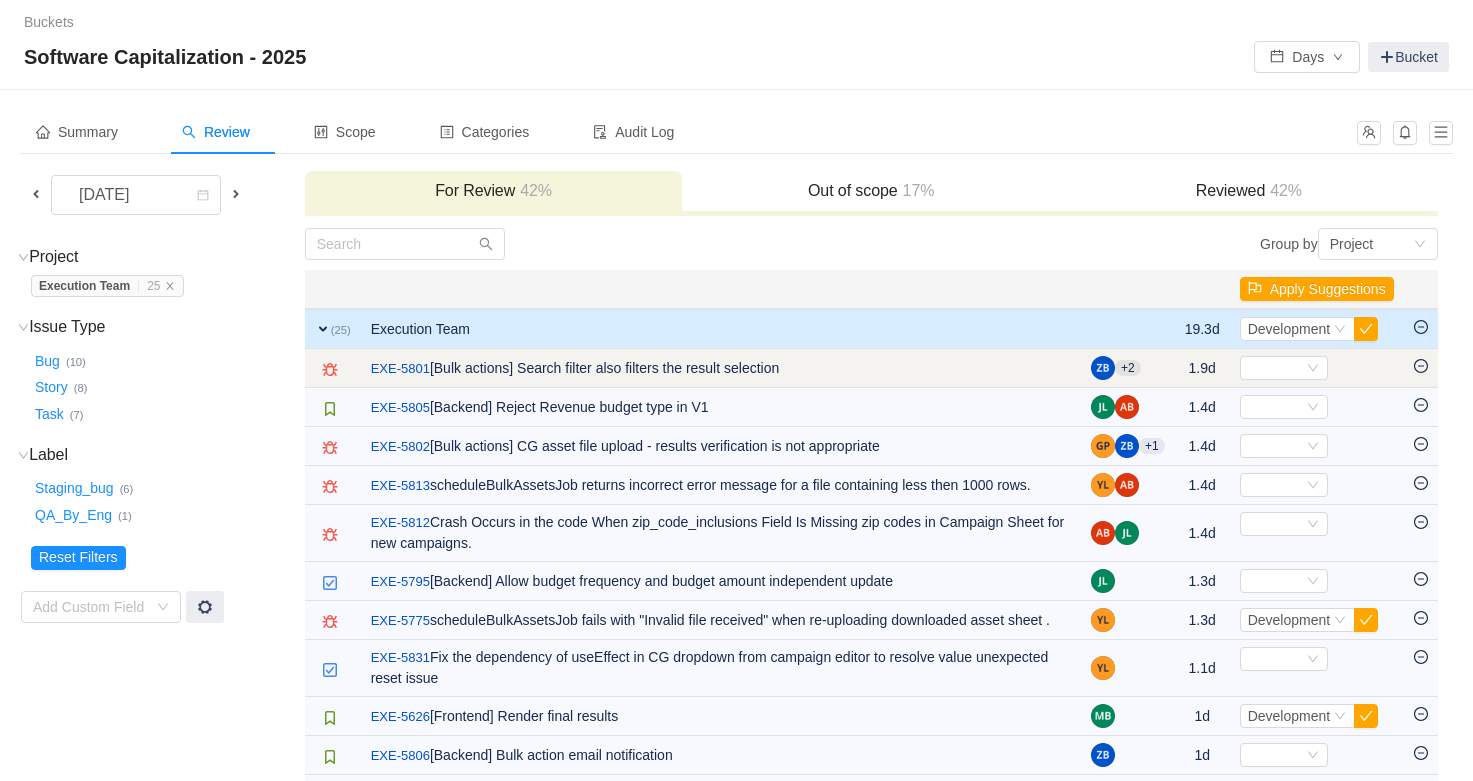 click 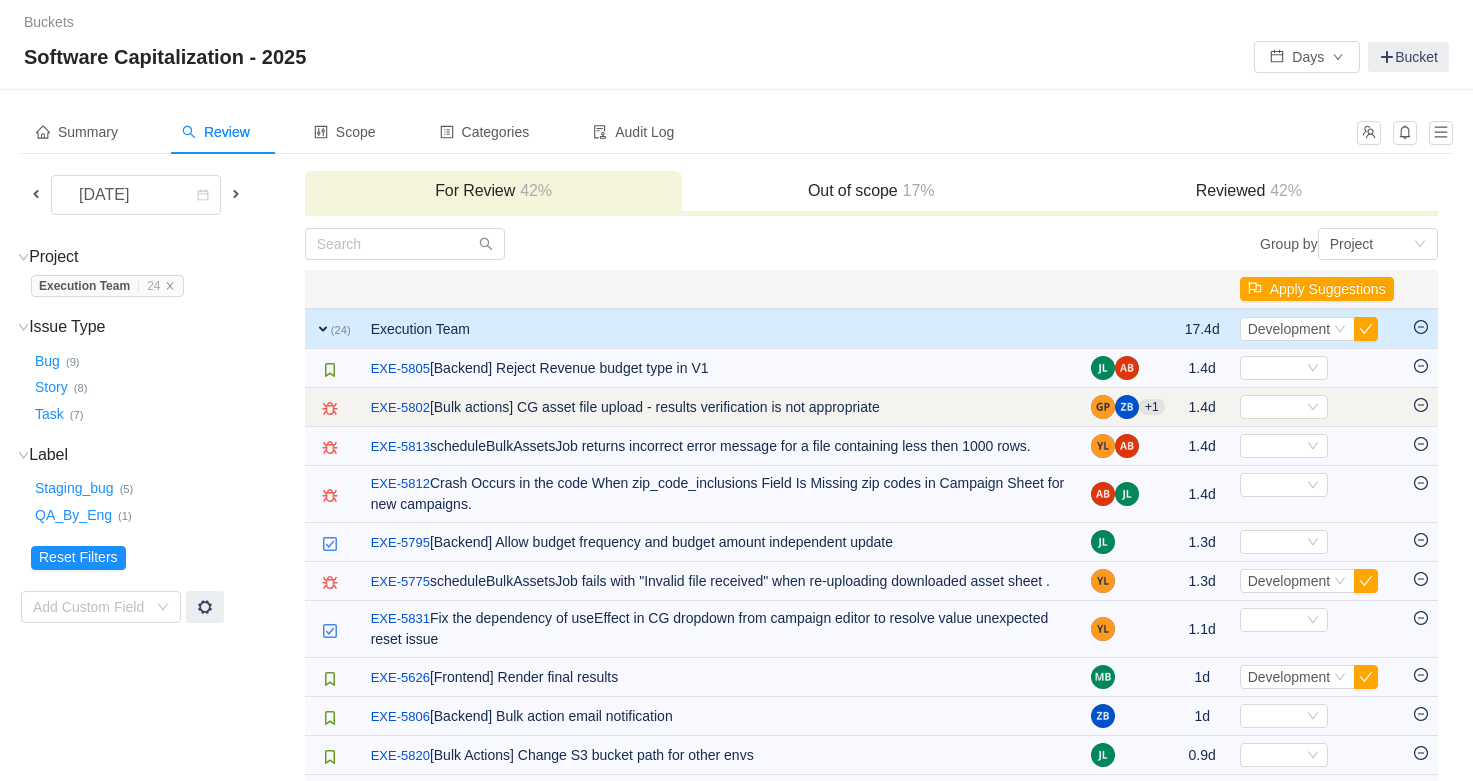 click 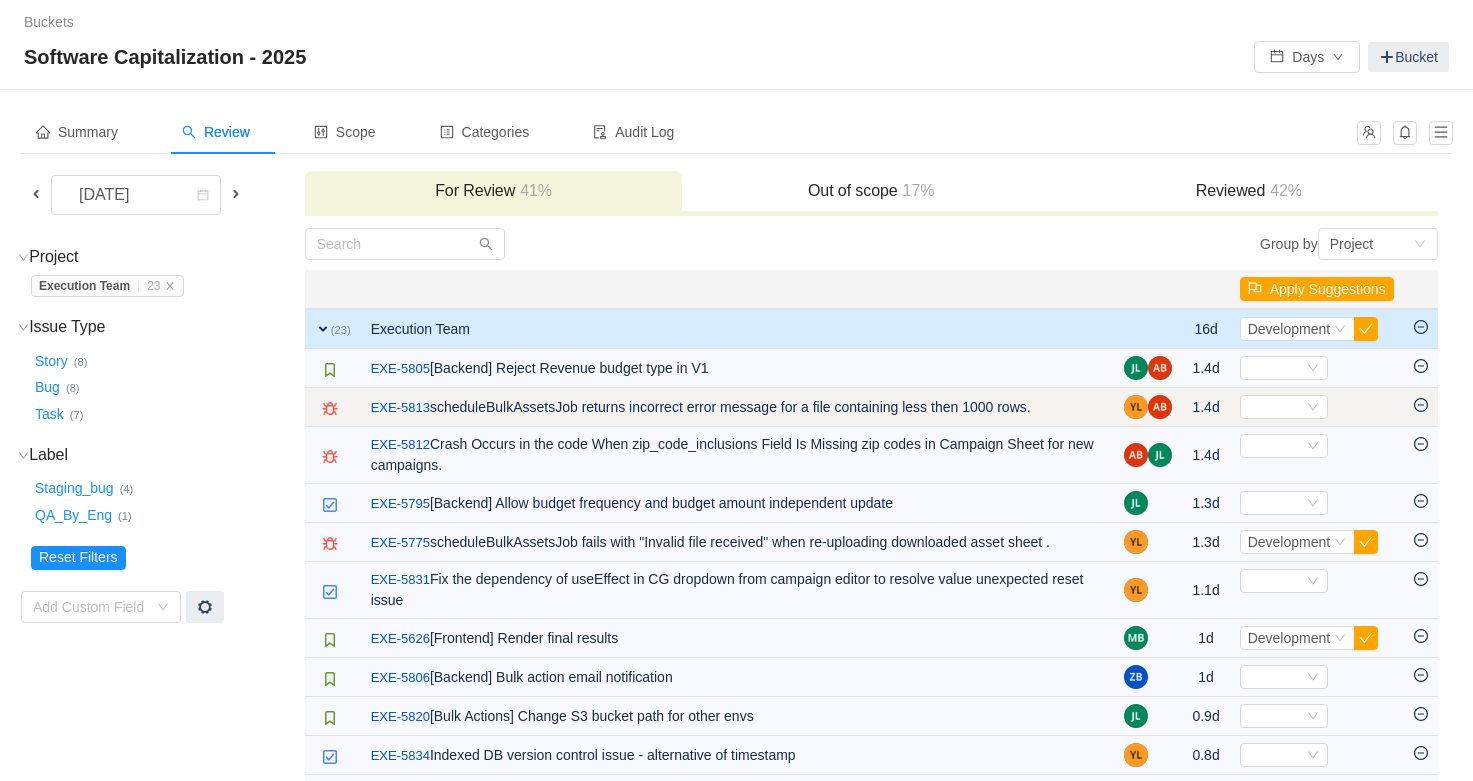 click 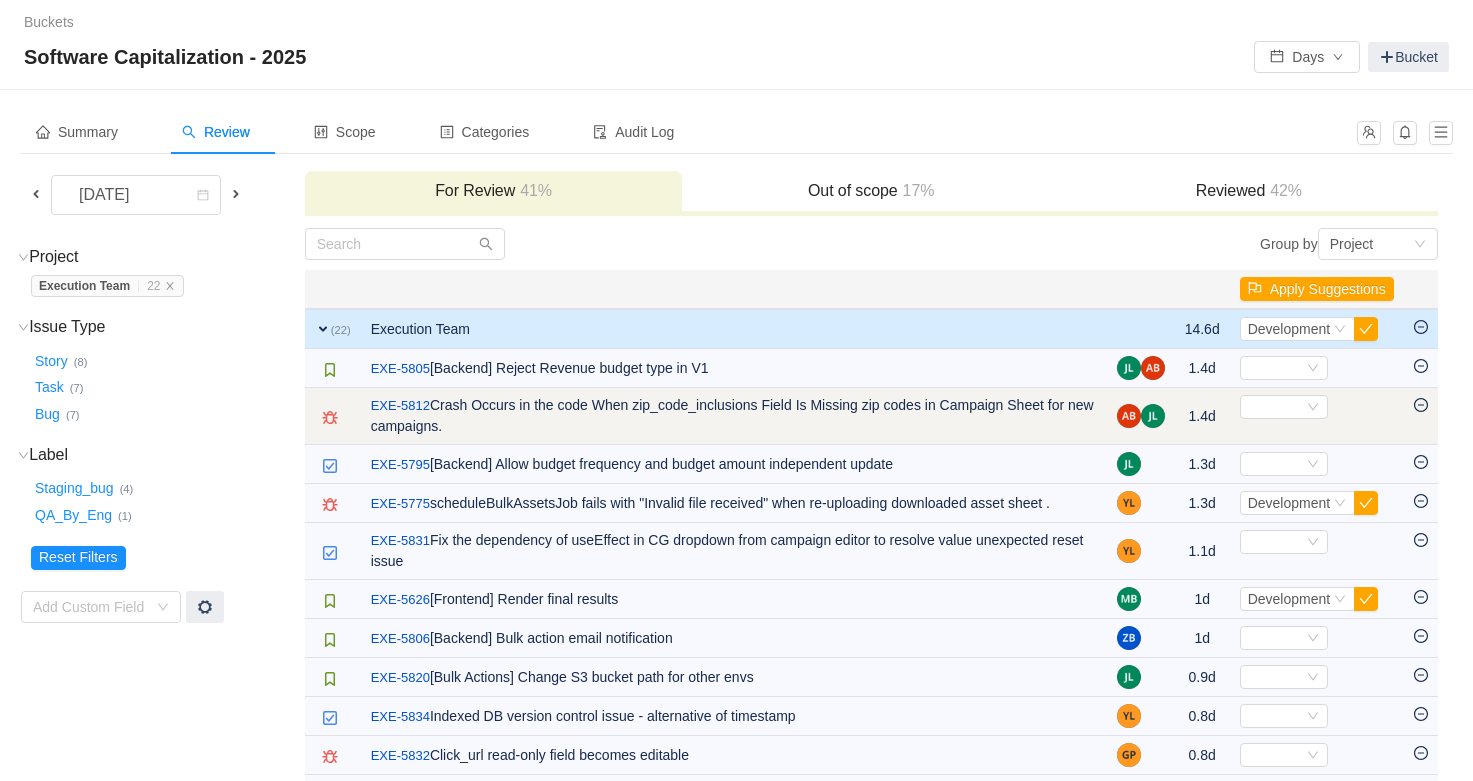 click 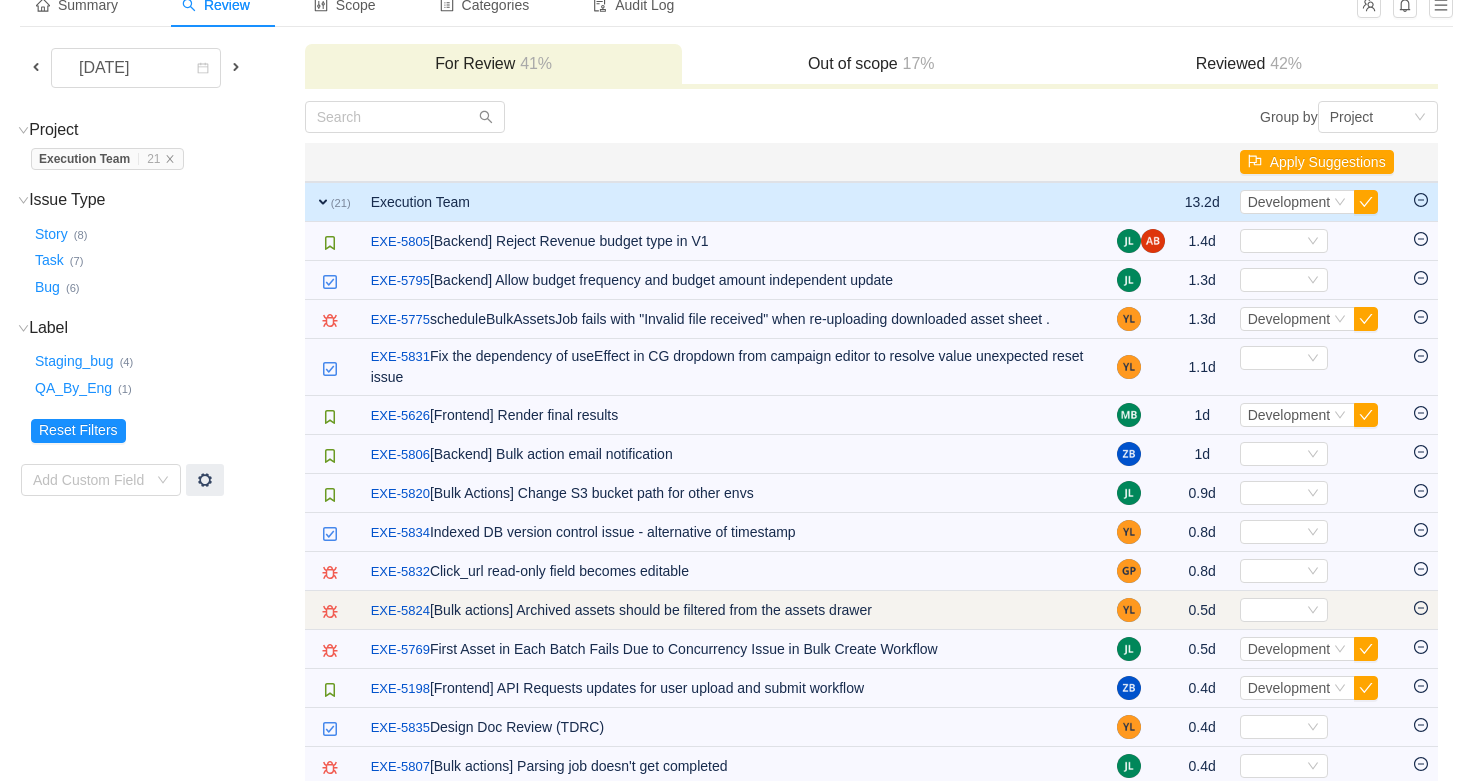 scroll, scrollTop: 123, scrollLeft: 0, axis: vertical 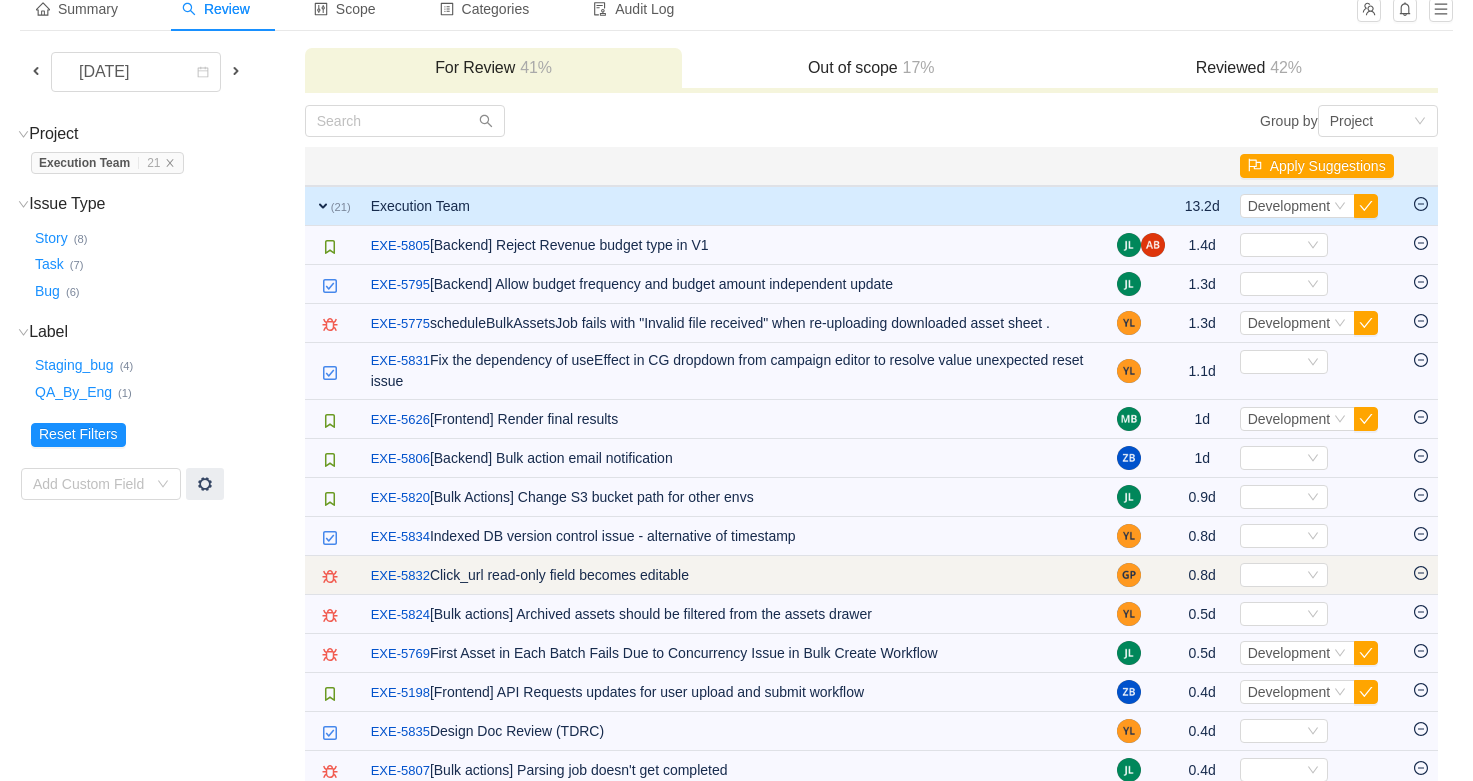 click 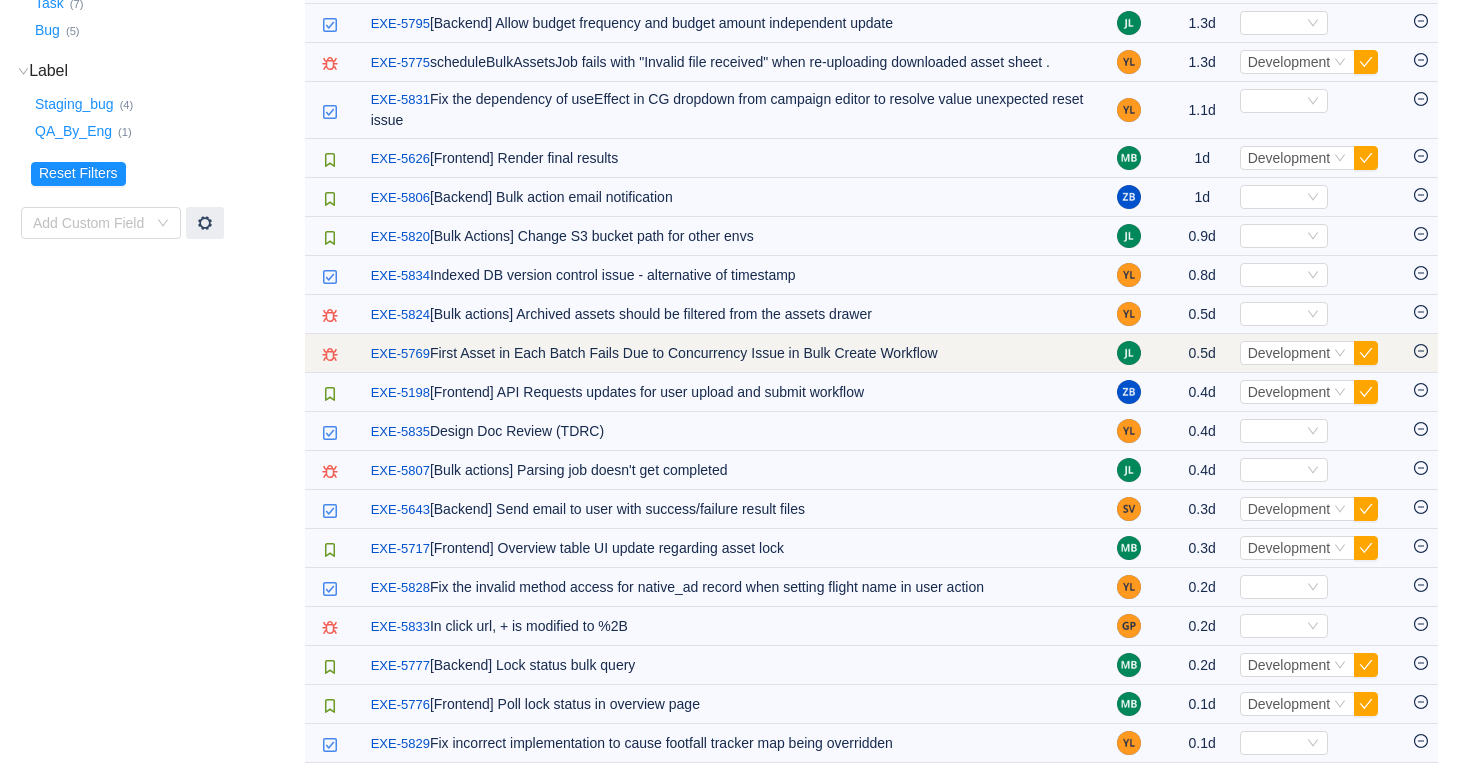 scroll, scrollTop: 382, scrollLeft: 0, axis: vertical 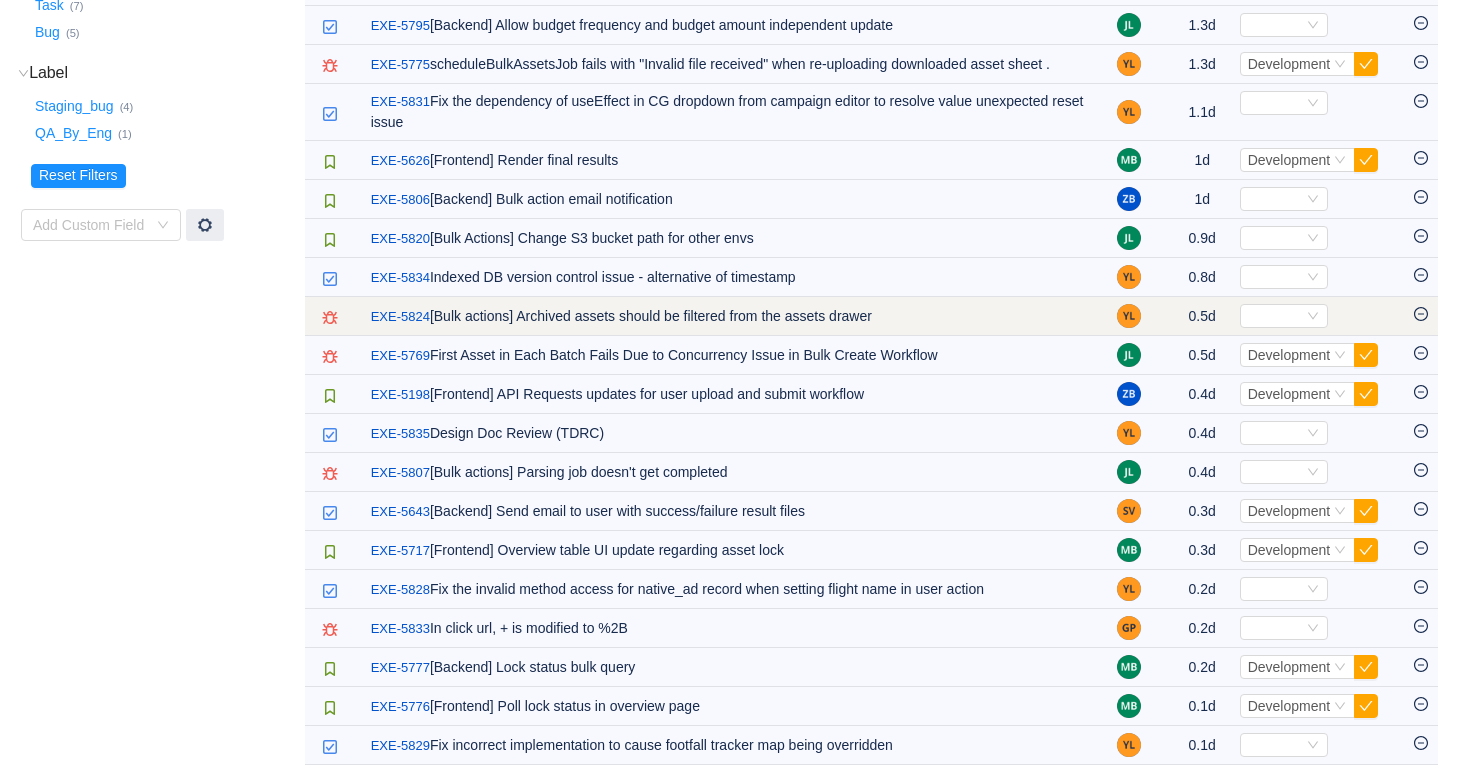 click 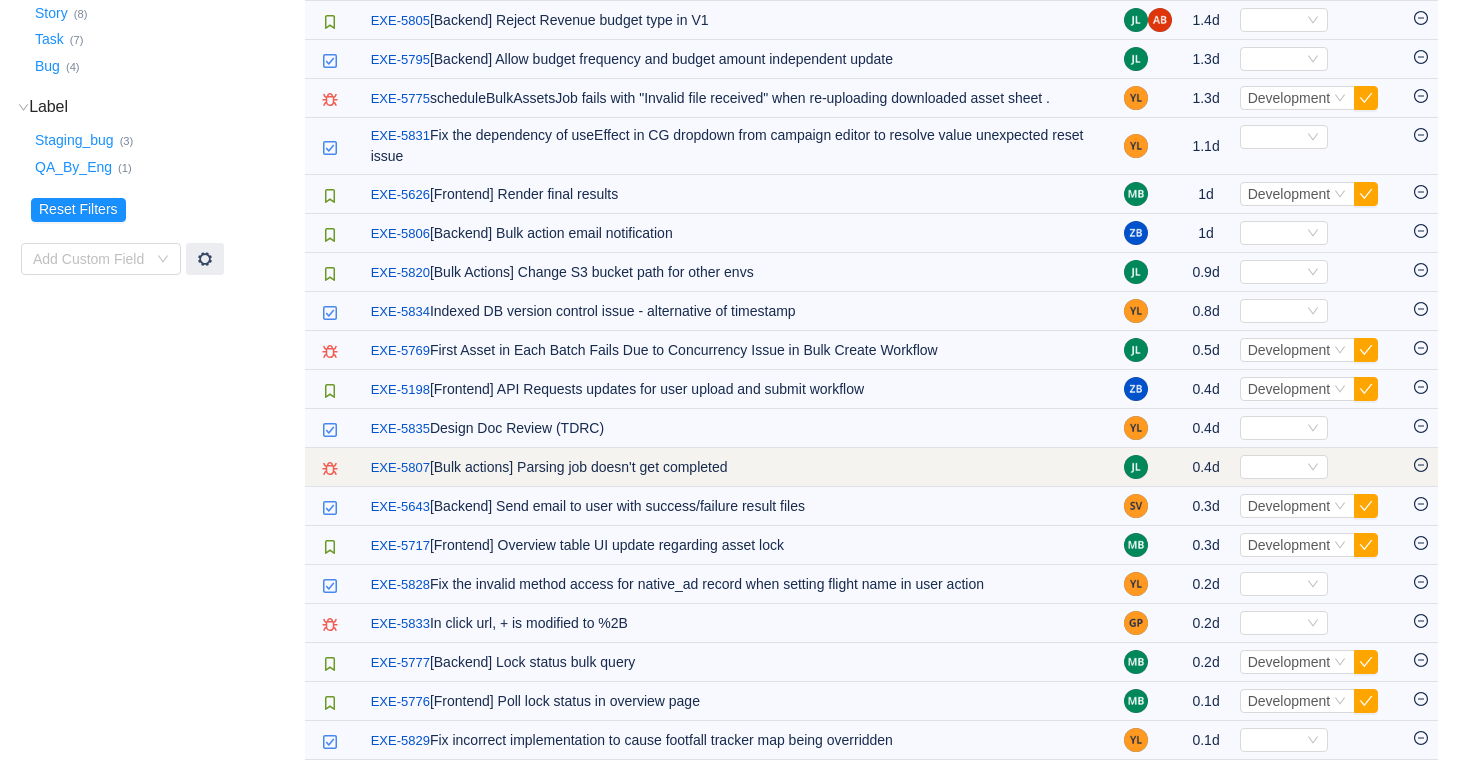 scroll, scrollTop: 347, scrollLeft: 0, axis: vertical 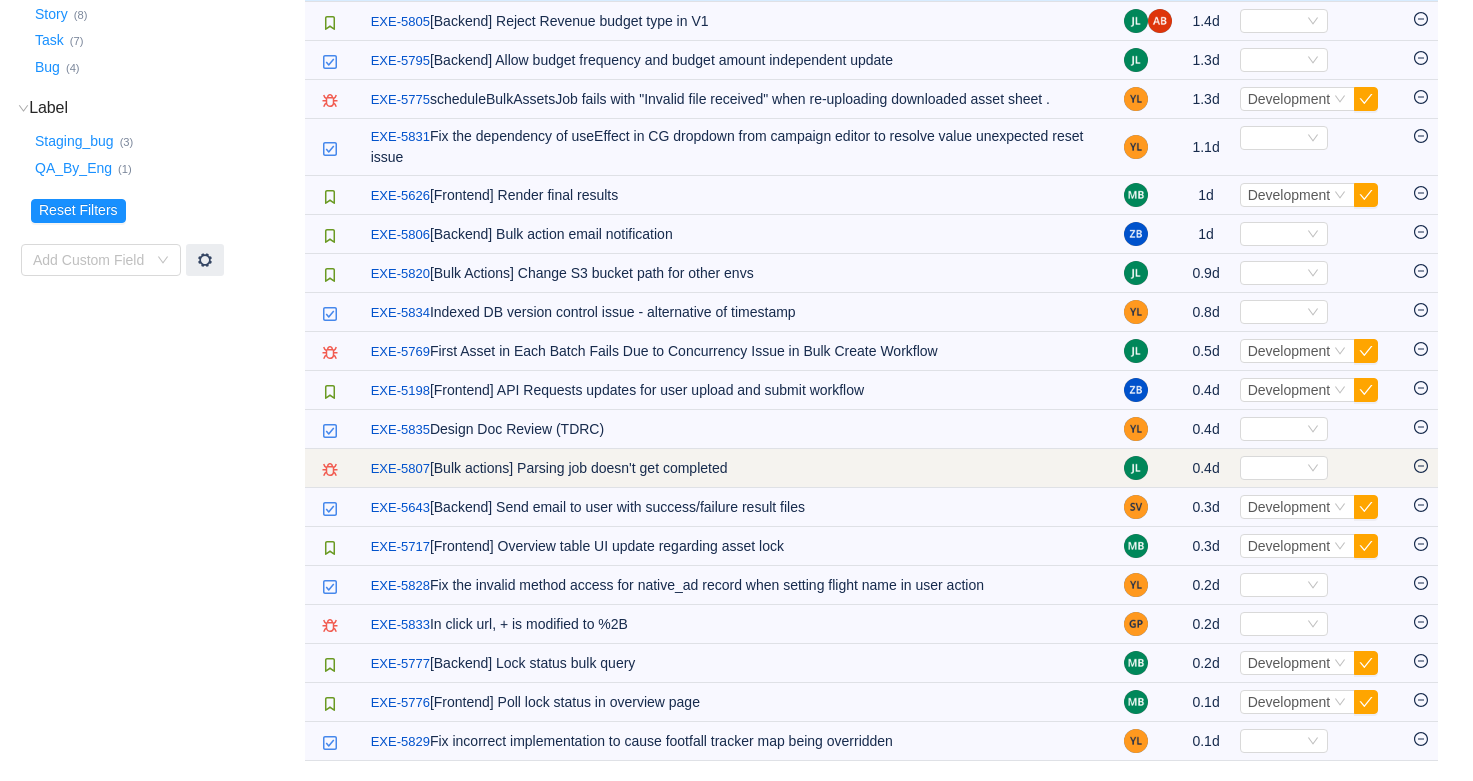 click 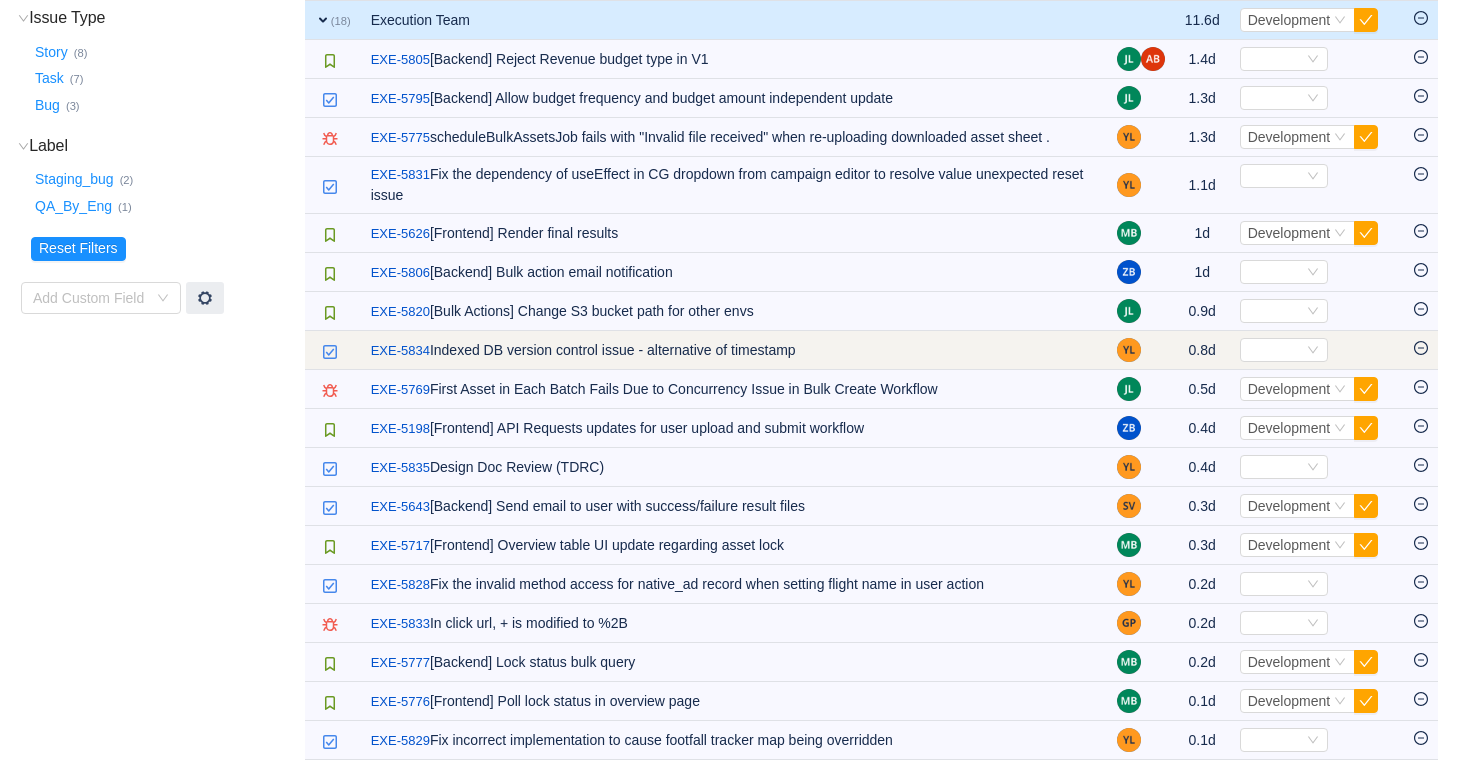 scroll, scrollTop: 308, scrollLeft: 0, axis: vertical 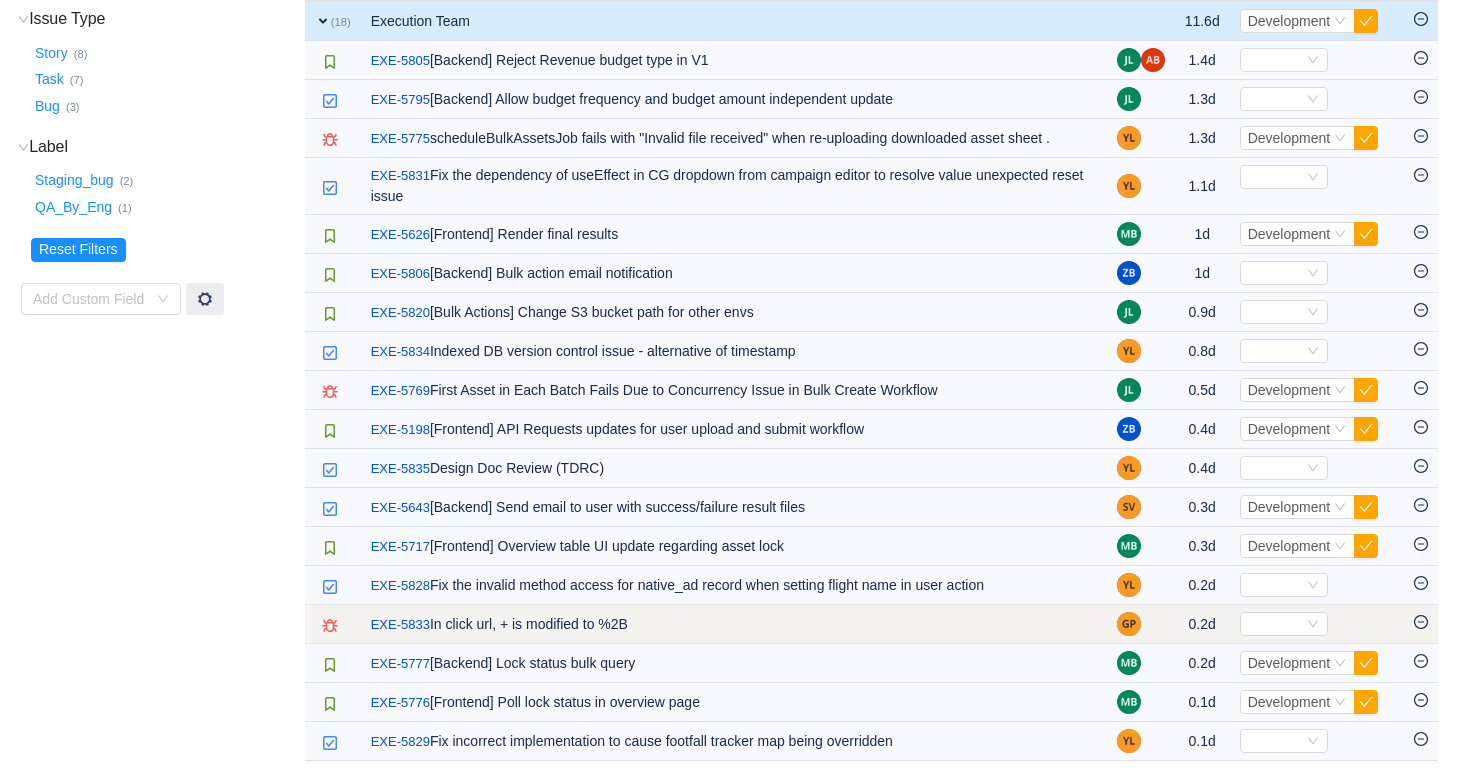 click 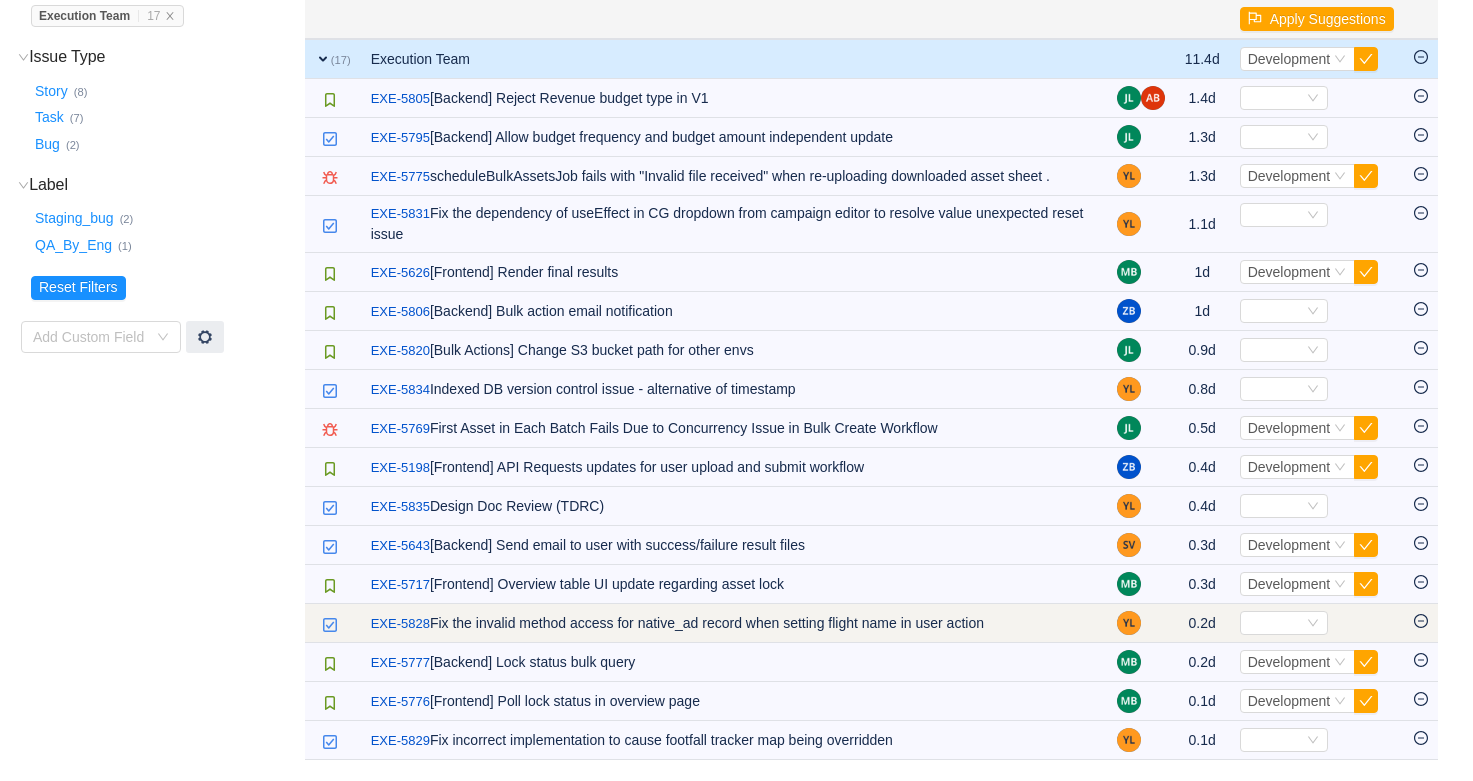 scroll, scrollTop: 269, scrollLeft: 0, axis: vertical 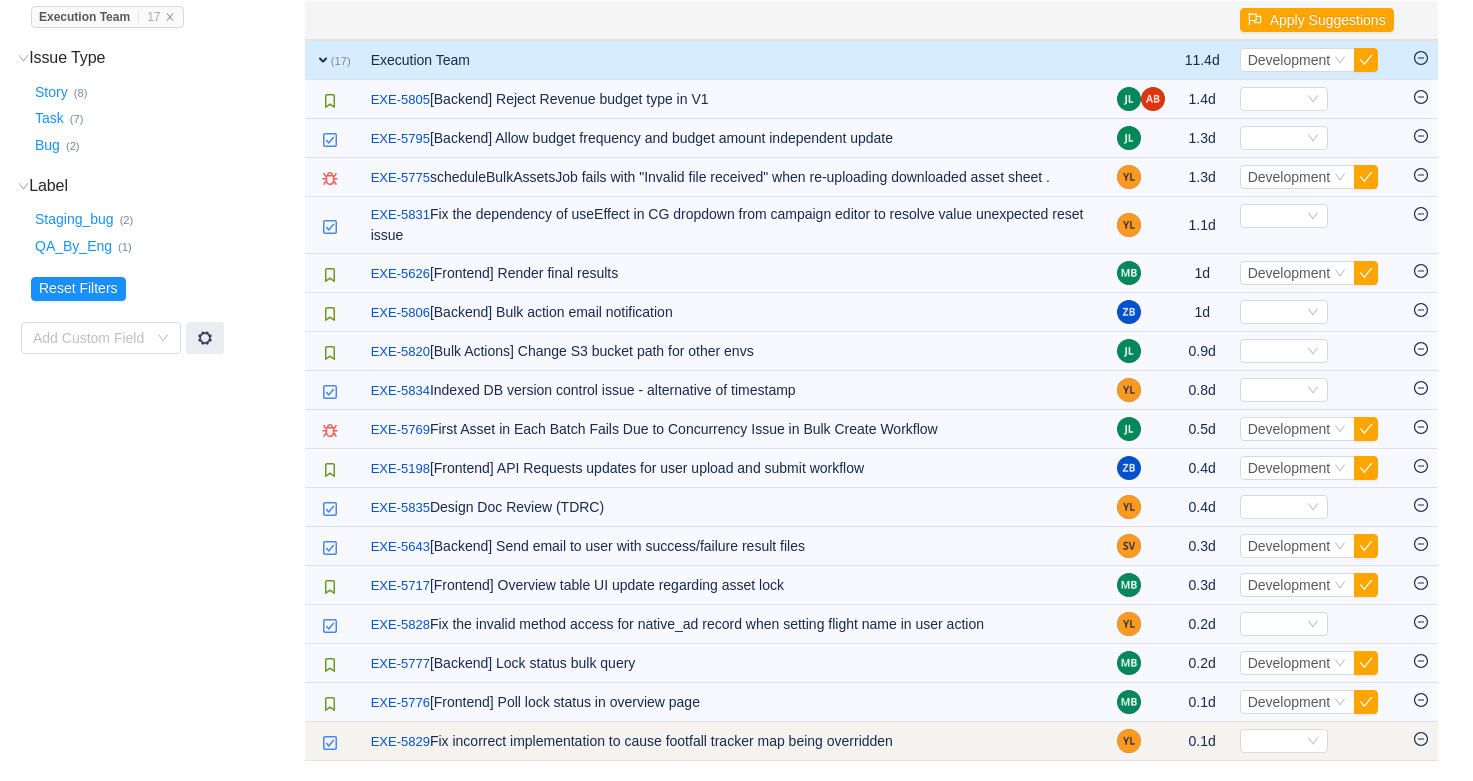 click 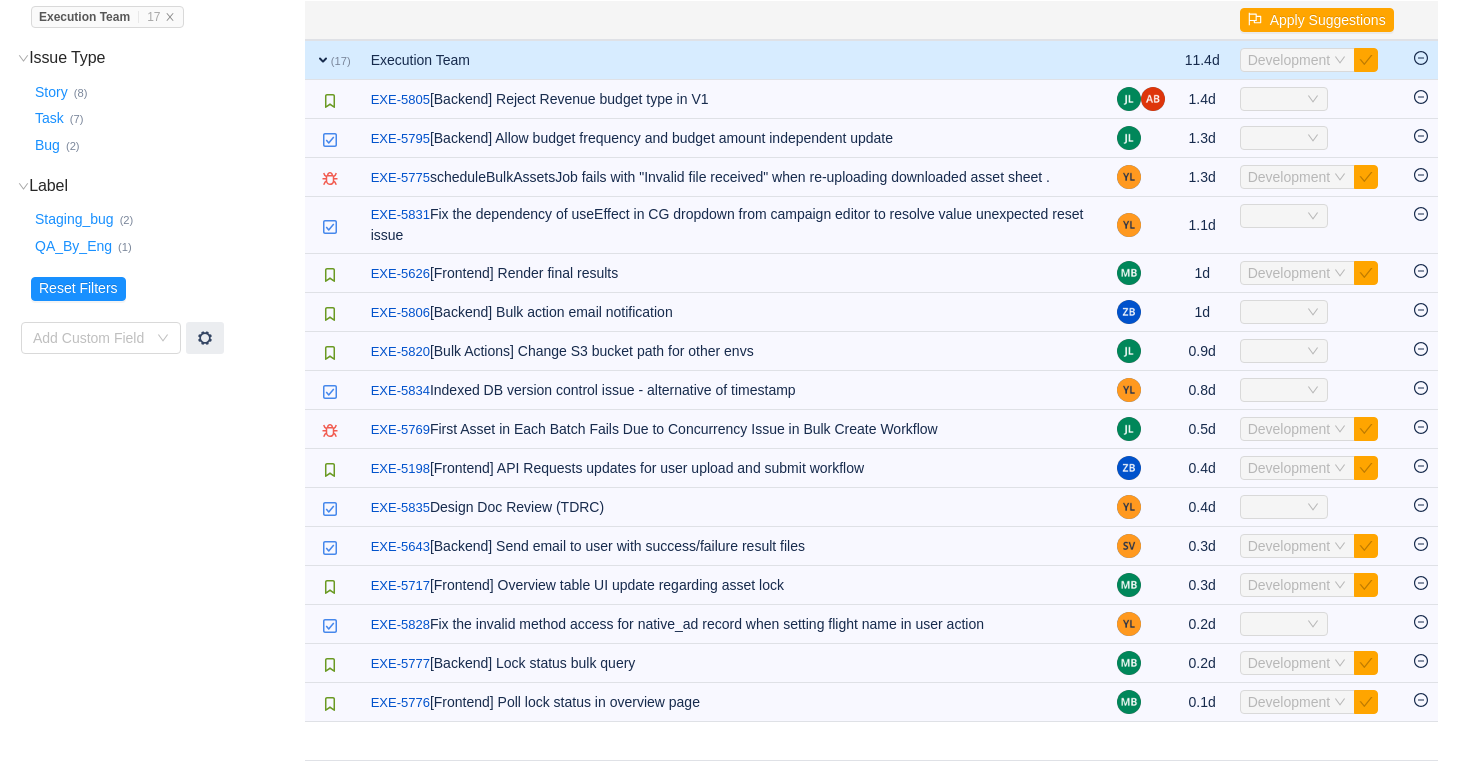 scroll, scrollTop: 230, scrollLeft: 0, axis: vertical 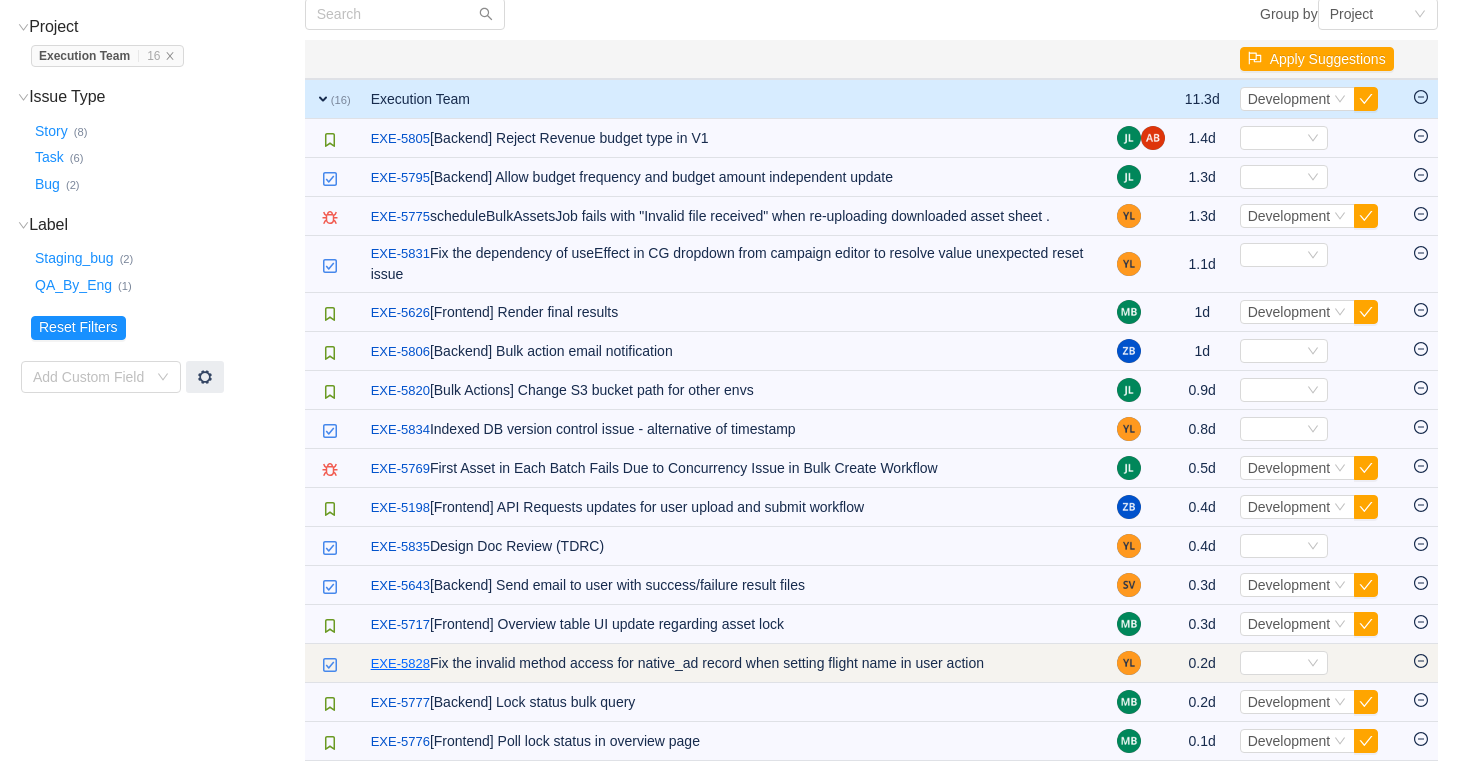 click on "EXE-5828" at bounding box center [400, 664] 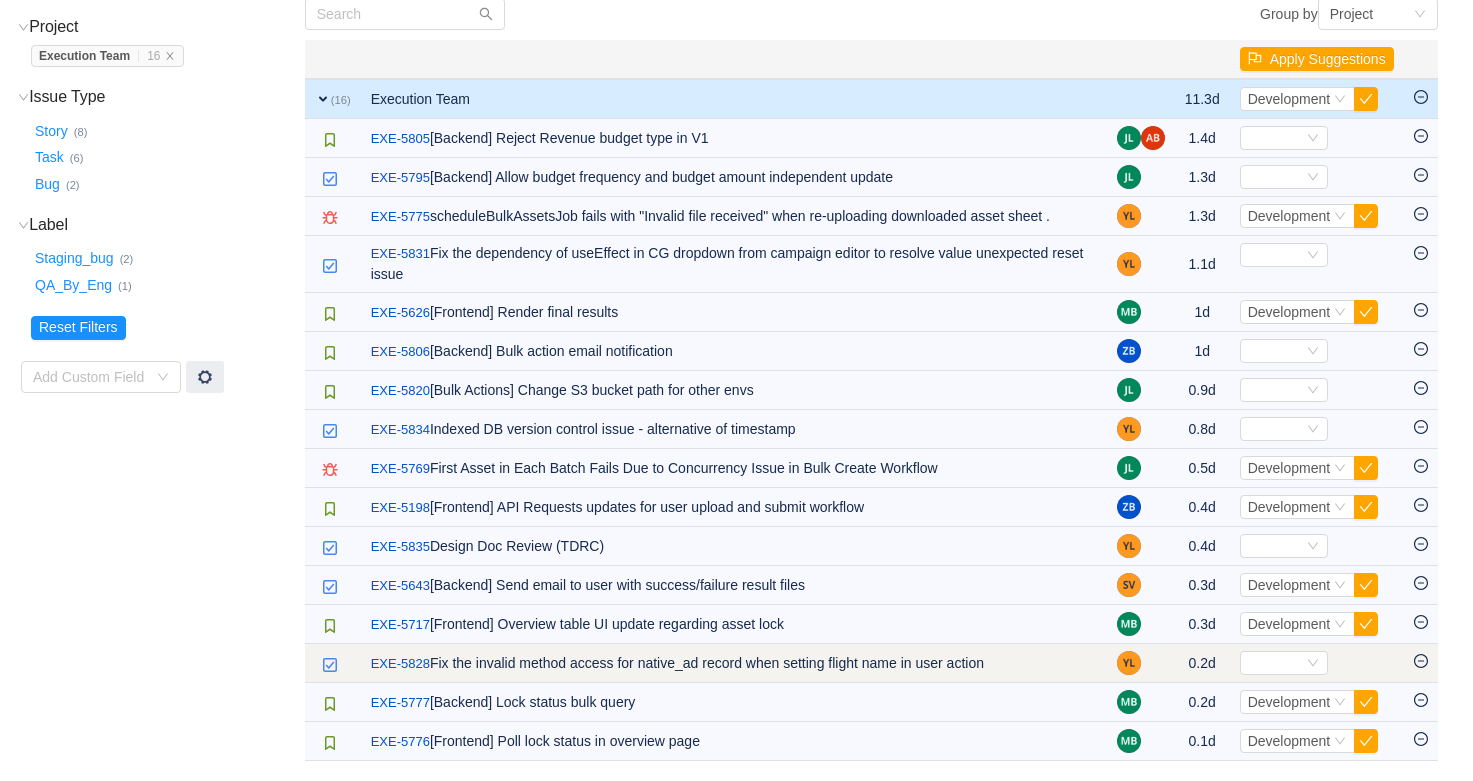 click 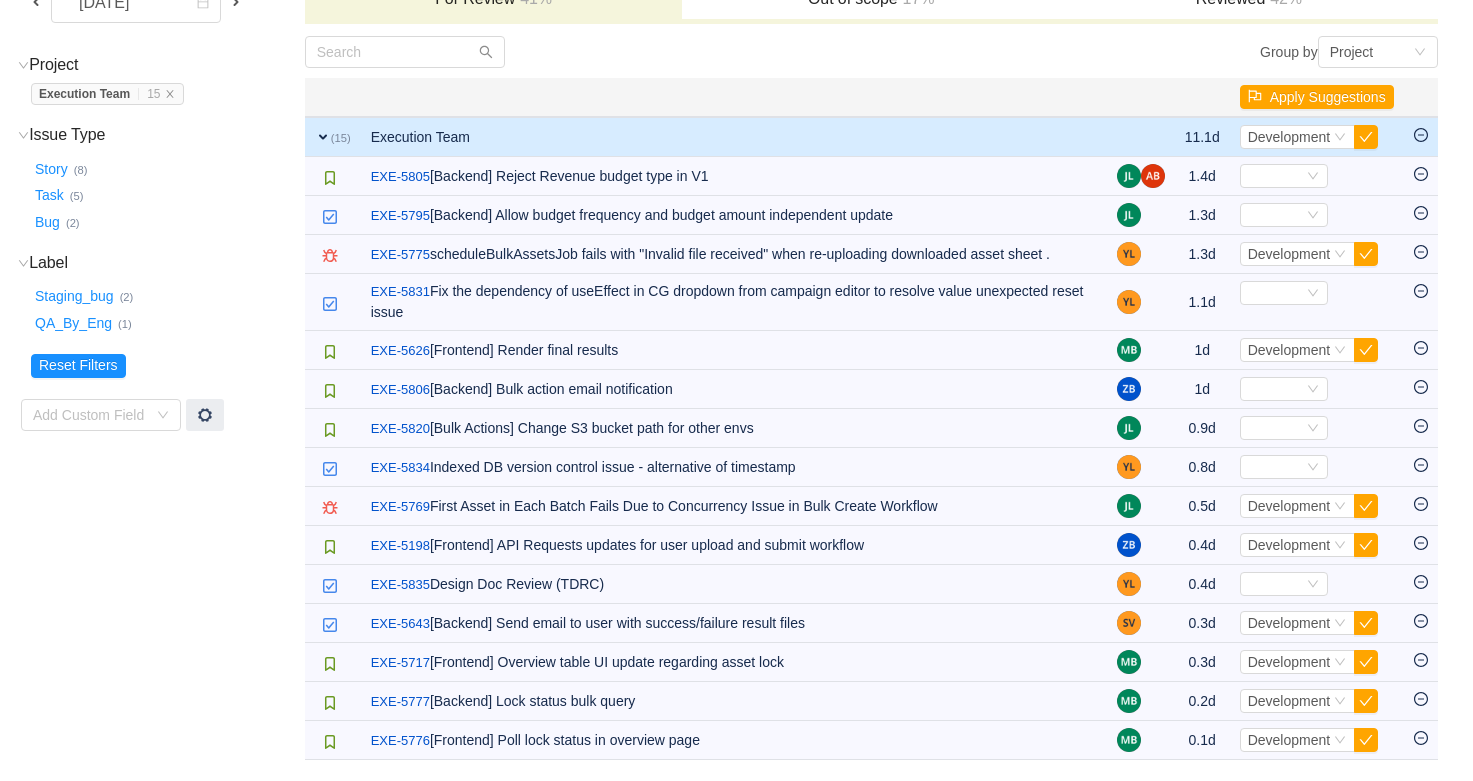 scroll, scrollTop: 191, scrollLeft: 0, axis: vertical 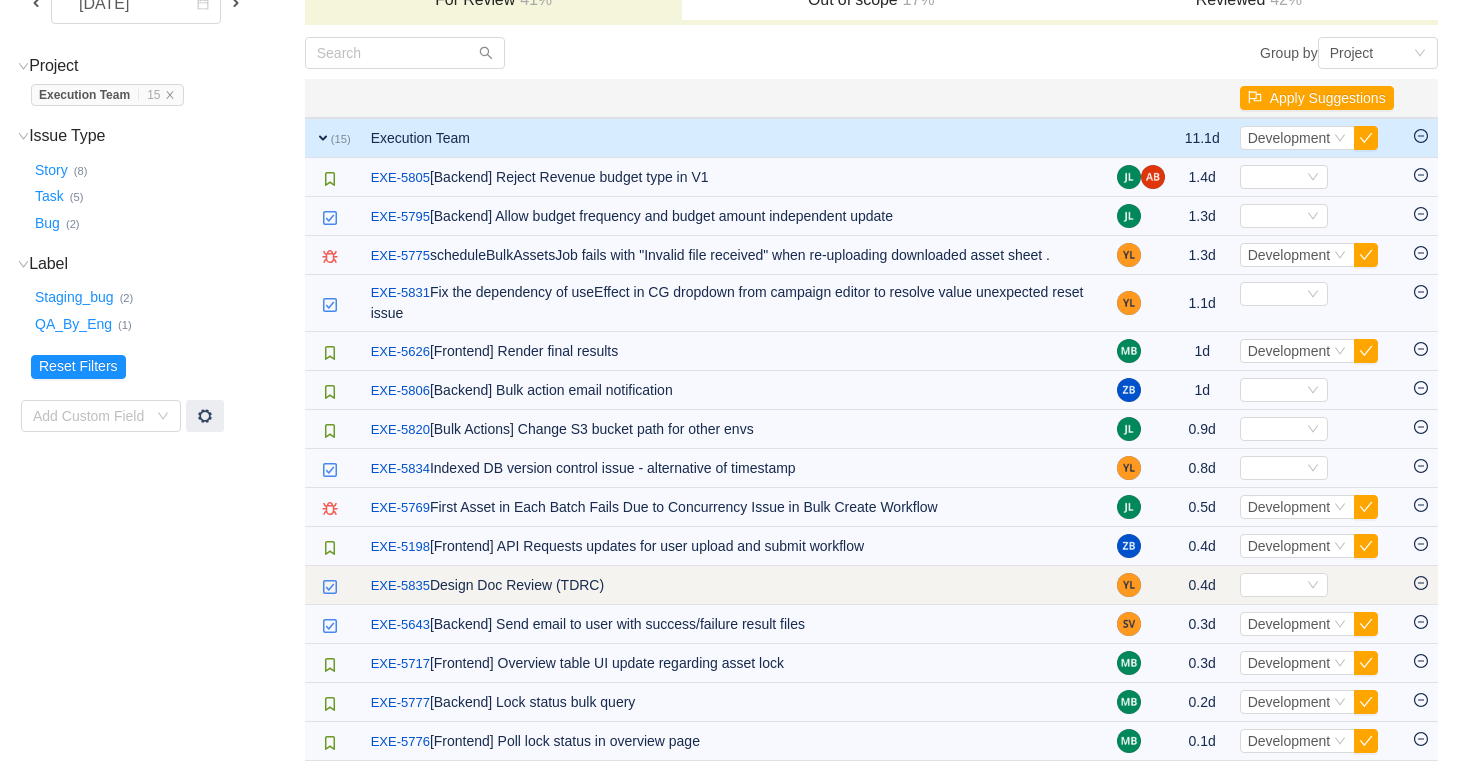 click 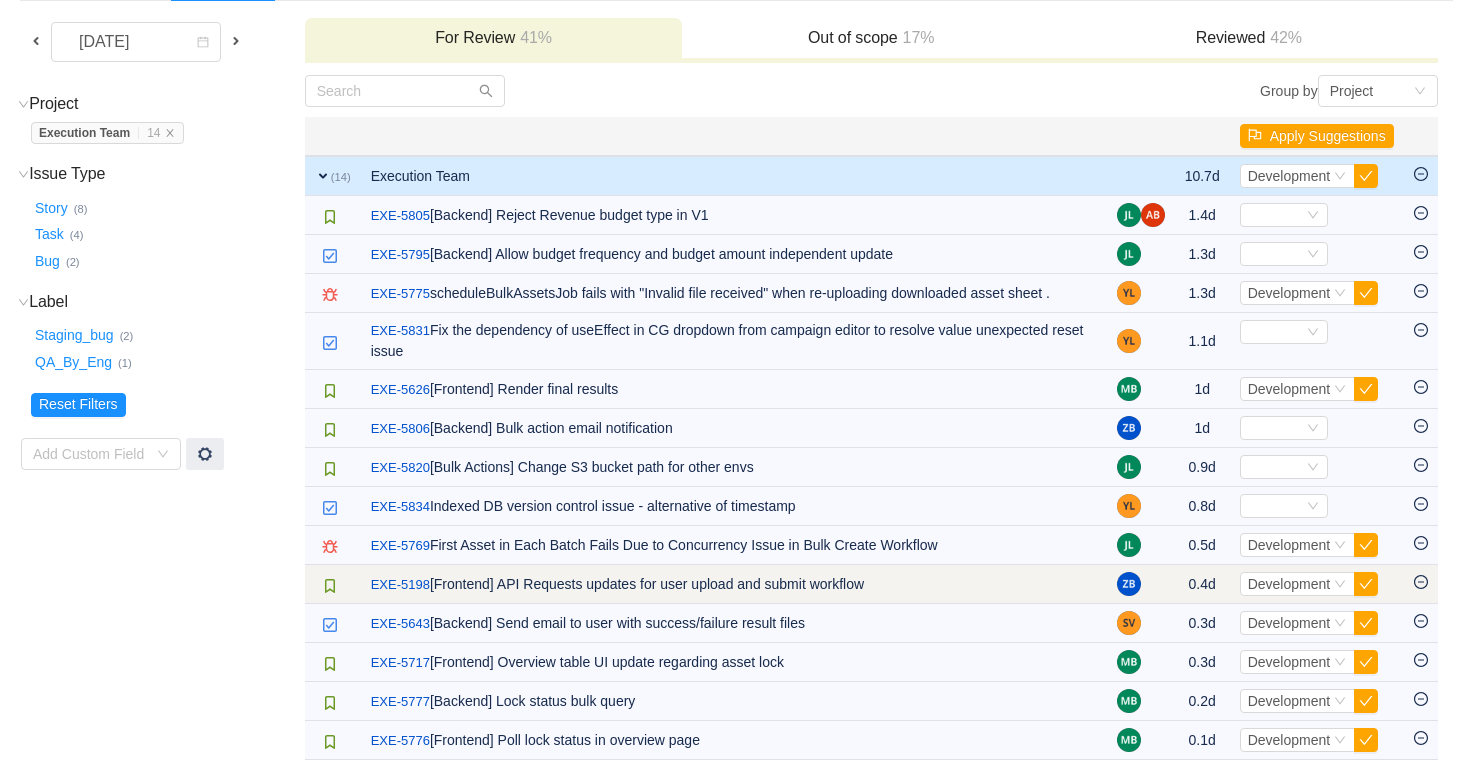 scroll, scrollTop: 152, scrollLeft: 0, axis: vertical 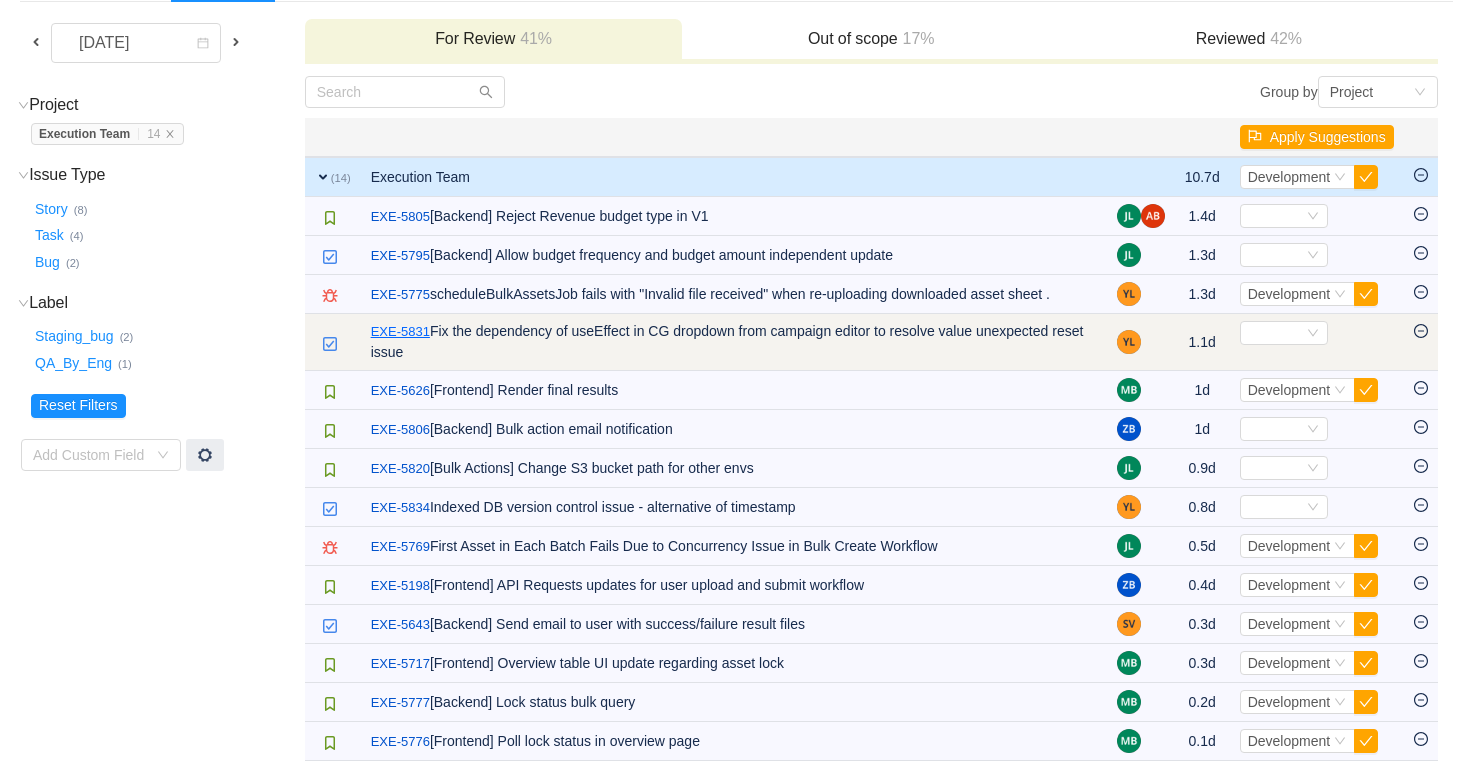 click on "EXE-5831" at bounding box center (400, 332) 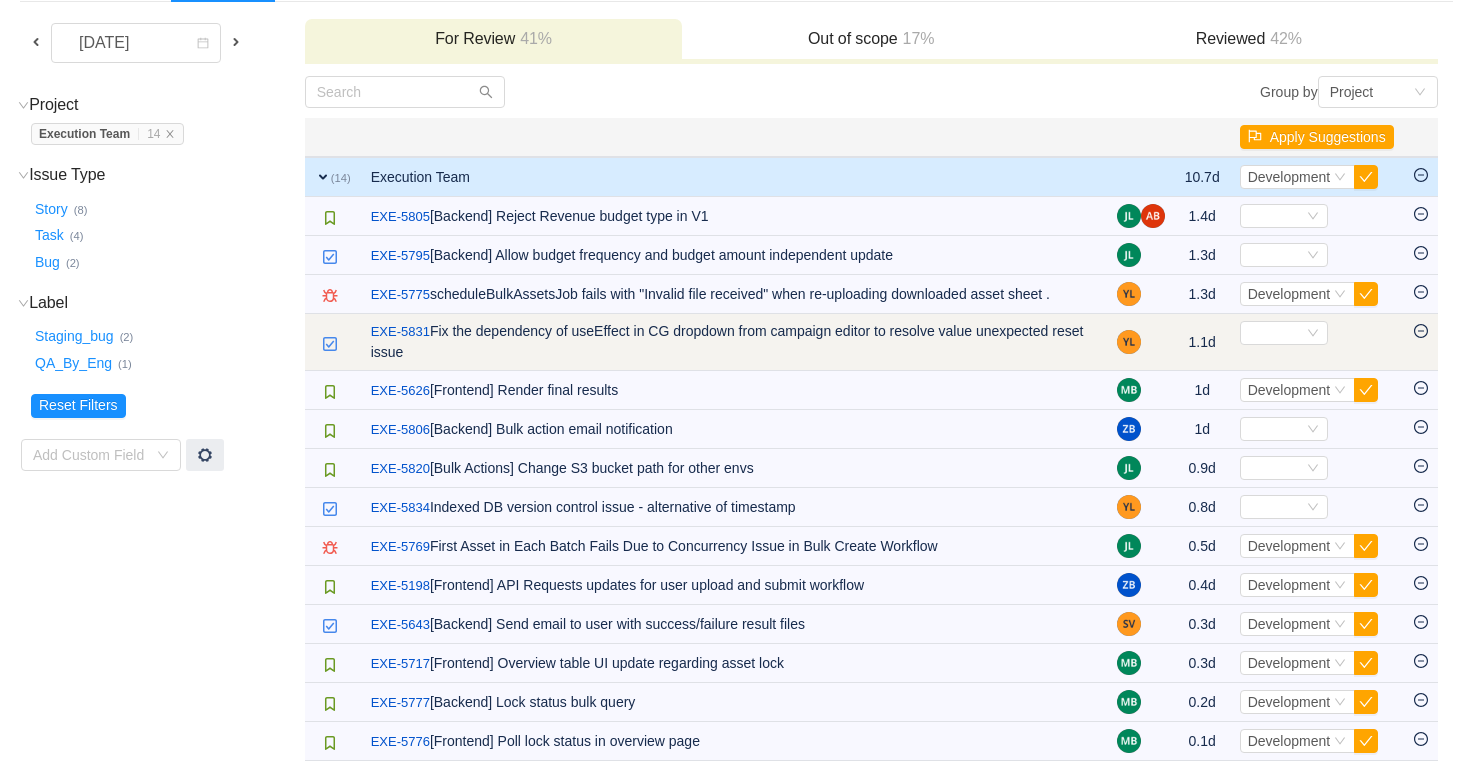 click 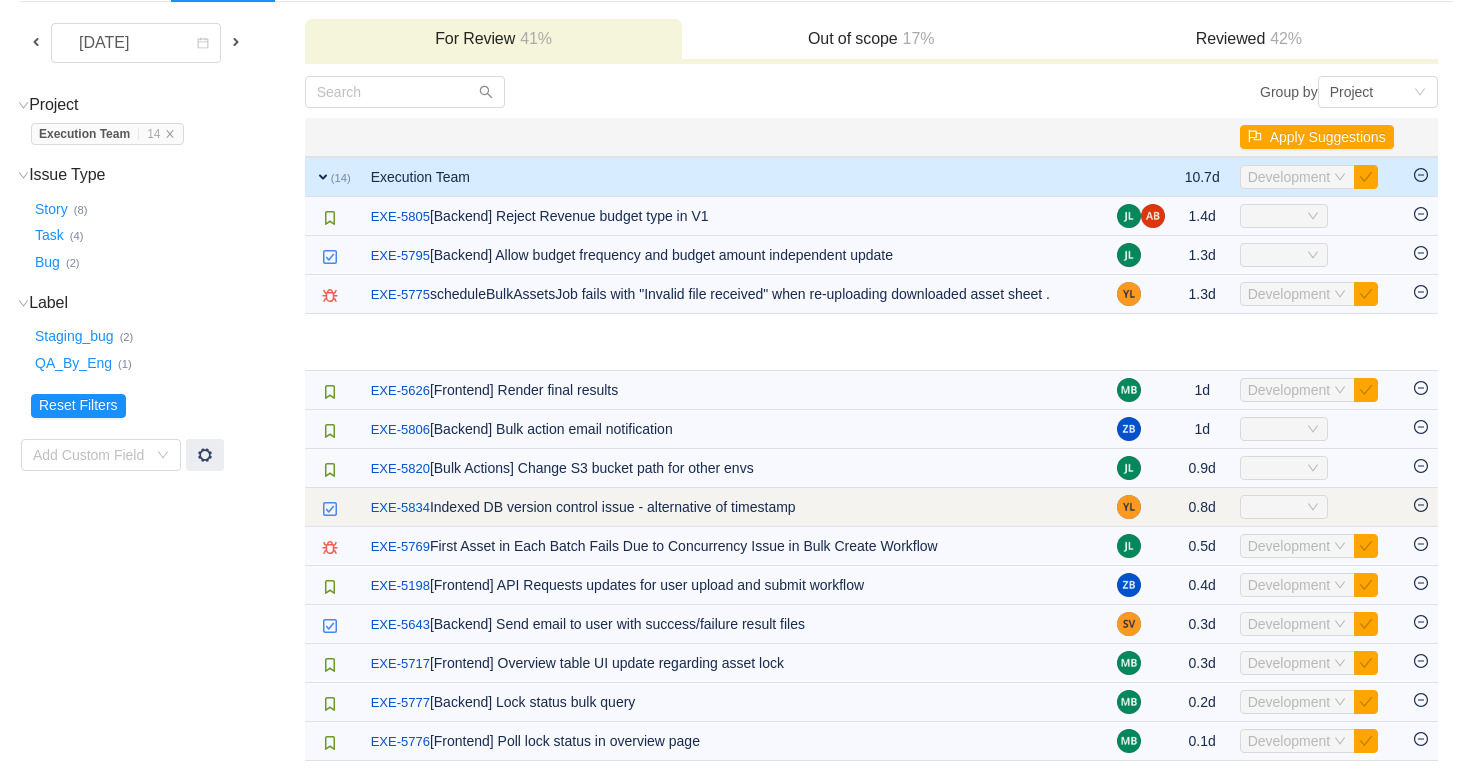 scroll, scrollTop: 95, scrollLeft: 0, axis: vertical 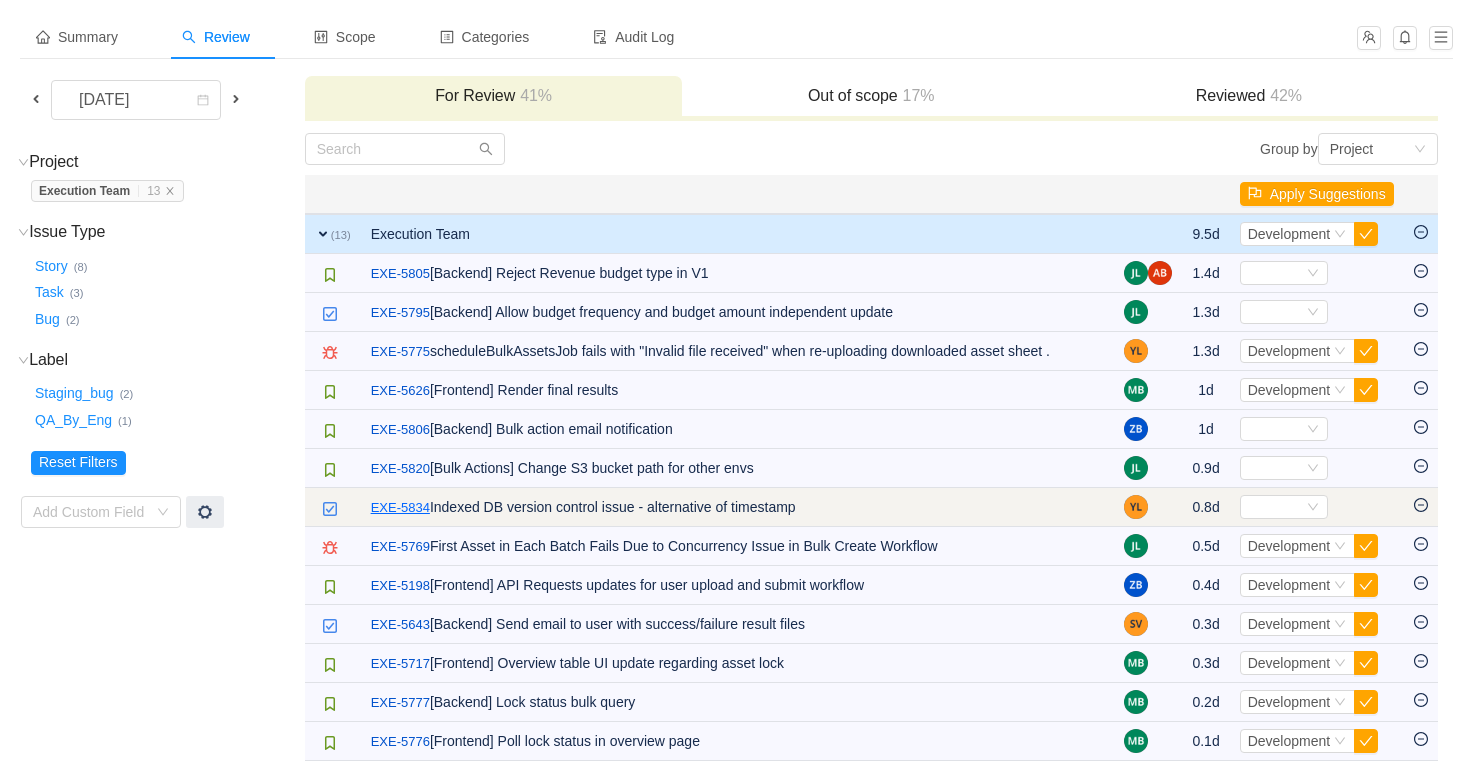 click on "EXE-5834" at bounding box center (400, 508) 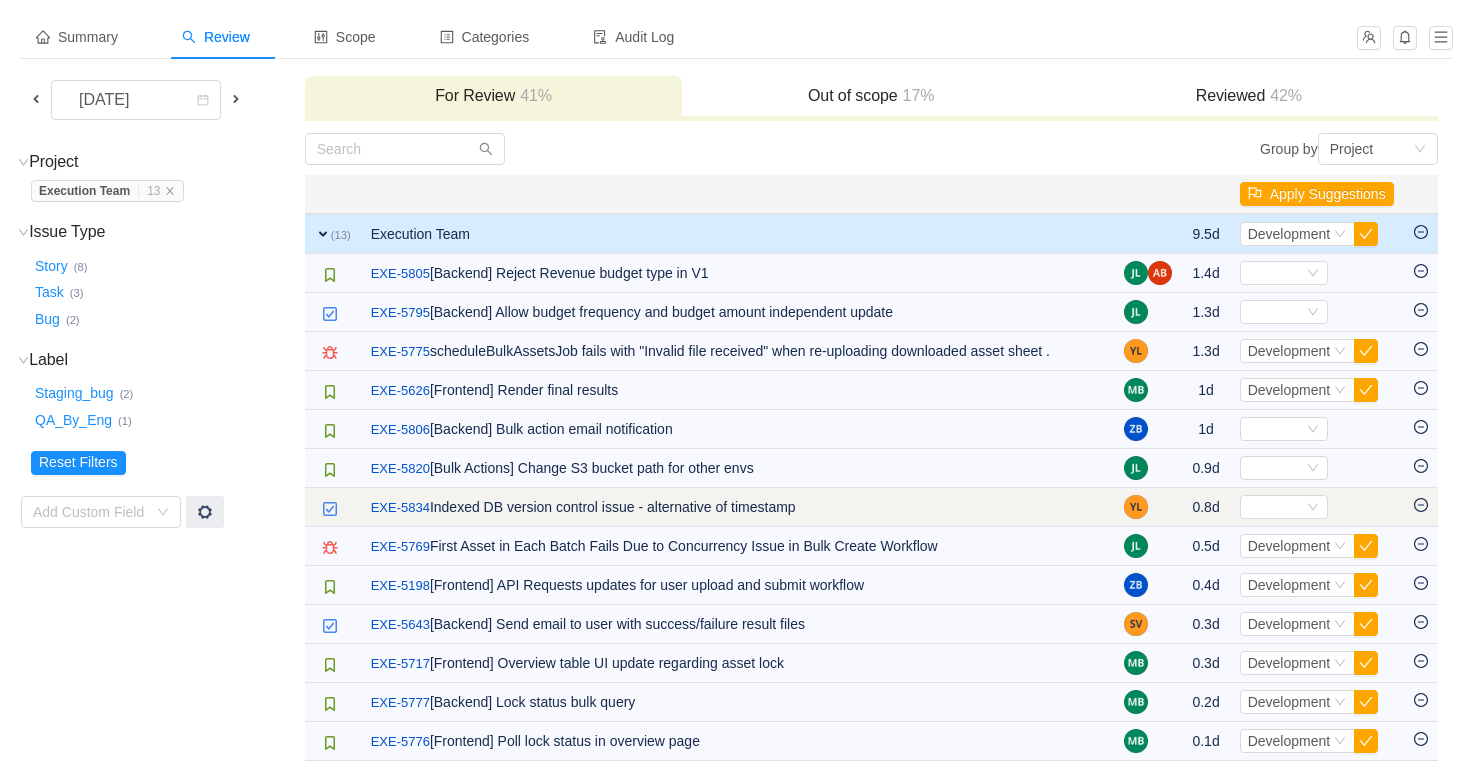 click 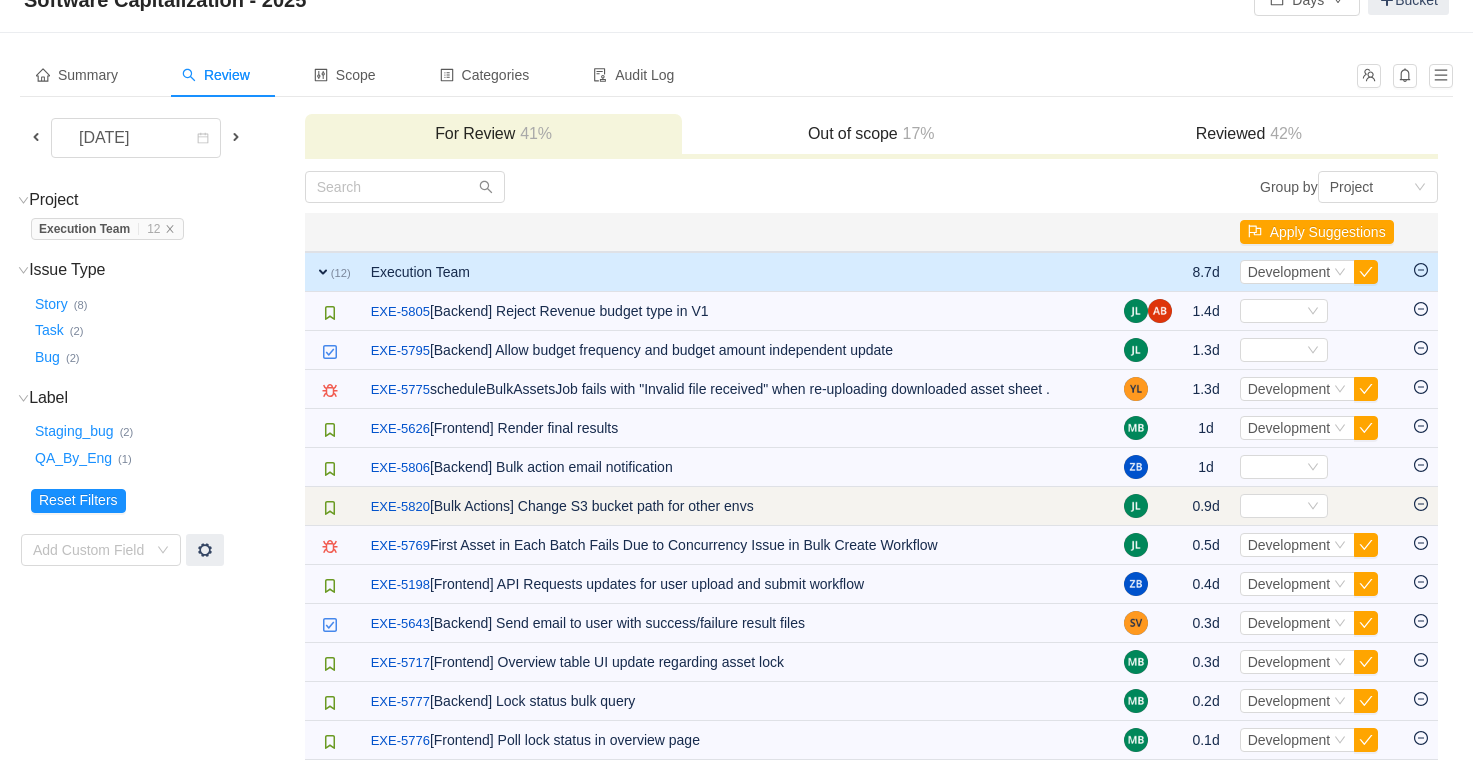 scroll, scrollTop: 56, scrollLeft: 0, axis: vertical 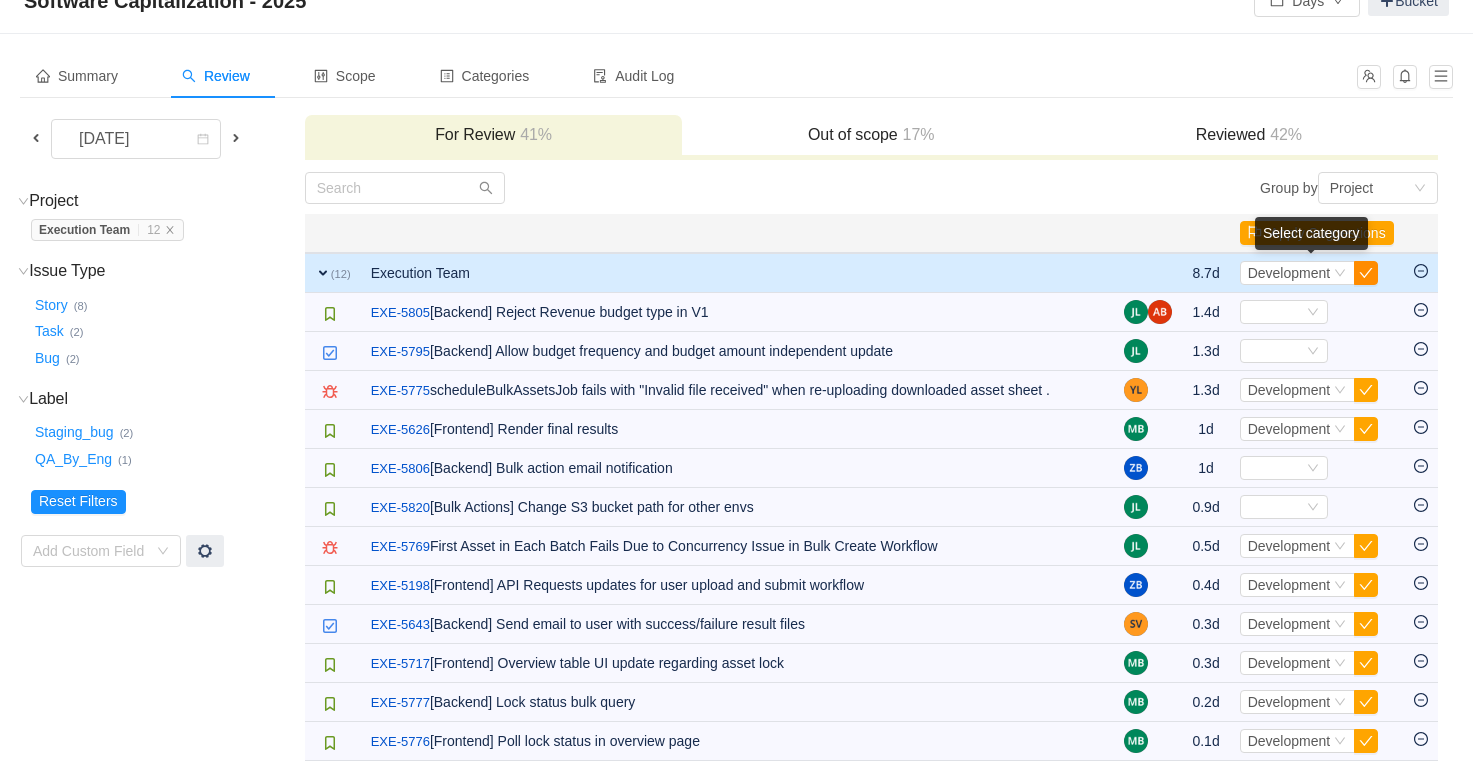click at bounding box center [1366, 273] 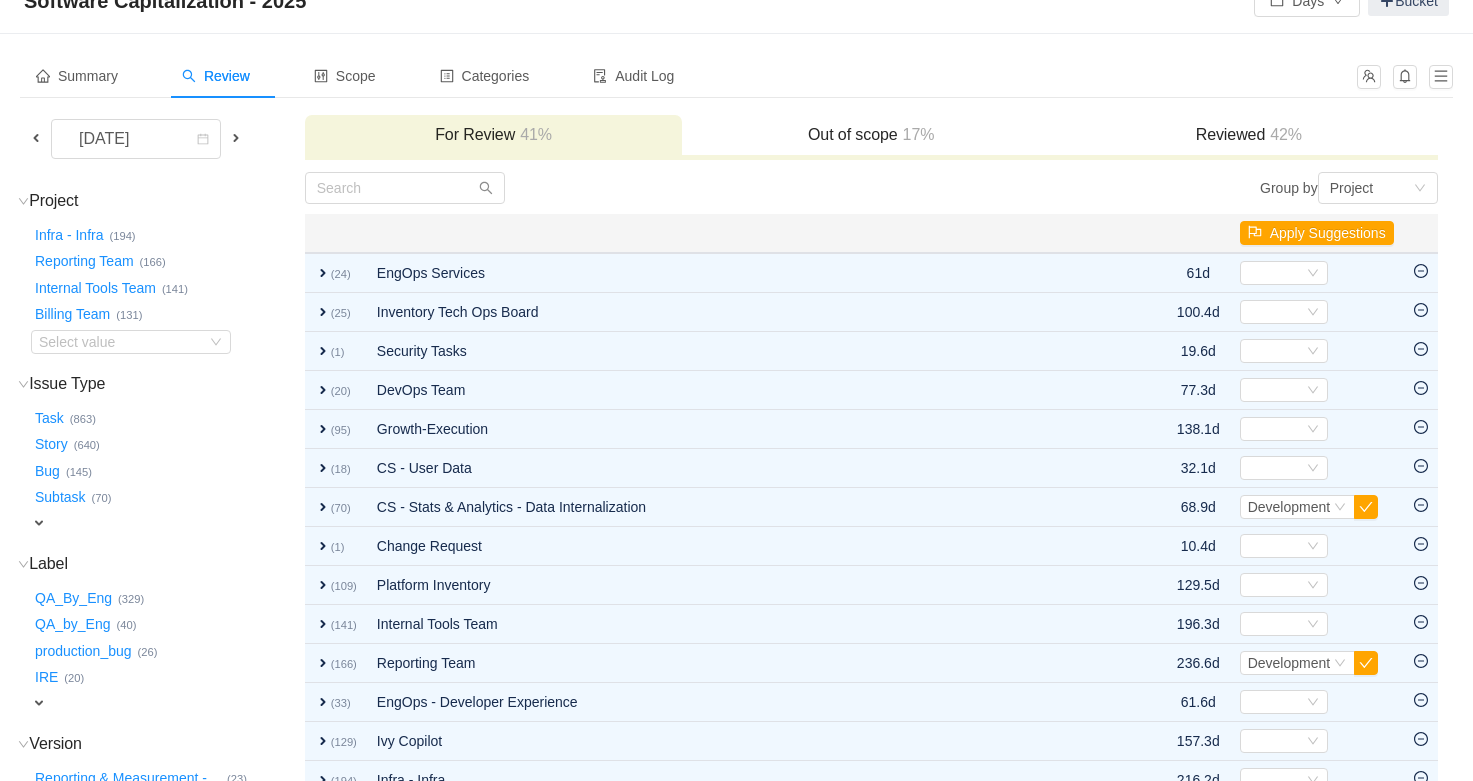 click at bounding box center [236, 138] 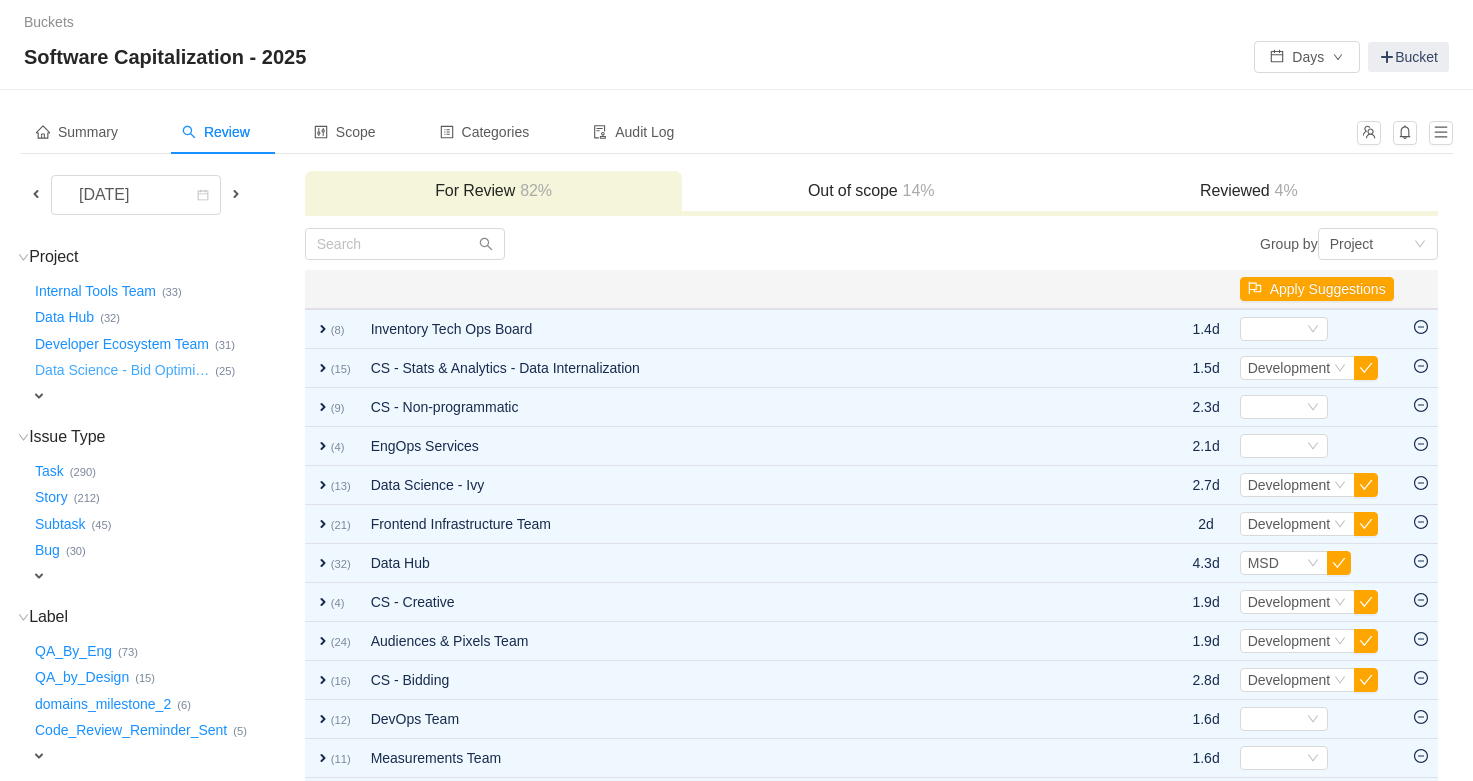 click on "Data Science - Bid Optimi …" at bounding box center [123, 371] 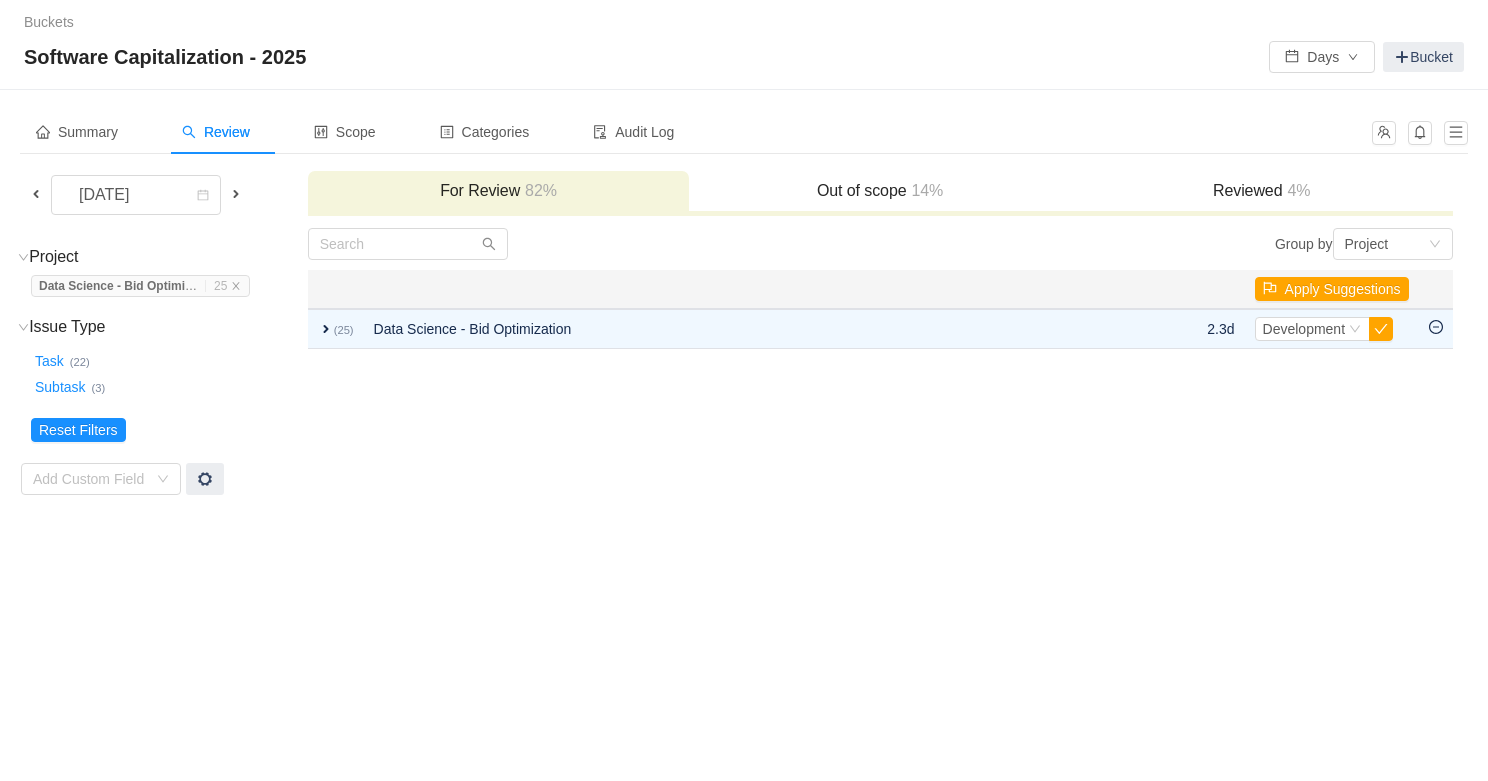 click on "Data Science - Bid Optimi" at bounding box center (112, 286) 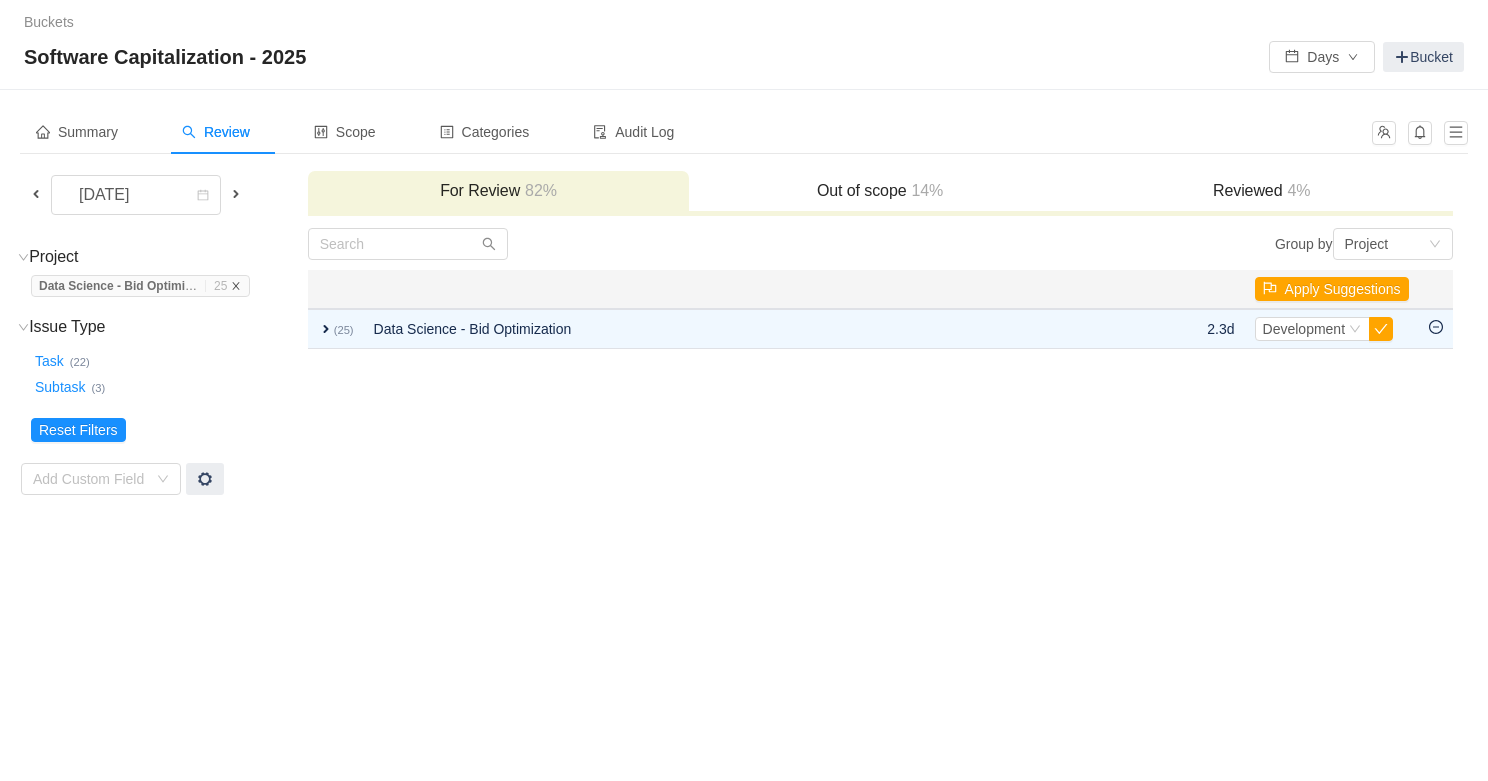 click 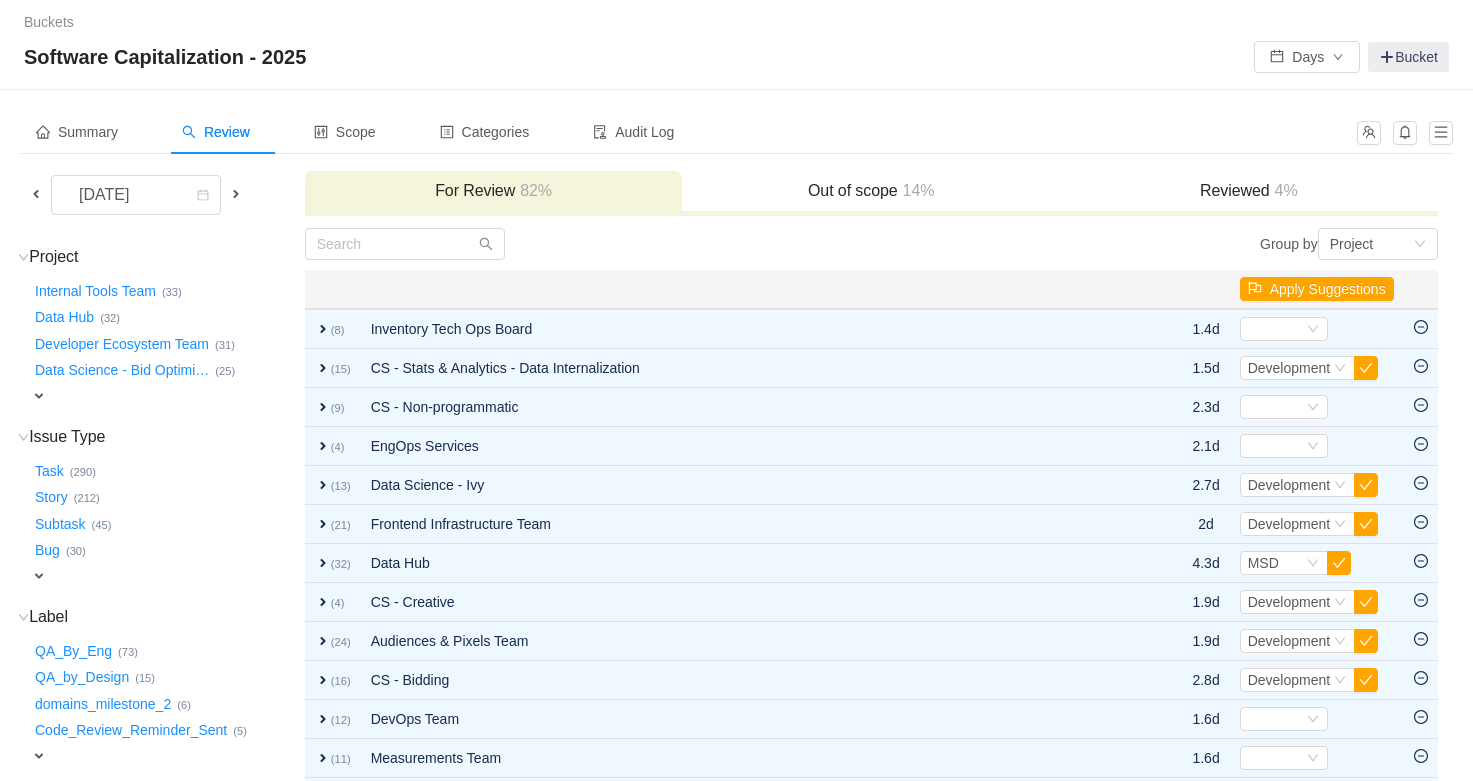 click on "expand" at bounding box center (39, 396) 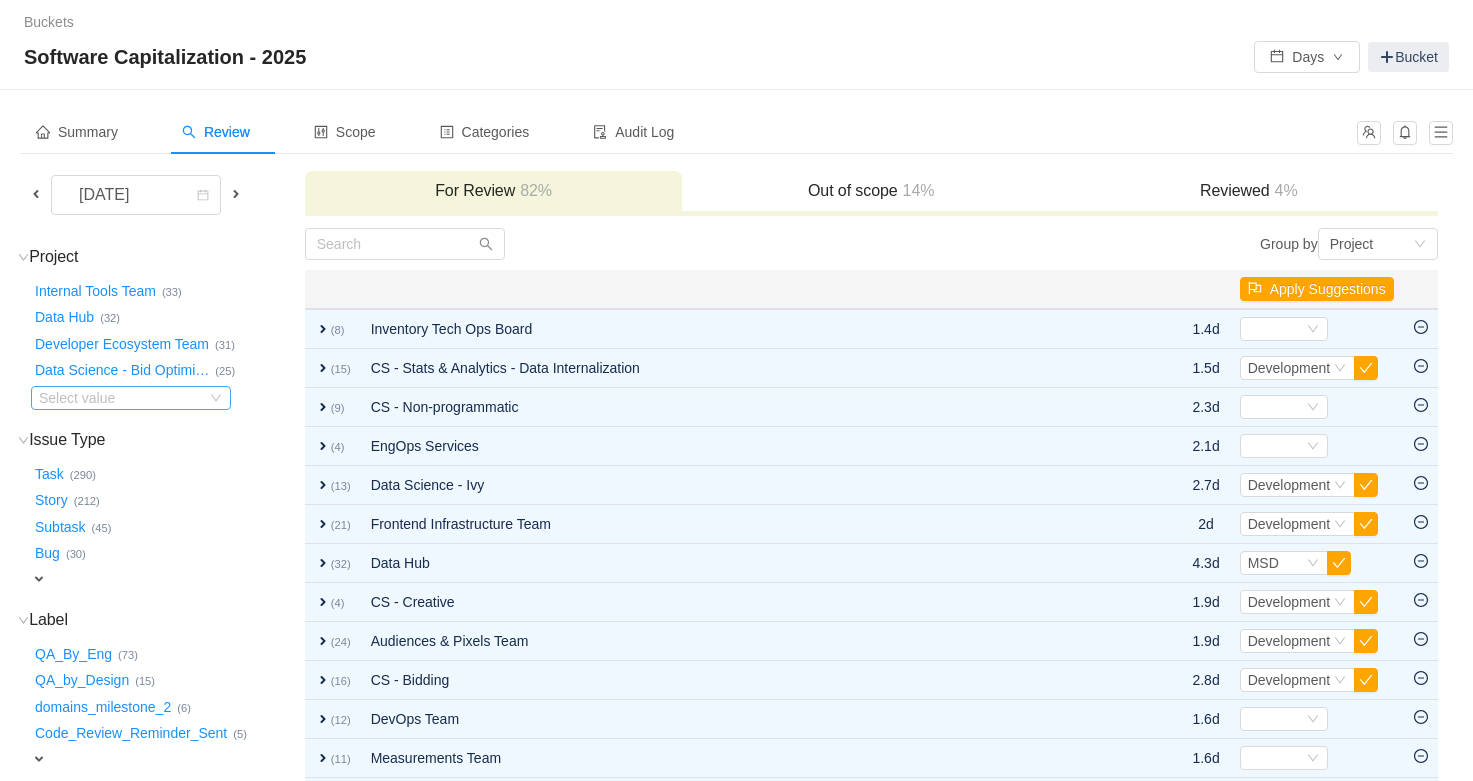 click on "Select value" at bounding box center [131, 398] 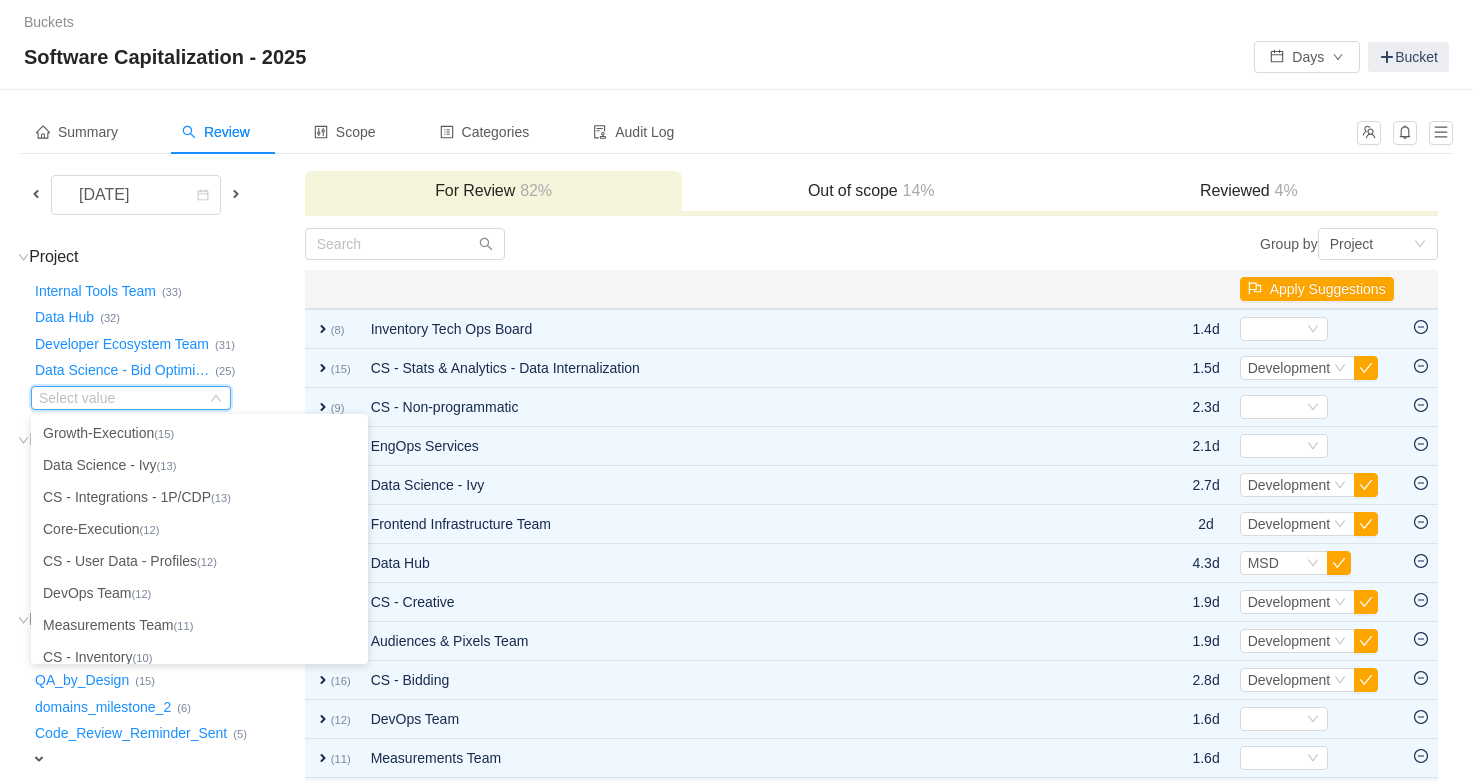 scroll, scrollTop: 447, scrollLeft: 0, axis: vertical 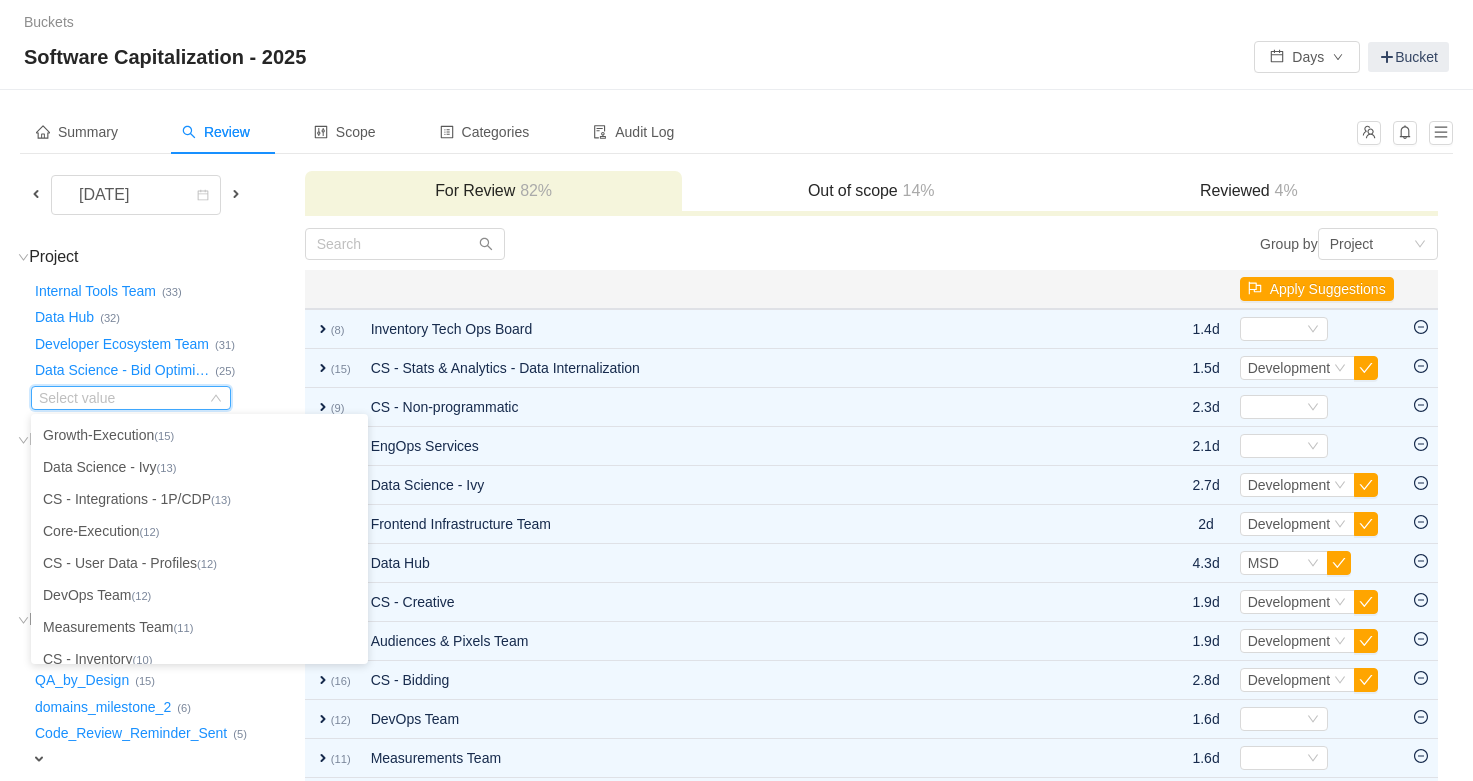 click on "Software Capitalization - 2025 Days  Bucket" at bounding box center [736, 57] 